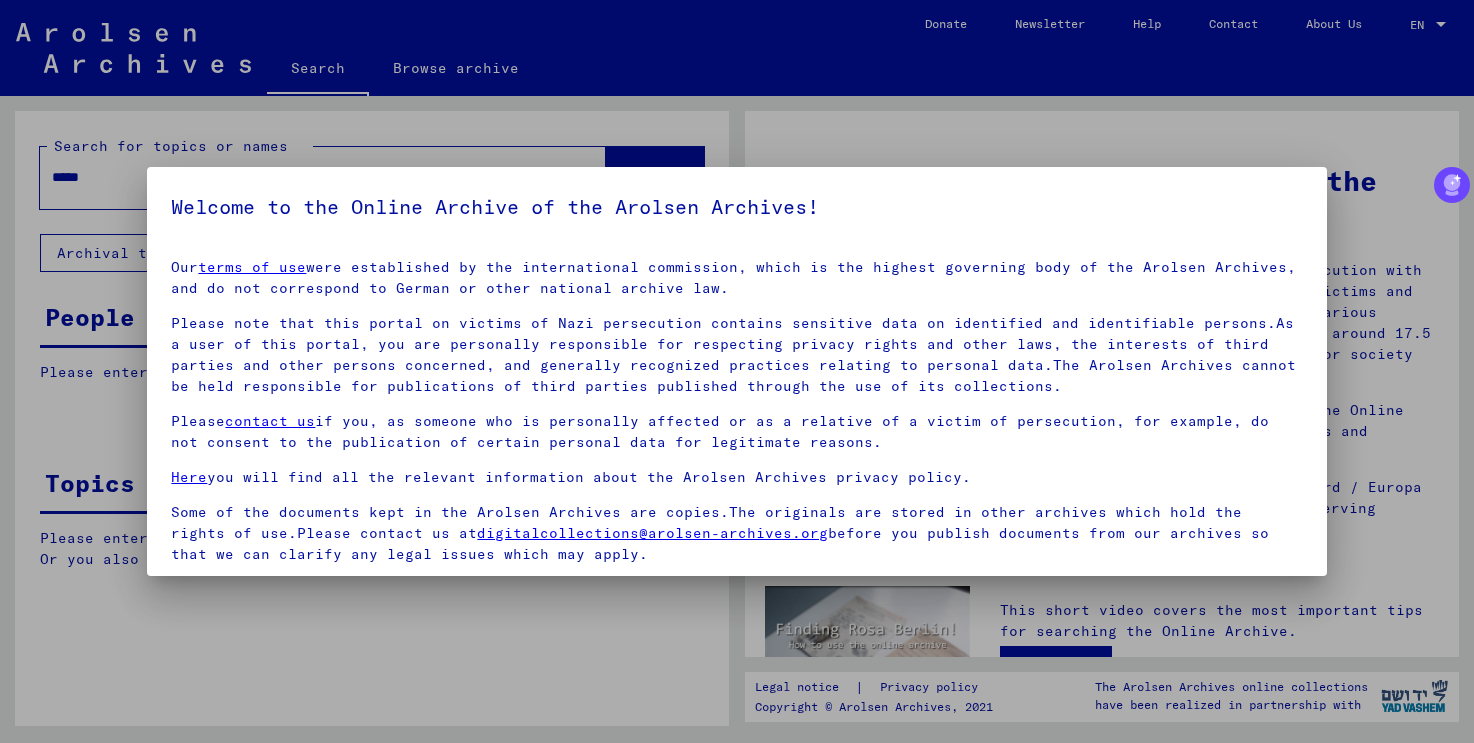 scroll, scrollTop: 0, scrollLeft: 0, axis: both 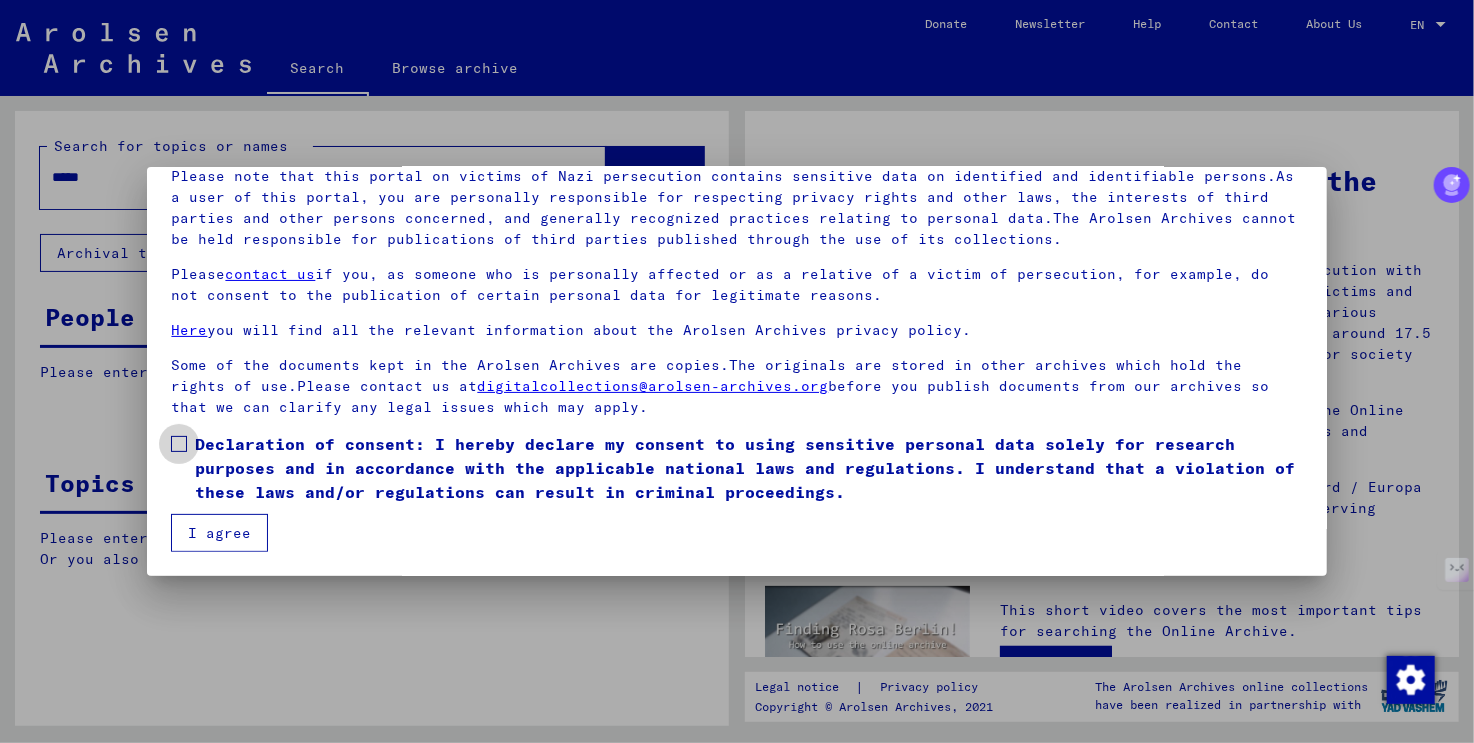click on "Declaration of consent: I hereby declare my consent to using sensitive personal data solely for research purposes and in accordance with the applicable national laws and regulations. I understand that a violation of these laws and/or regulations can result in criminal proceedings." at bounding box center (748, 468) 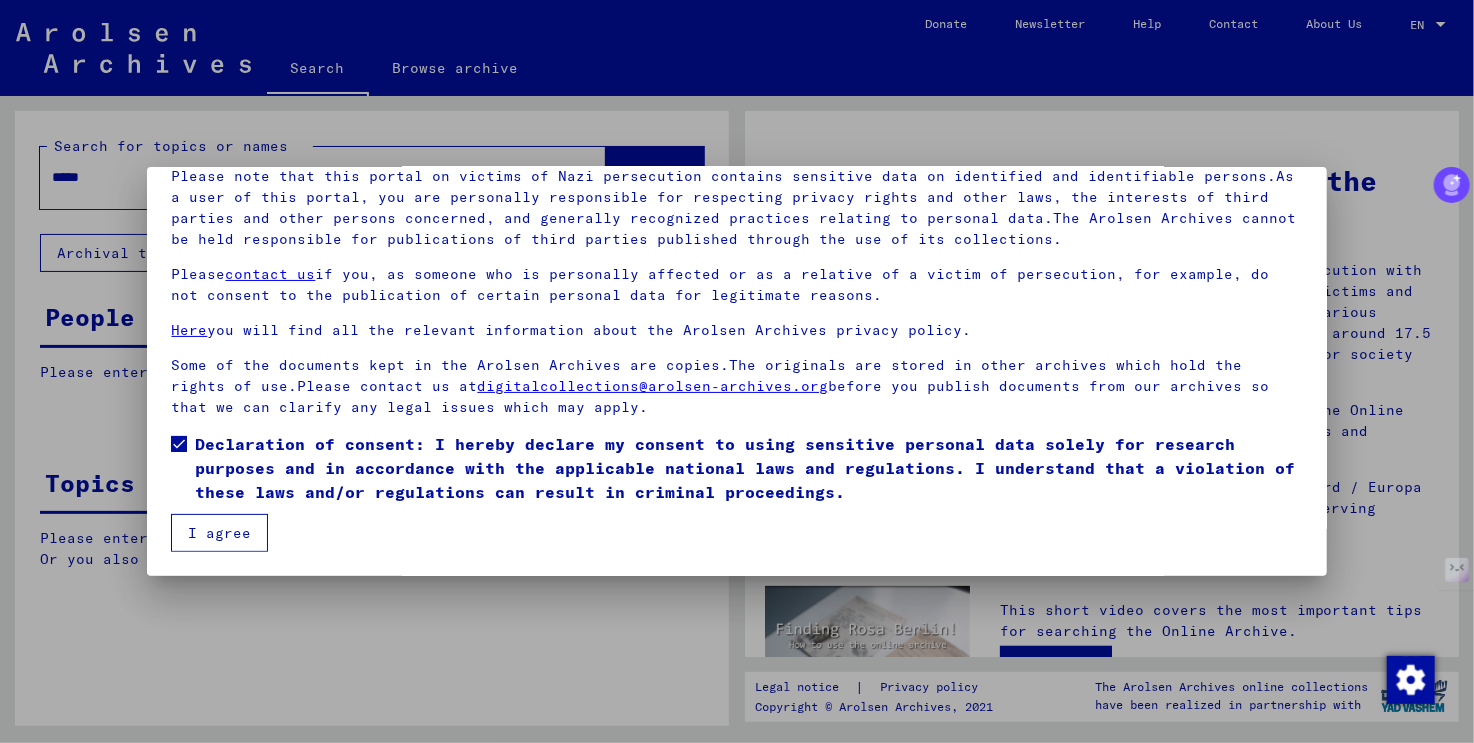 click on "I agree" at bounding box center [219, 533] 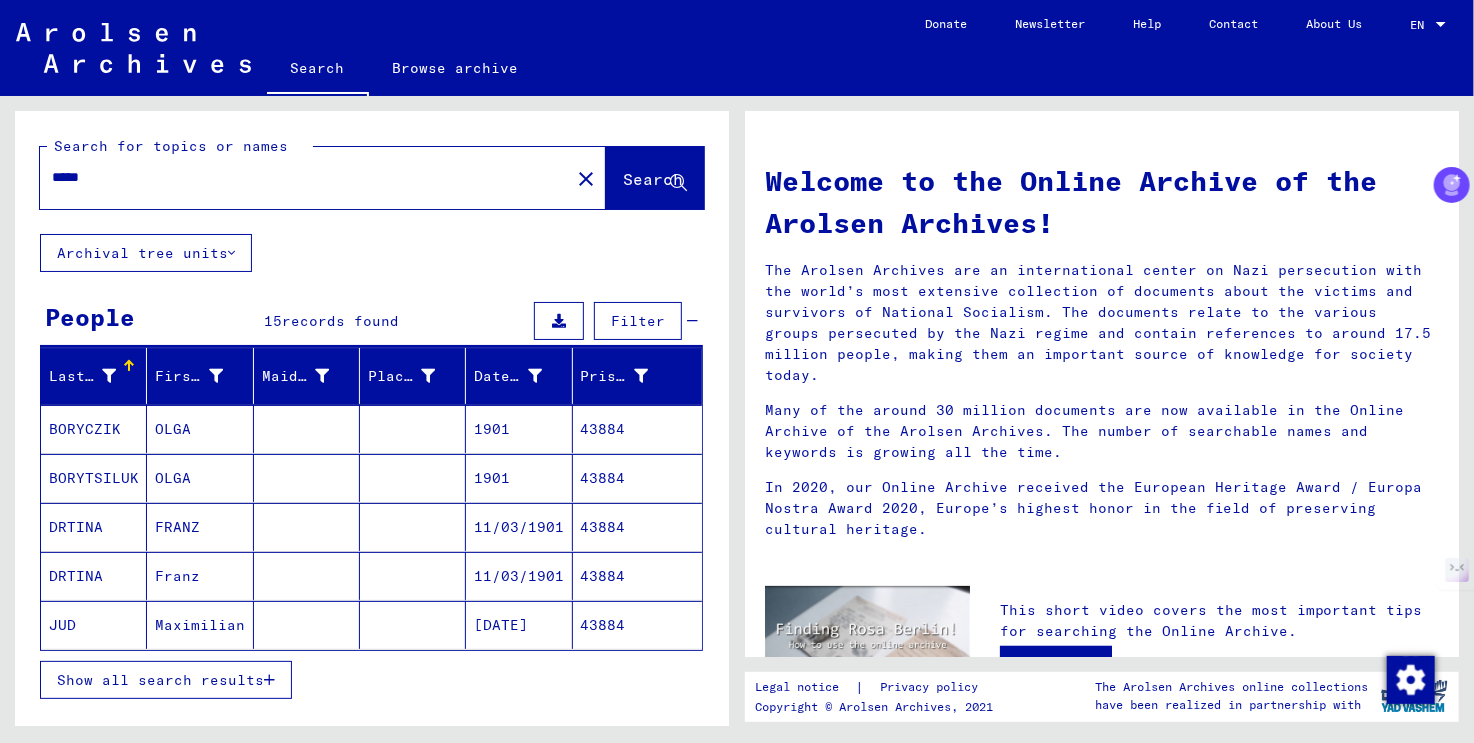click on "*****" at bounding box center (299, 177) 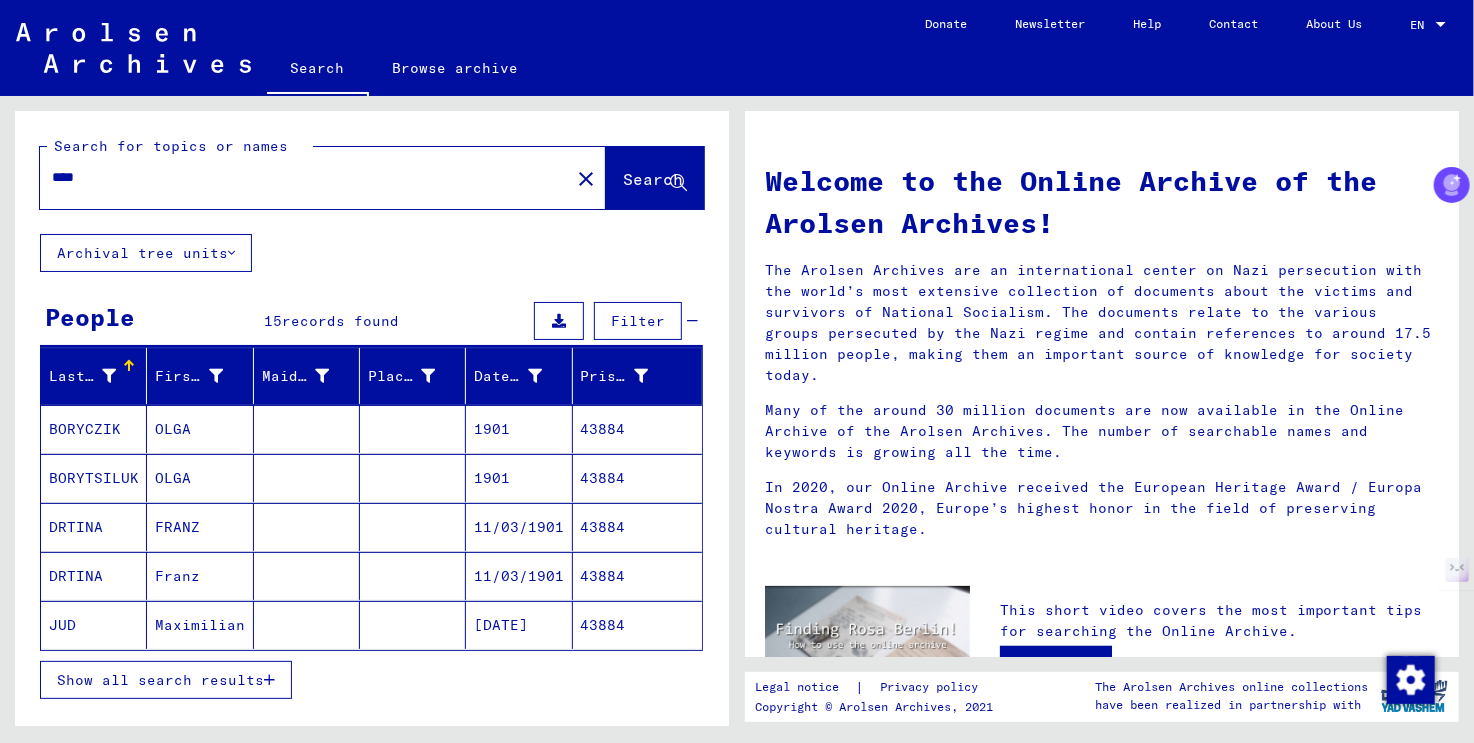 type on "****" 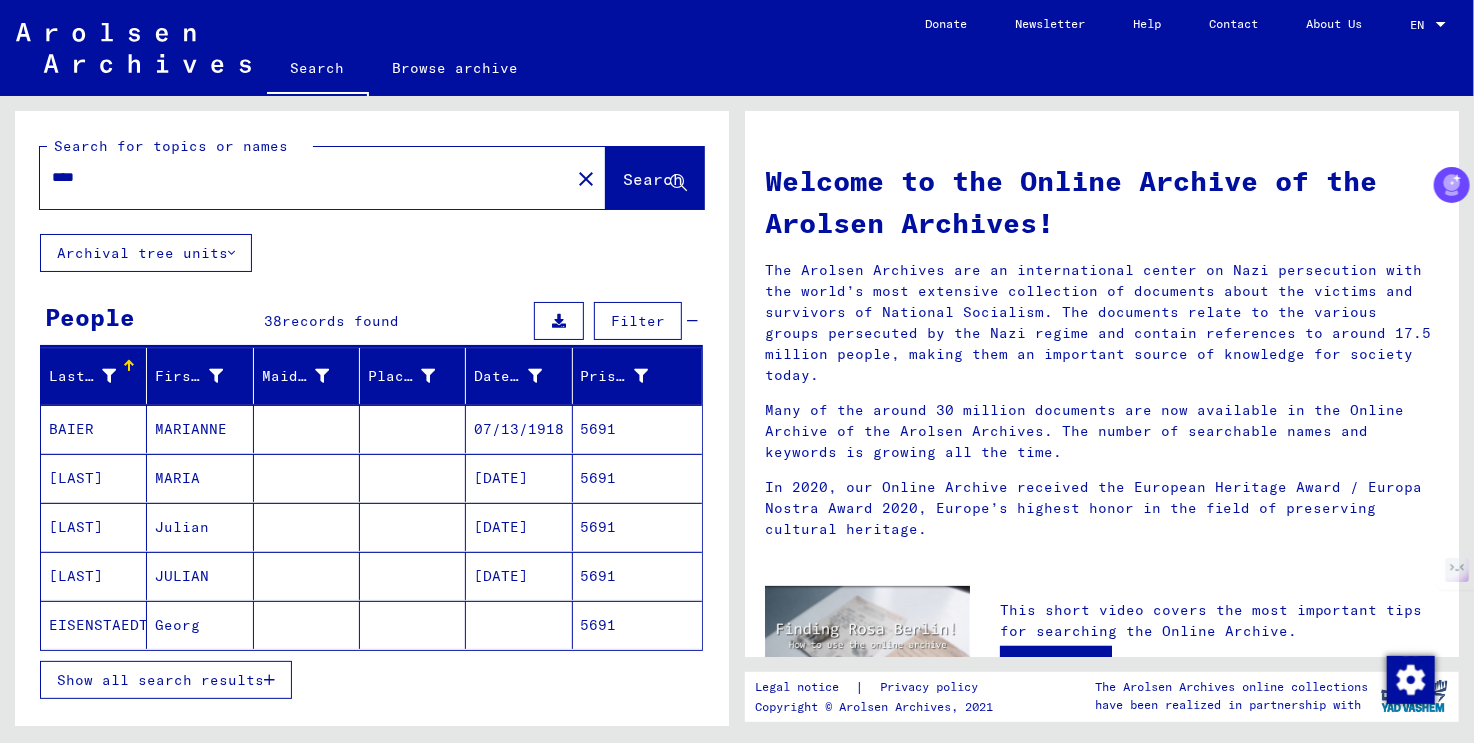 scroll, scrollTop: 200, scrollLeft: 0, axis: vertical 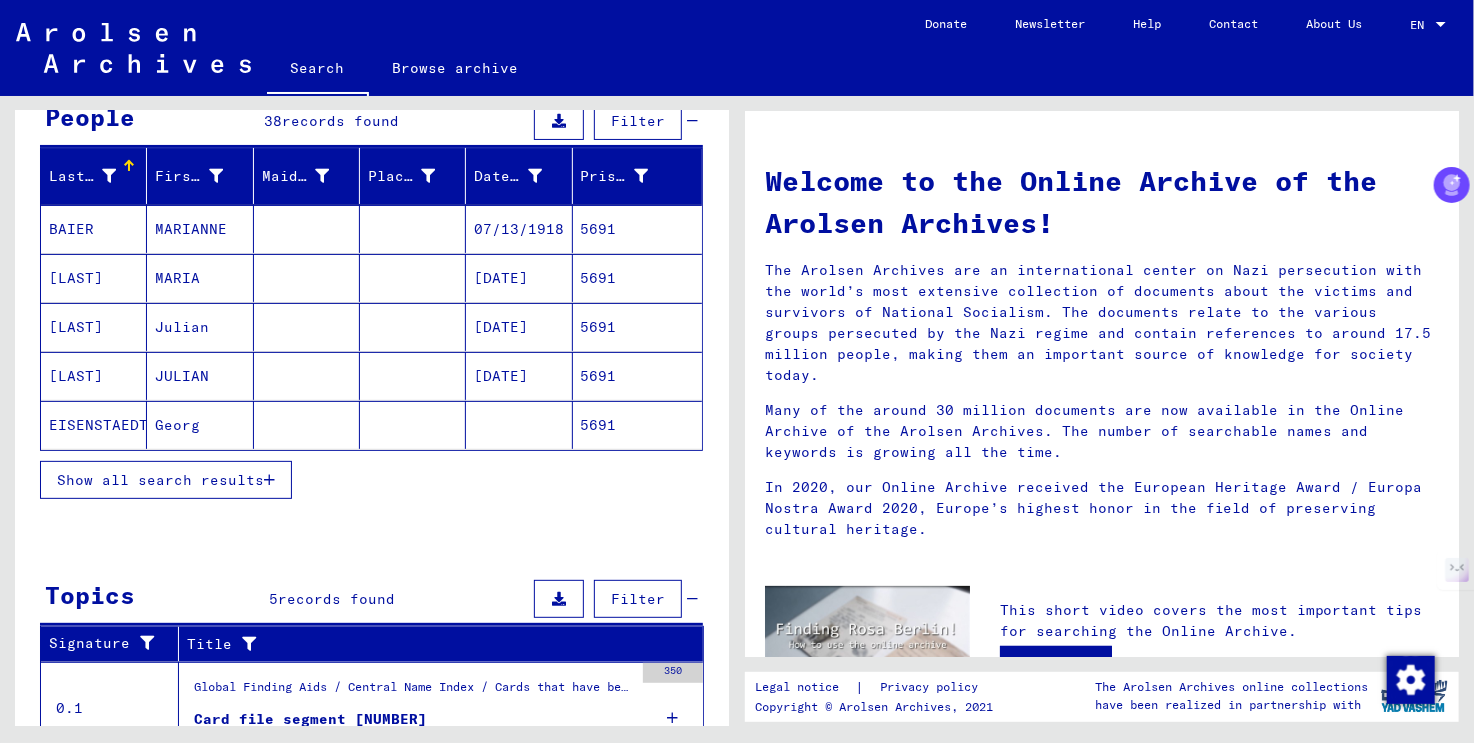 click on "Show all search results" at bounding box center [160, 480] 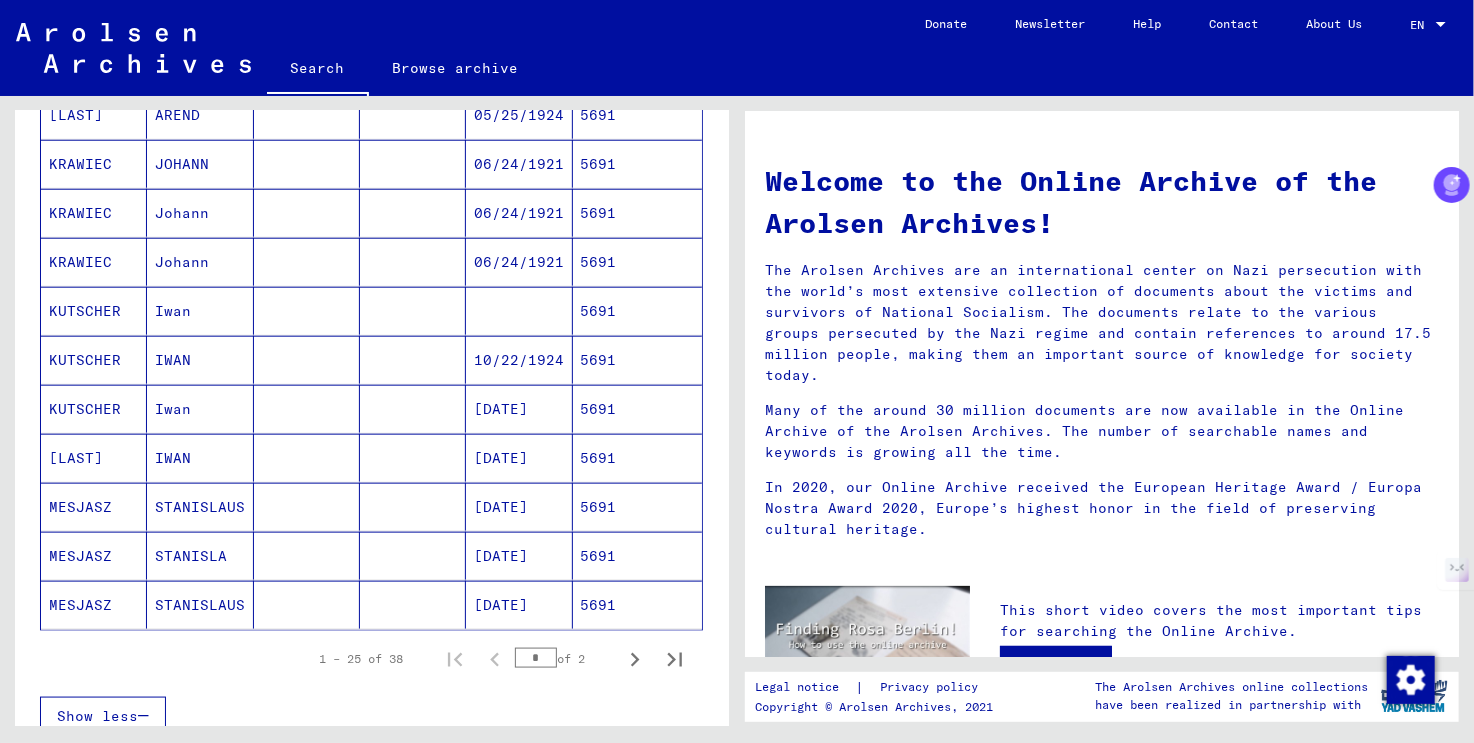 scroll, scrollTop: 1400, scrollLeft: 0, axis: vertical 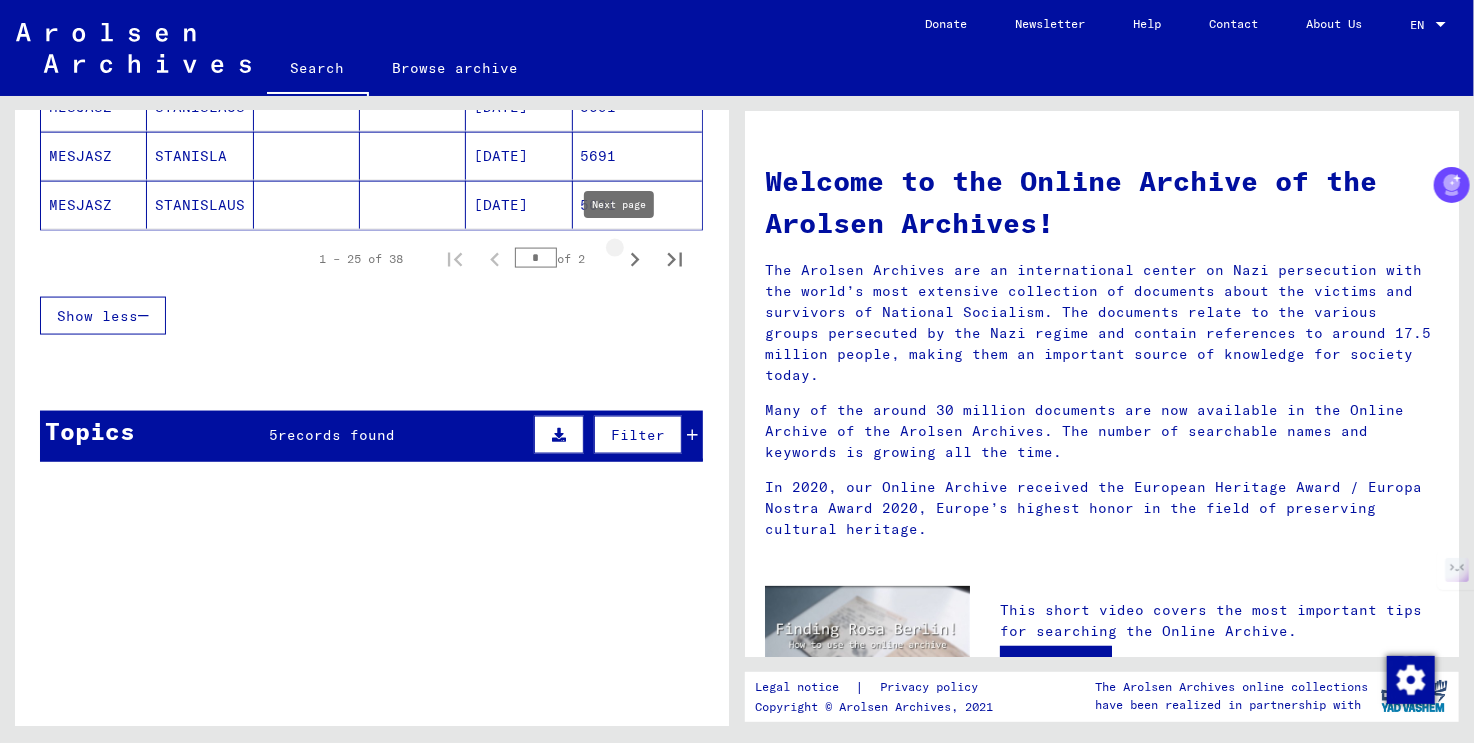 click 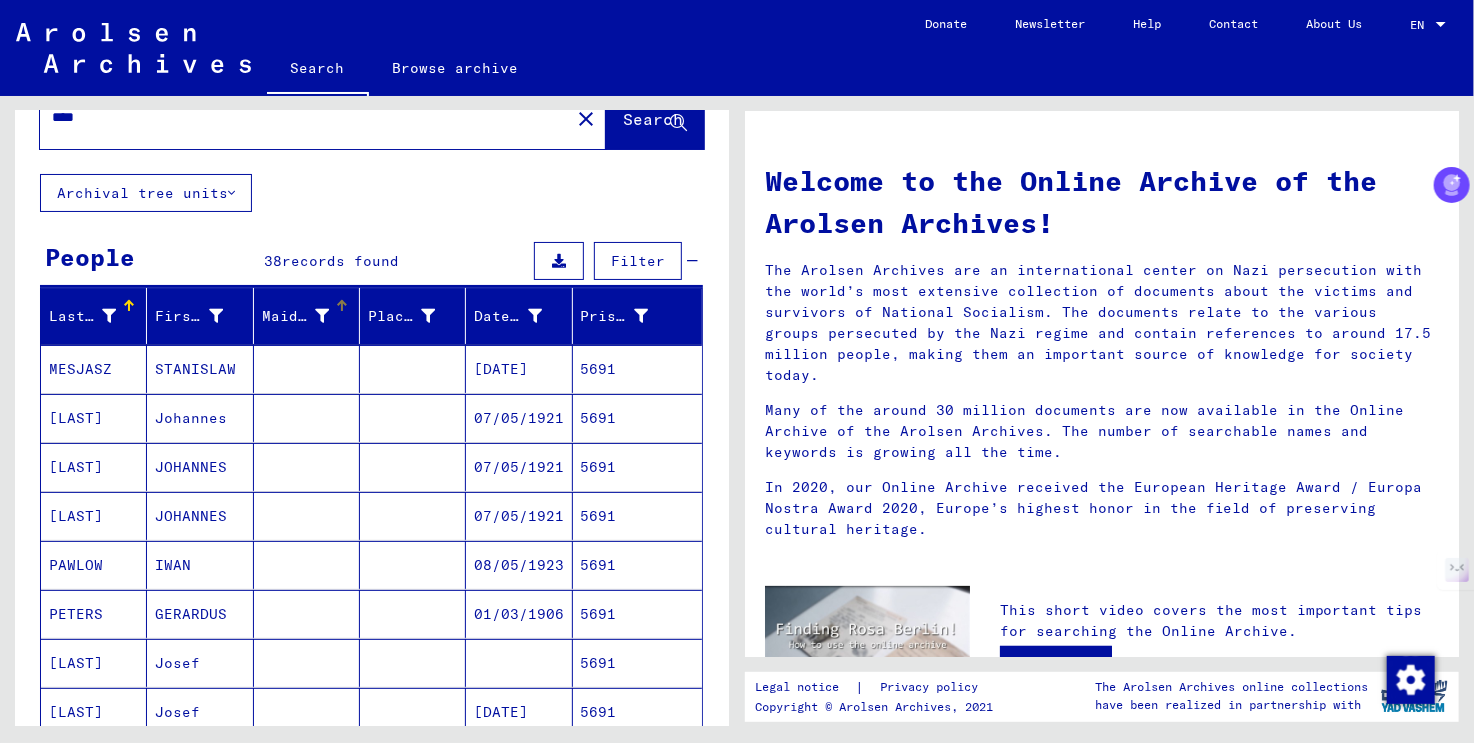 scroll, scrollTop: 0, scrollLeft: 0, axis: both 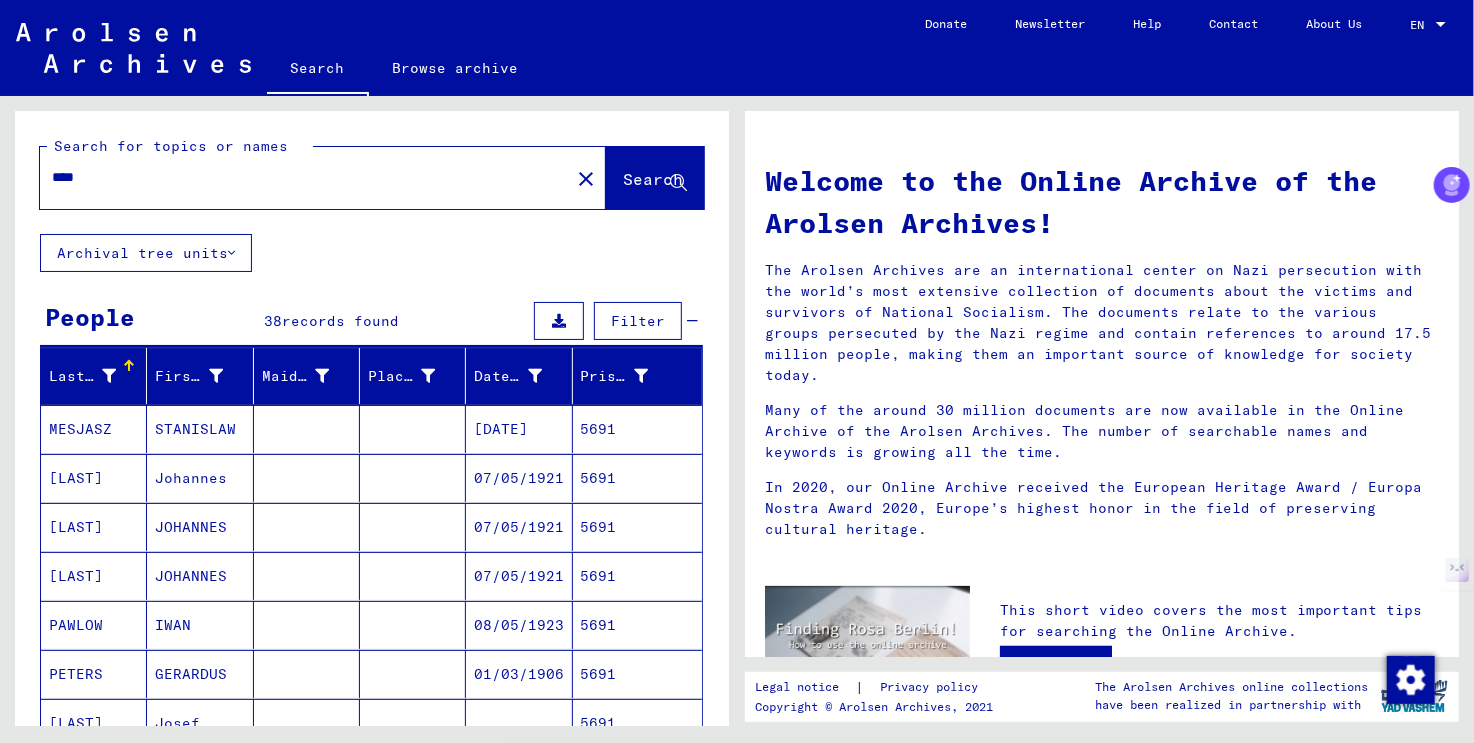 click on "****" at bounding box center (299, 177) 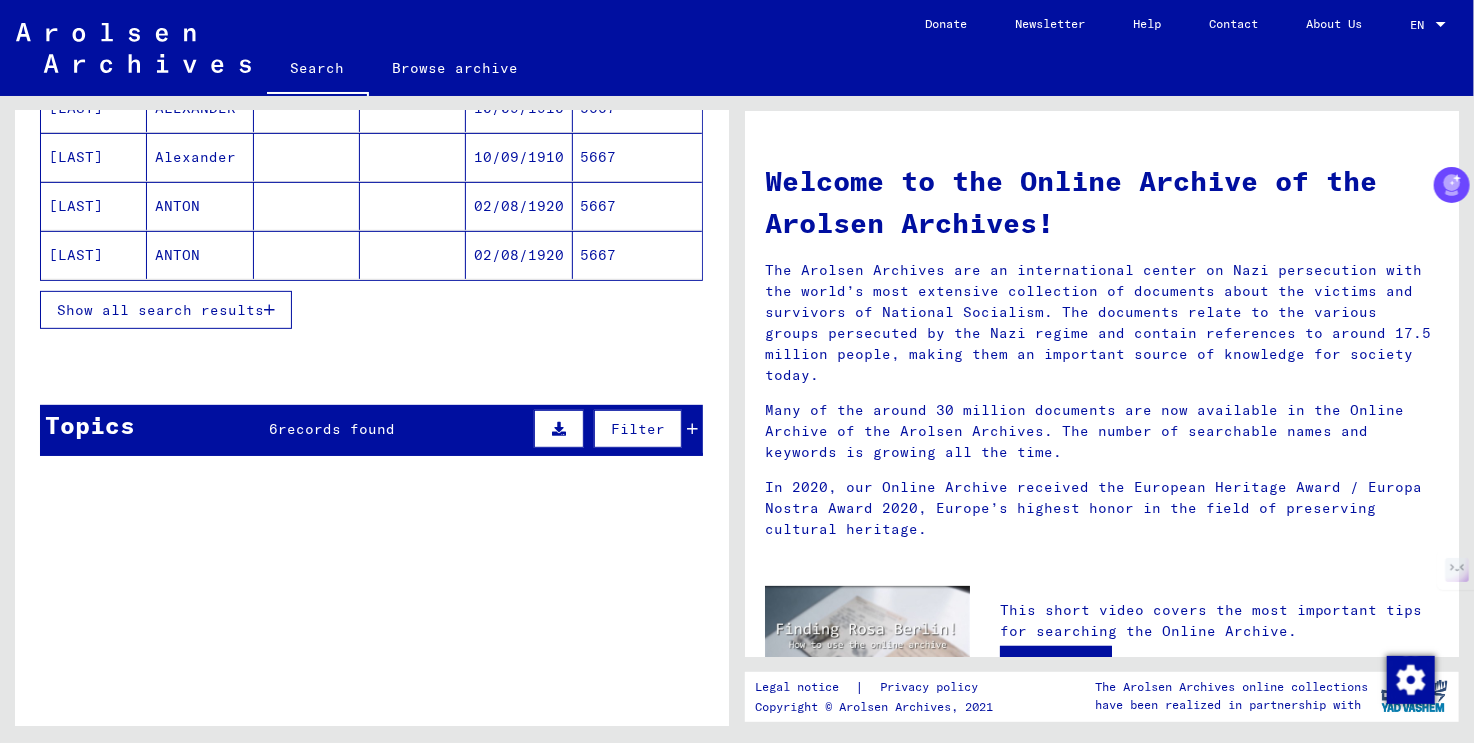 scroll, scrollTop: 200, scrollLeft: 0, axis: vertical 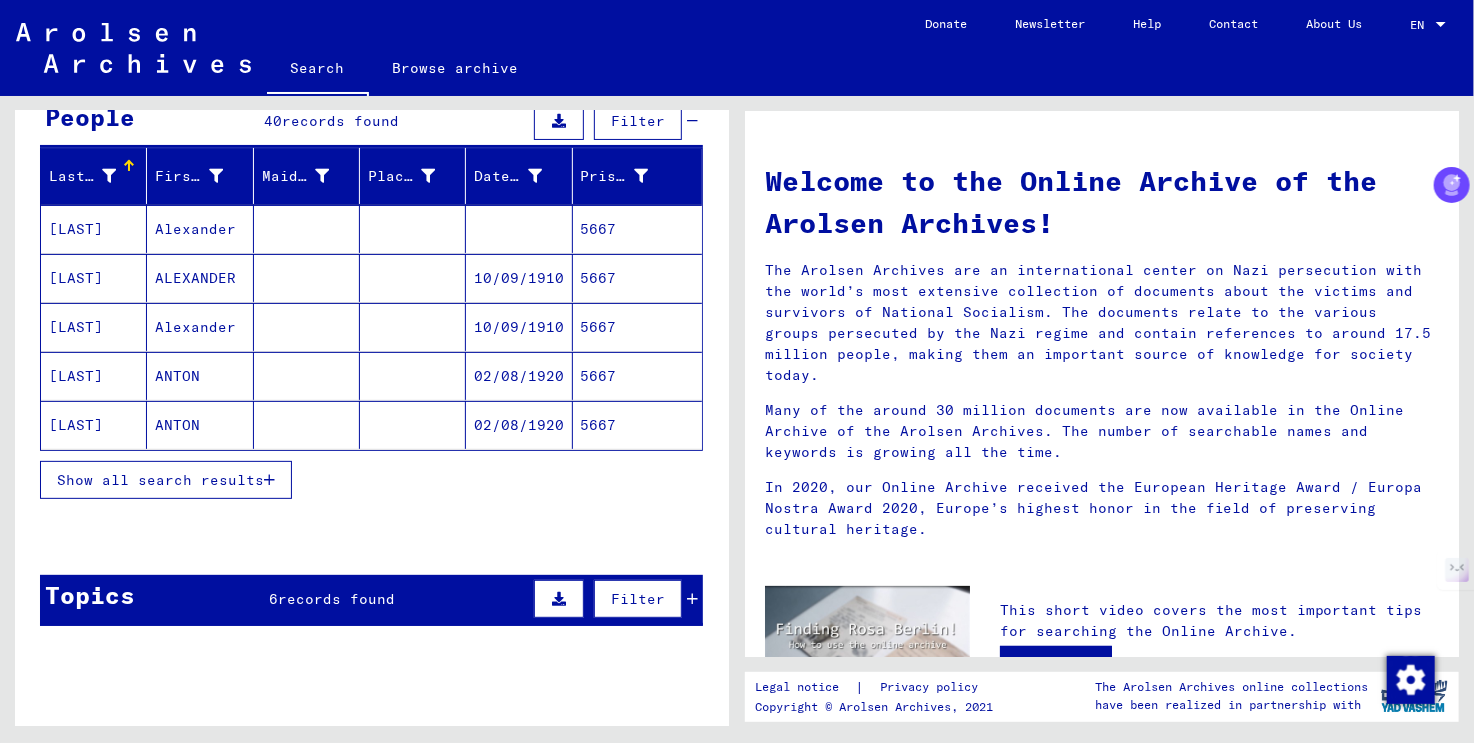 click on "Show all search results" at bounding box center (160, 480) 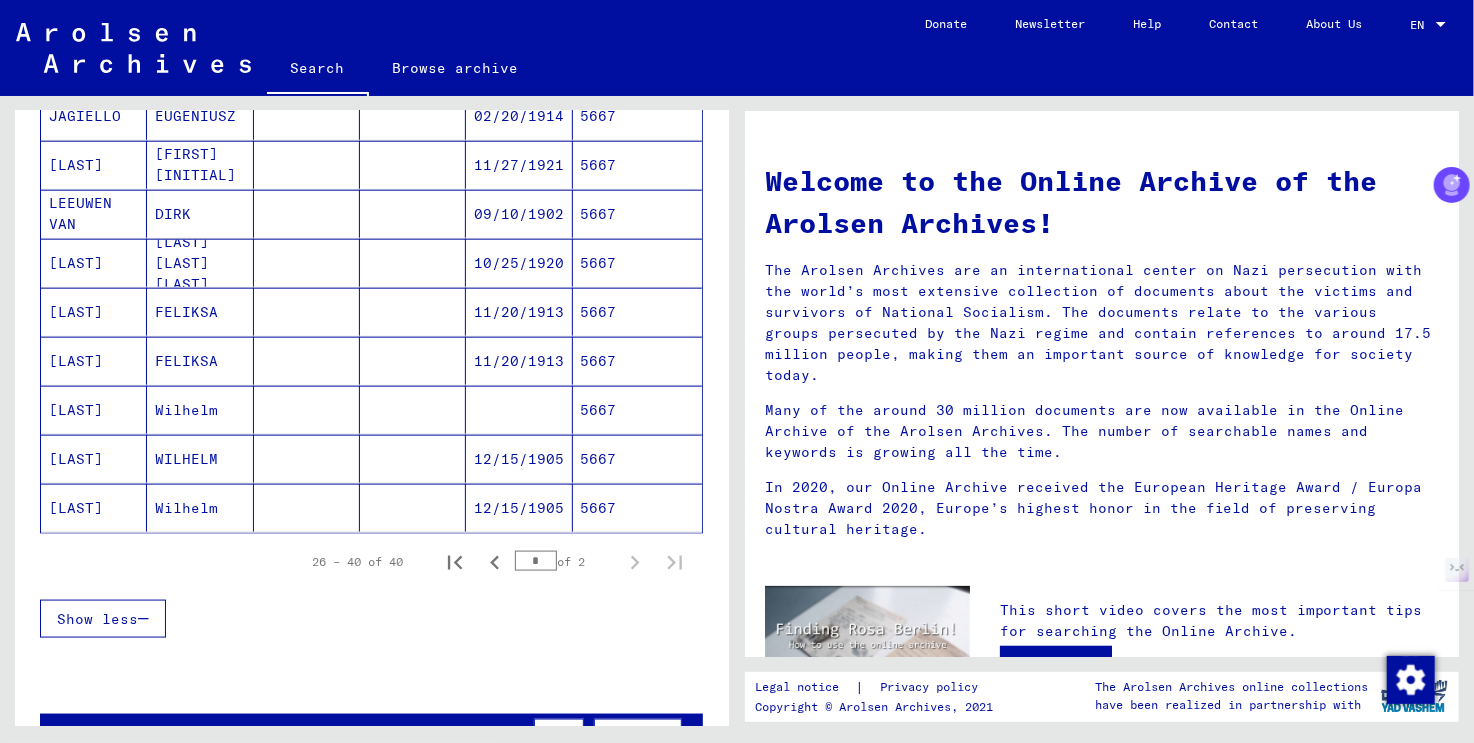scroll, scrollTop: 1100, scrollLeft: 0, axis: vertical 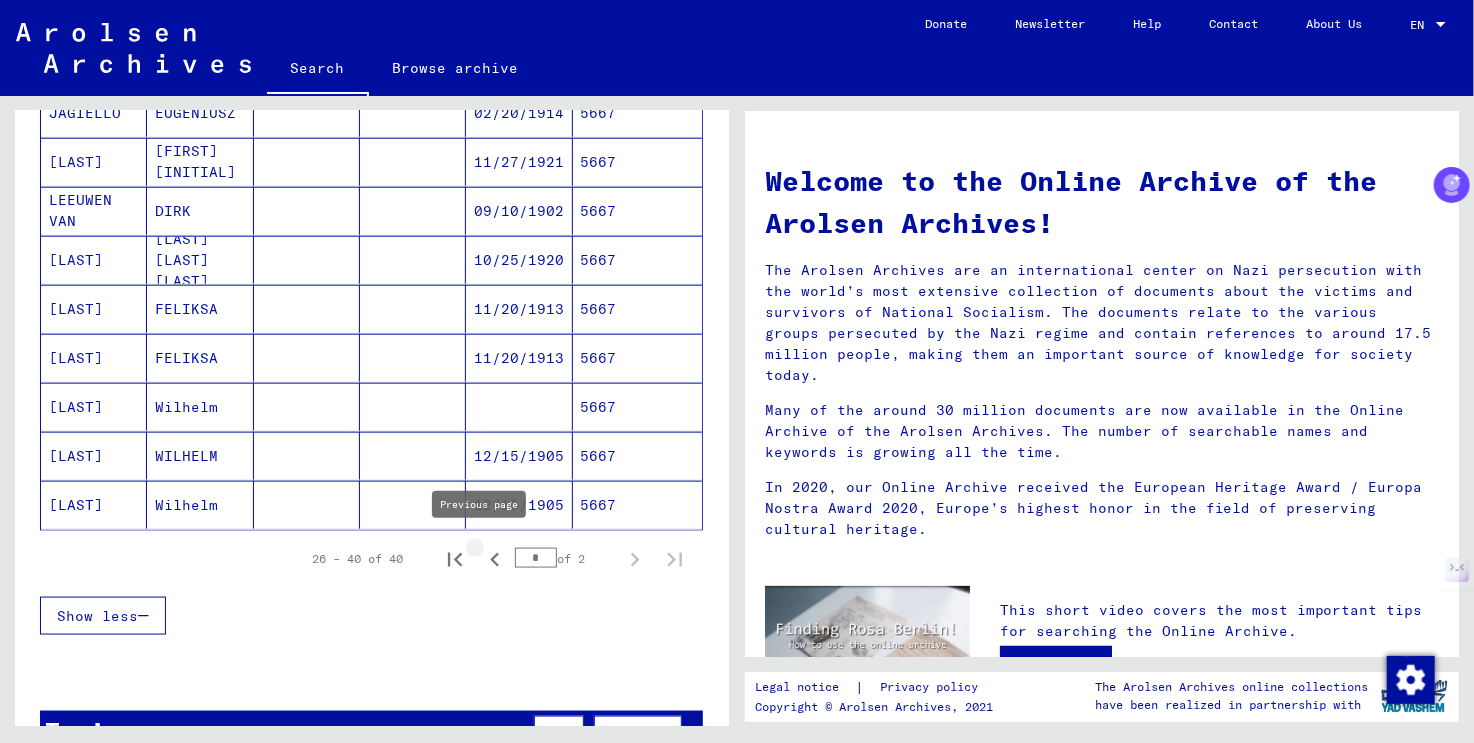 click 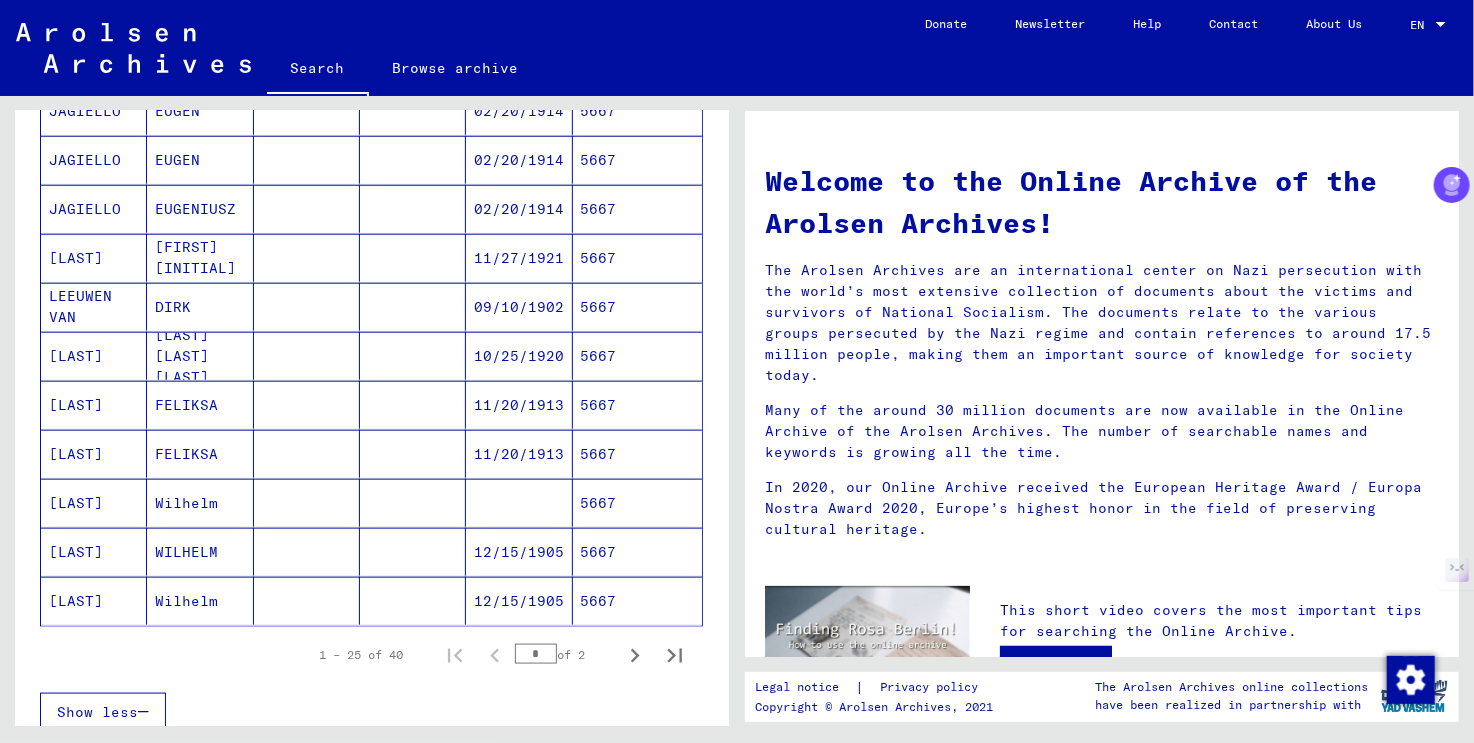scroll, scrollTop: 1100, scrollLeft: 0, axis: vertical 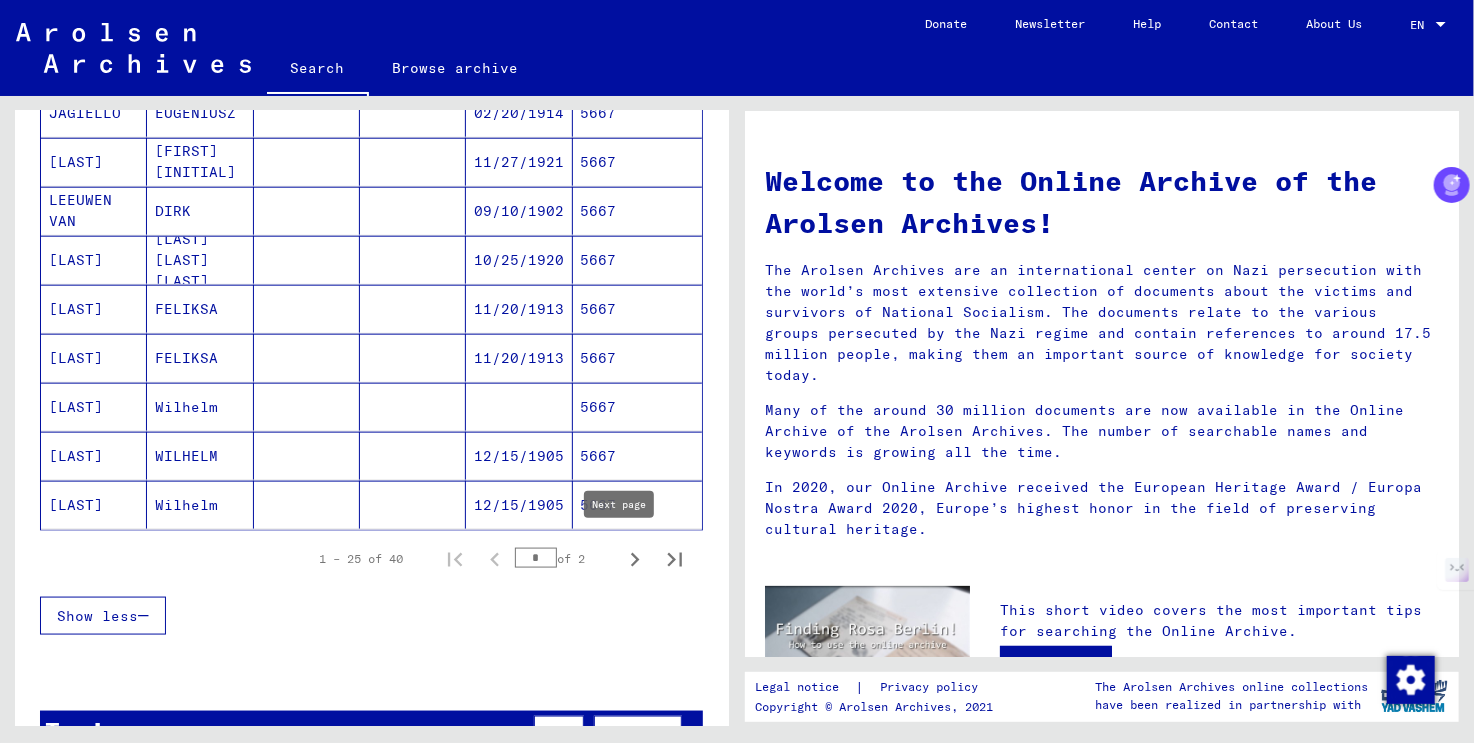 click 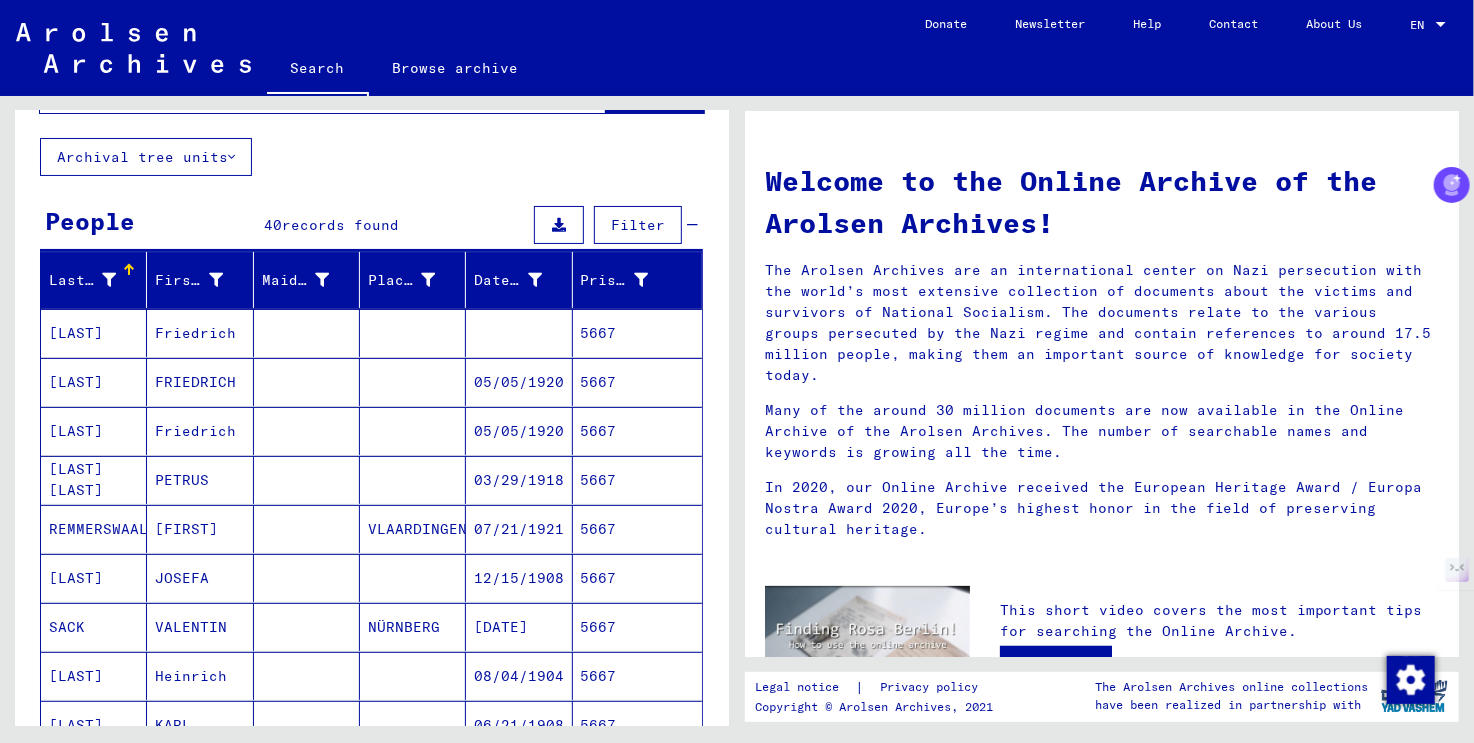 scroll, scrollTop: 0, scrollLeft: 0, axis: both 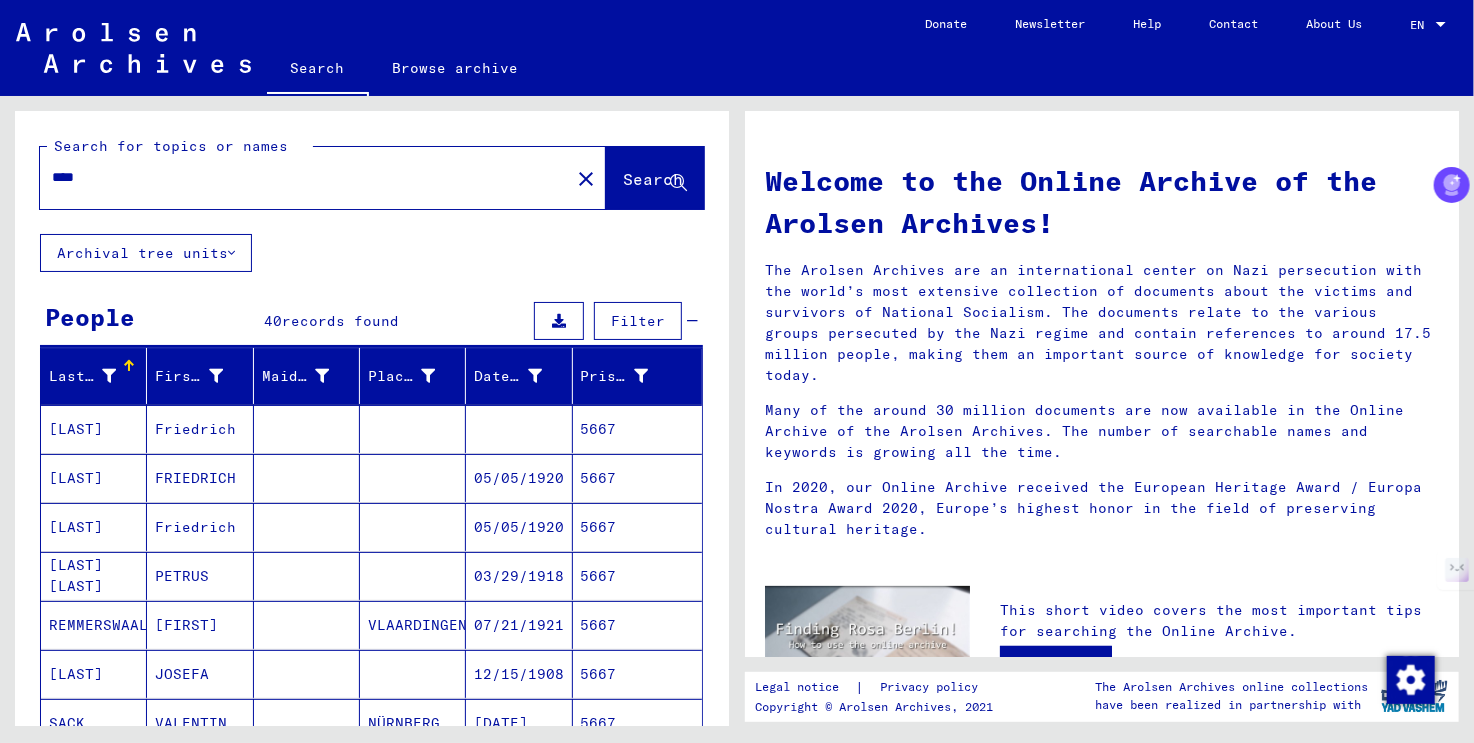 click on "****" at bounding box center (293, 177) 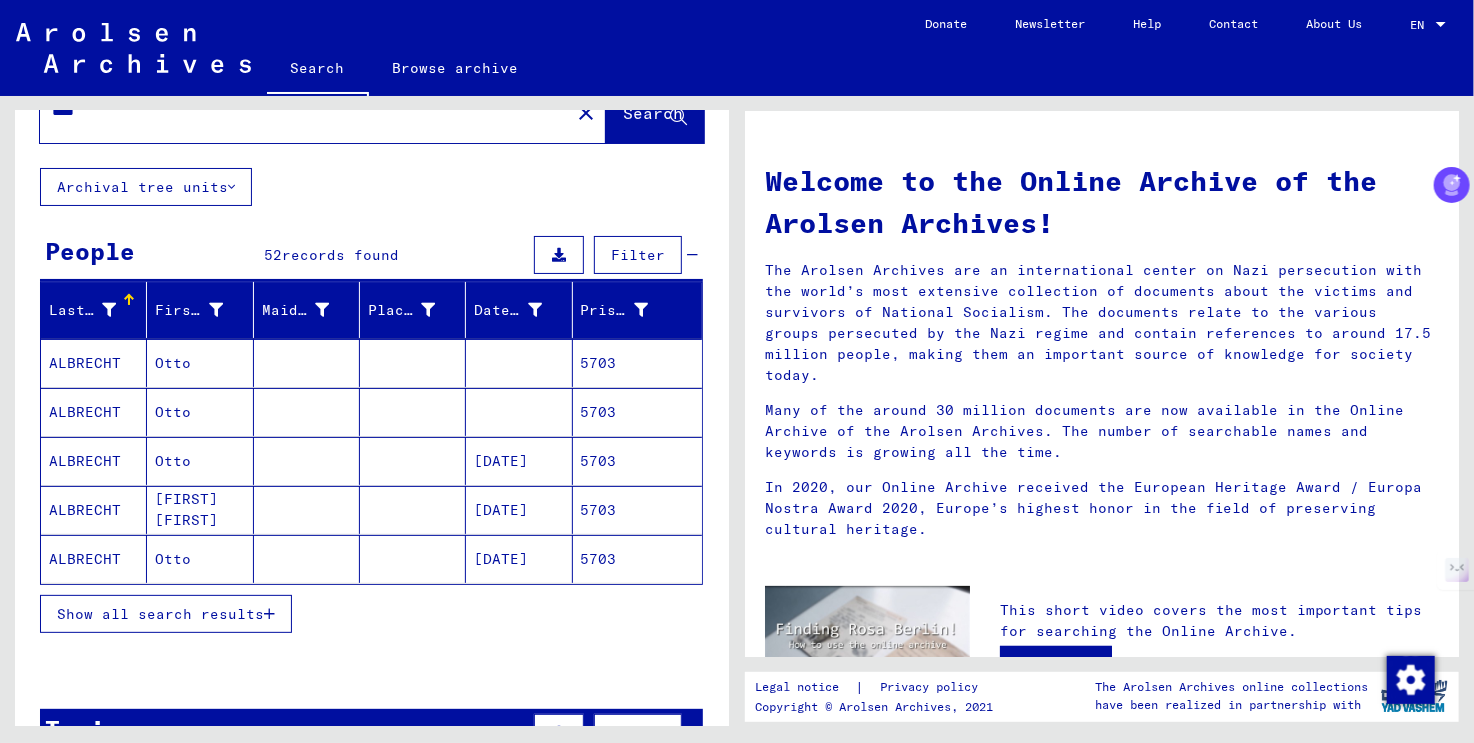 scroll, scrollTop: 200, scrollLeft: 0, axis: vertical 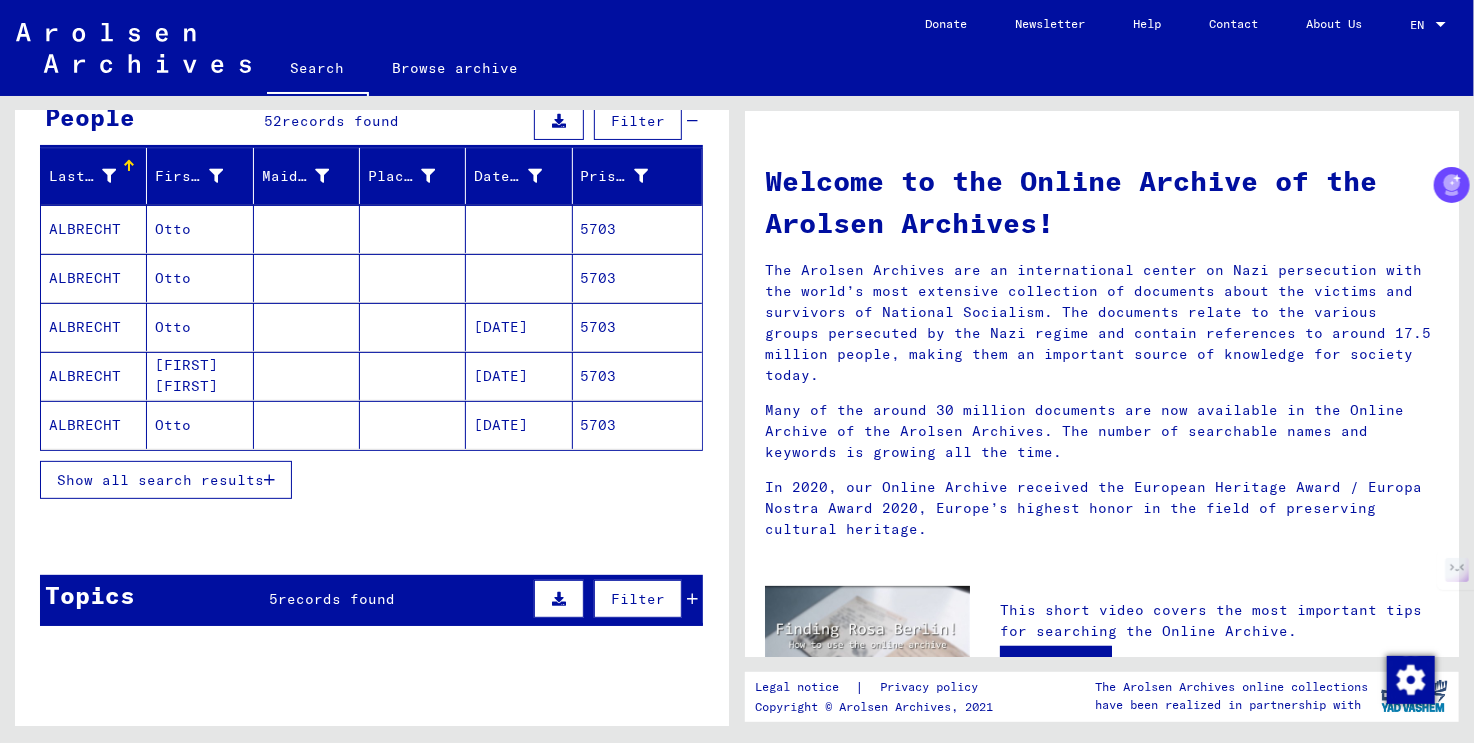 click on "Show all search results" at bounding box center (166, 480) 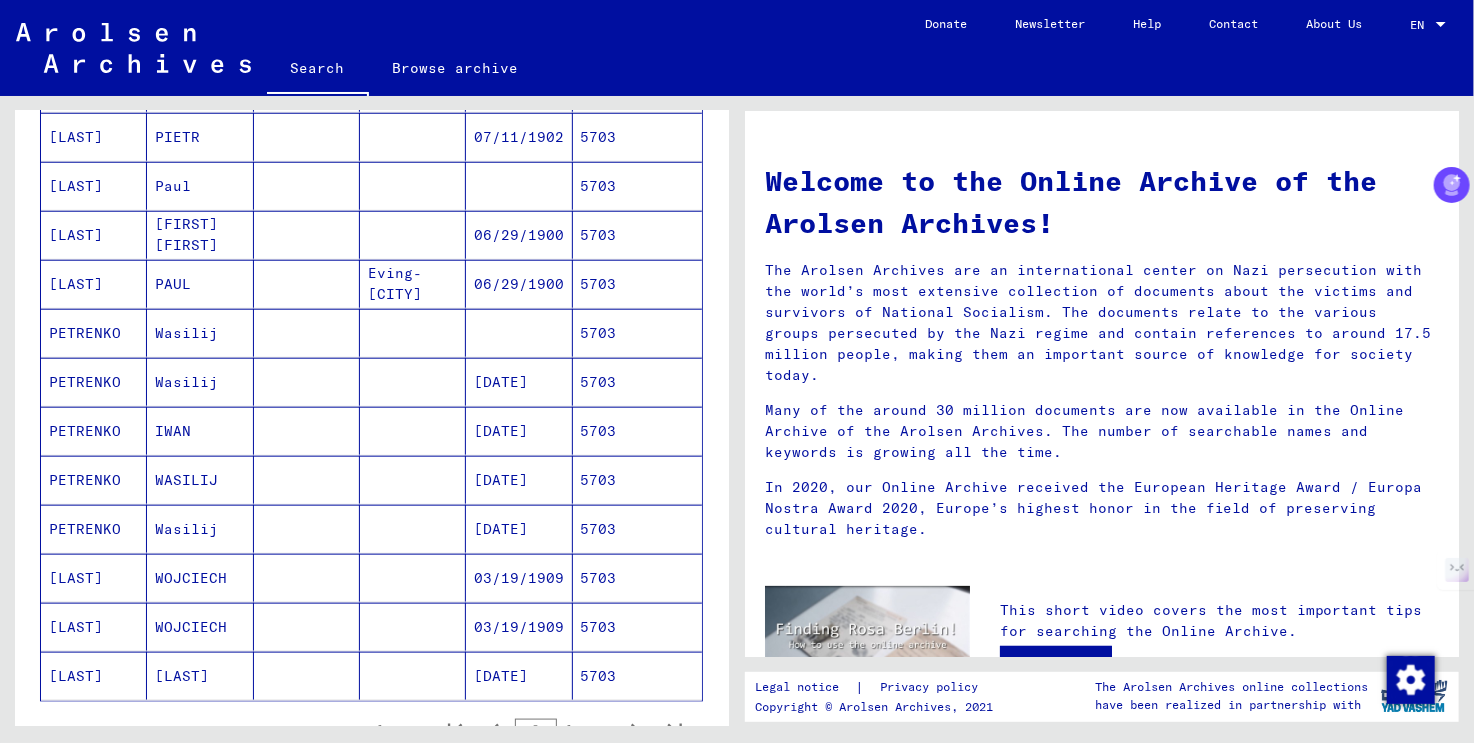 scroll, scrollTop: 1100, scrollLeft: 0, axis: vertical 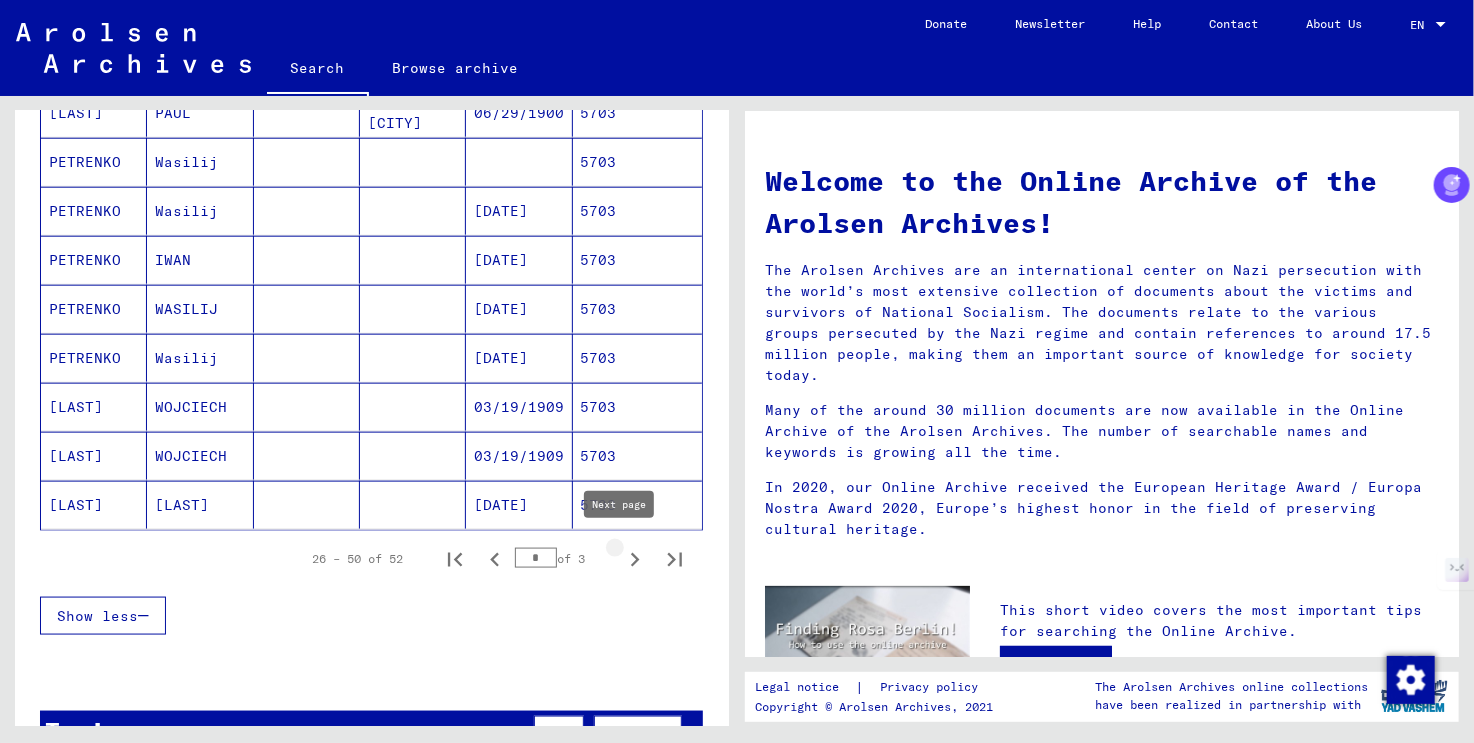 click 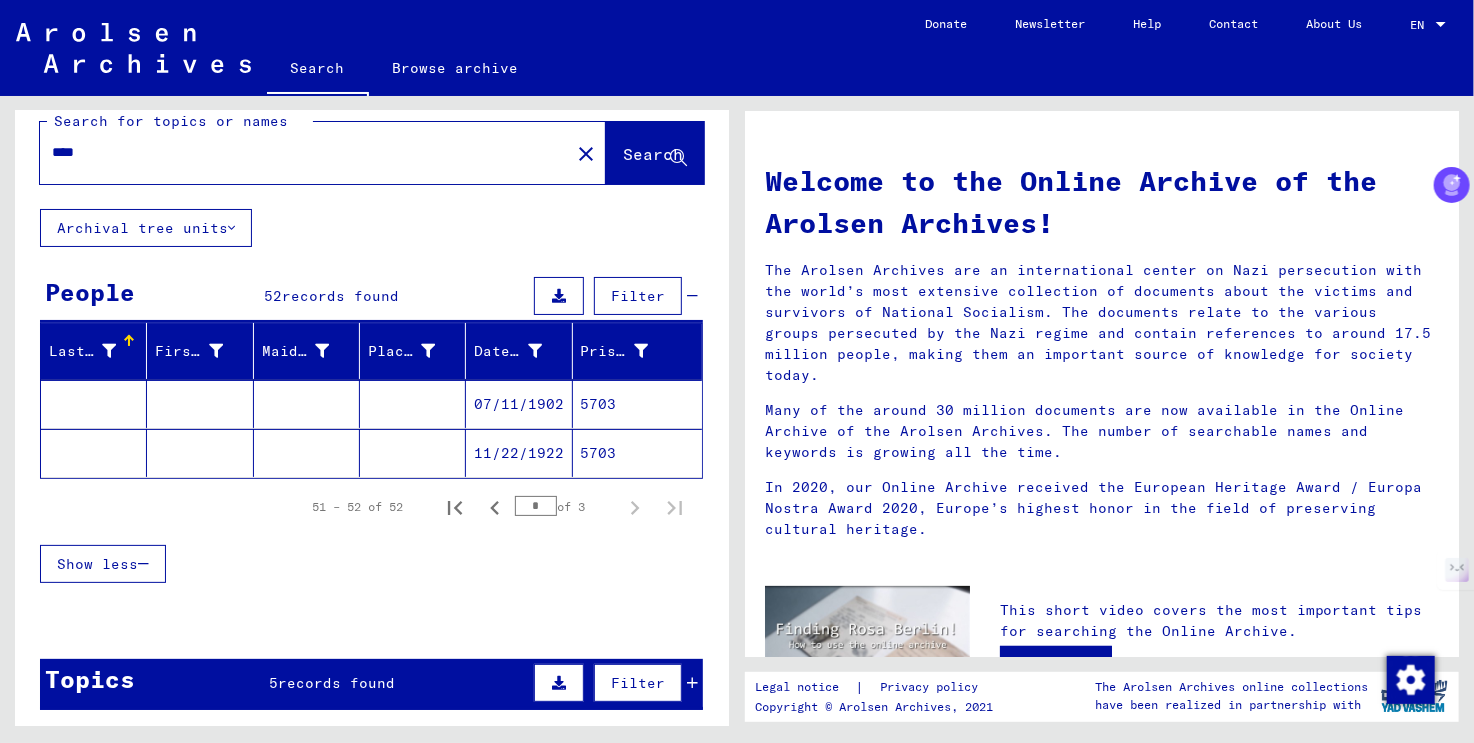 scroll, scrollTop: 0, scrollLeft: 0, axis: both 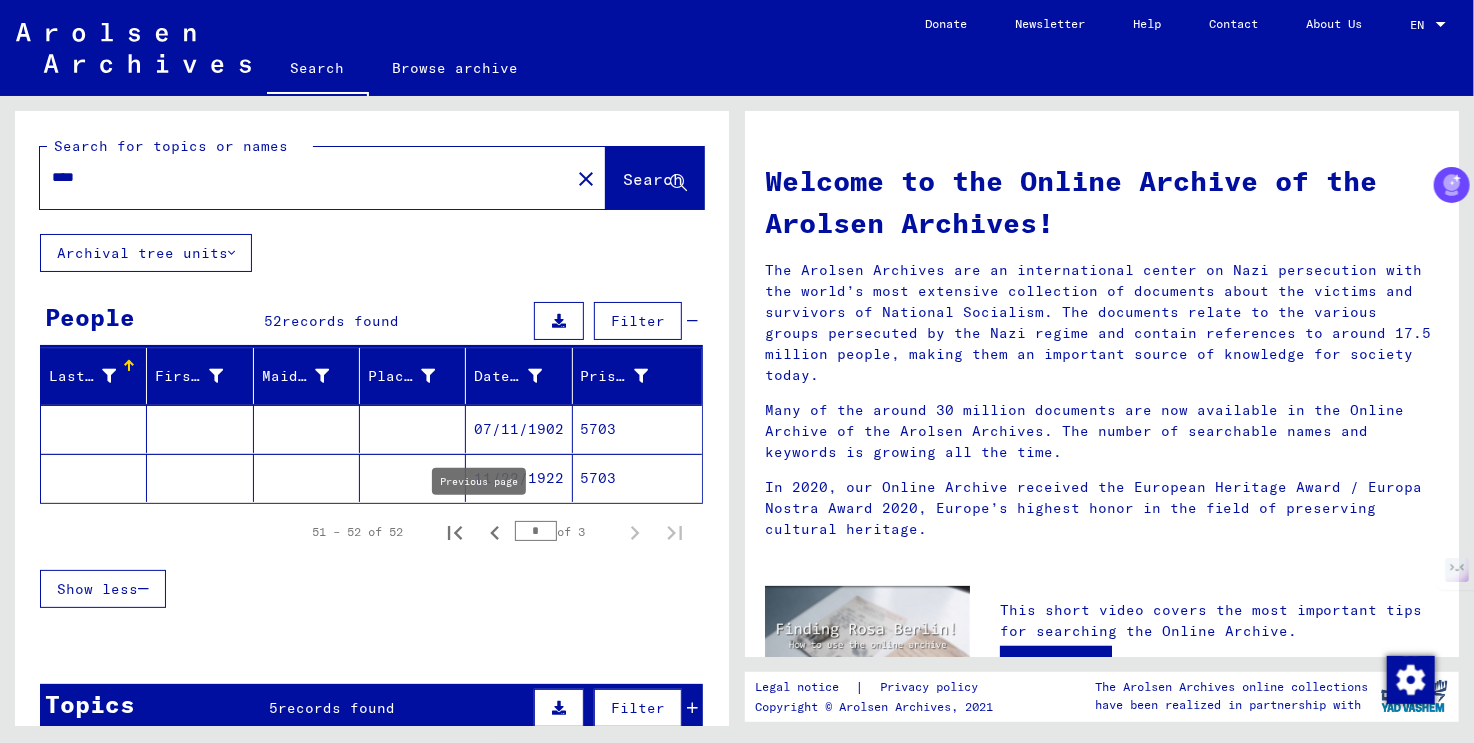 click 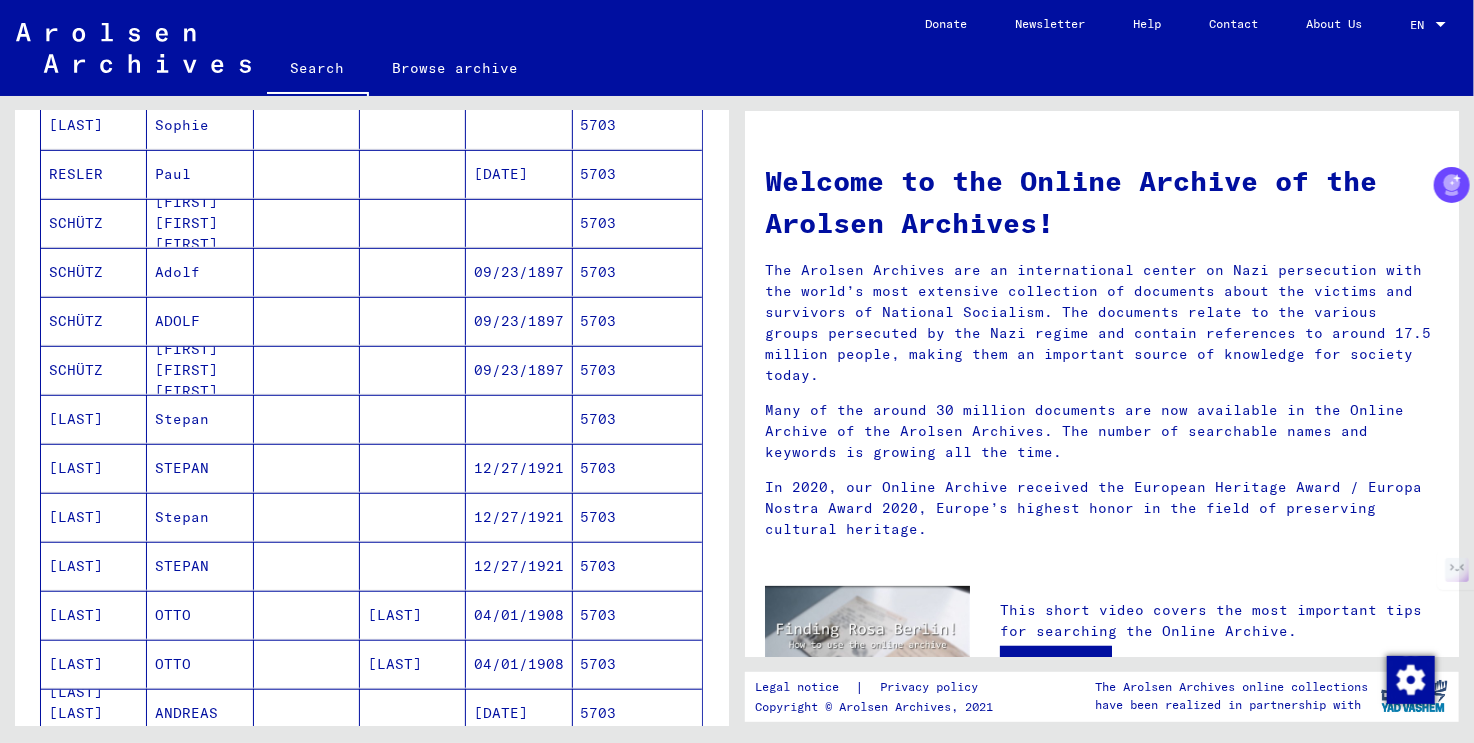 scroll, scrollTop: 1000, scrollLeft: 0, axis: vertical 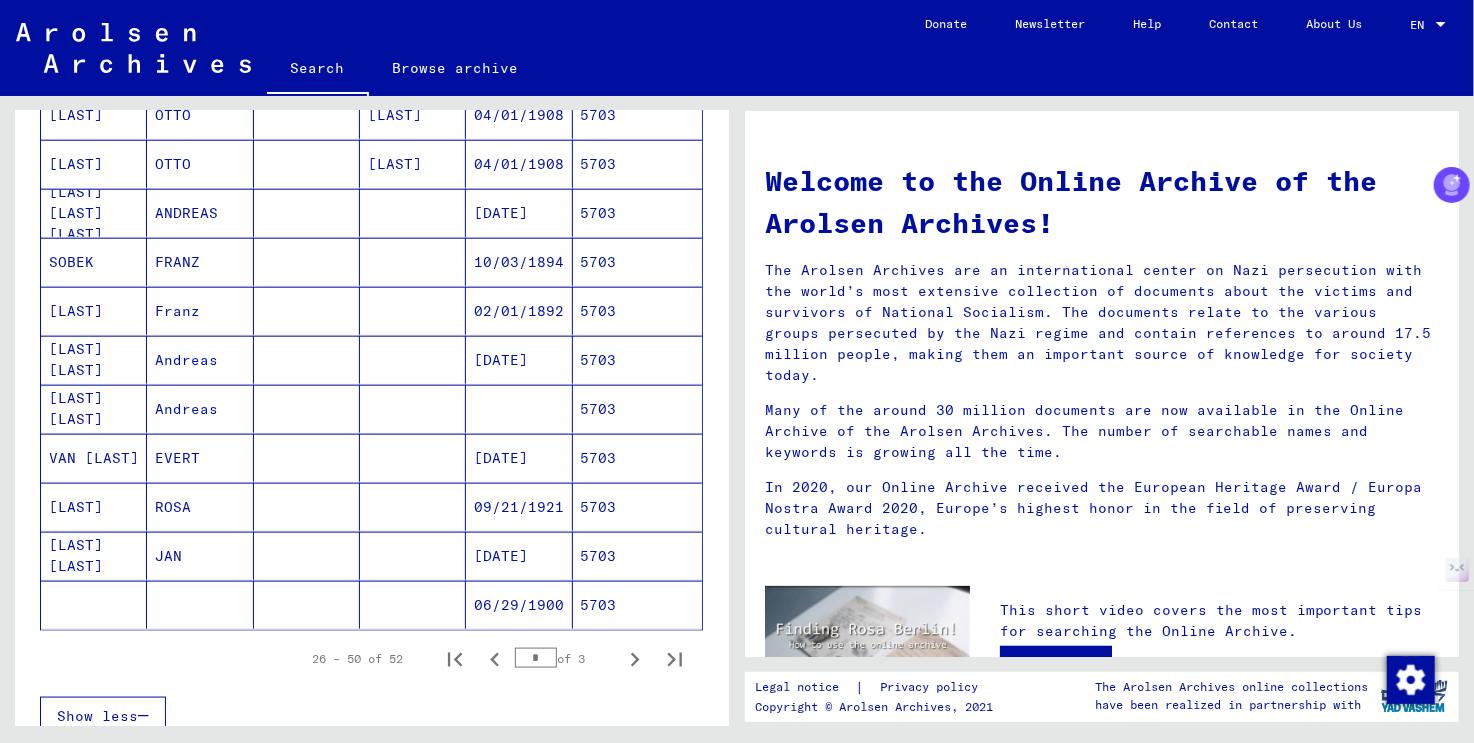 type 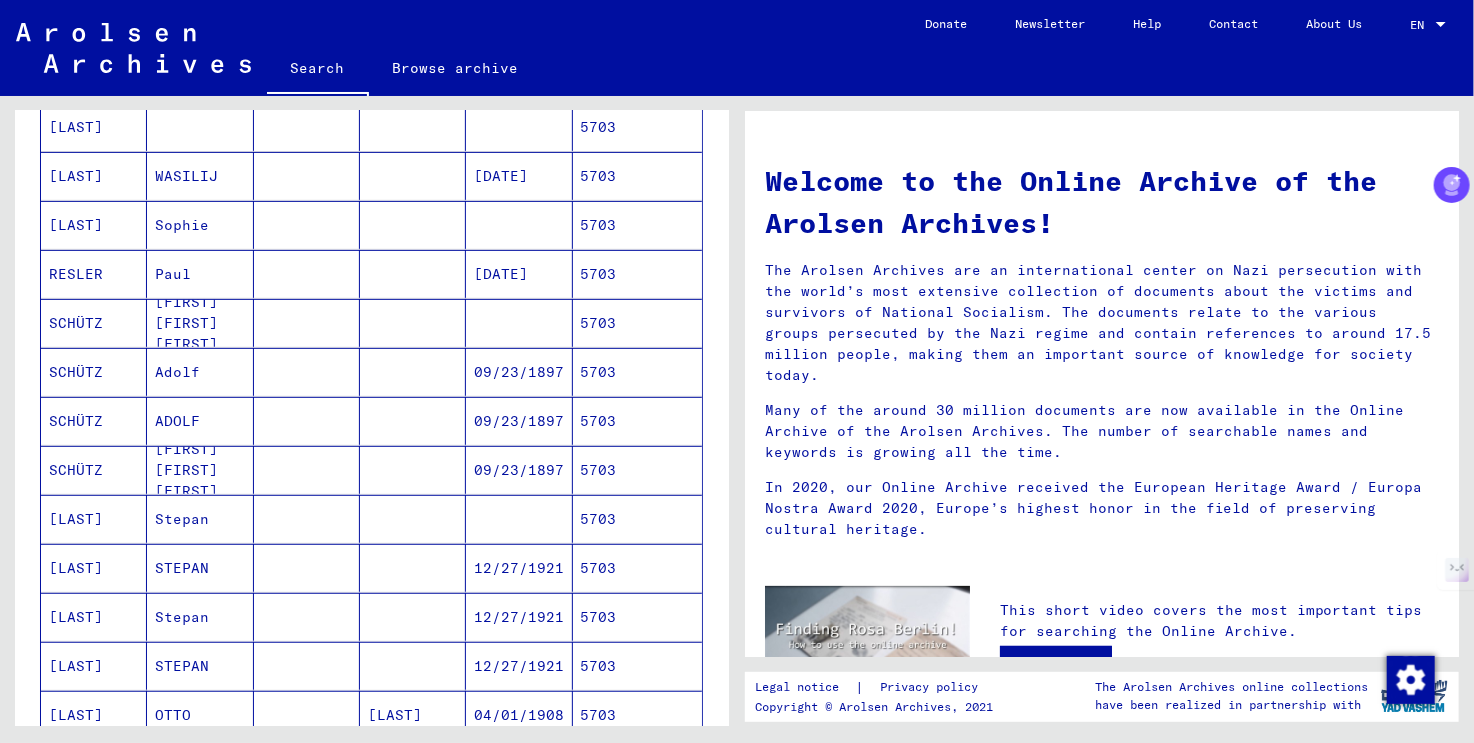 scroll, scrollTop: 0, scrollLeft: 0, axis: both 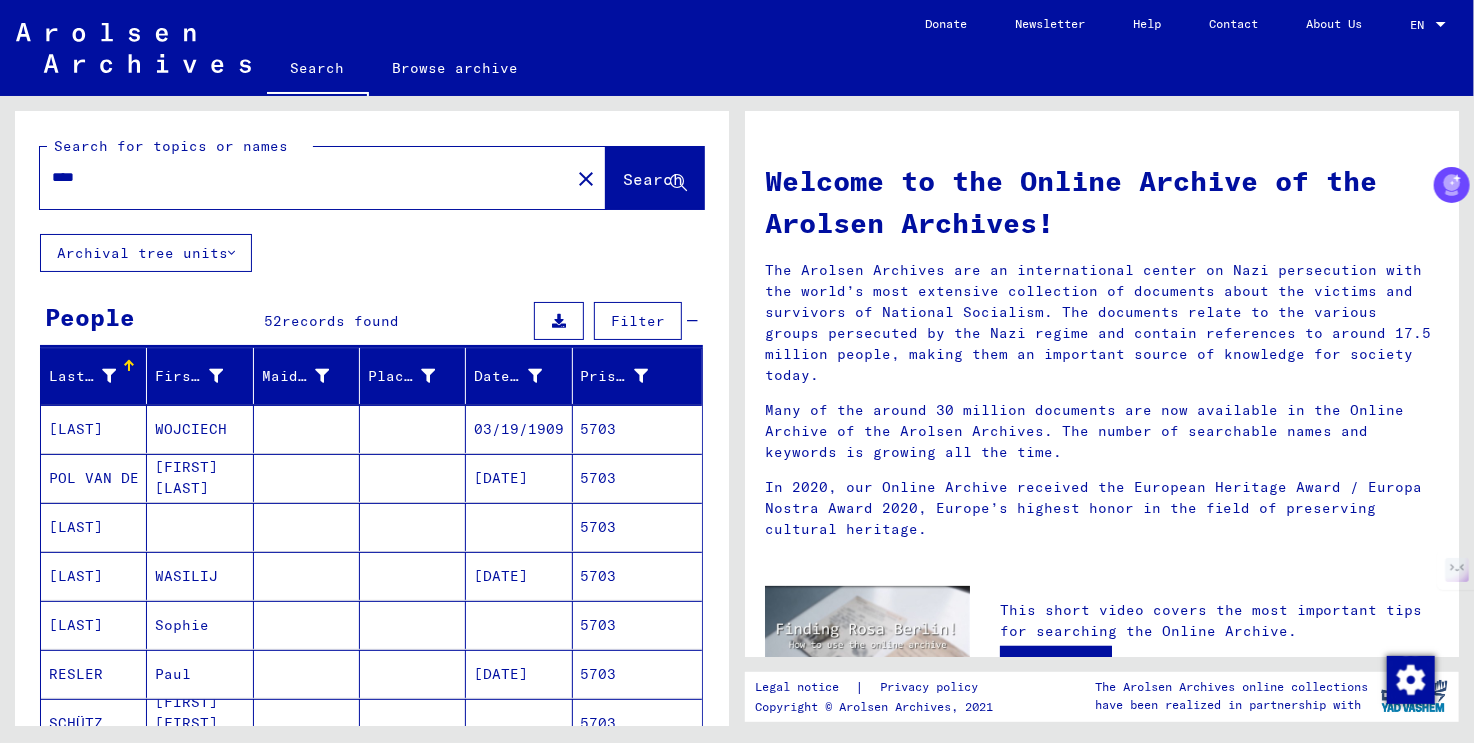 click on "****" at bounding box center (299, 177) 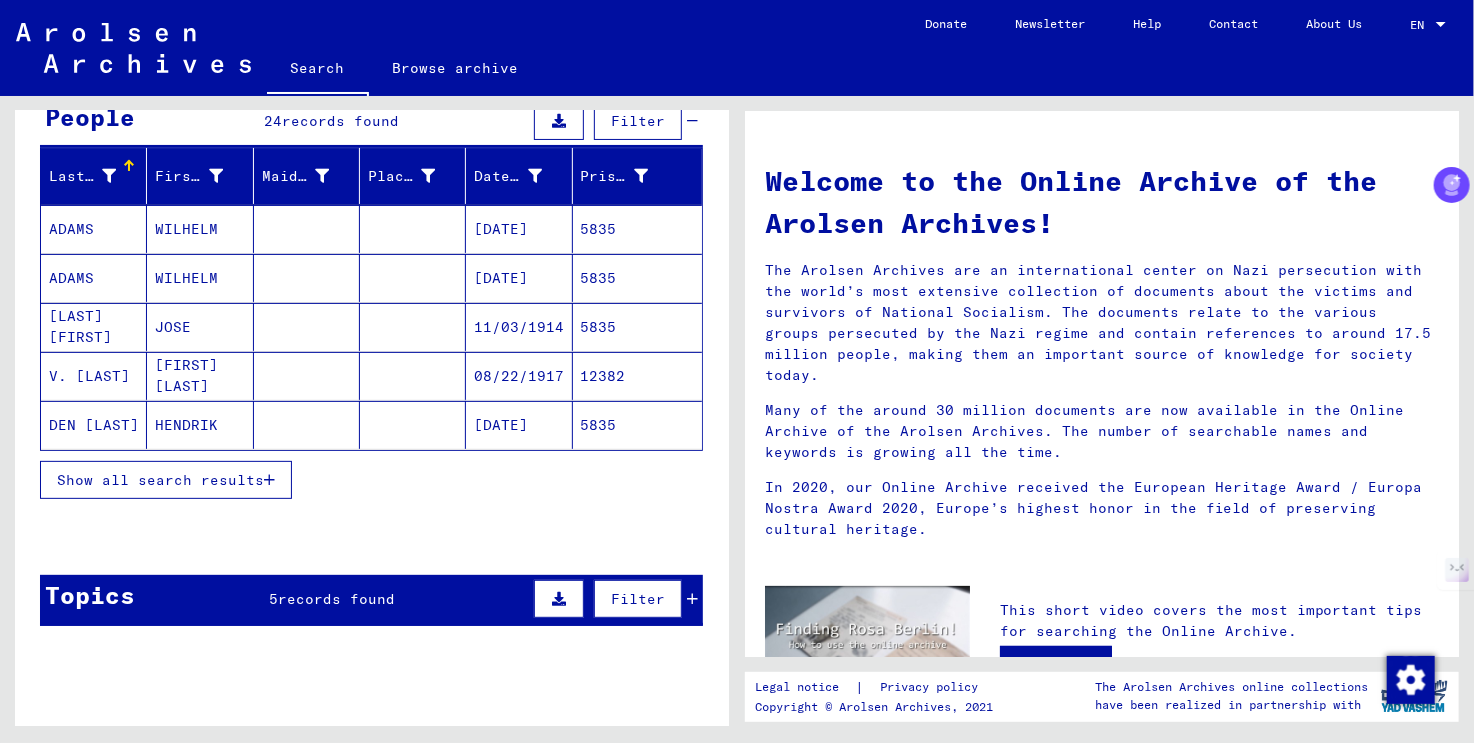 click on "Show all search results" at bounding box center (160, 480) 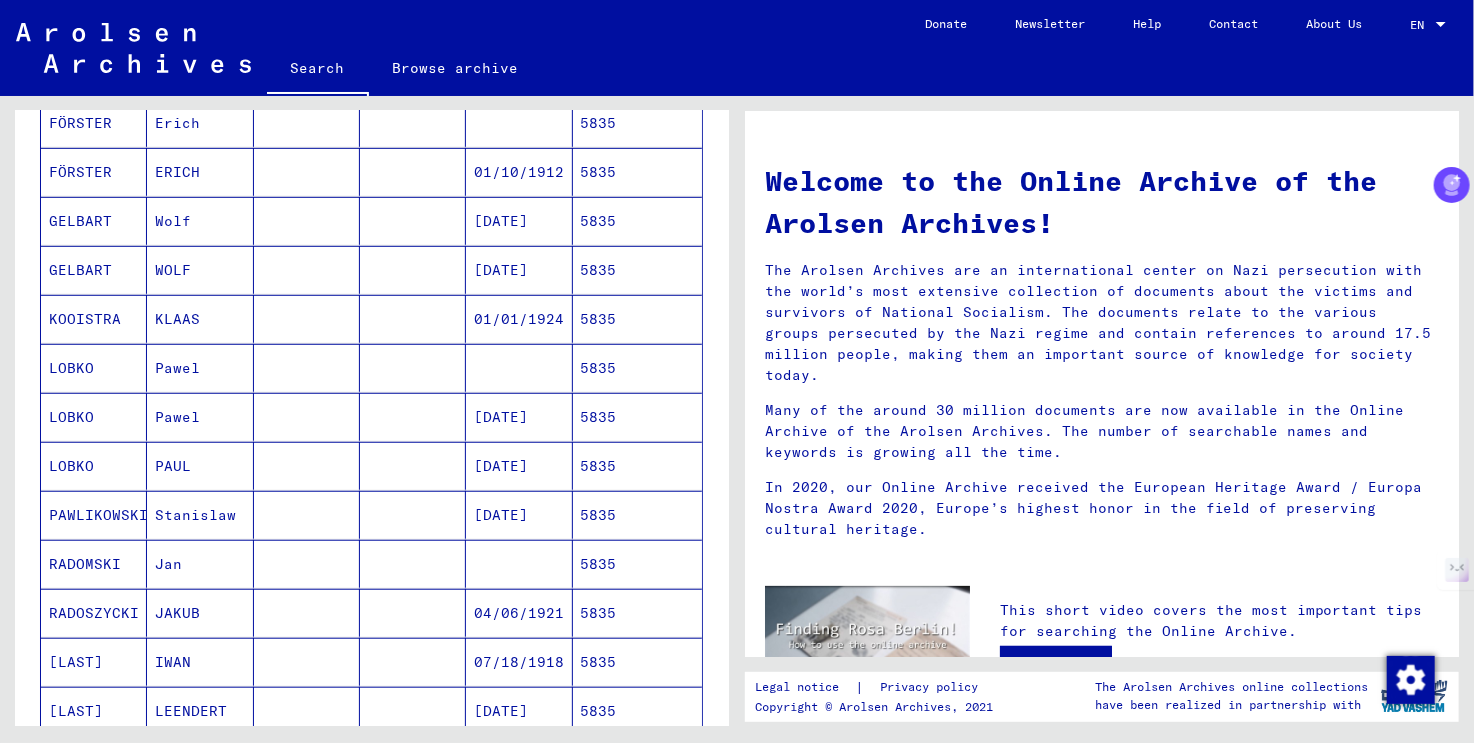 scroll, scrollTop: 900, scrollLeft: 0, axis: vertical 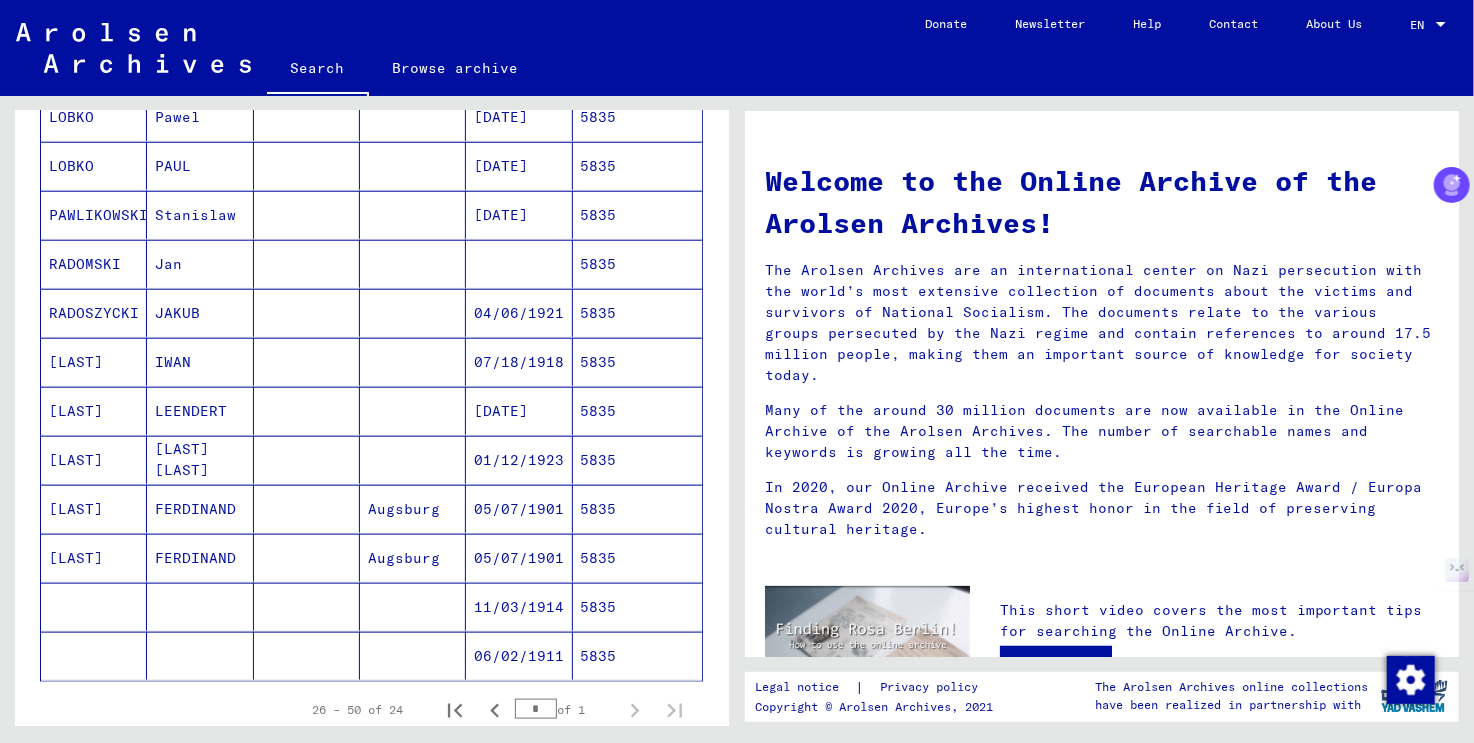 click on "[LAST]" at bounding box center [94, 460] 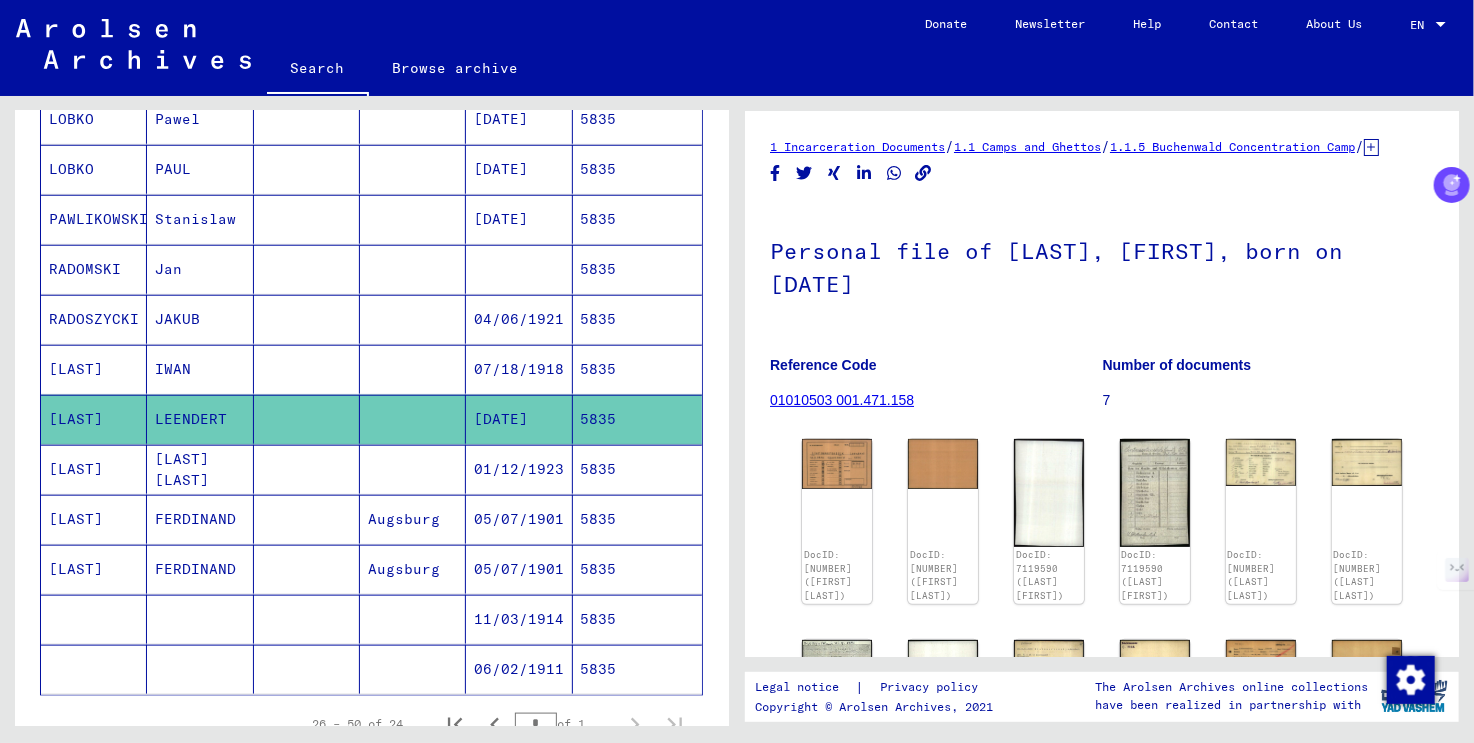 click on "Personal file of [LAST], [FIRST], born on [DATE]" 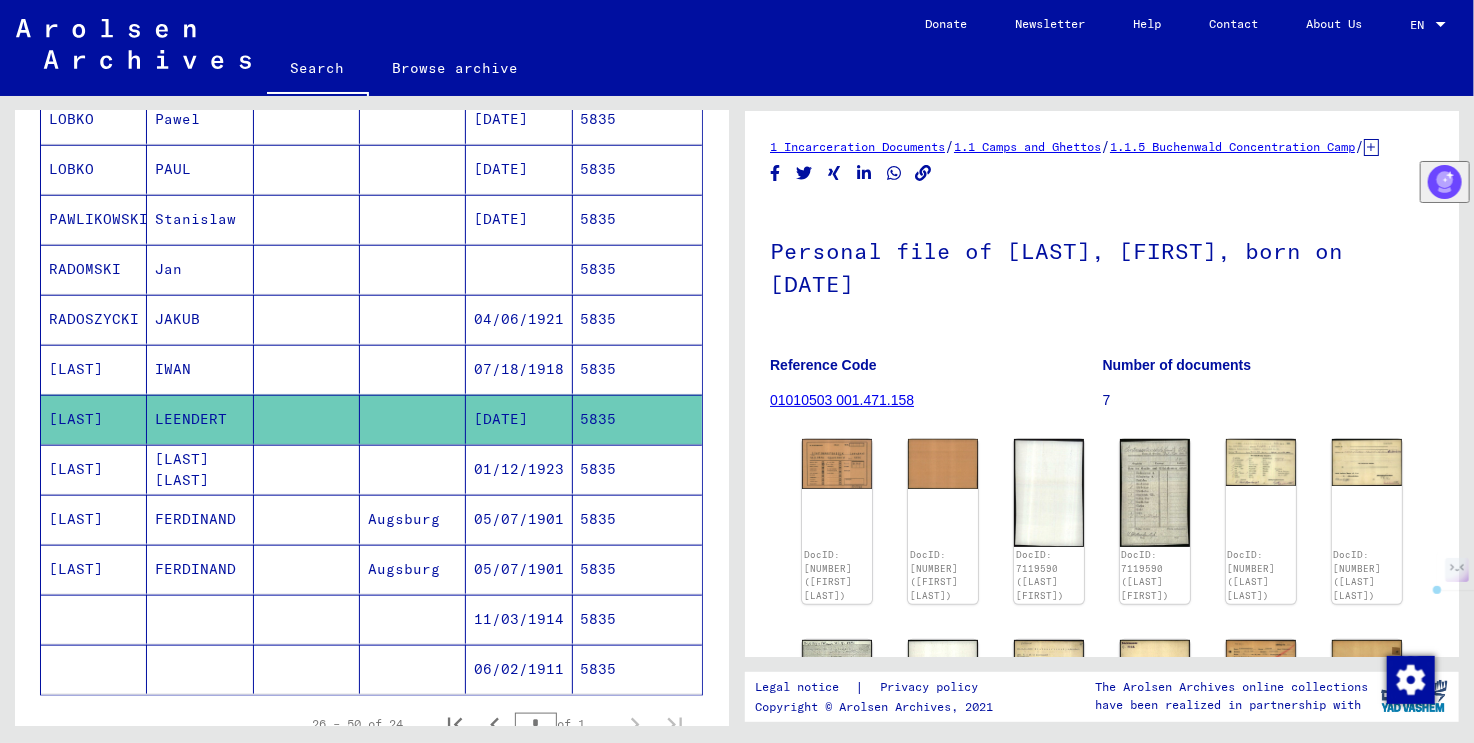 copy on "[LAST]" 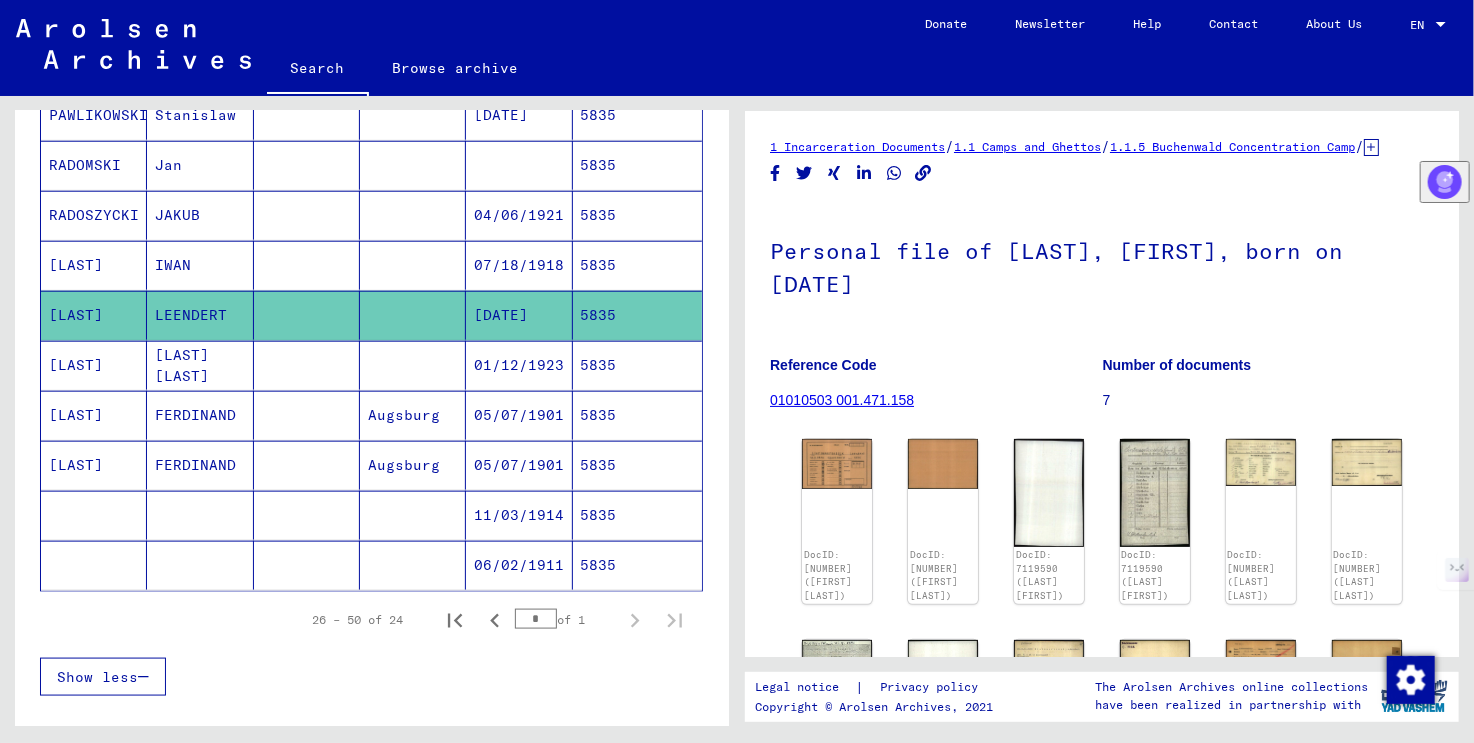 scroll, scrollTop: 910, scrollLeft: 0, axis: vertical 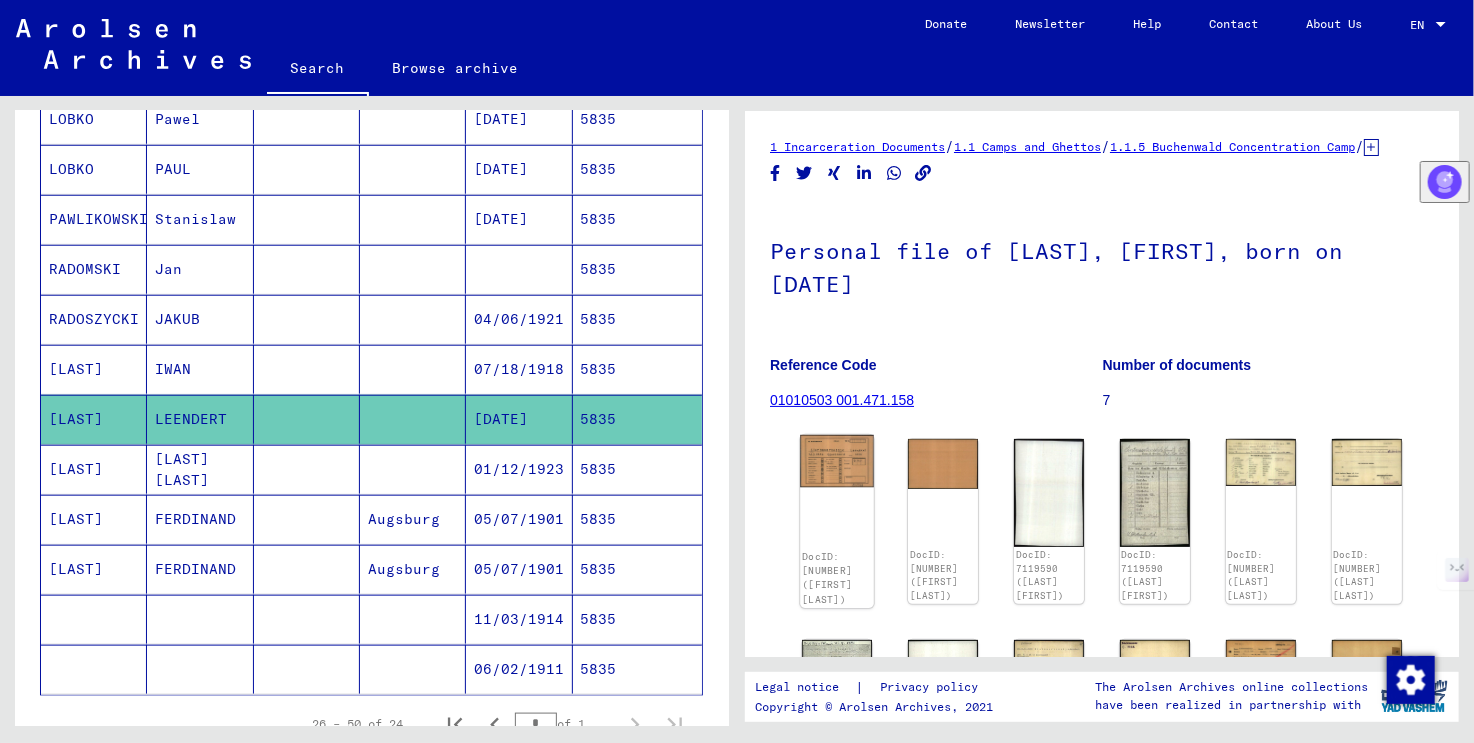 click 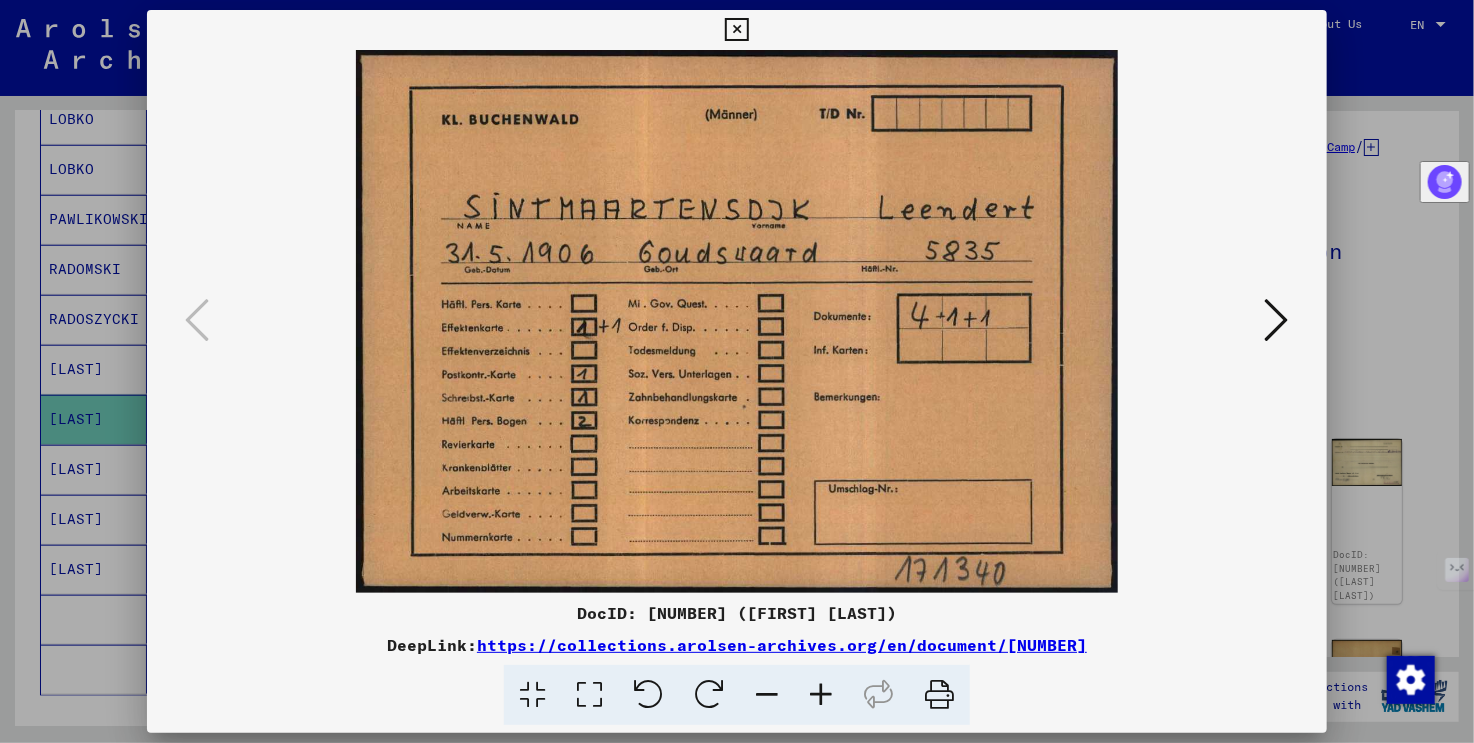 click at bounding box center [1277, 320] 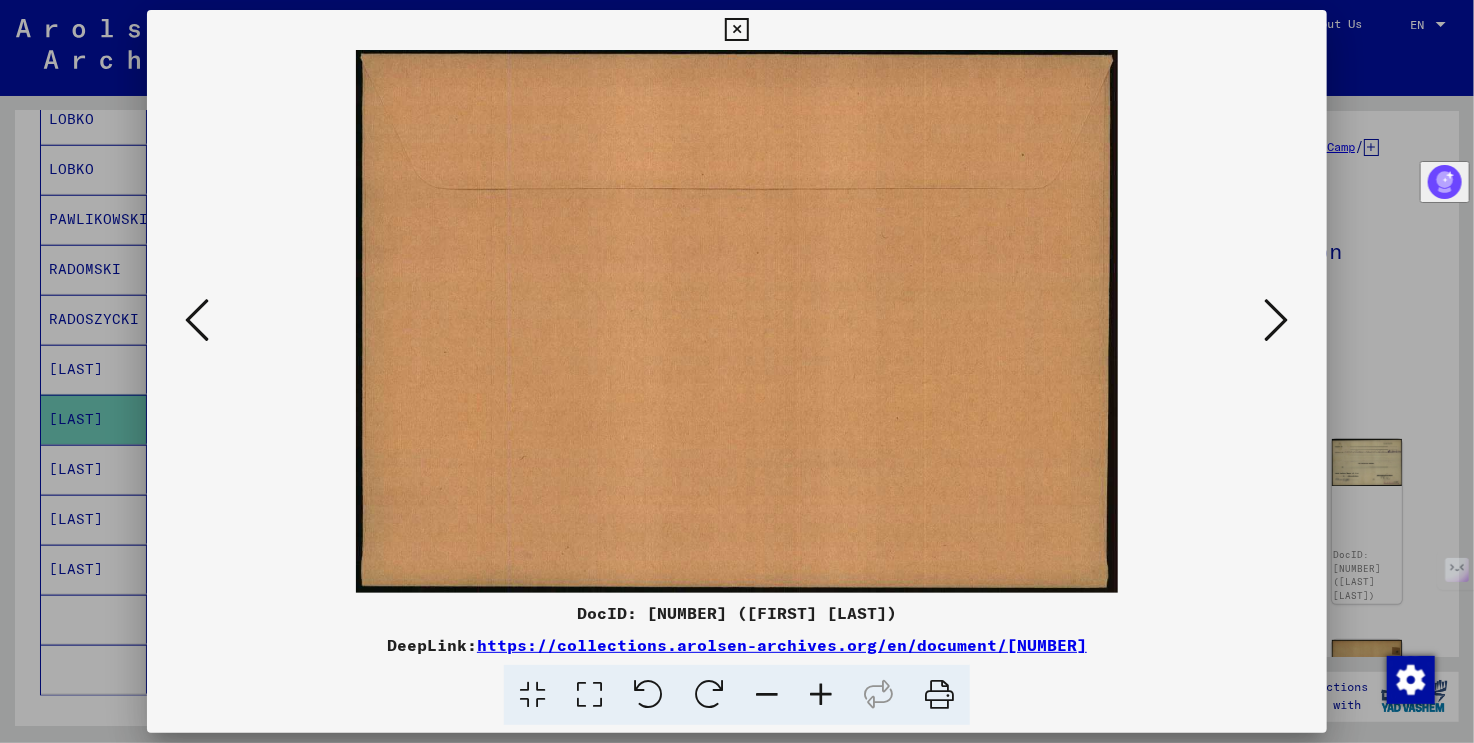 click at bounding box center [1277, 320] 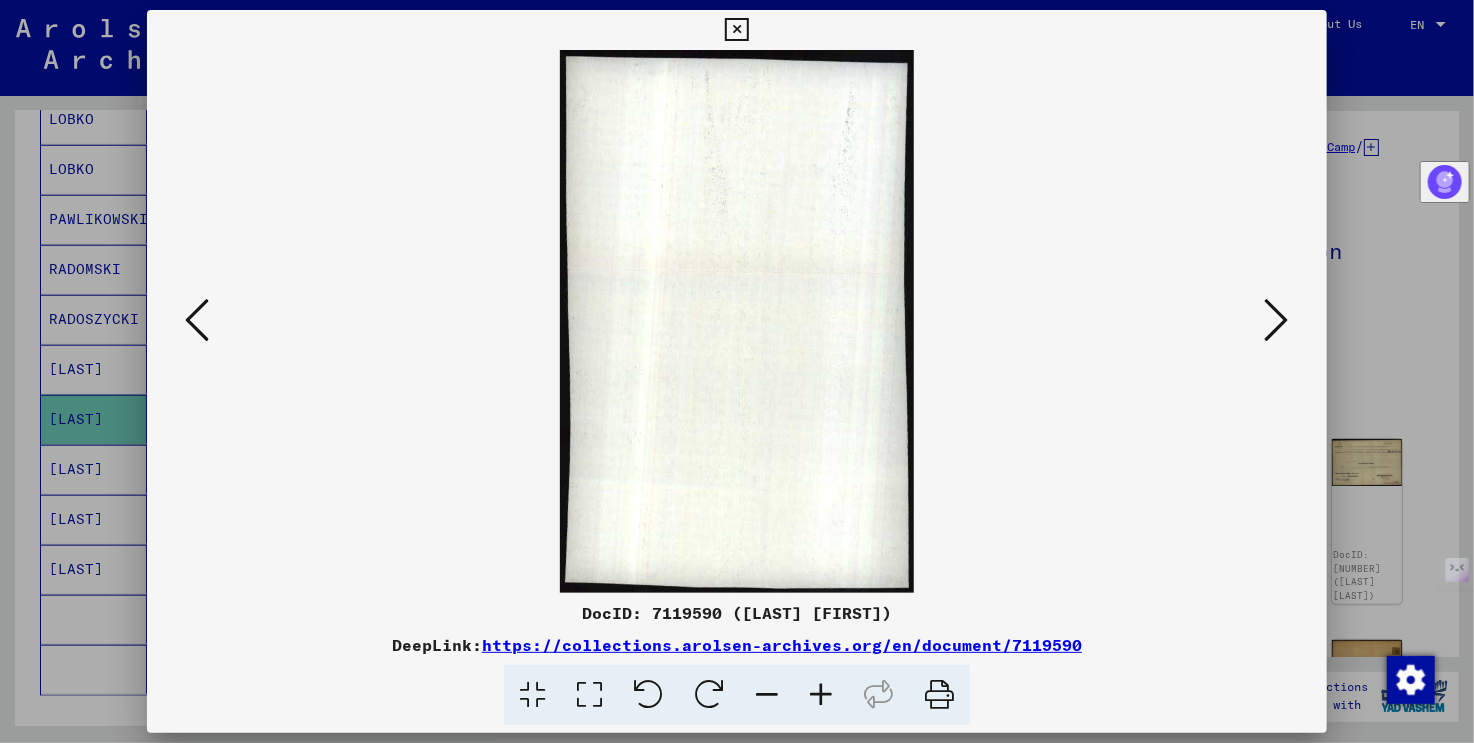 click at bounding box center [1277, 320] 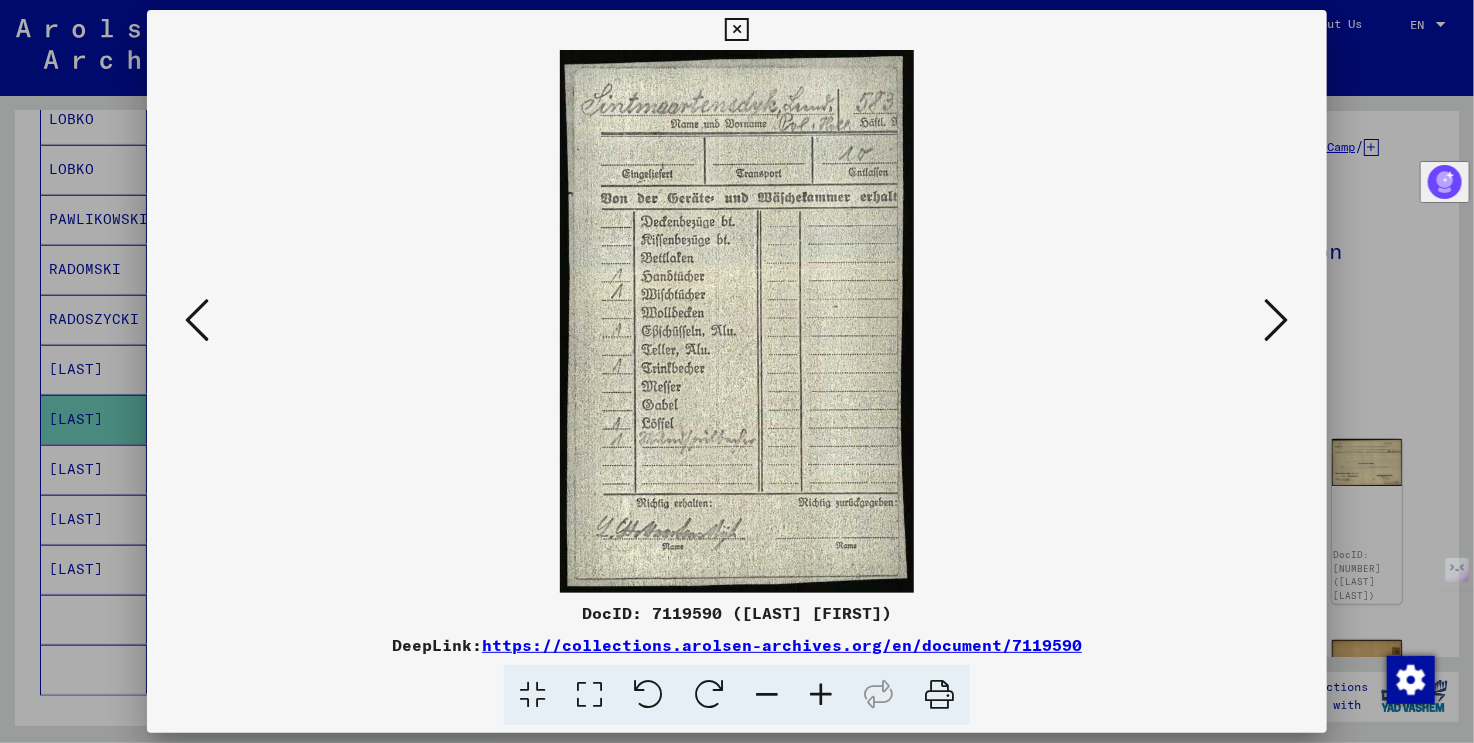 click at bounding box center [1277, 320] 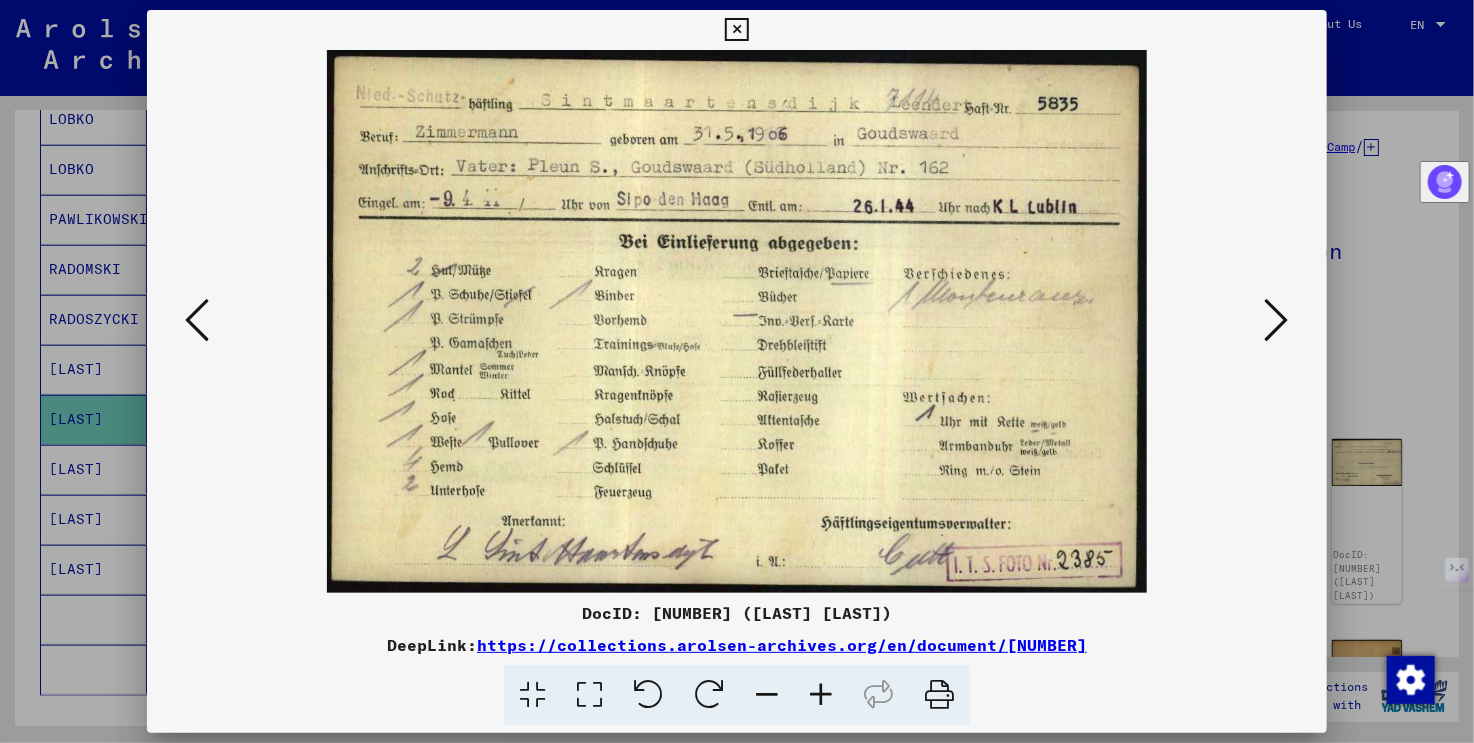 type 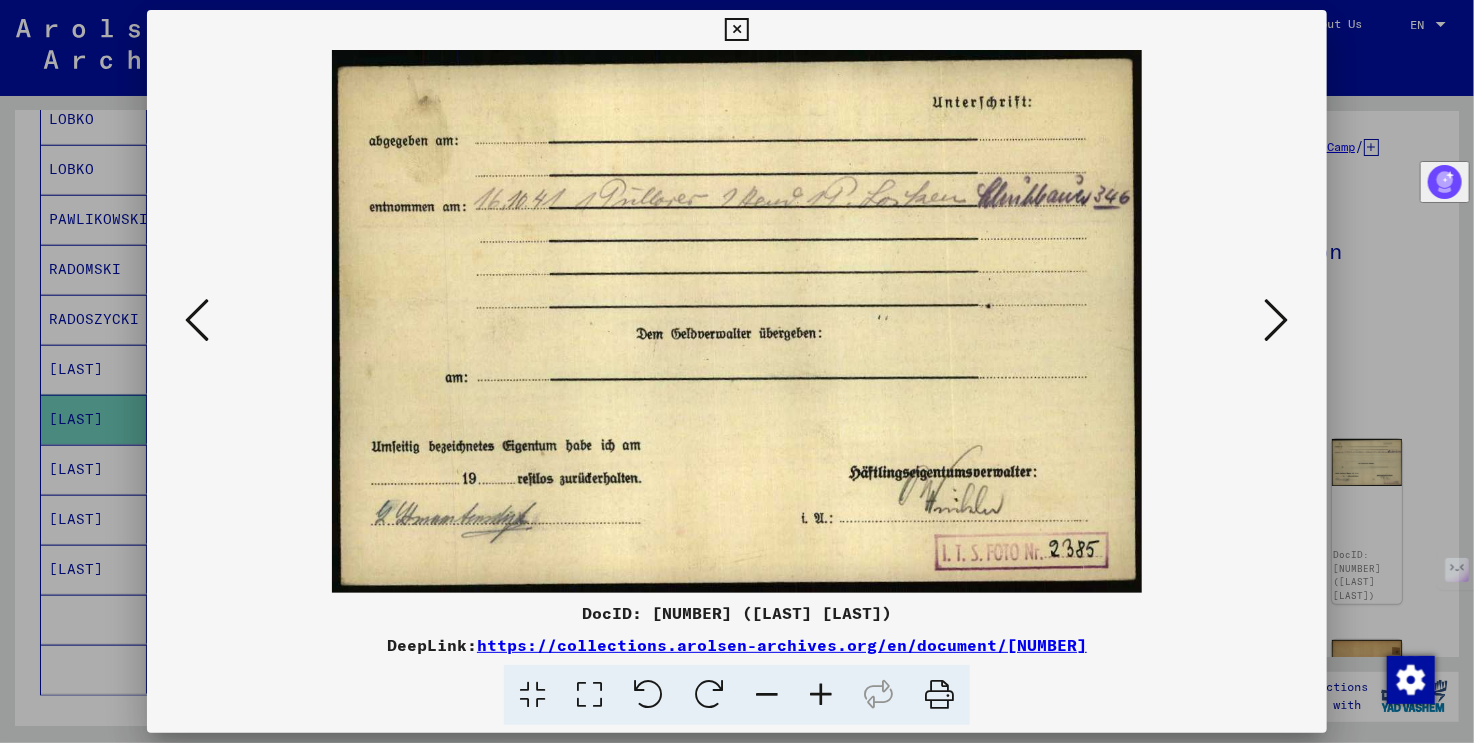 click at bounding box center [1277, 320] 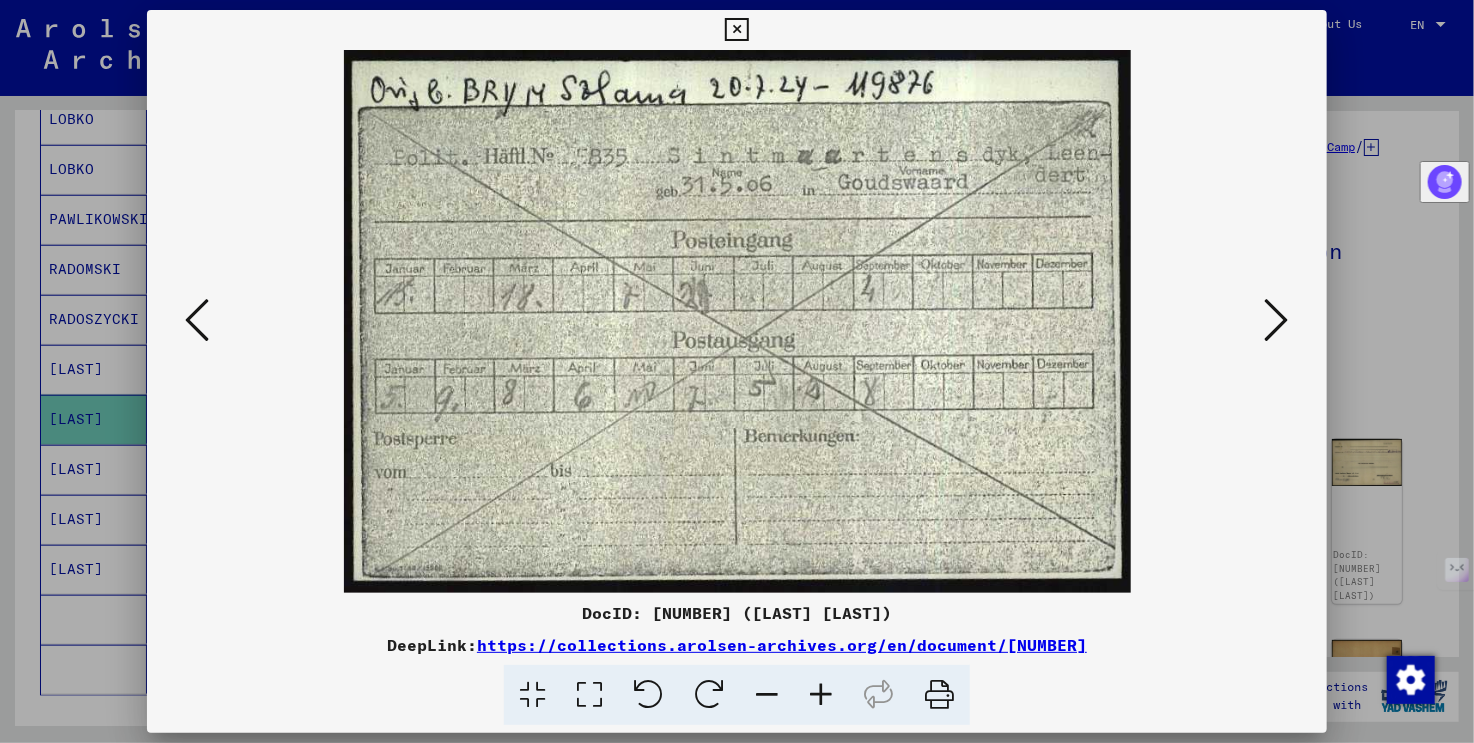 click at bounding box center (1277, 320) 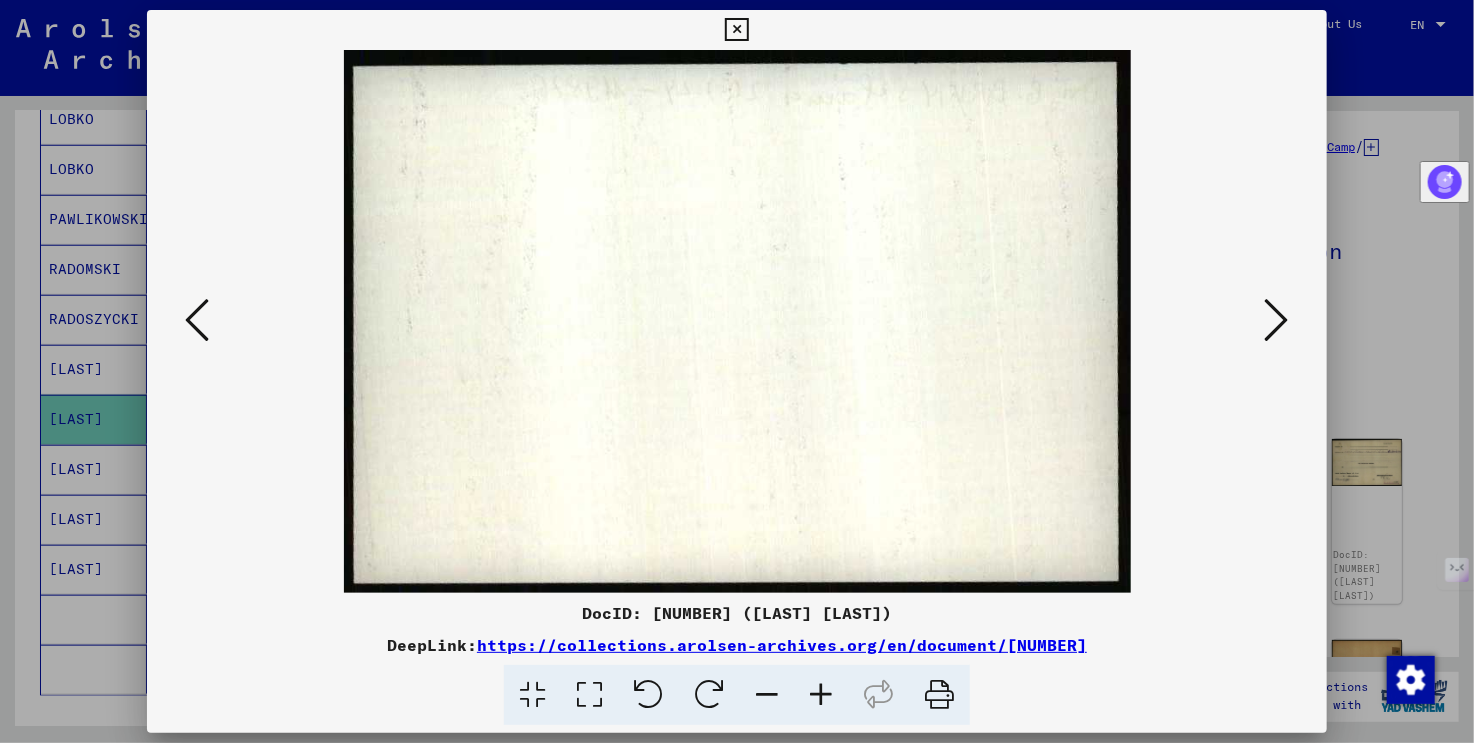 click at bounding box center (197, 320) 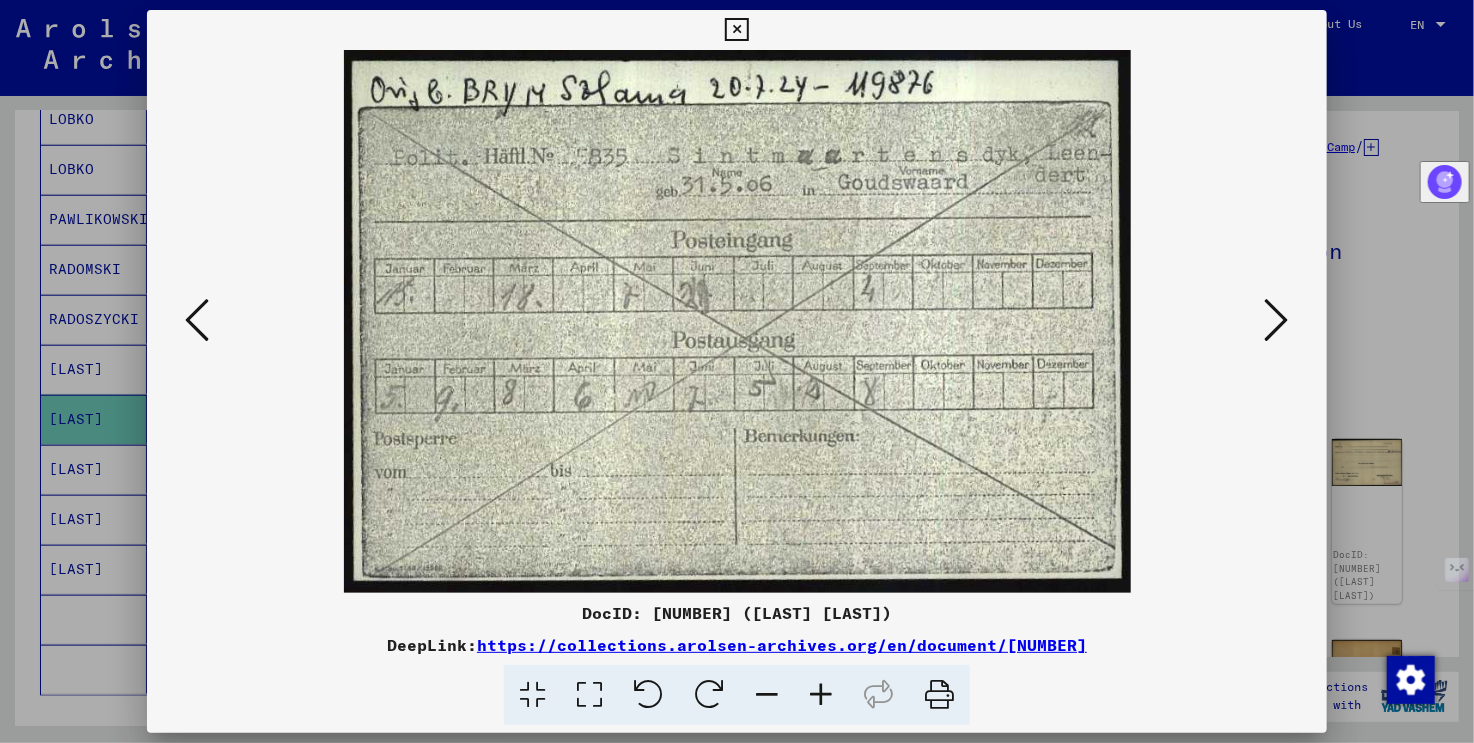 type 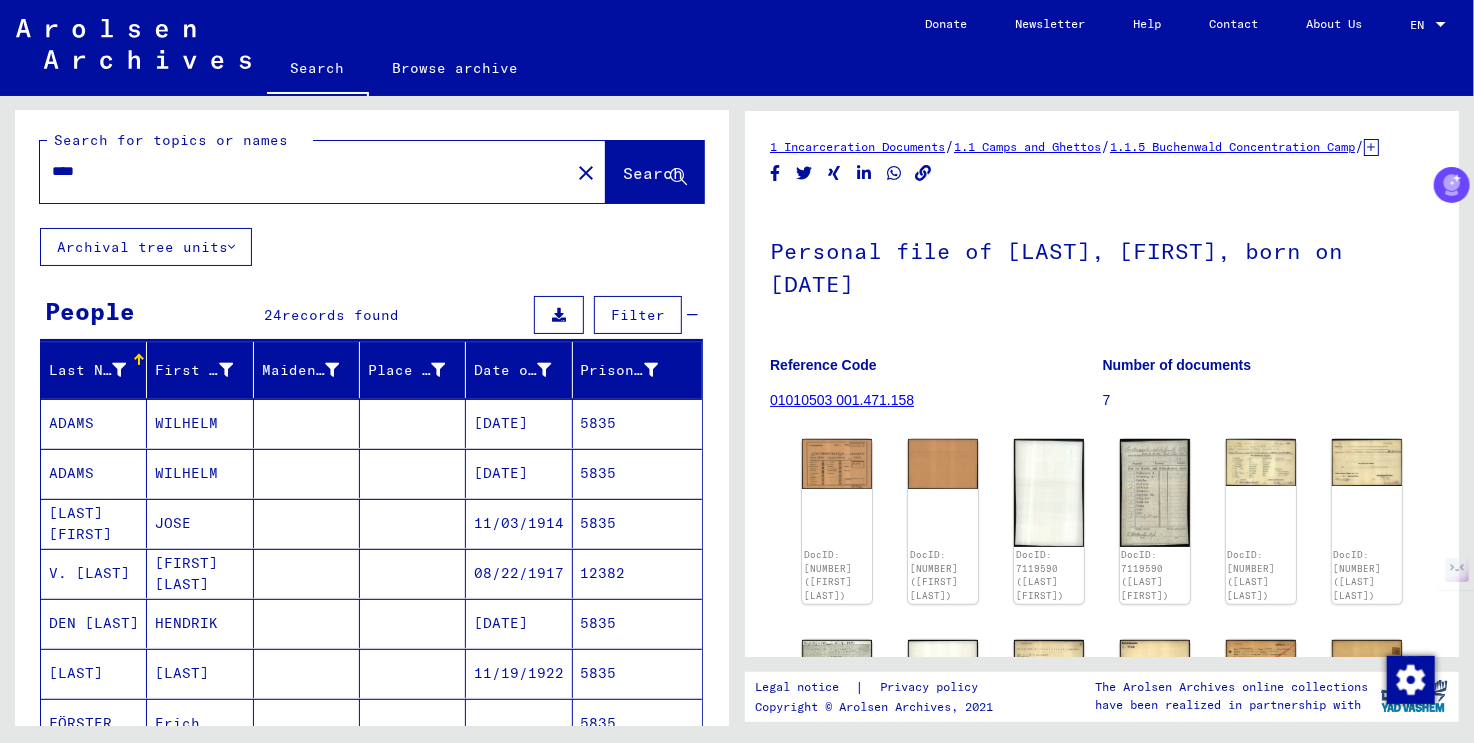 scroll, scrollTop: 0, scrollLeft: 0, axis: both 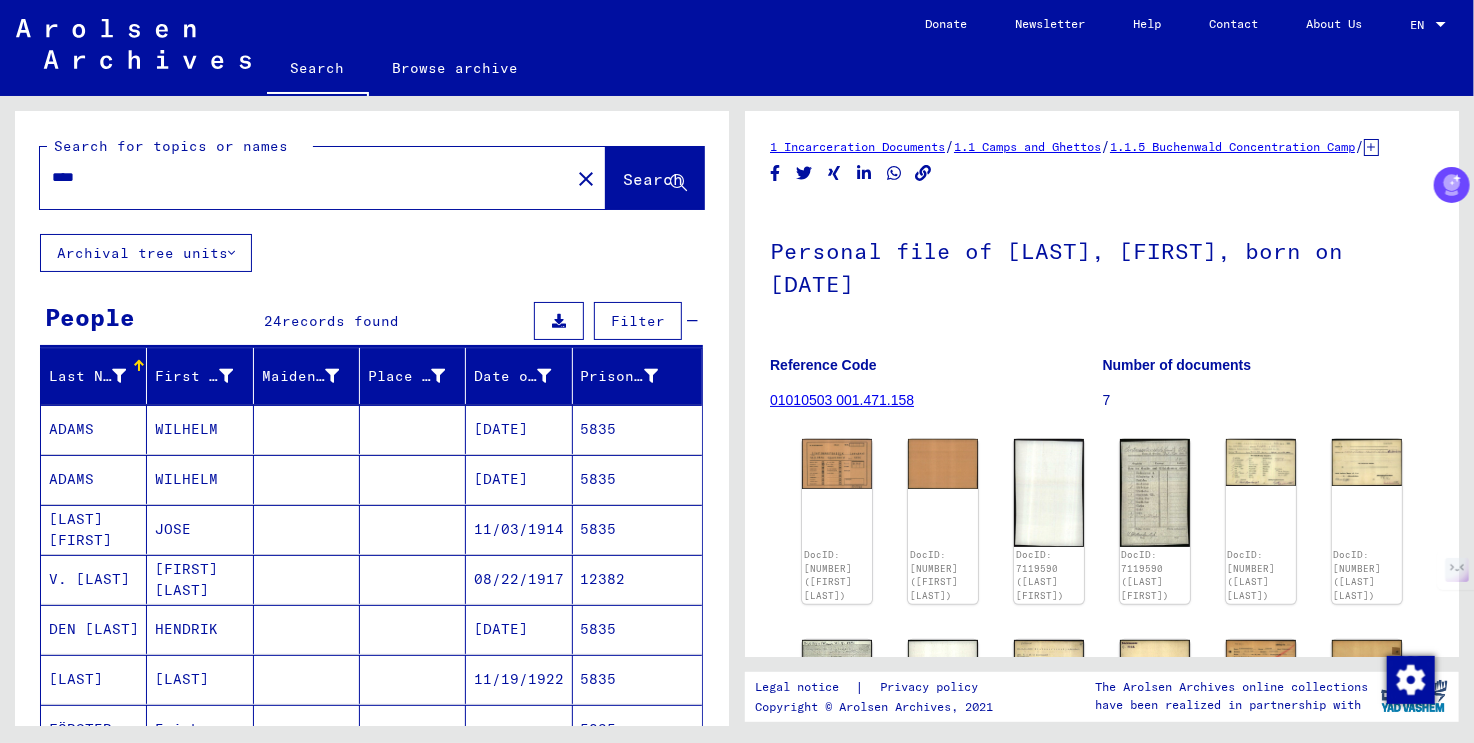 click on "****" at bounding box center (305, 177) 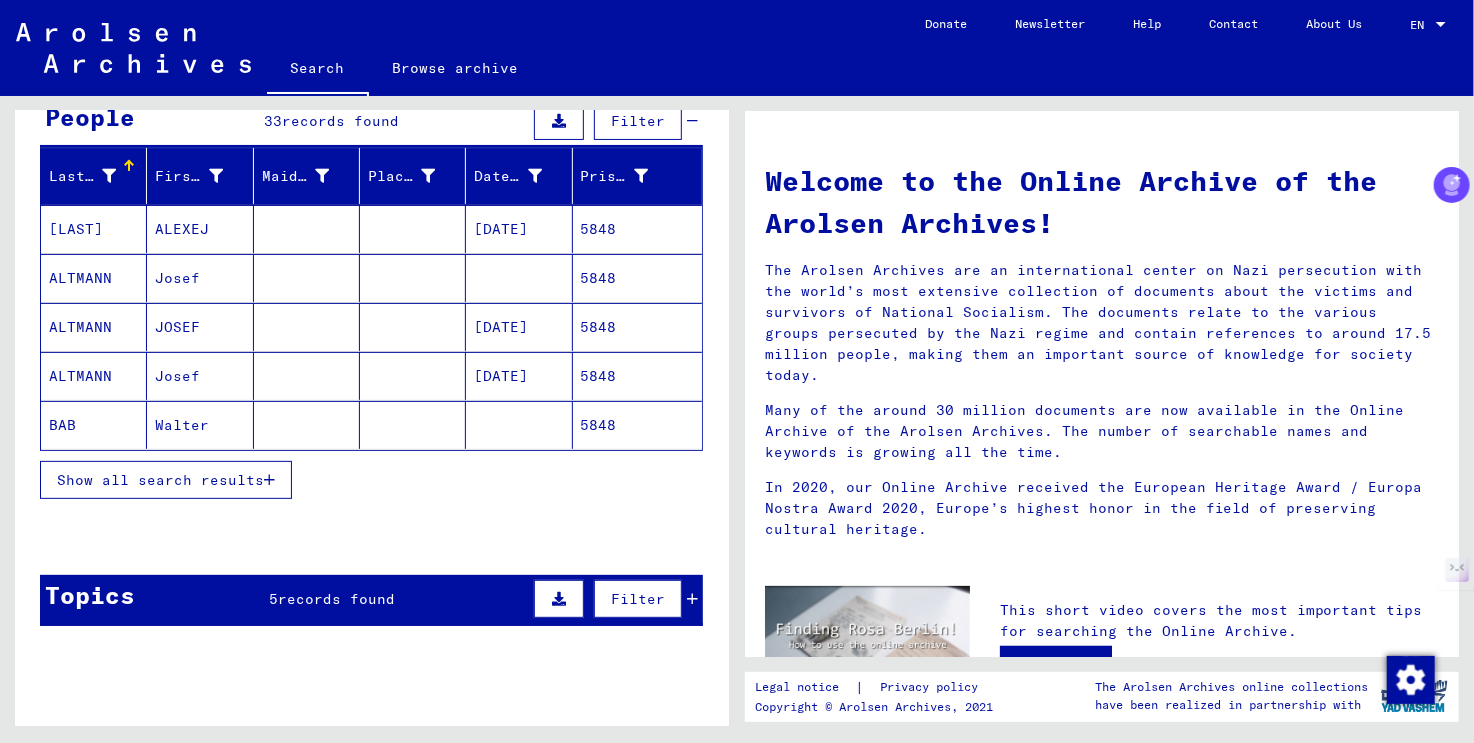 click on "Show all search results" at bounding box center (160, 480) 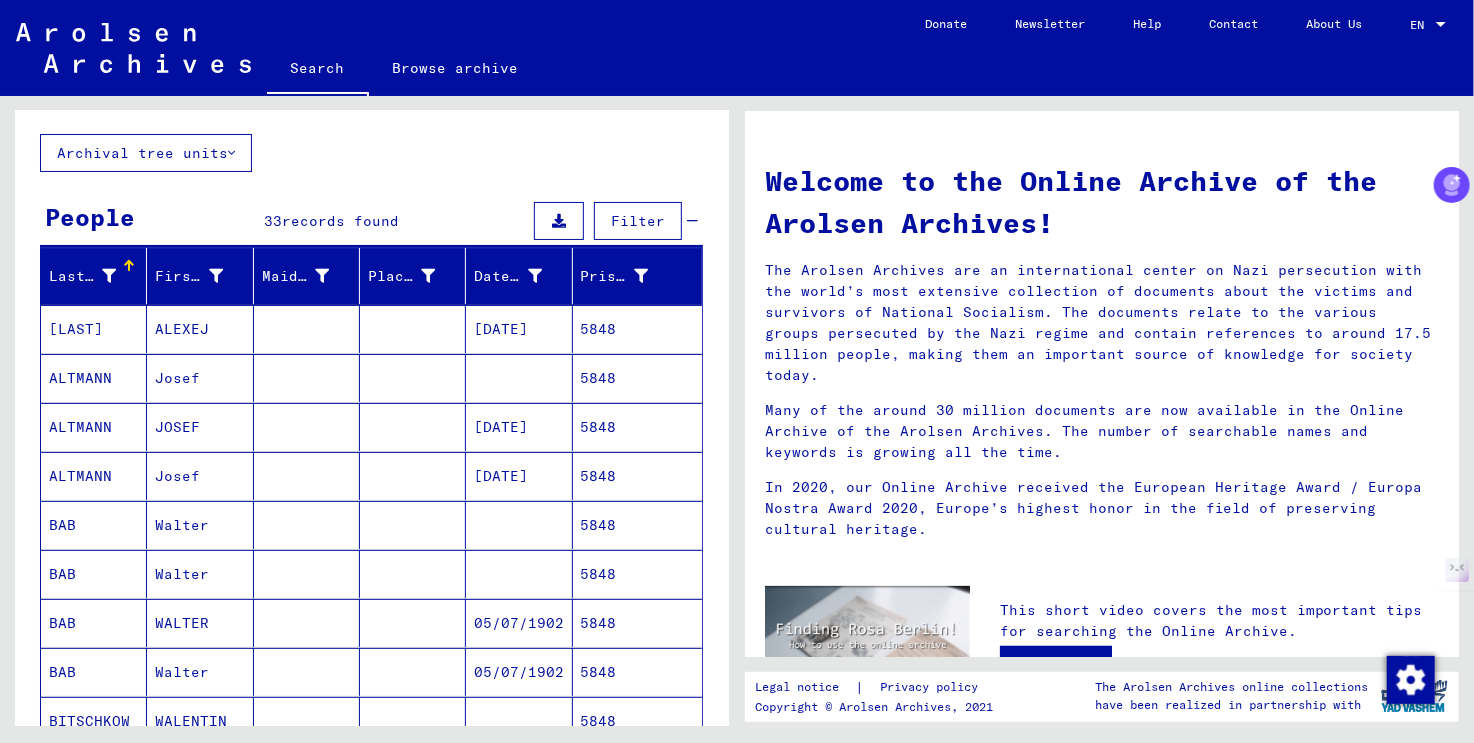 scroll, scrollTop: 0, scrollLeft: 0, axis: both 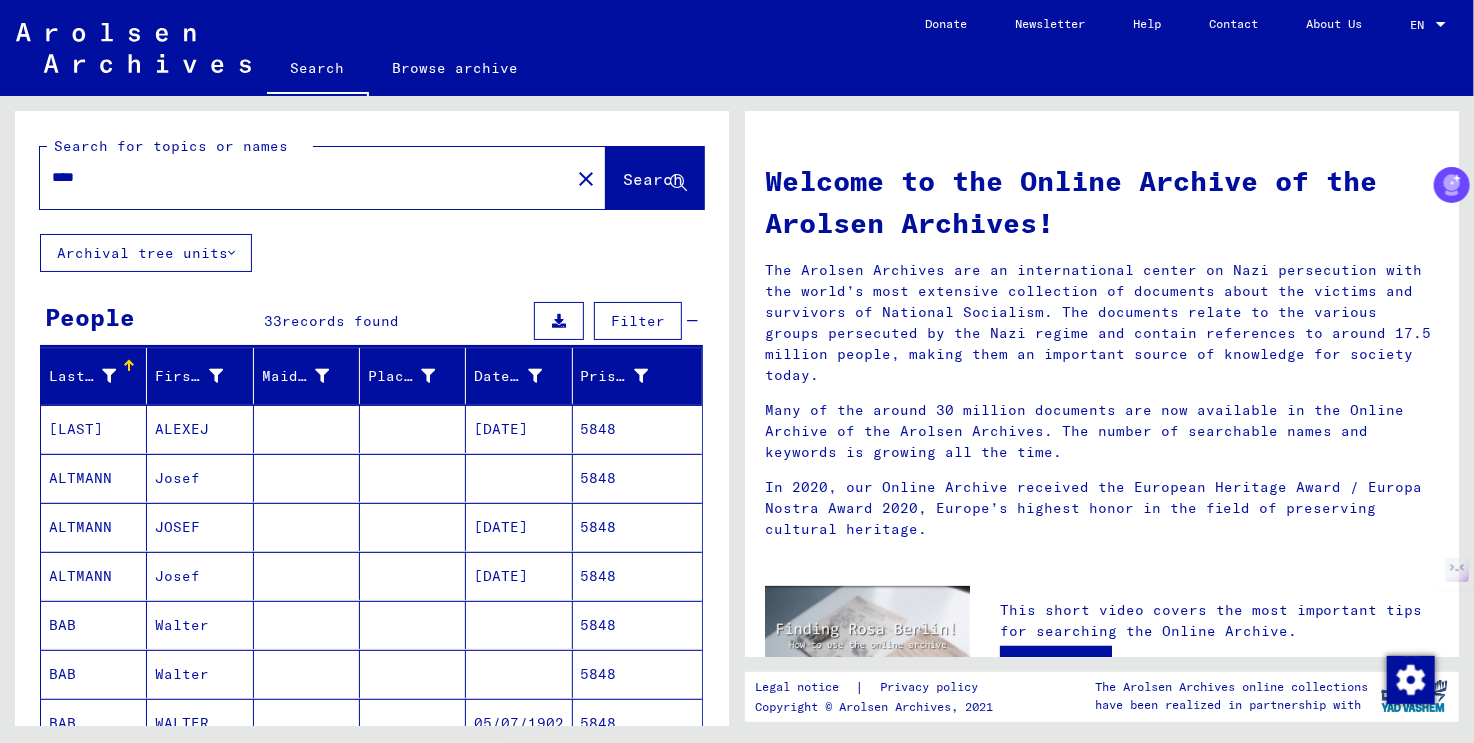click on "****" at bounding box center [299, 177] 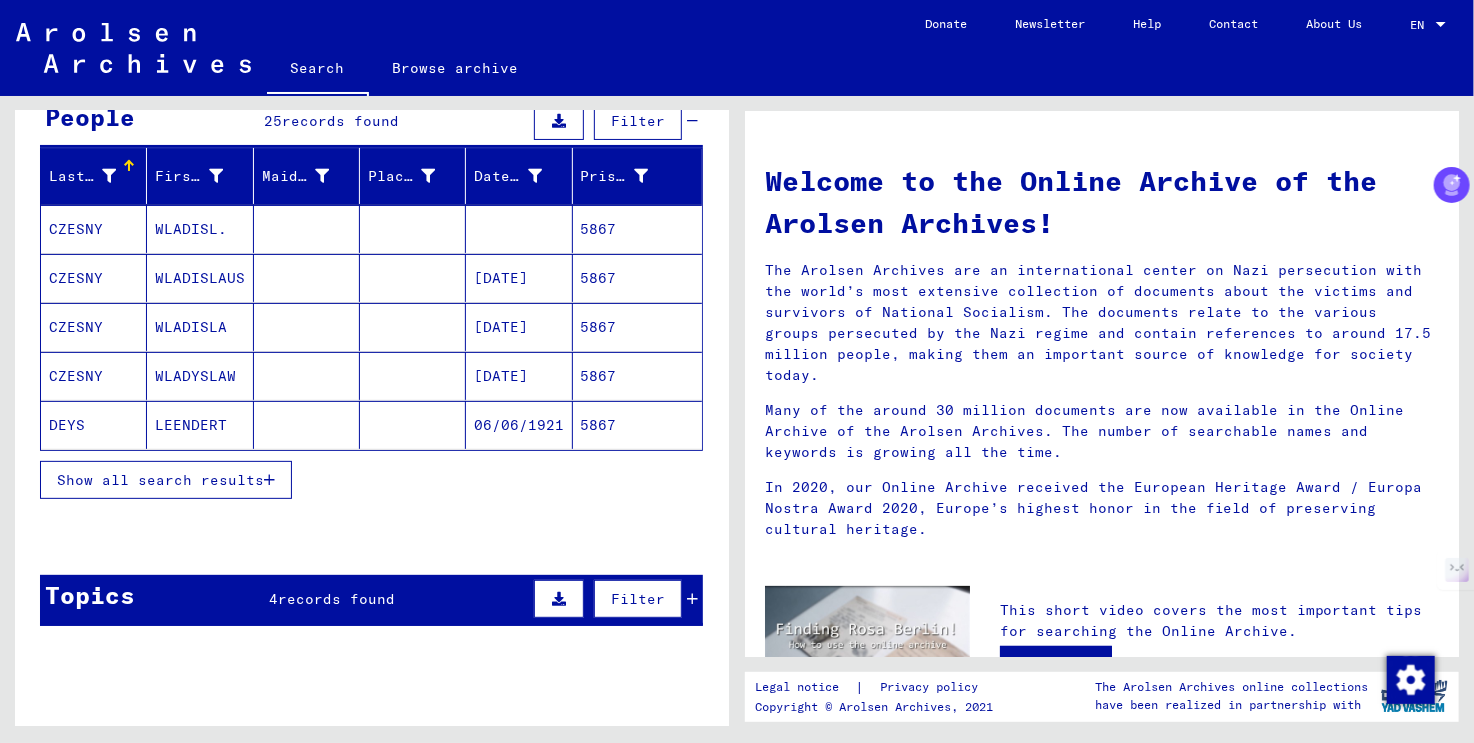 click on "Show all search results" at bounding box center [160, 480] 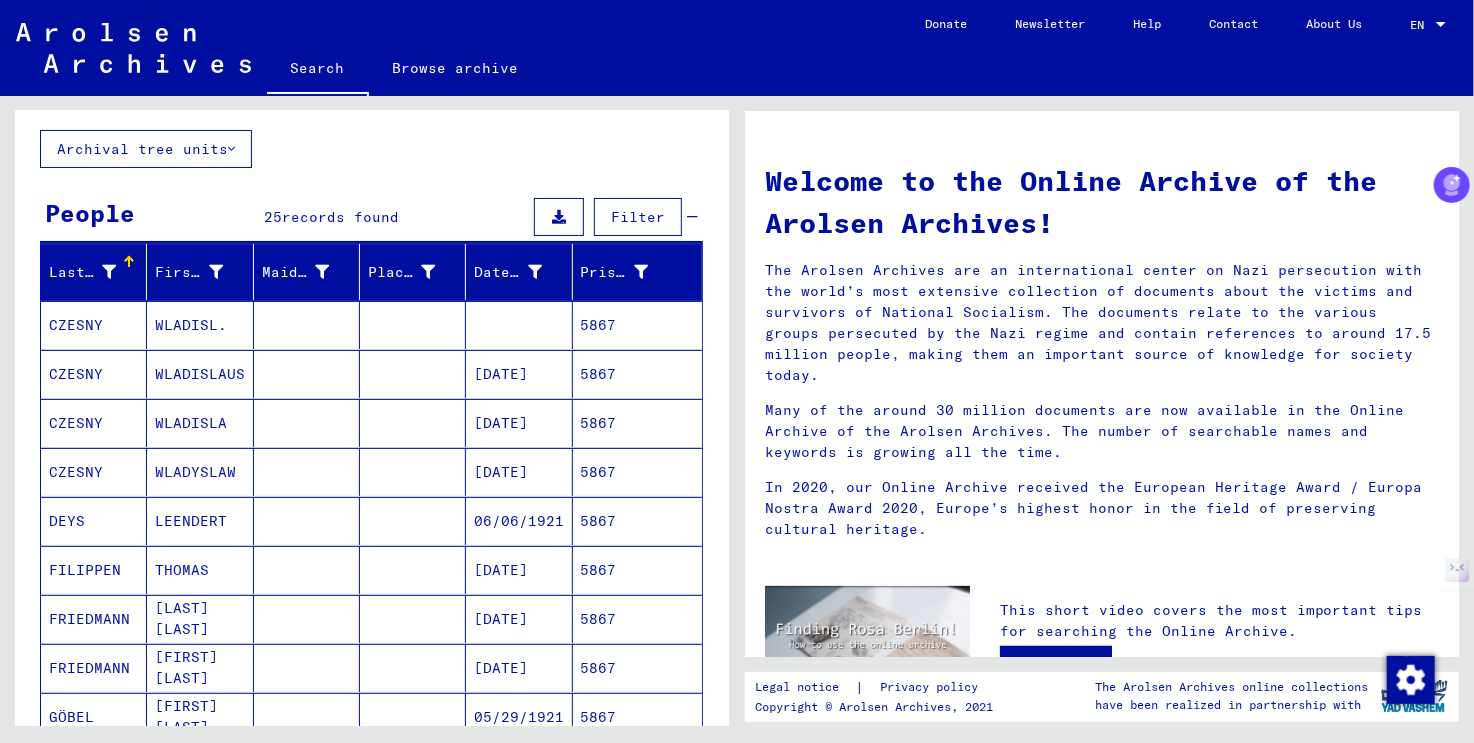 scroll, scrollTop: 0, scrollLeft: 0, axis: both 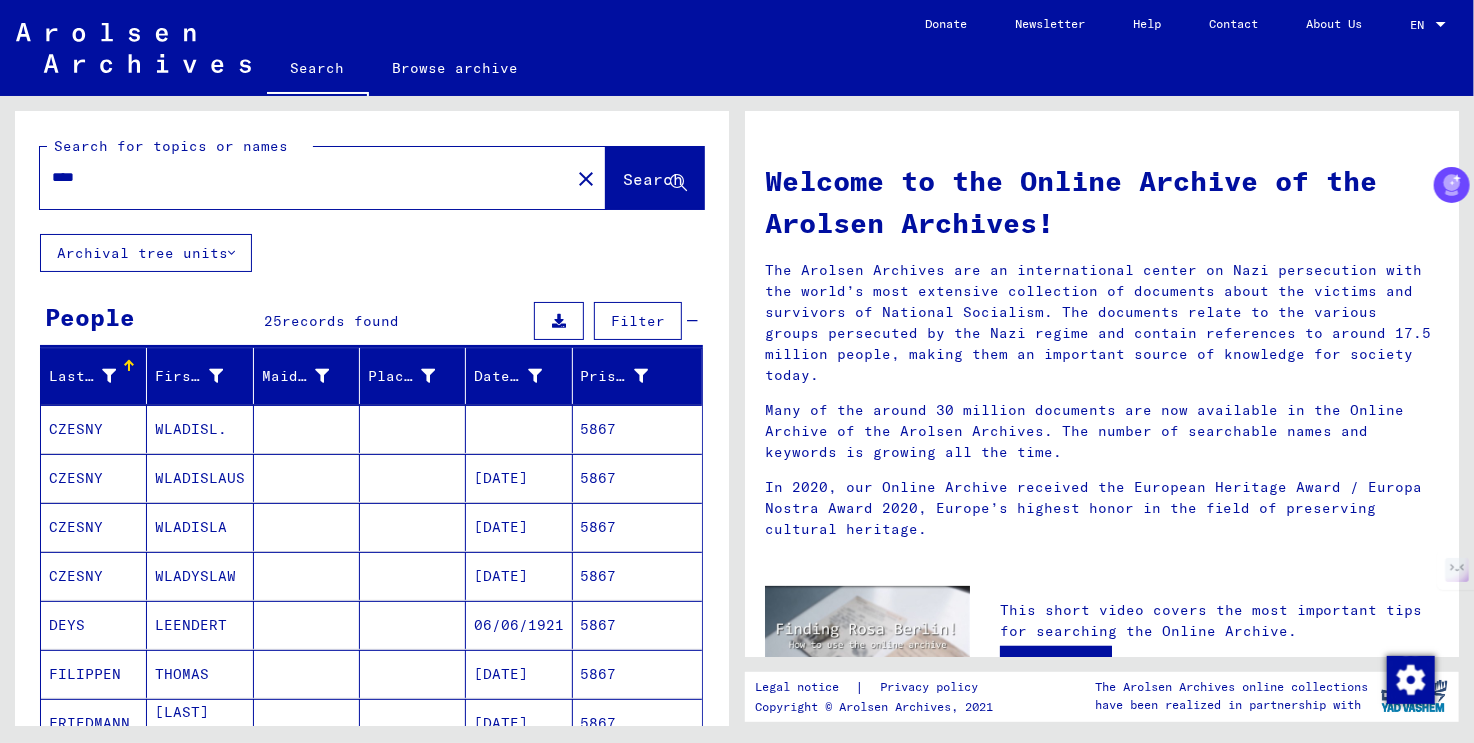 click on "****" at bounding box center [299, 177] 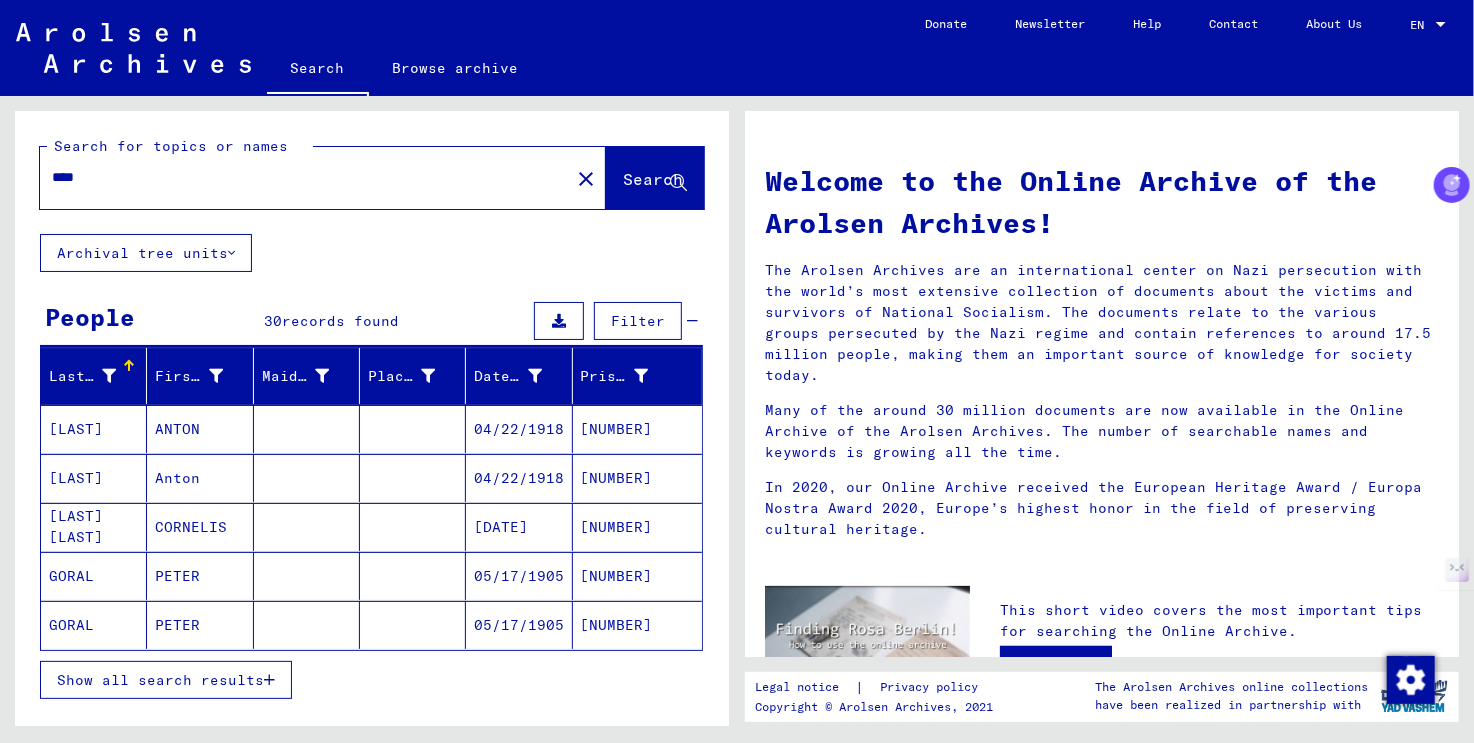 click on "Show all search results" at bounding box center (166, 680) 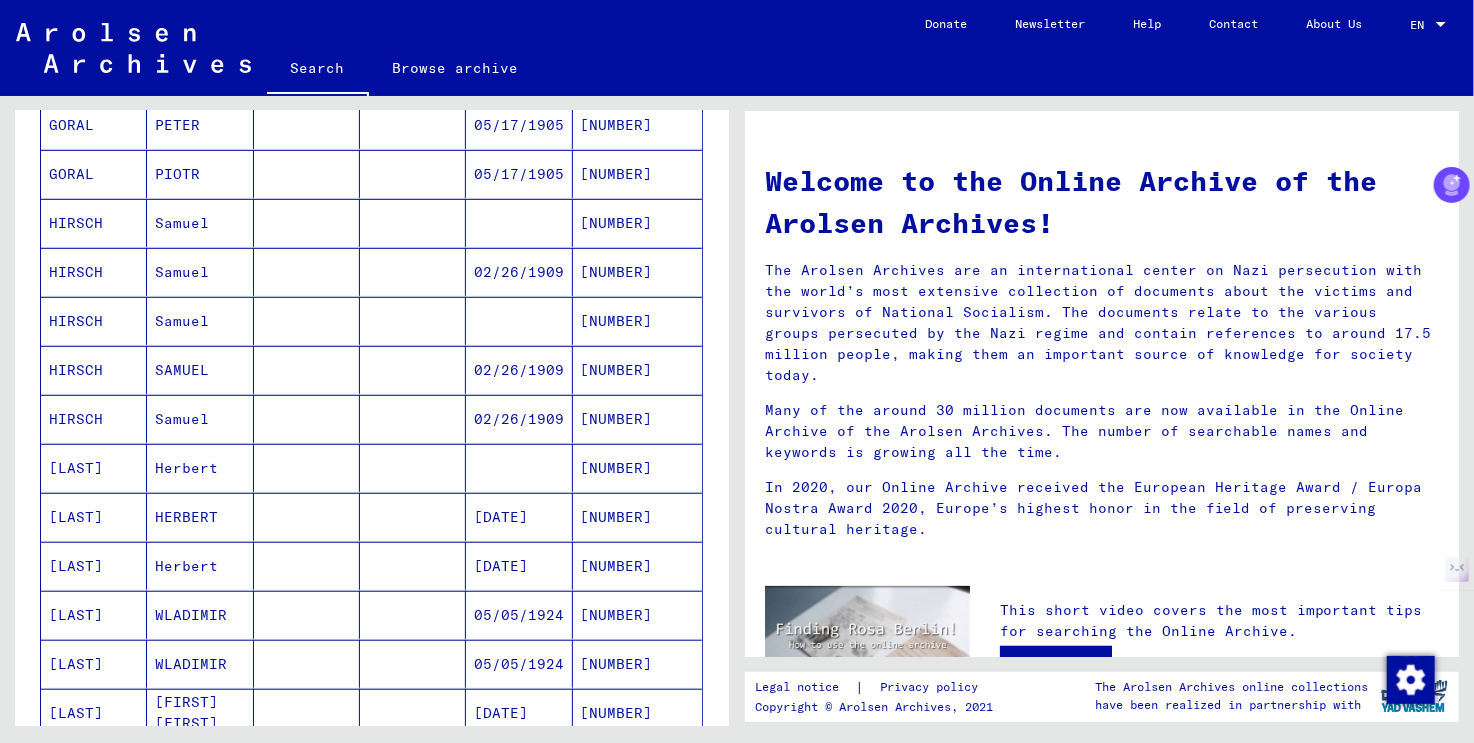 scroll, scrollTop: 0, scrollLeft: 0, axis: both 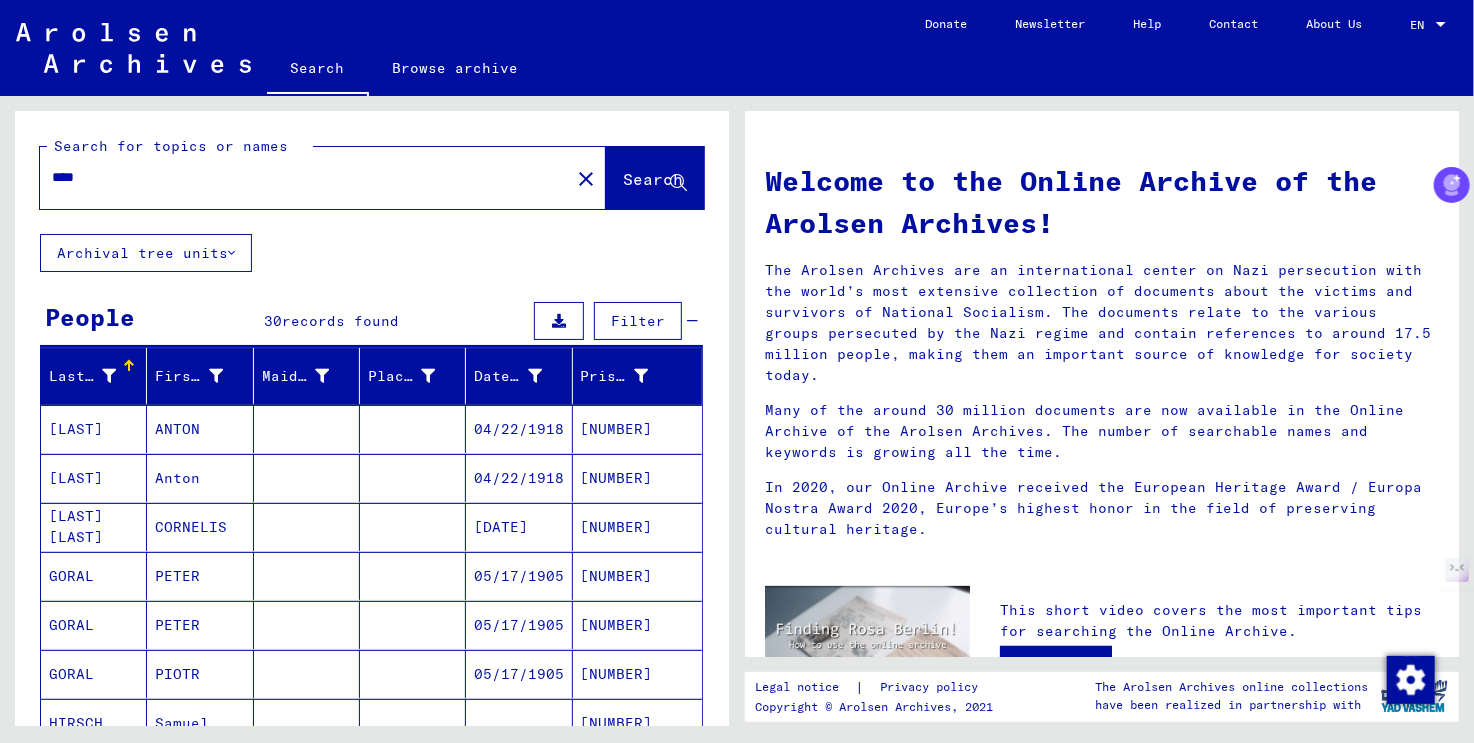 click on "****" at bounding box center [299, 177] 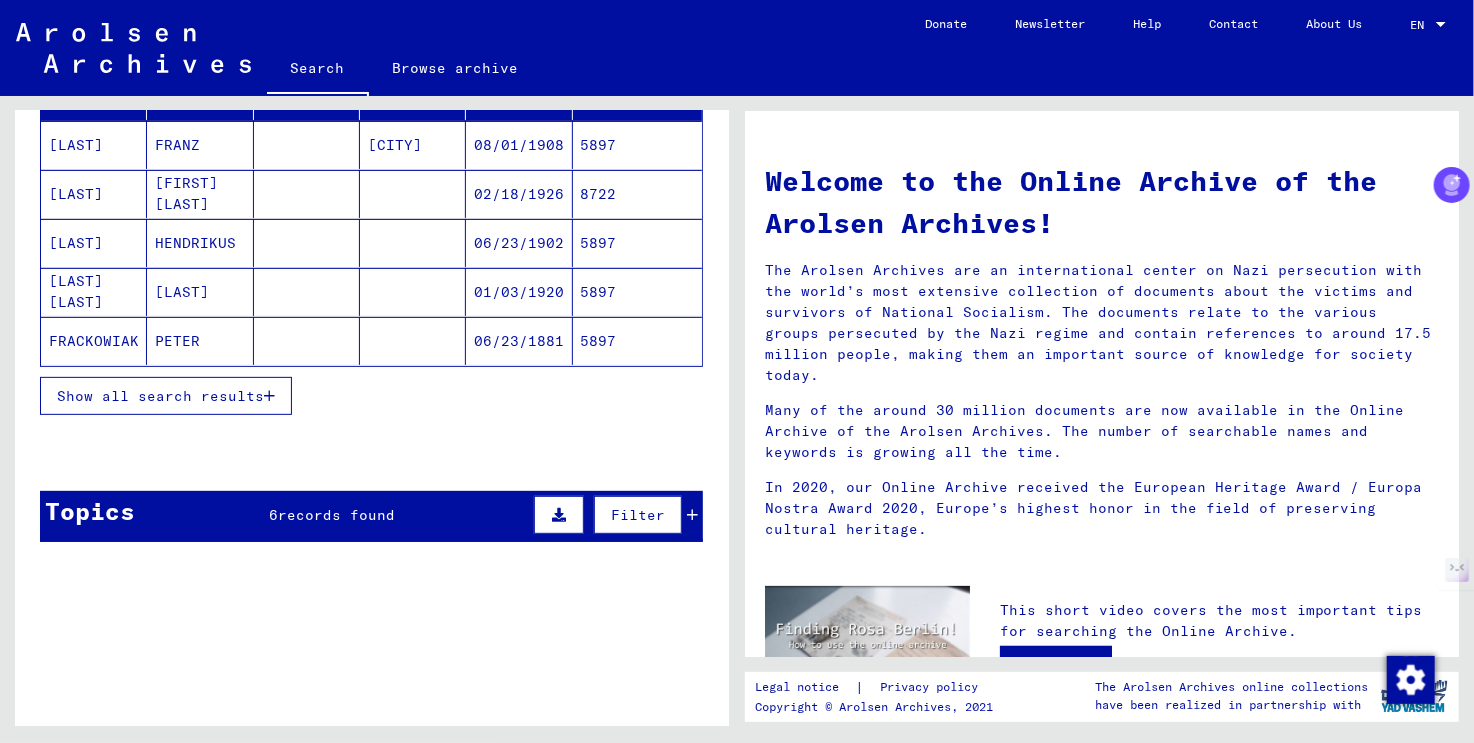 scroll, scrollTop: 300, scrollLeft: 0, axis: vertical 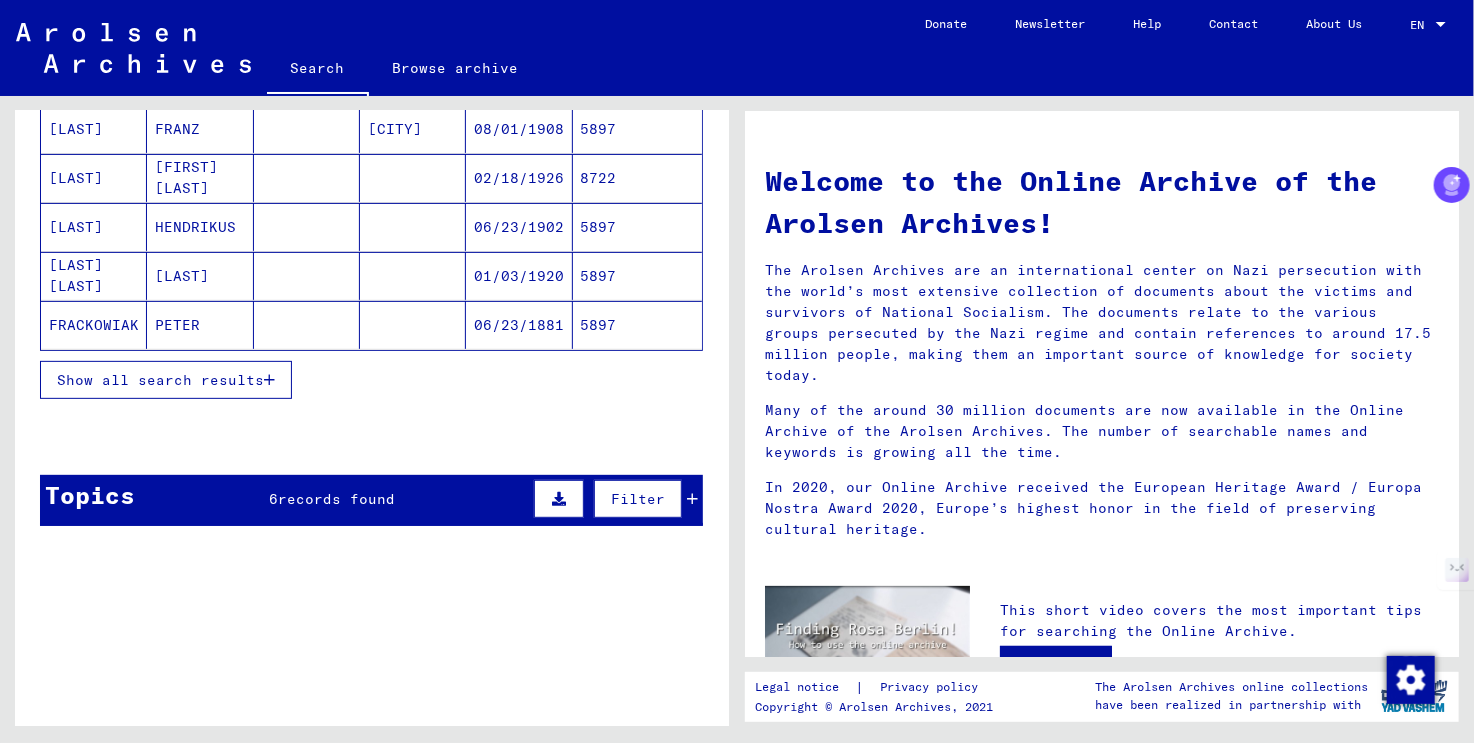 click on "Show all search results" at bounding box center [160, 380] 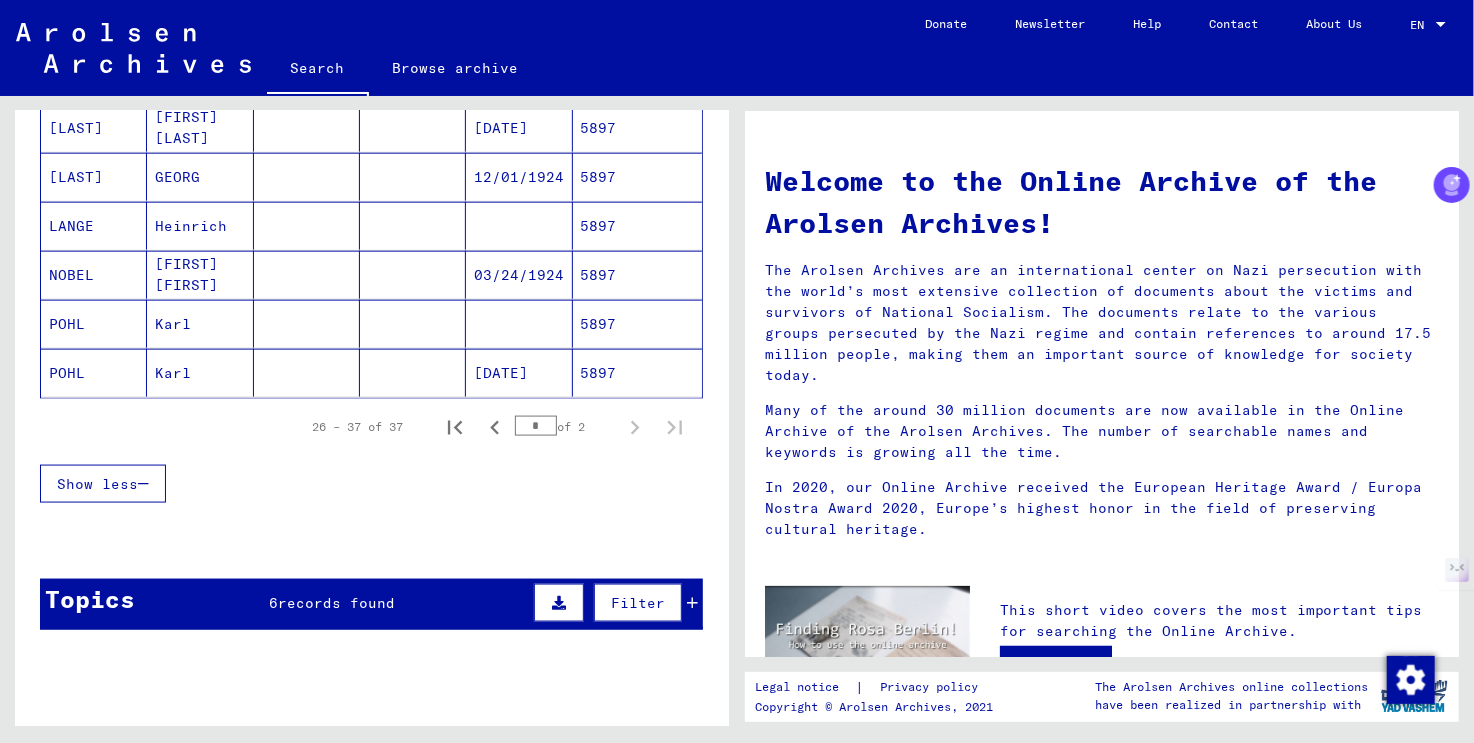 scroll, scrollTop: 1500, scrollLeft: 0, axis: vertical 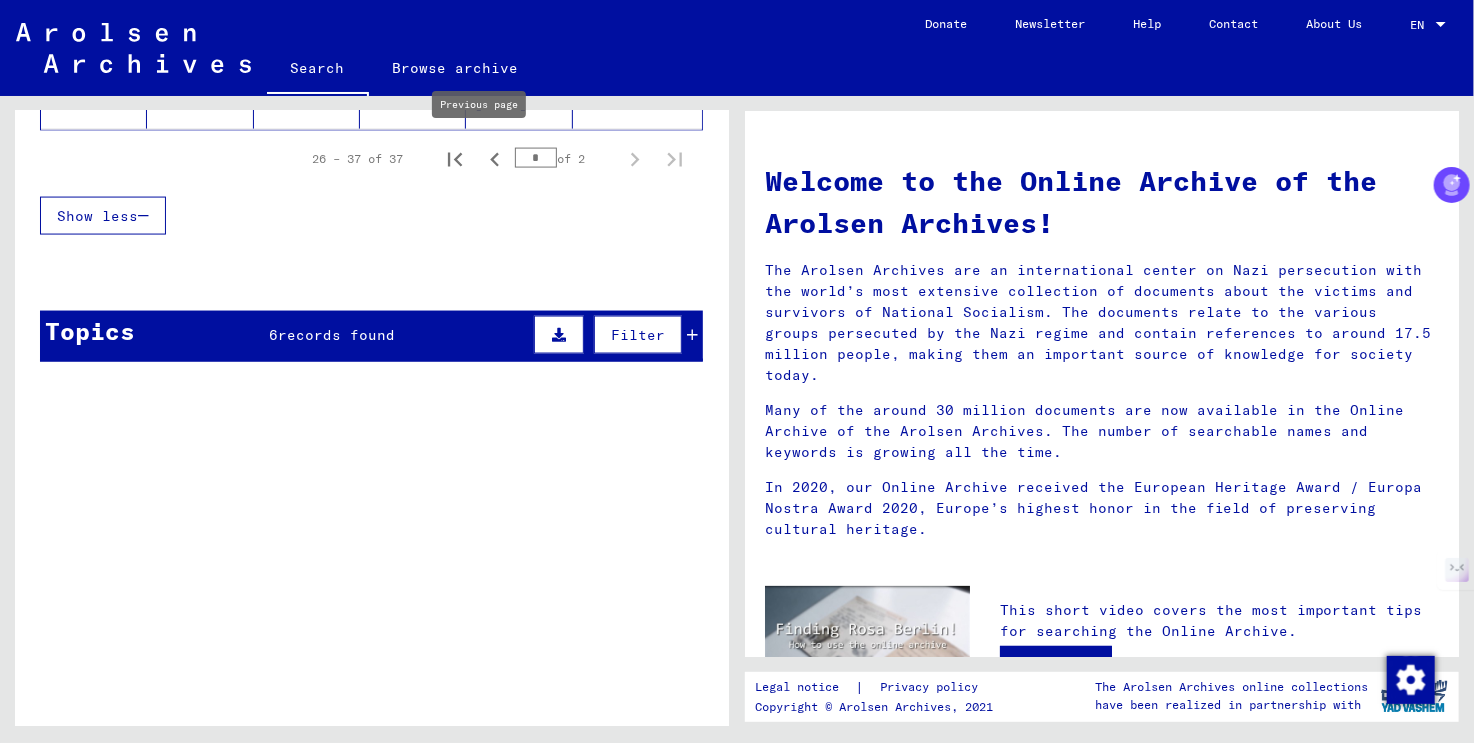 click 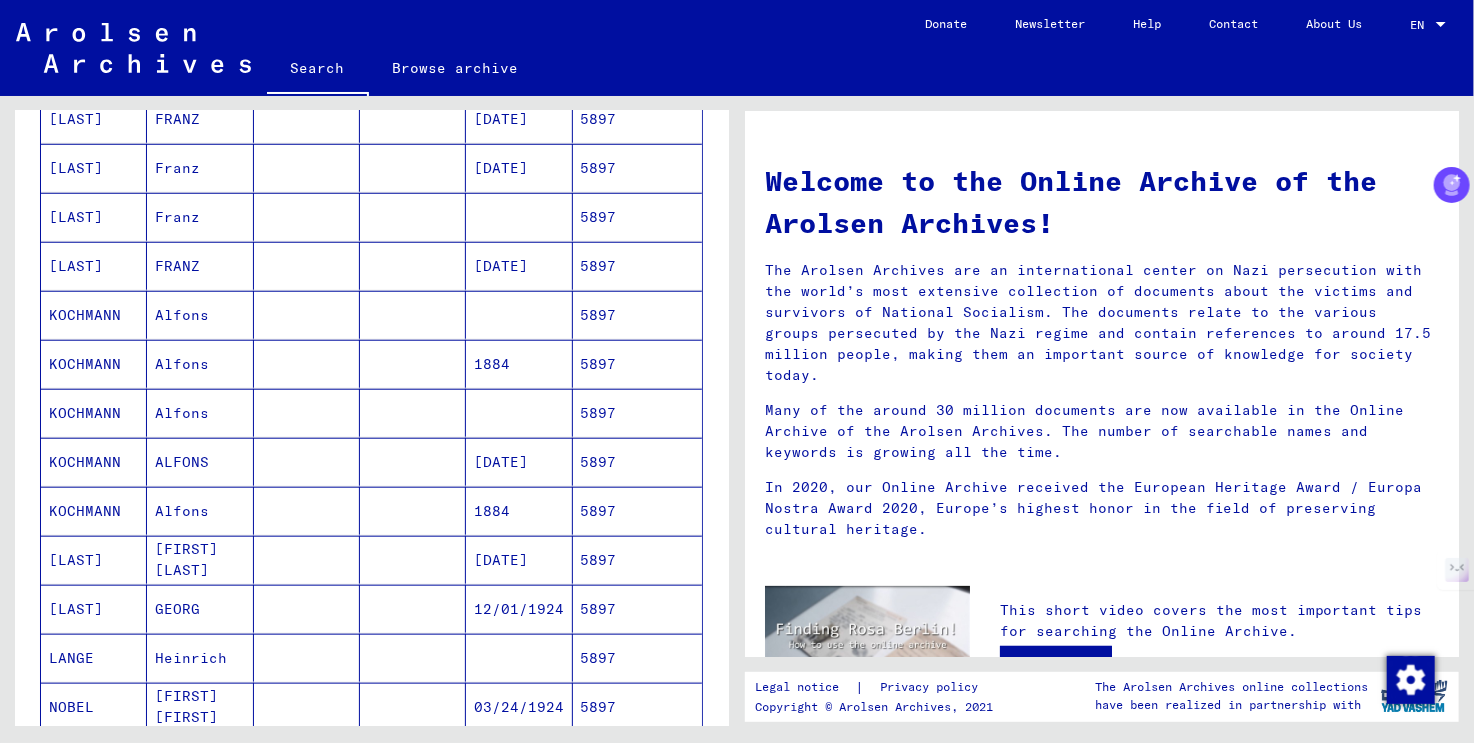 scroll, scrollTop: 1100, scrollLeft: 0, axis: vertical 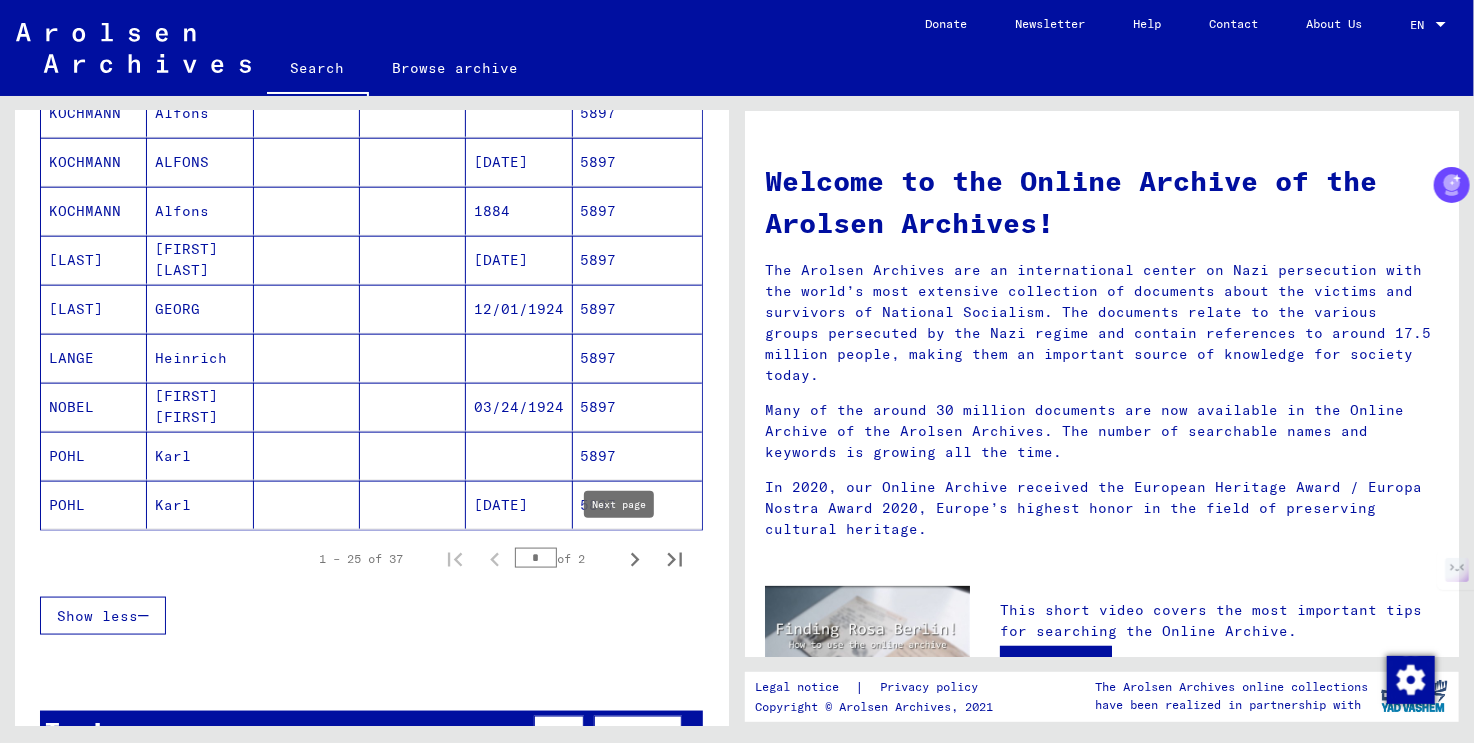 click 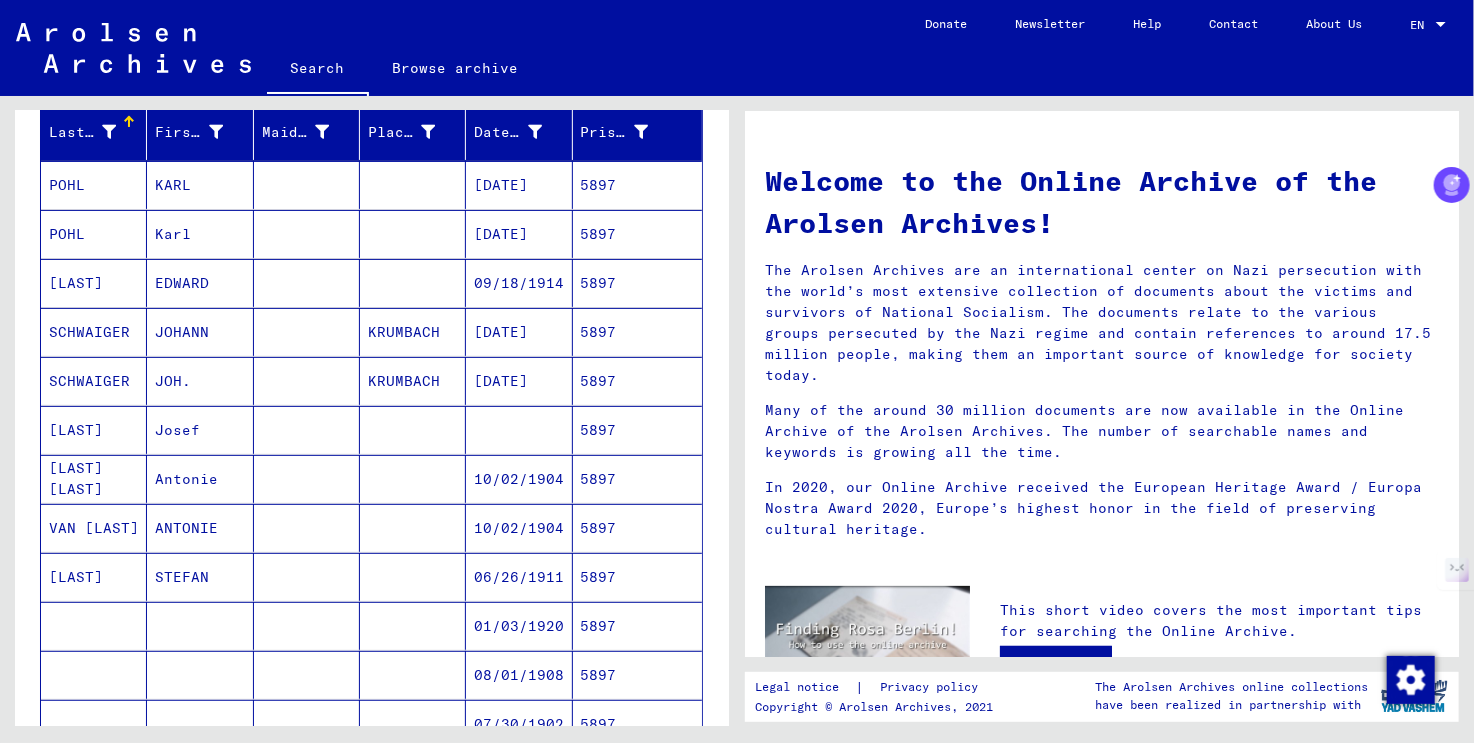 scroll, scrollTop: 0, scrollLeft: 0, axis: both 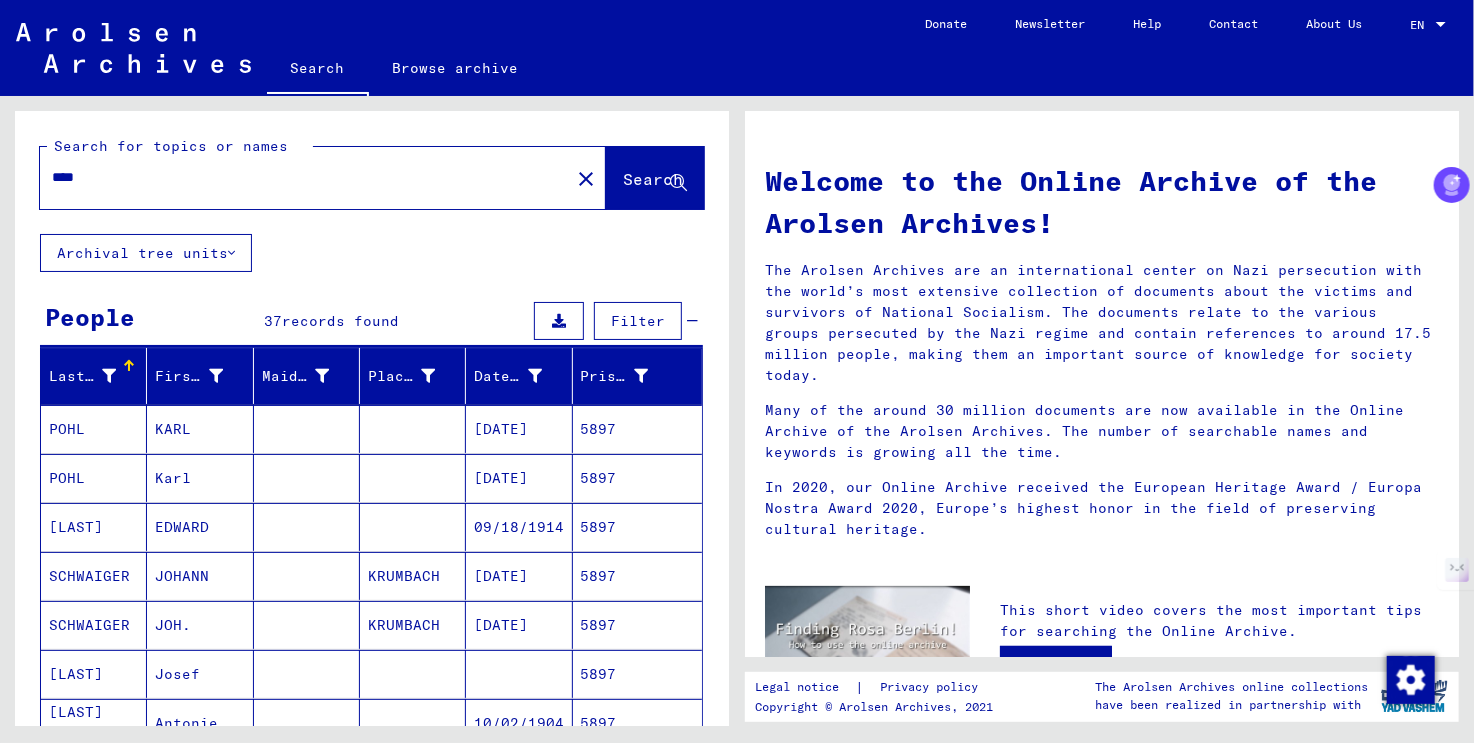 click on "****" at bounding box center (299, 177) 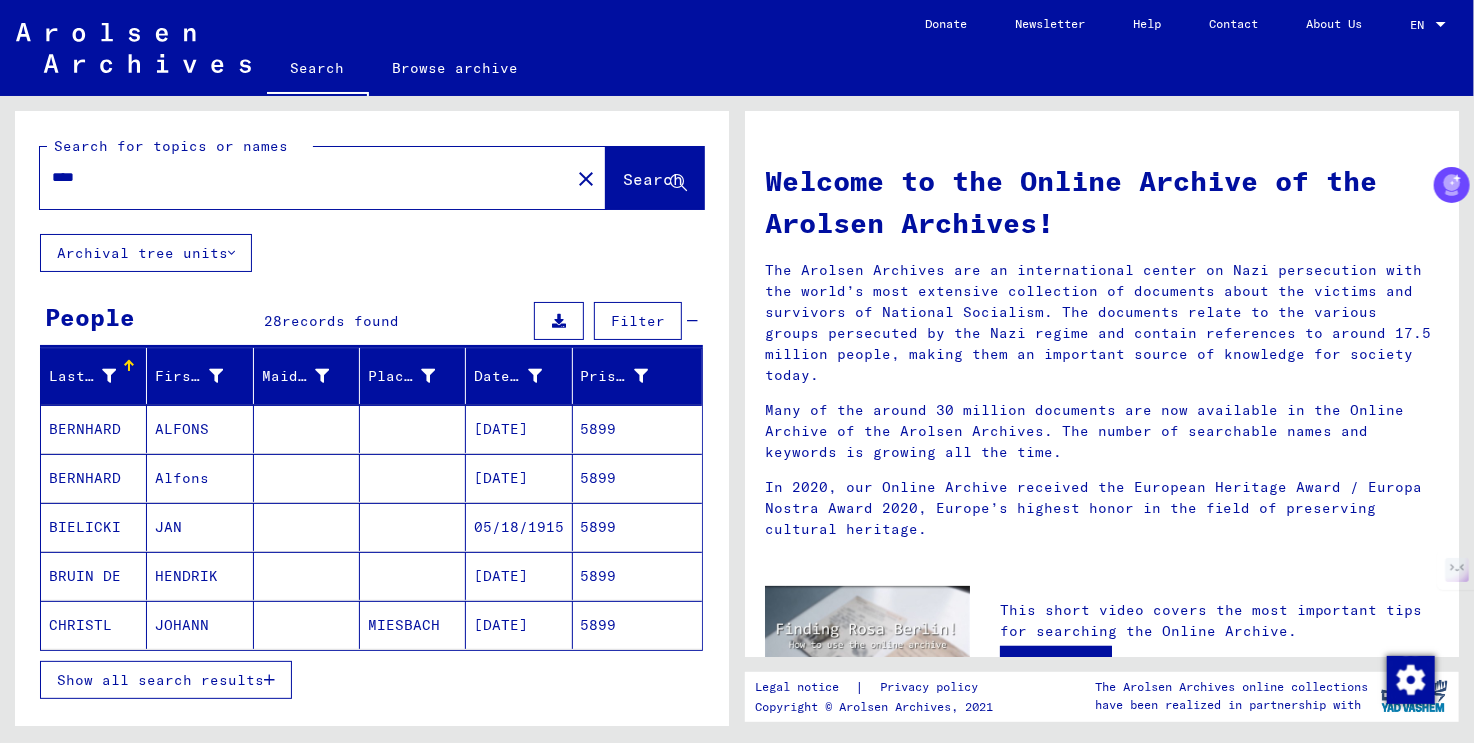 scroll, scrollTop: 400, scrollLeft: 0, axis: vertical 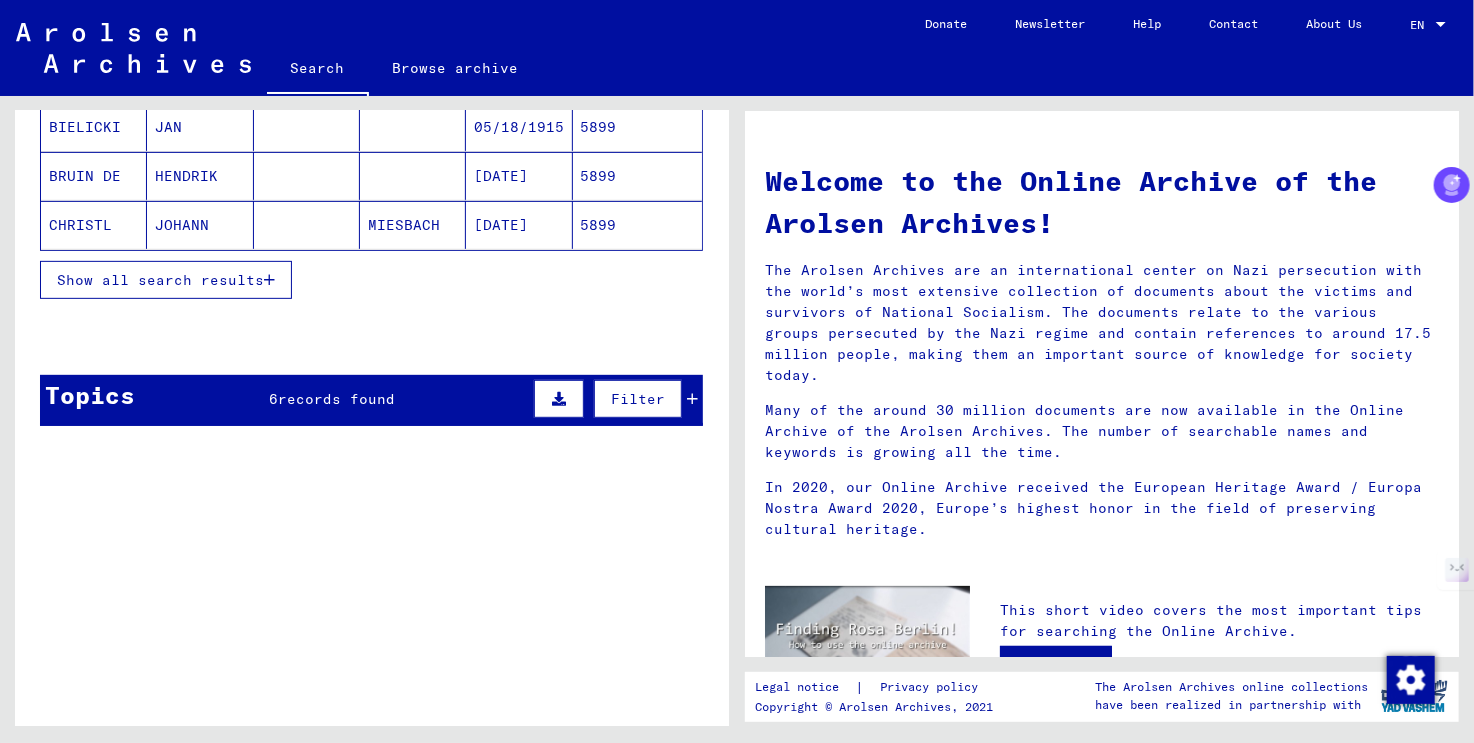 click on "Show all search results" at bounding box center (160, 280) 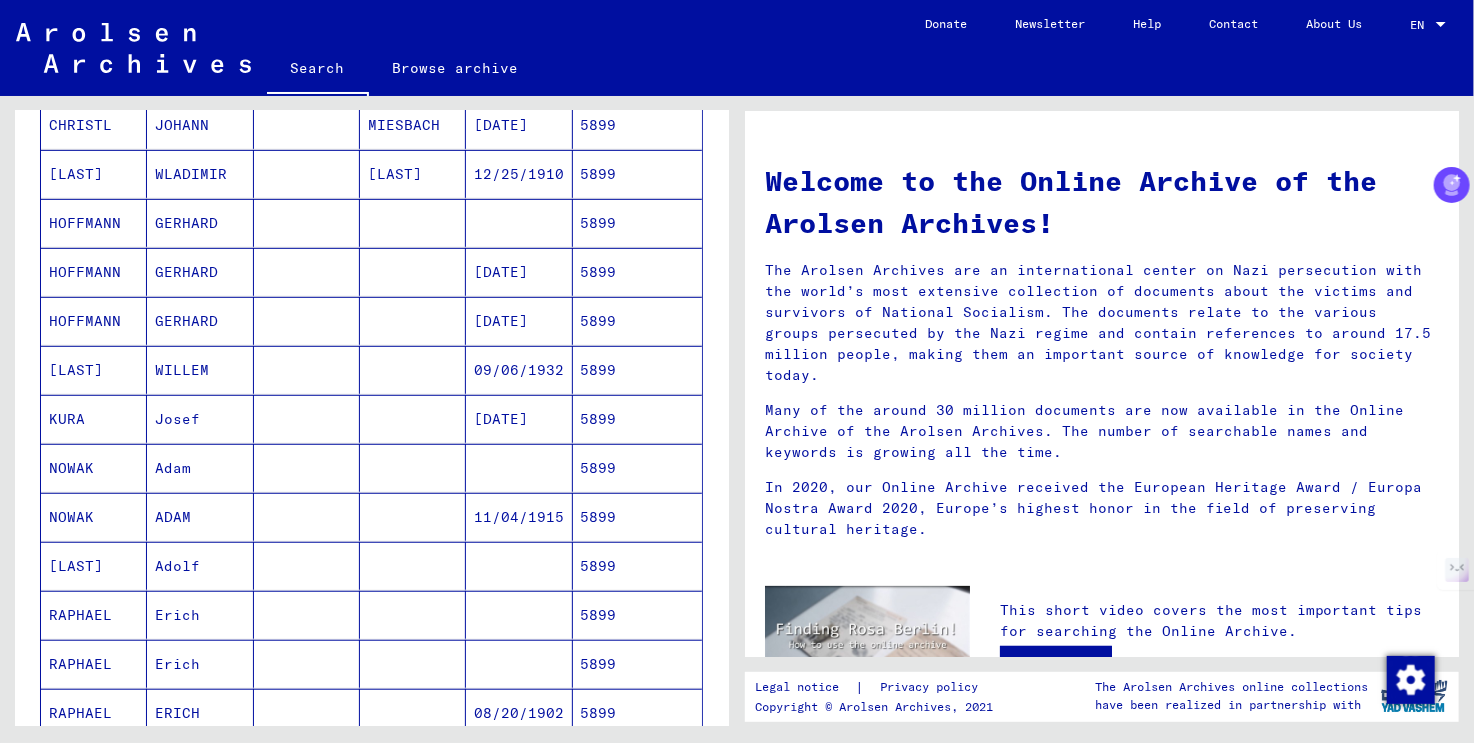 scroll, scrollTop: 0, scrollLeft: 0, axis: both 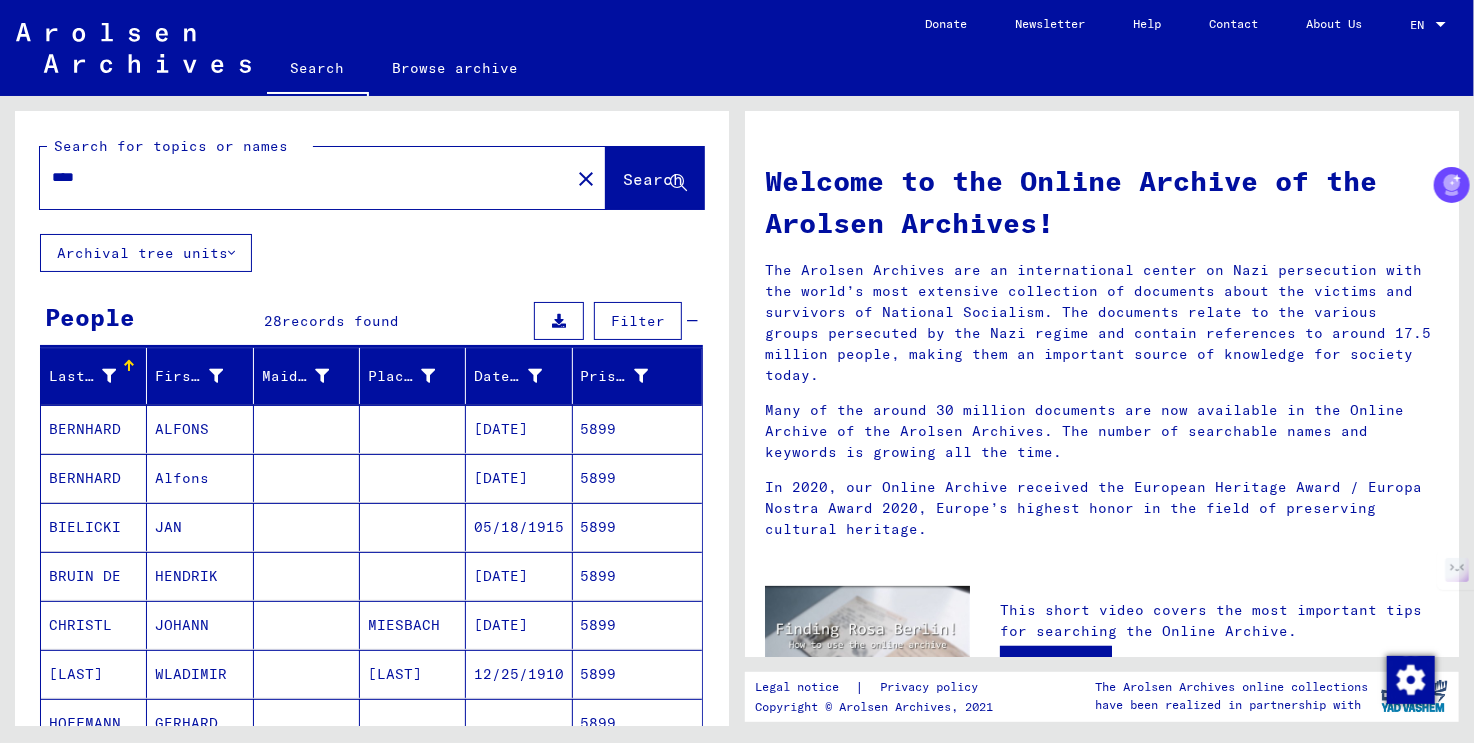 click on "****" at bounding box center (299, 177) 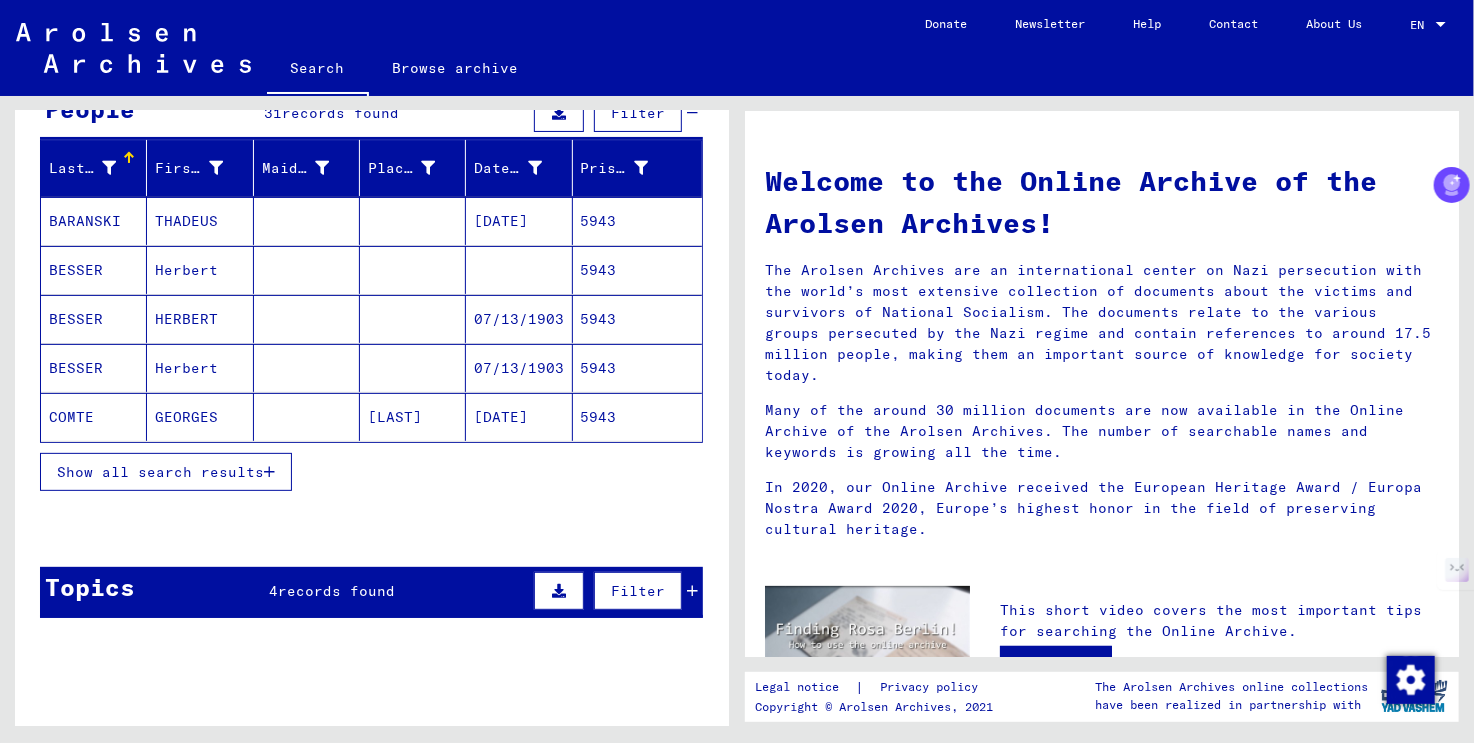 click on "Show all search results" at bounding box center (160, 472) 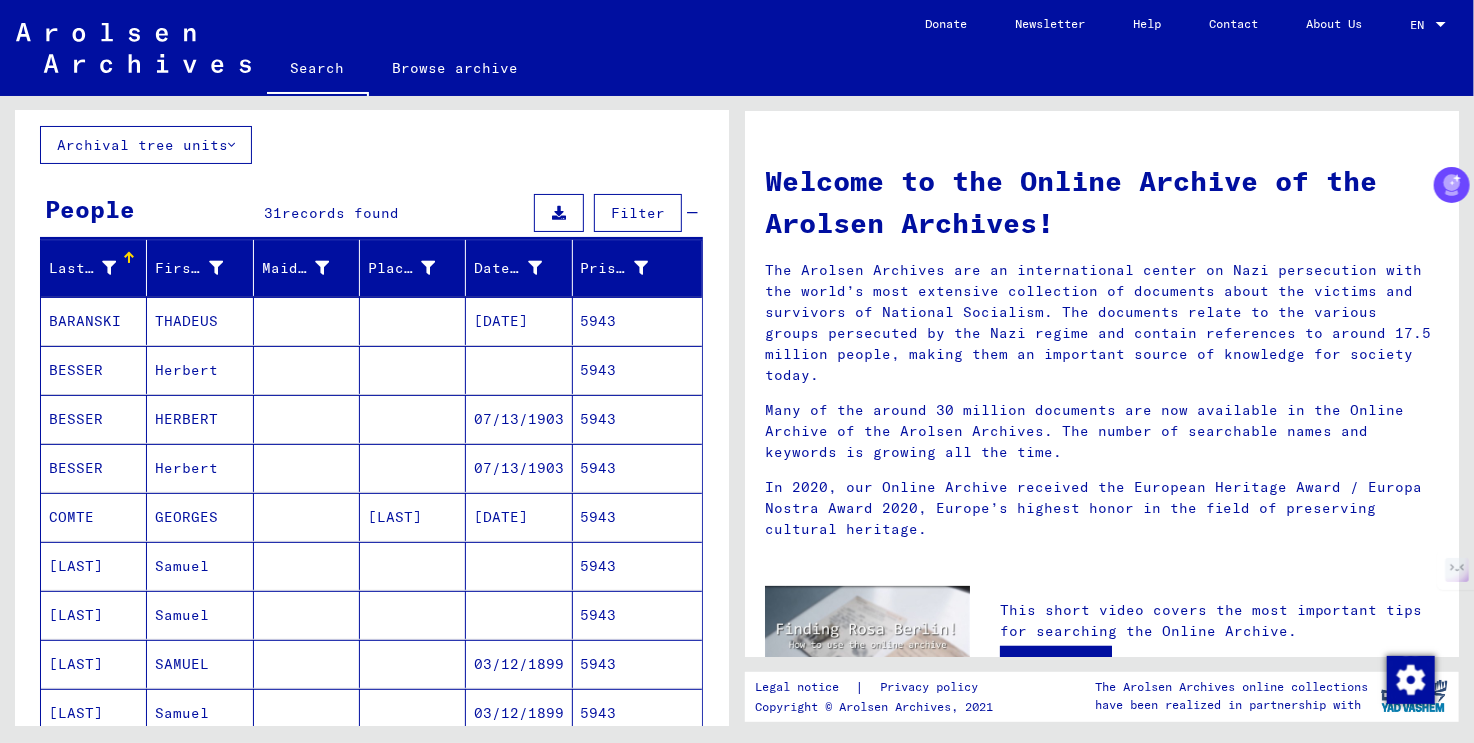 scroll, scrollTop: 0, scrollLeft: 0, axis: both 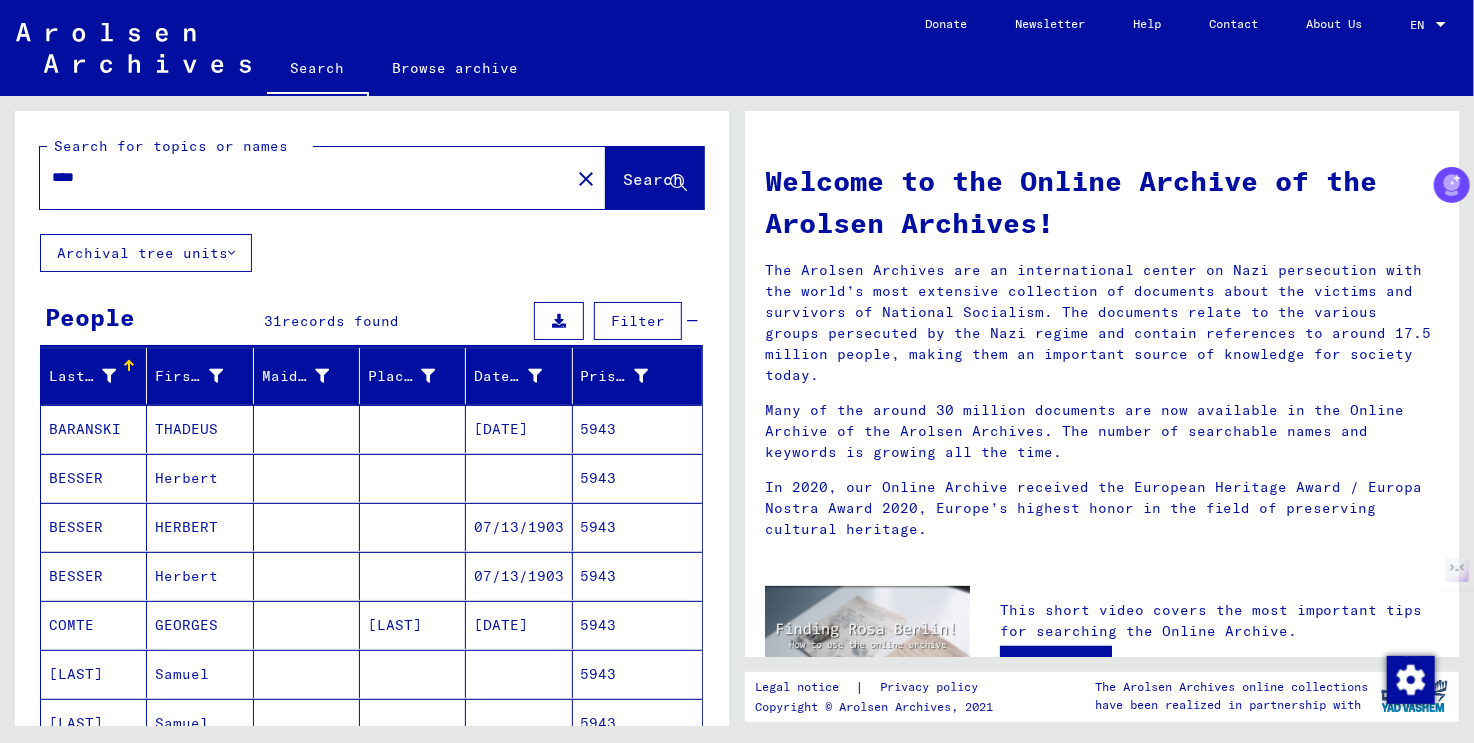 click on "****" at bounding box center (299, 177) 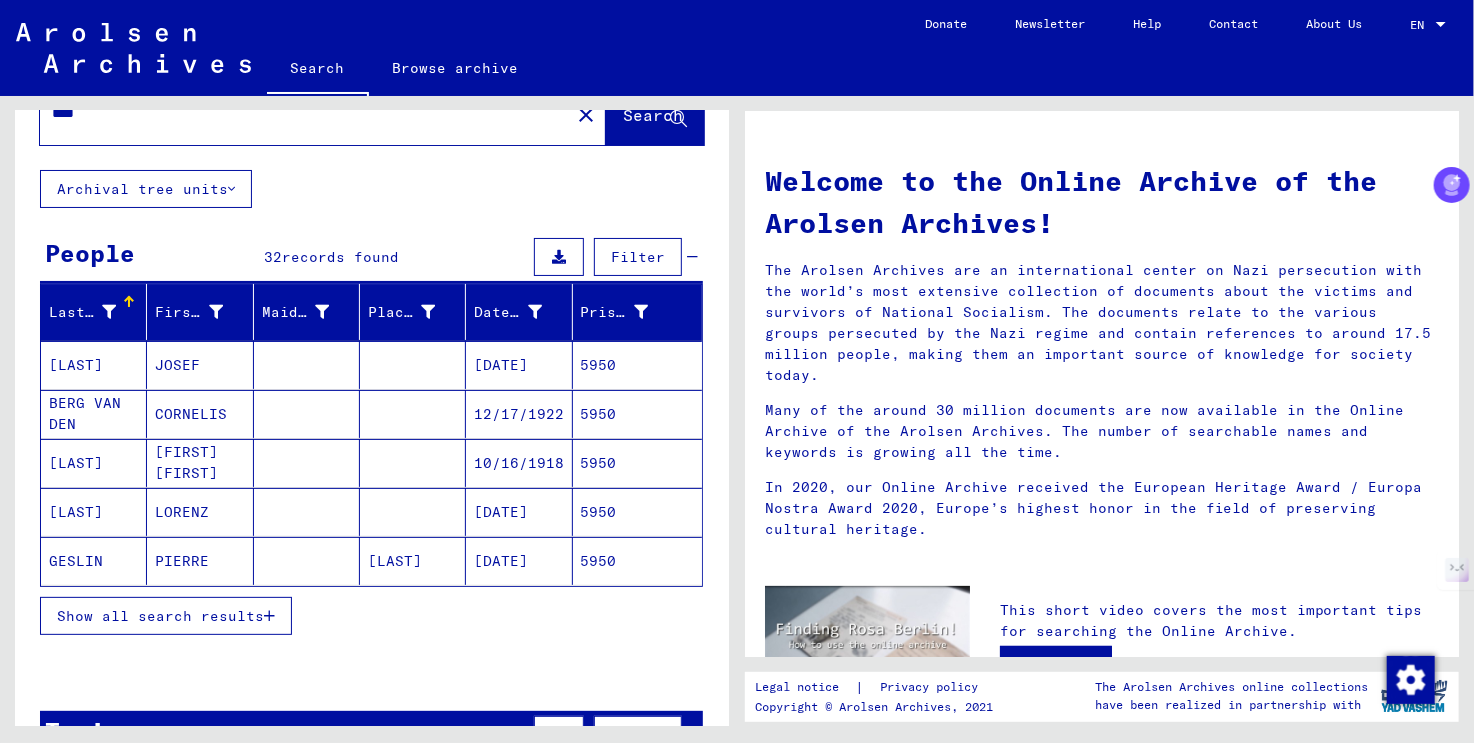 scroll, scrollTop: 100, scrollLeft: 0, axis: vertical 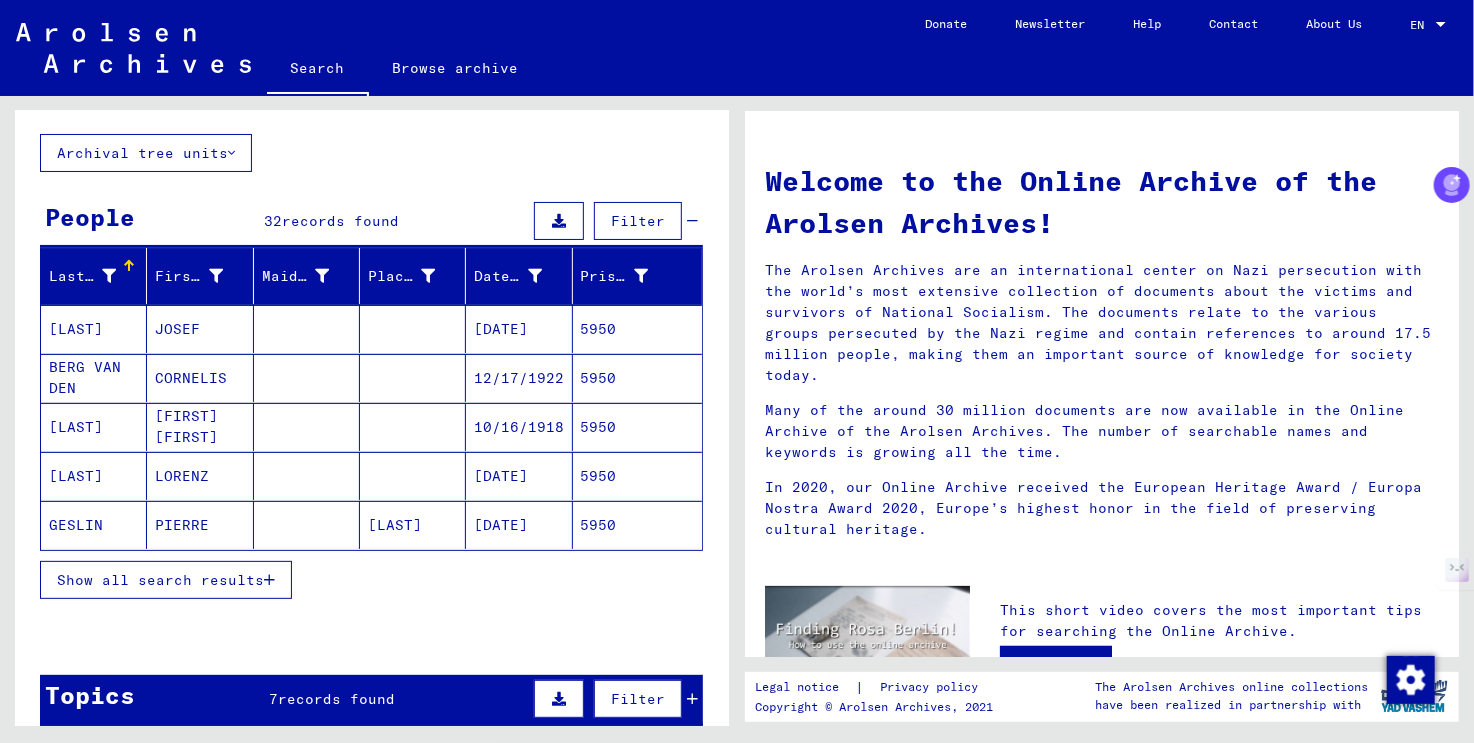 click on "Show all search results" at bounding box center (160, 580) 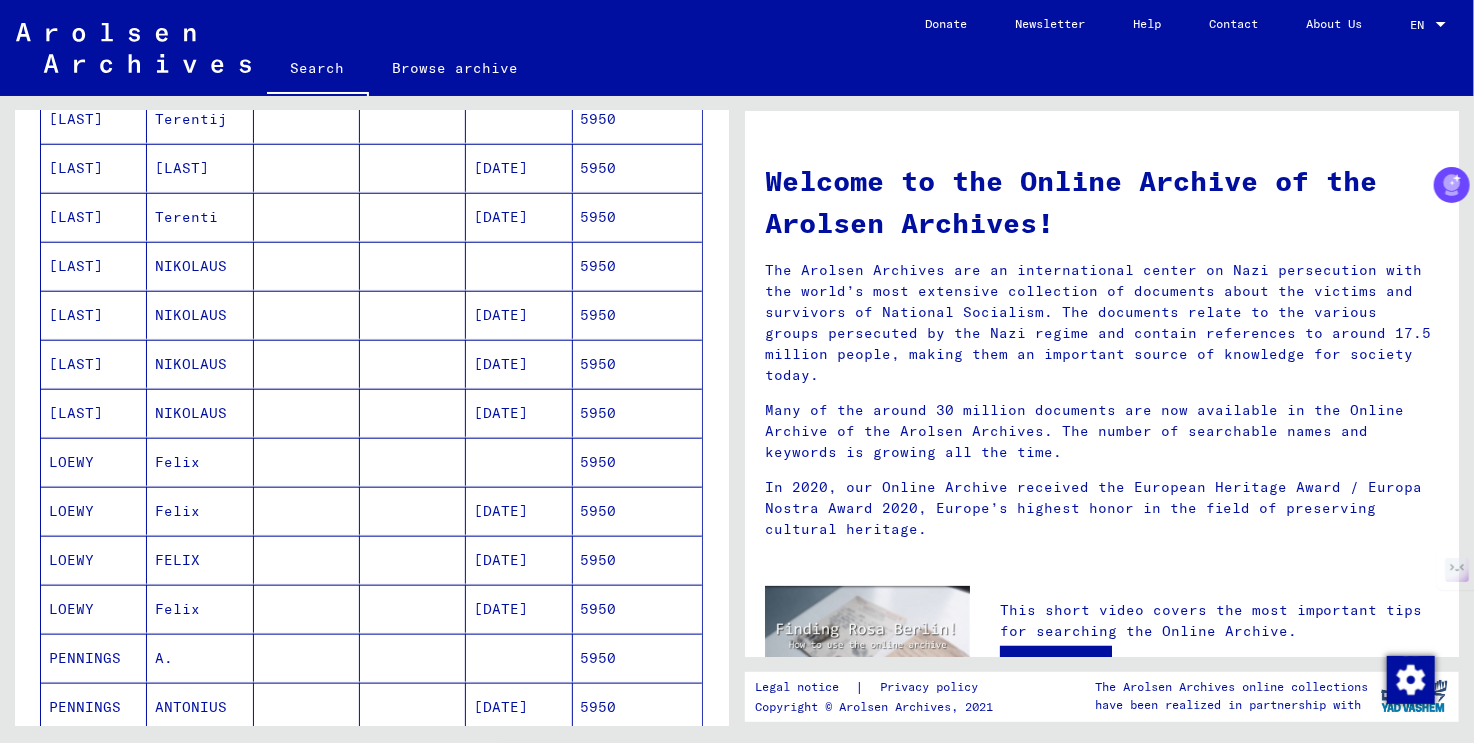 scroll, scrollTop: 1200, scrollLeft: 0, axis: vertical 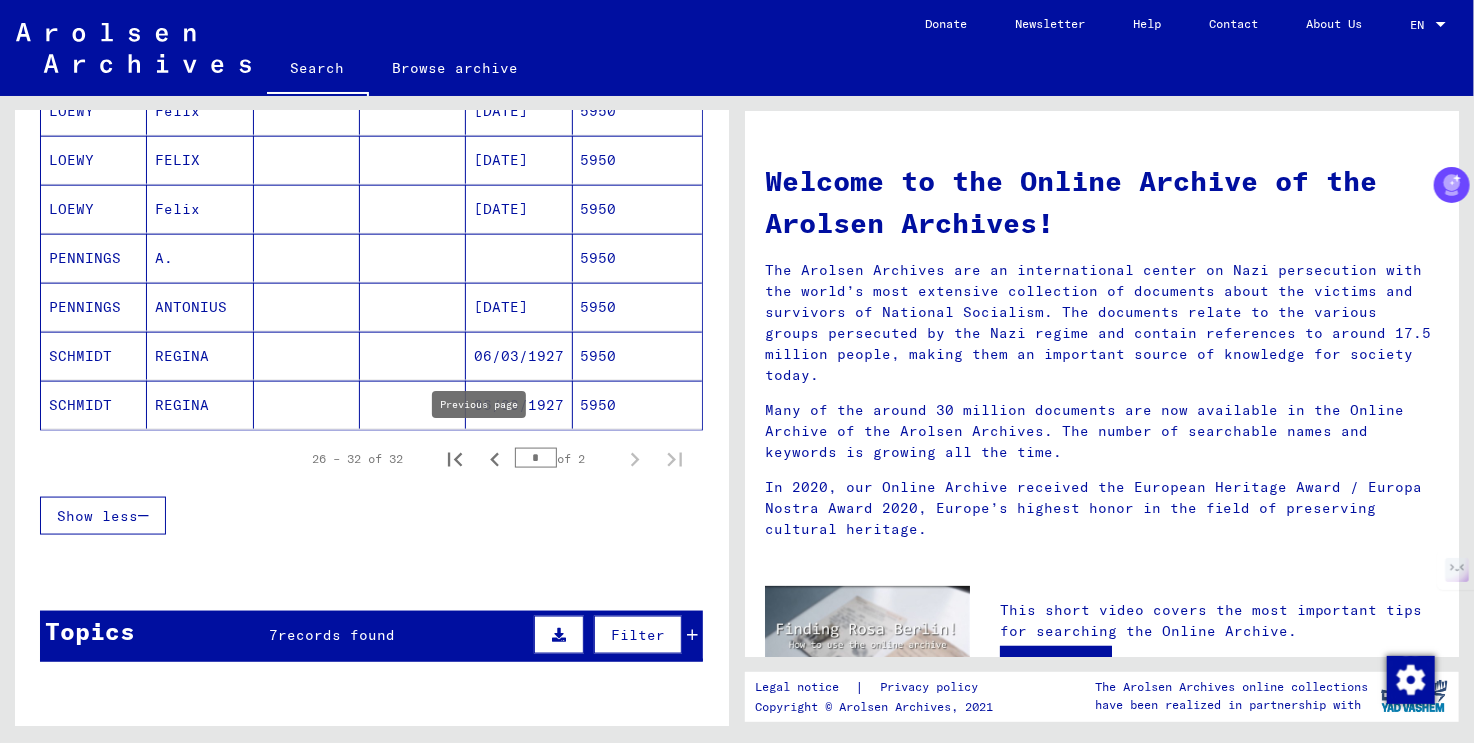 click 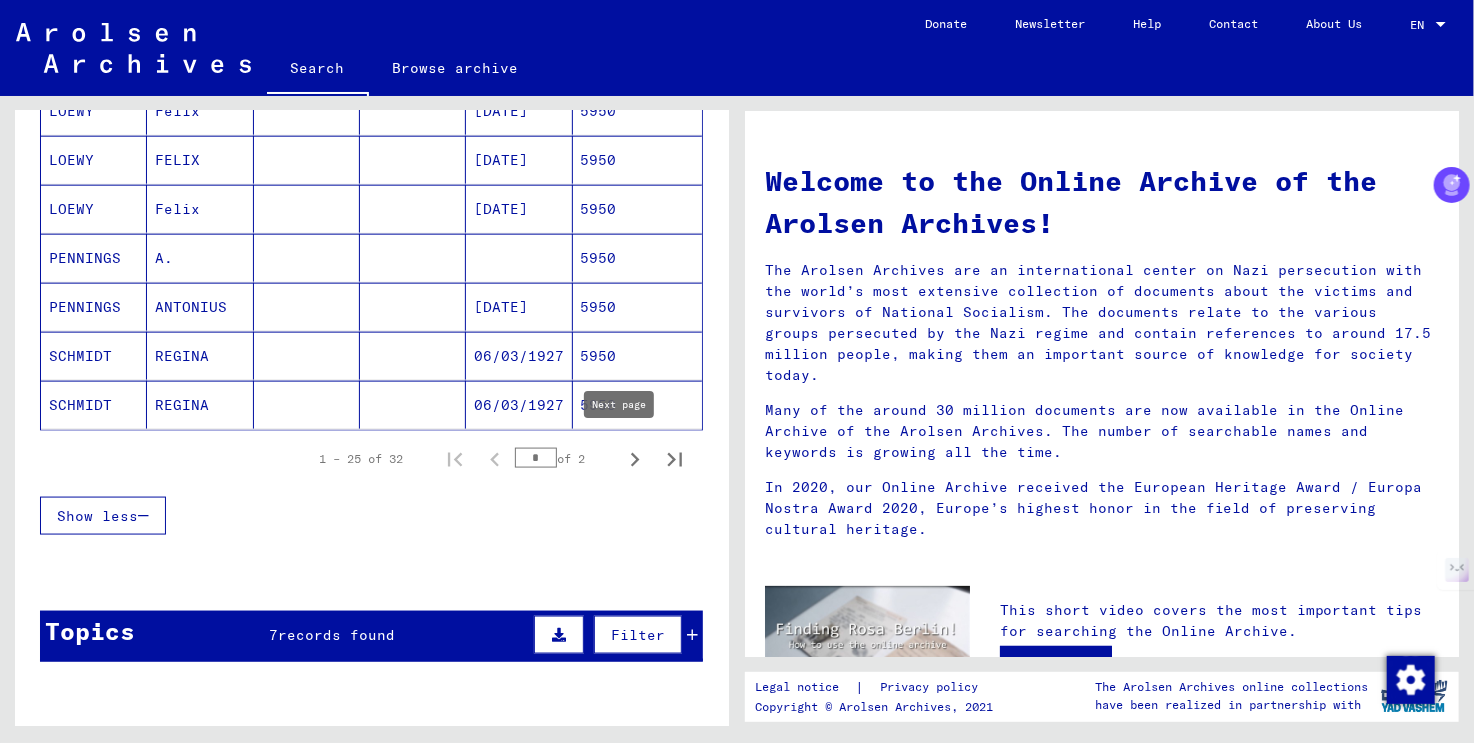 click 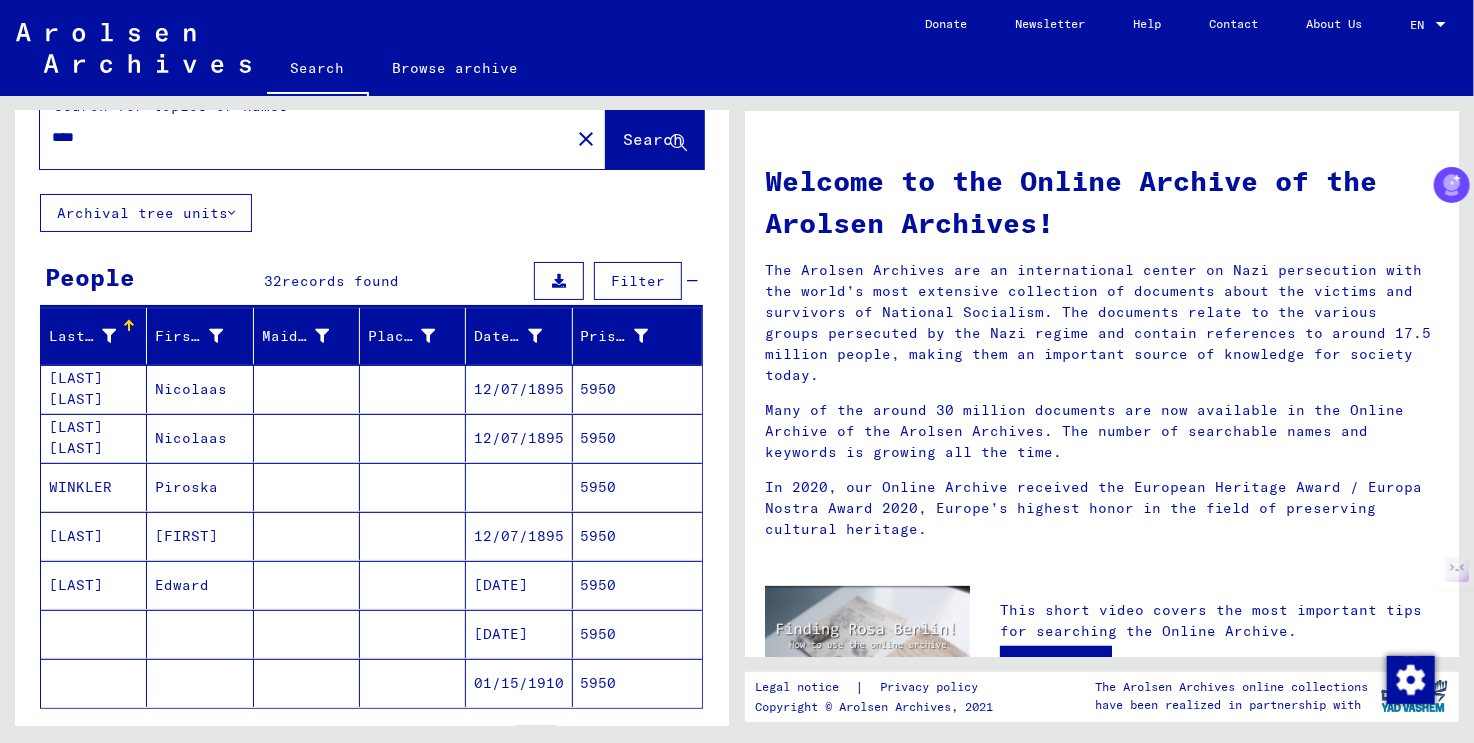 scroll, scrollTop: 0, scrollLeft: 0, axis: both 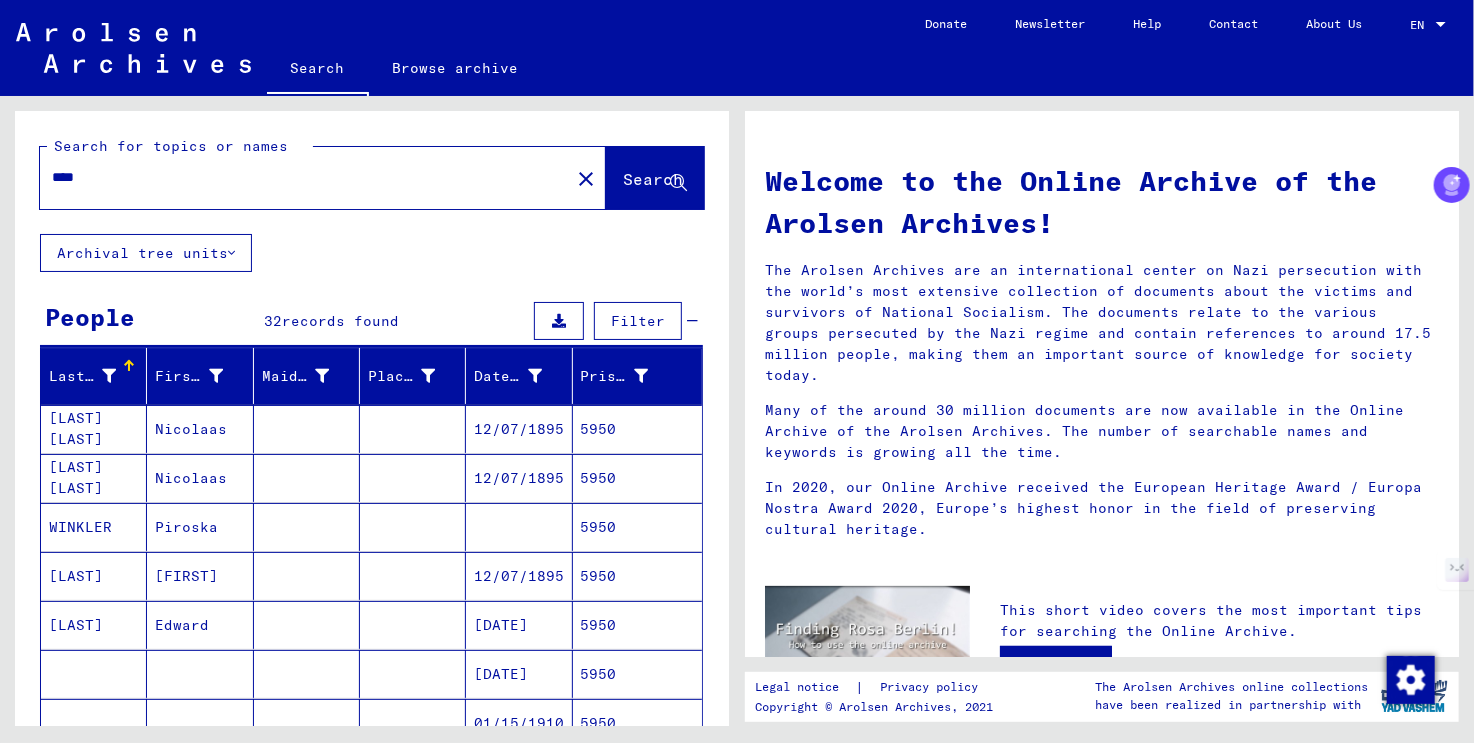 click on "****" at bounding box center (299, 177) 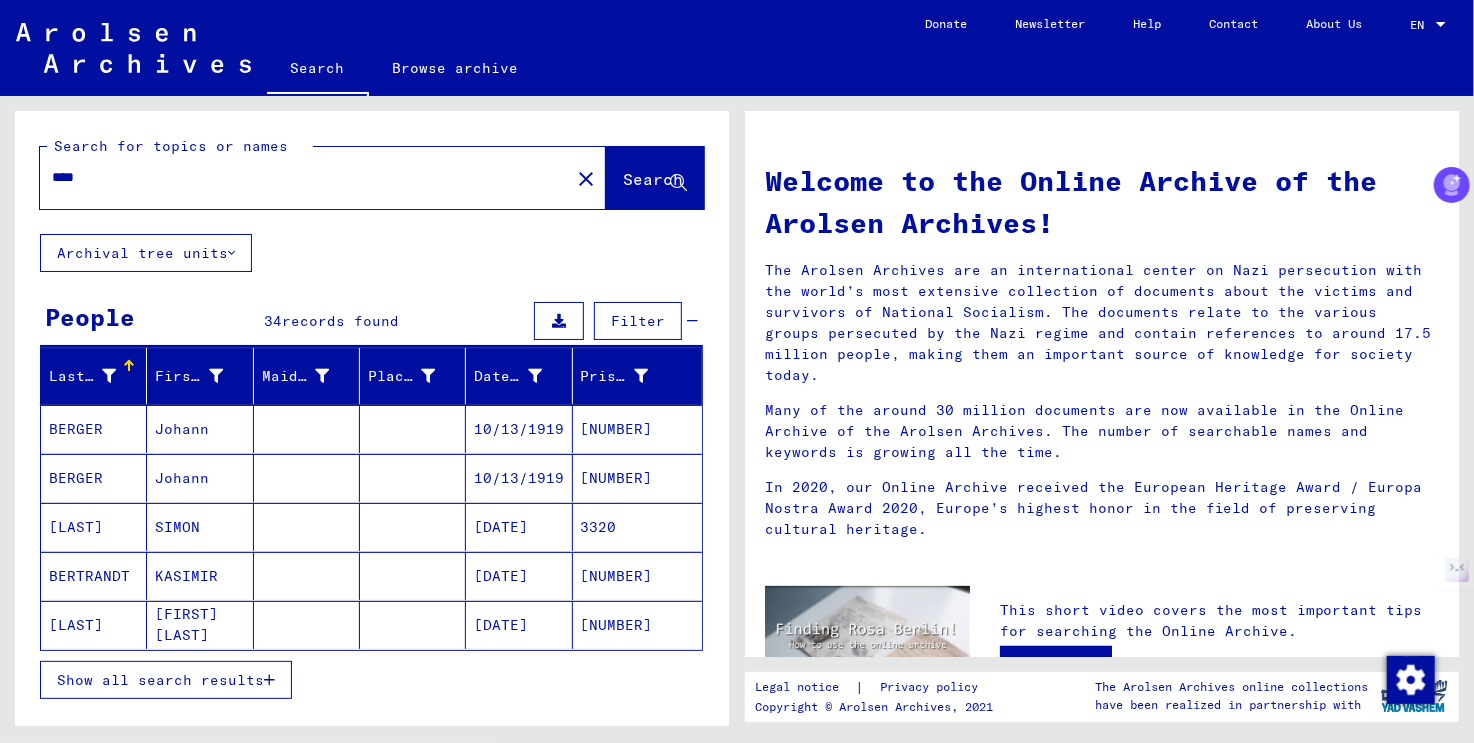 click on "Show all search results" at bounding box center [160, 680] 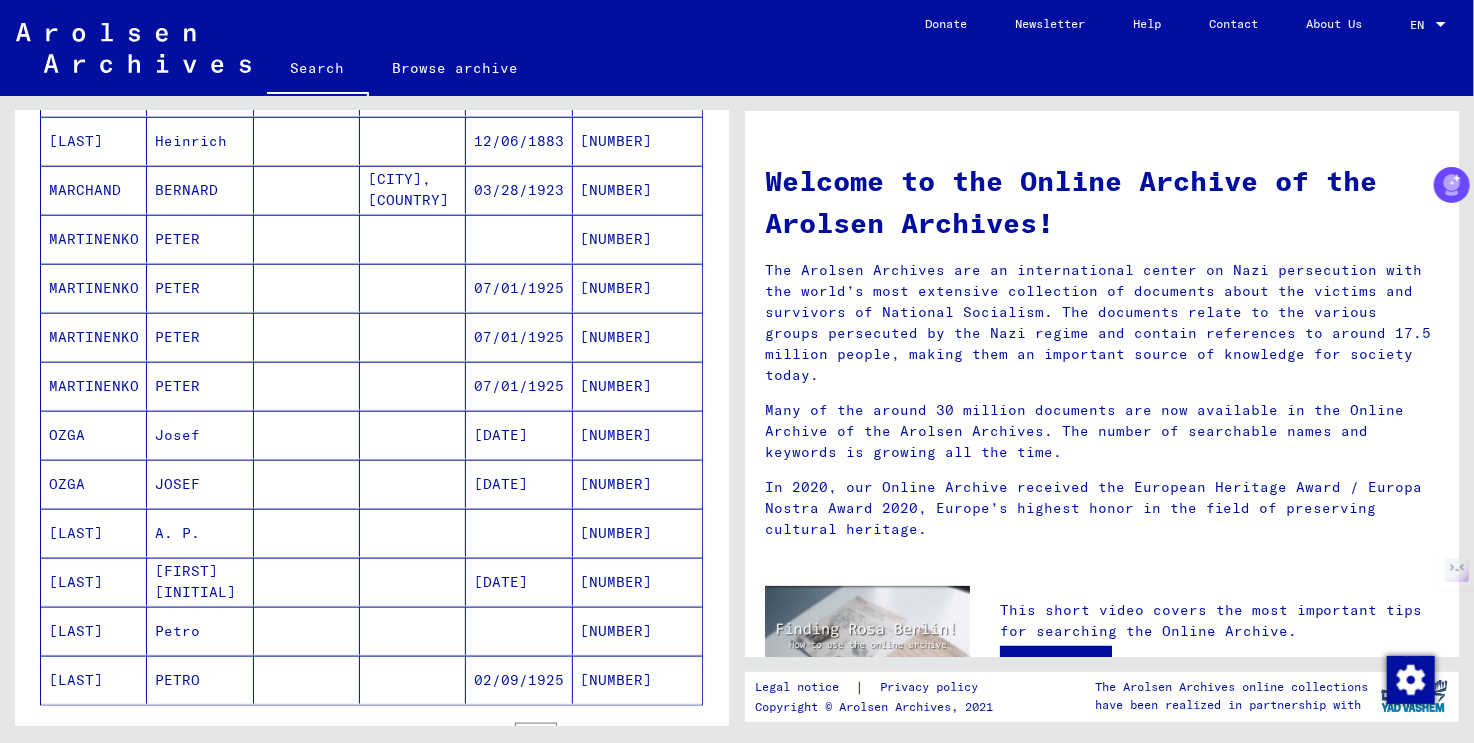 scroll, scrollTop: 1200, scrollLeft: 0, axis: vertical 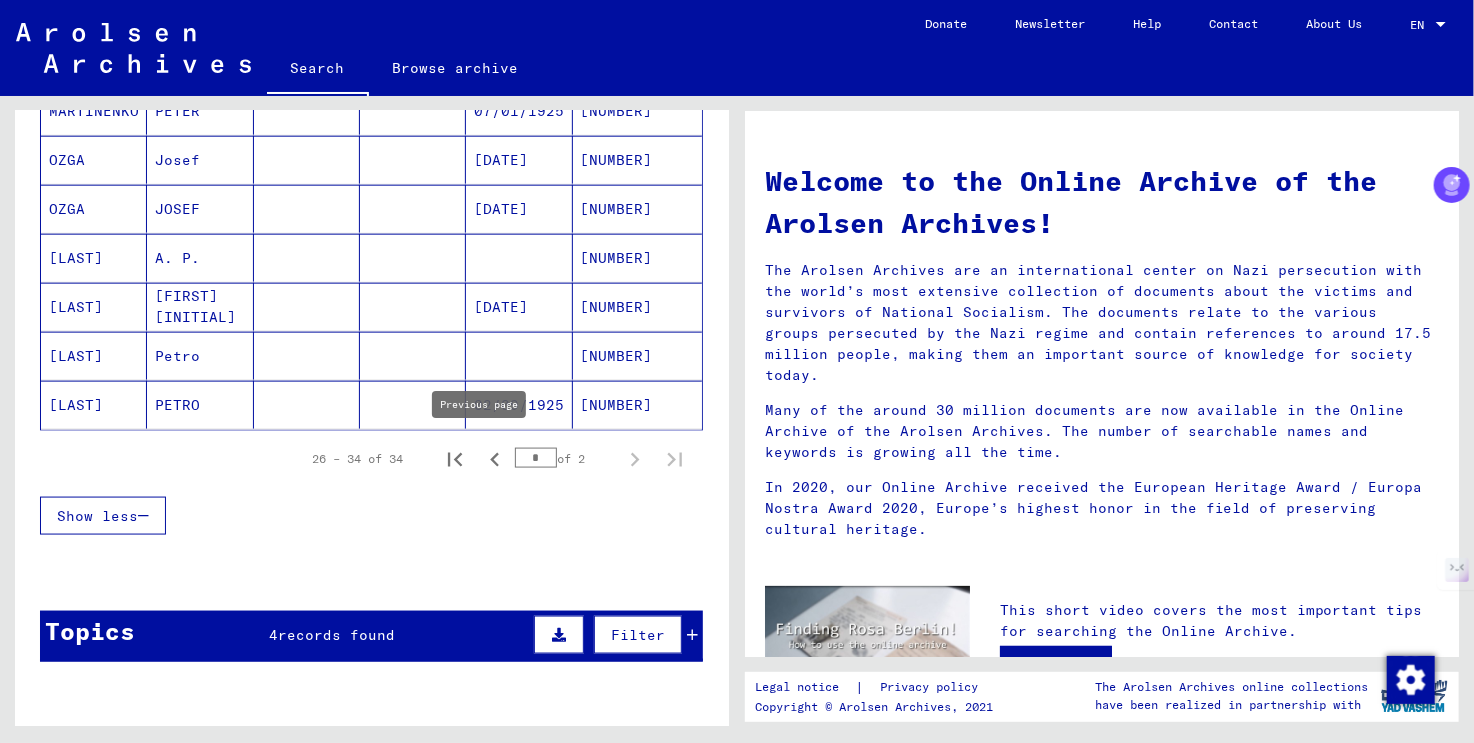click 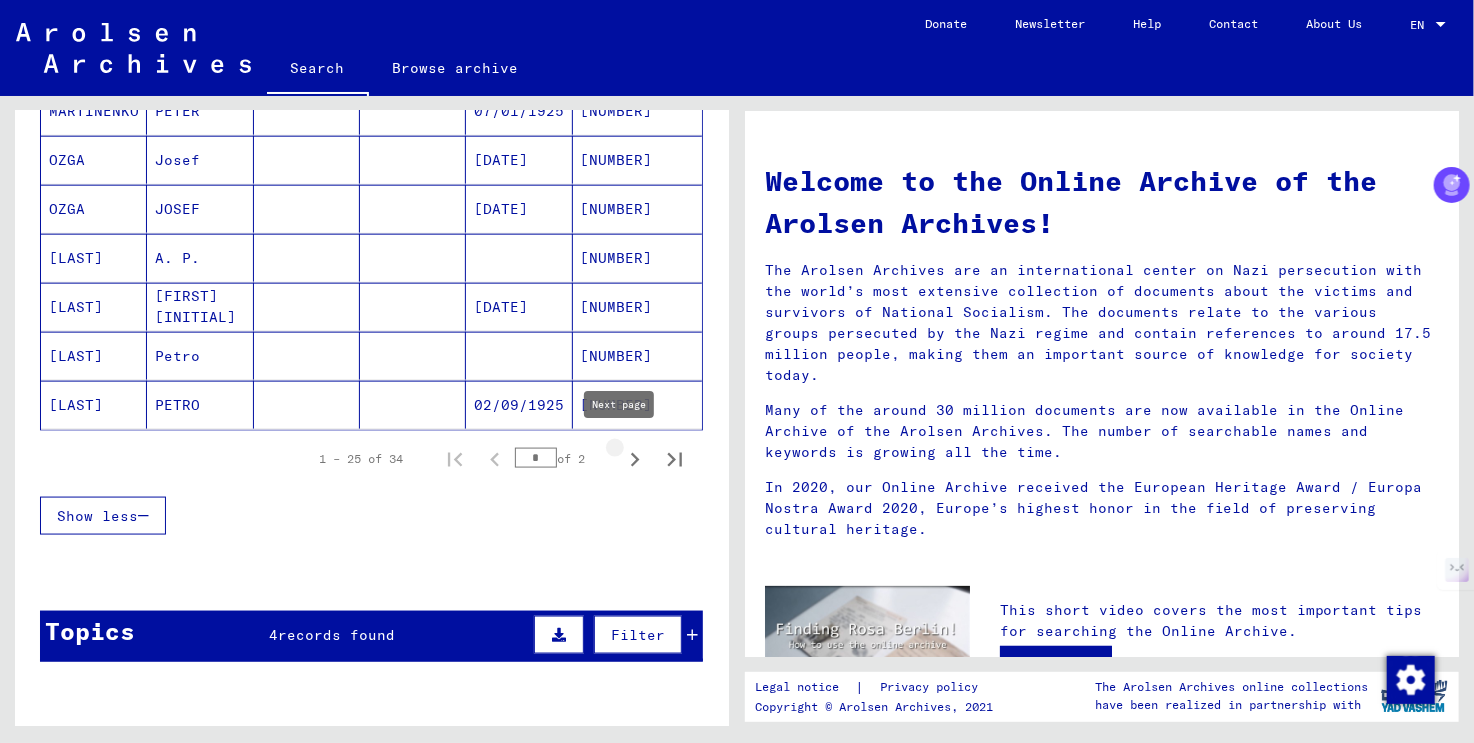 click 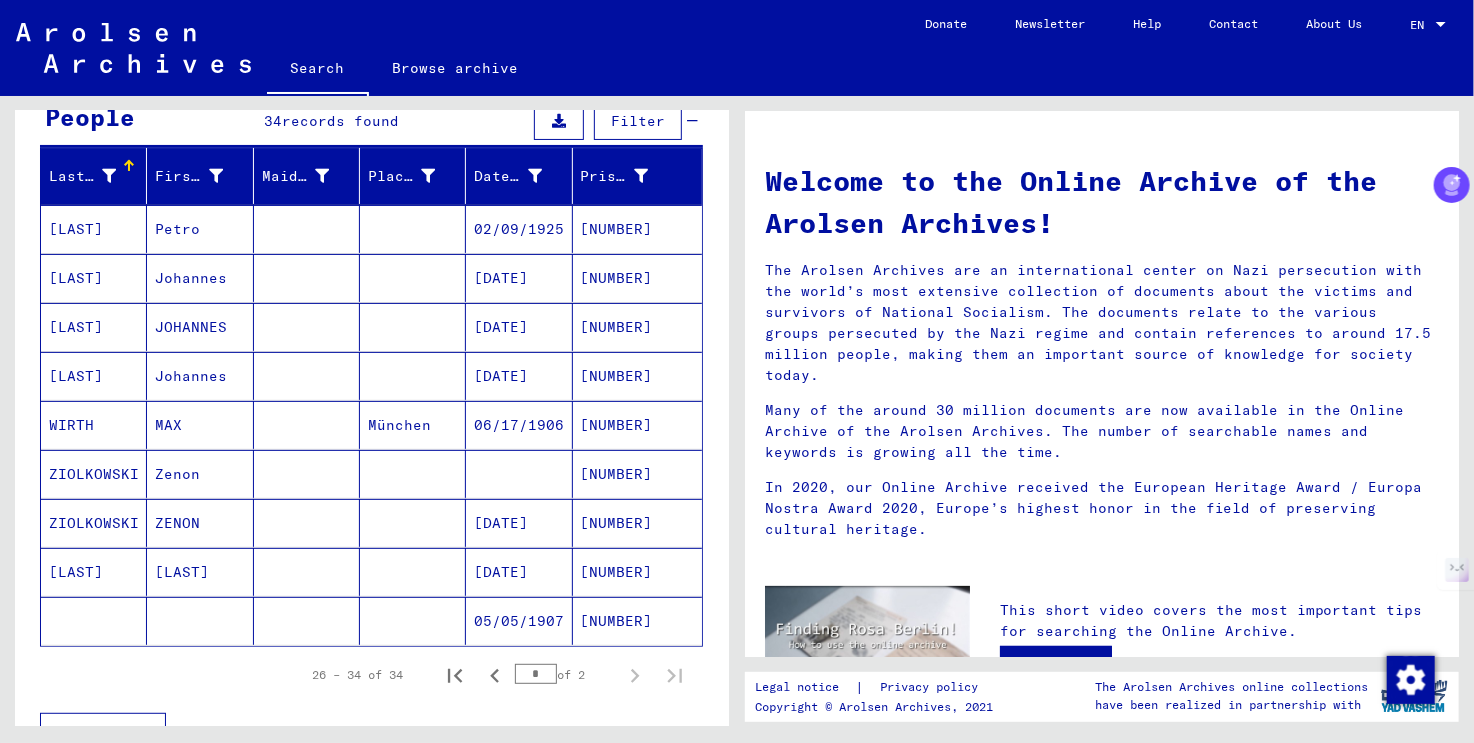 scroll, scrollTop: 0, scrollLeft: 0, axis: both 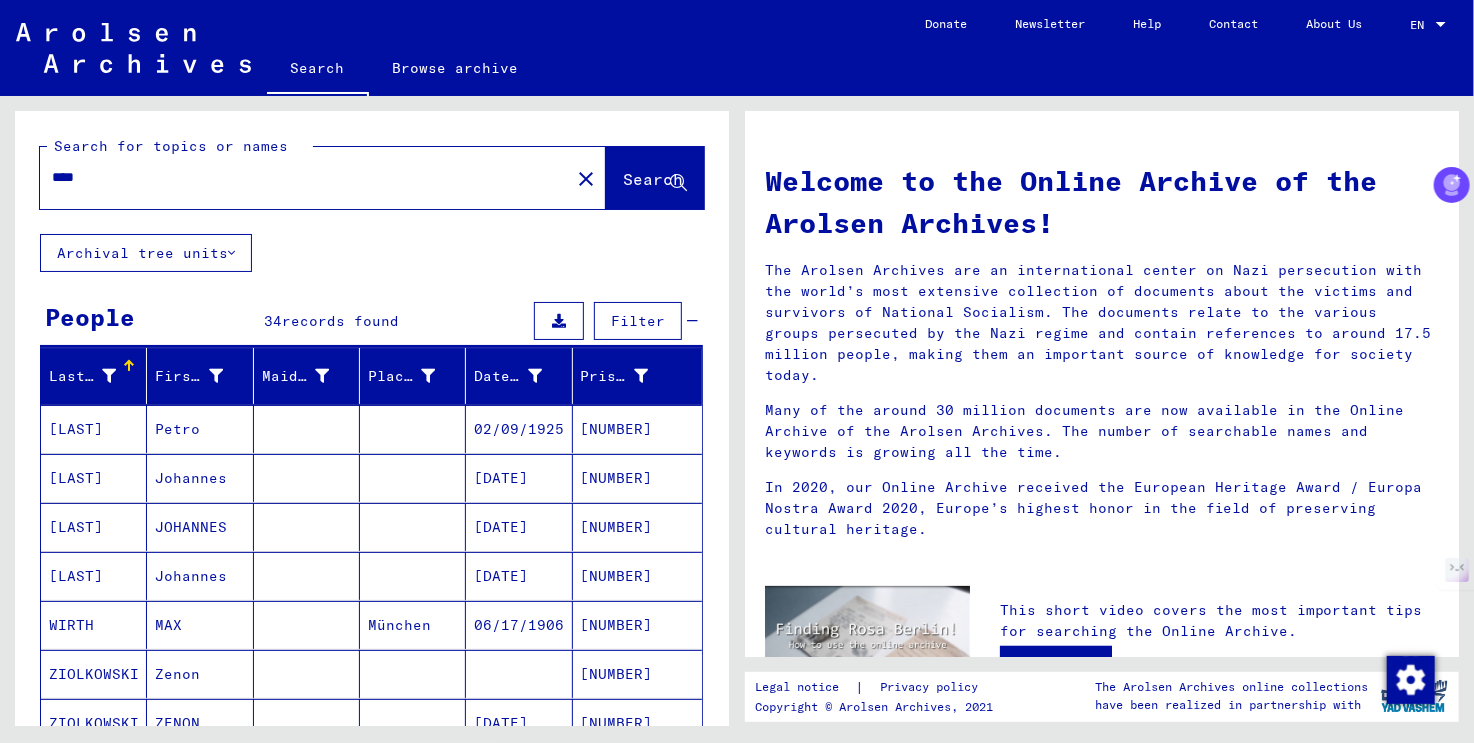 click on "****" at bounding box center [299, 177] 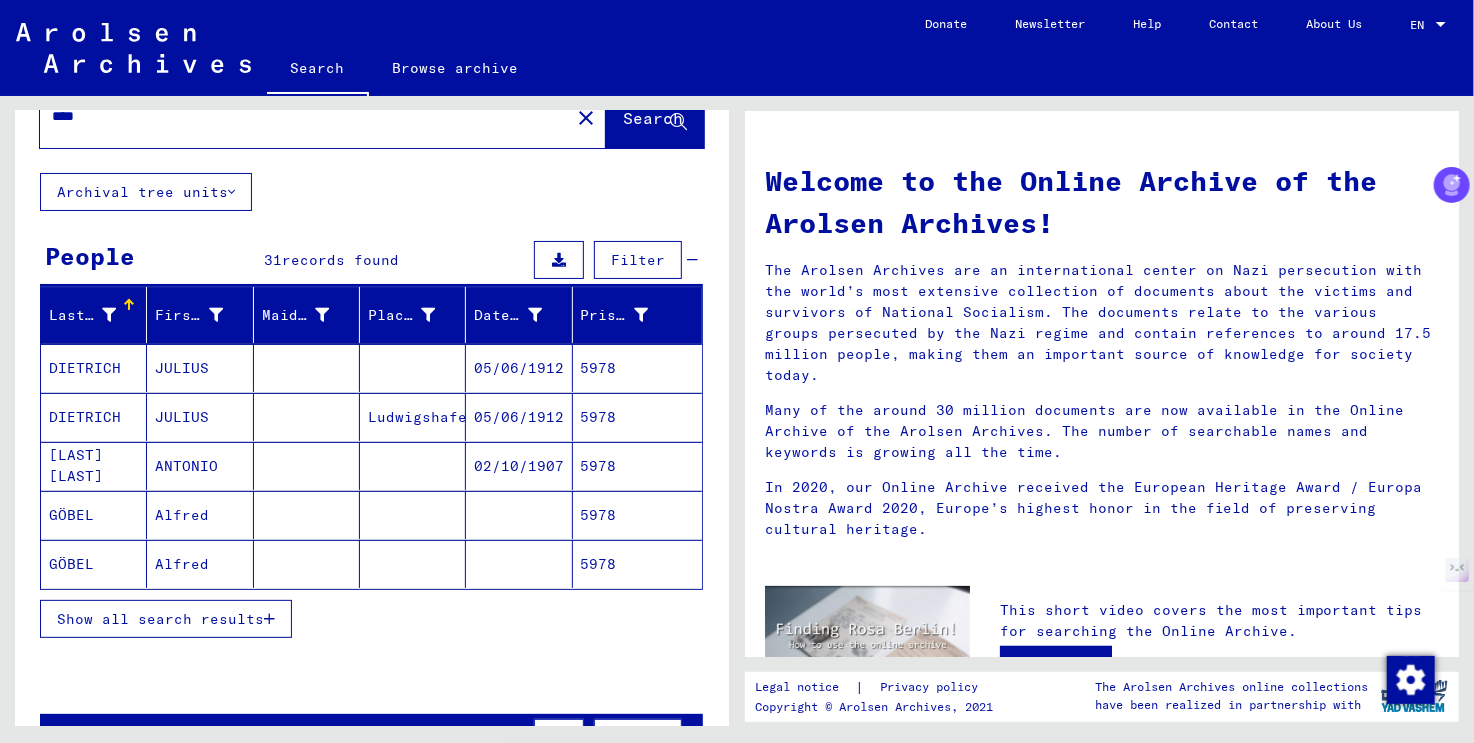scroll, scrollTop: 96, scrollLeft: 0, axis: vertical 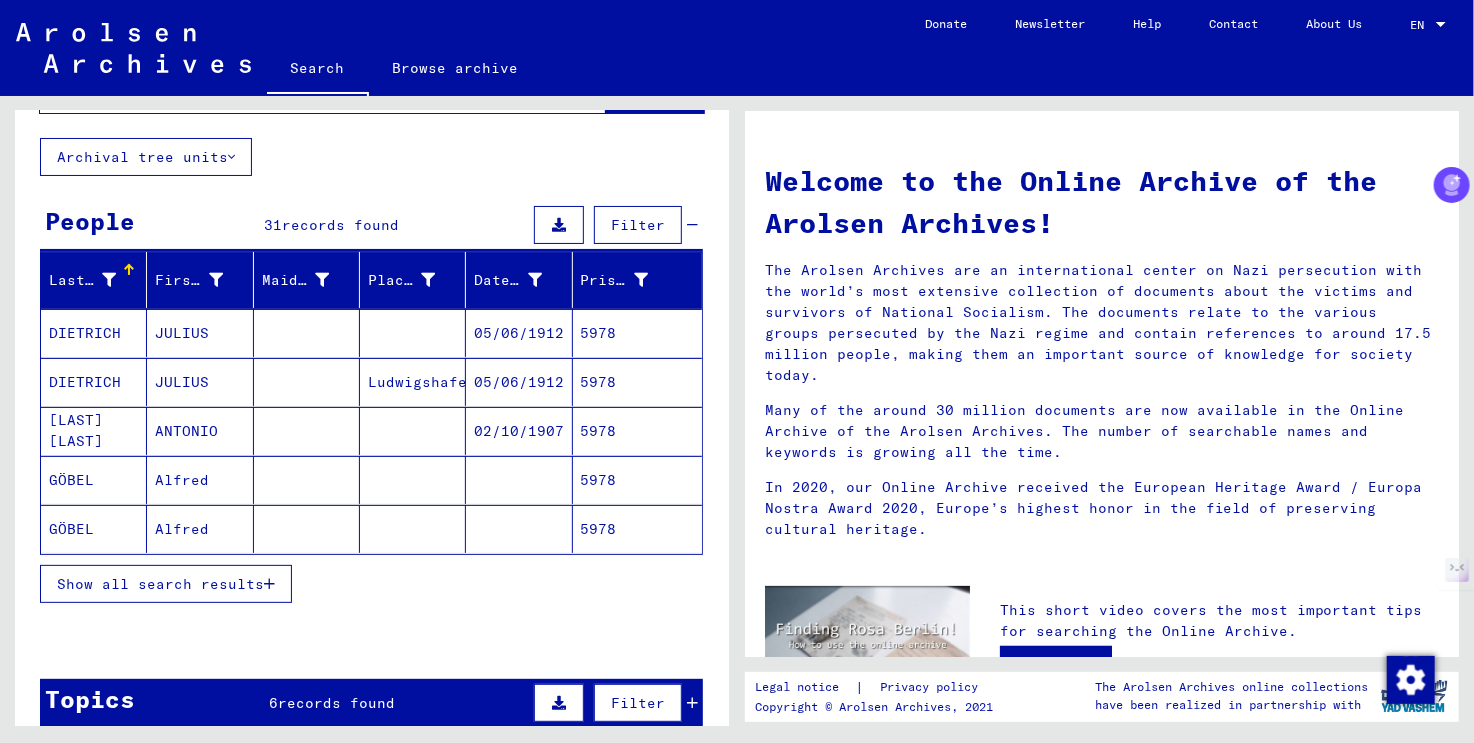 click on "Show all search results" at bounding box center (160, 584) 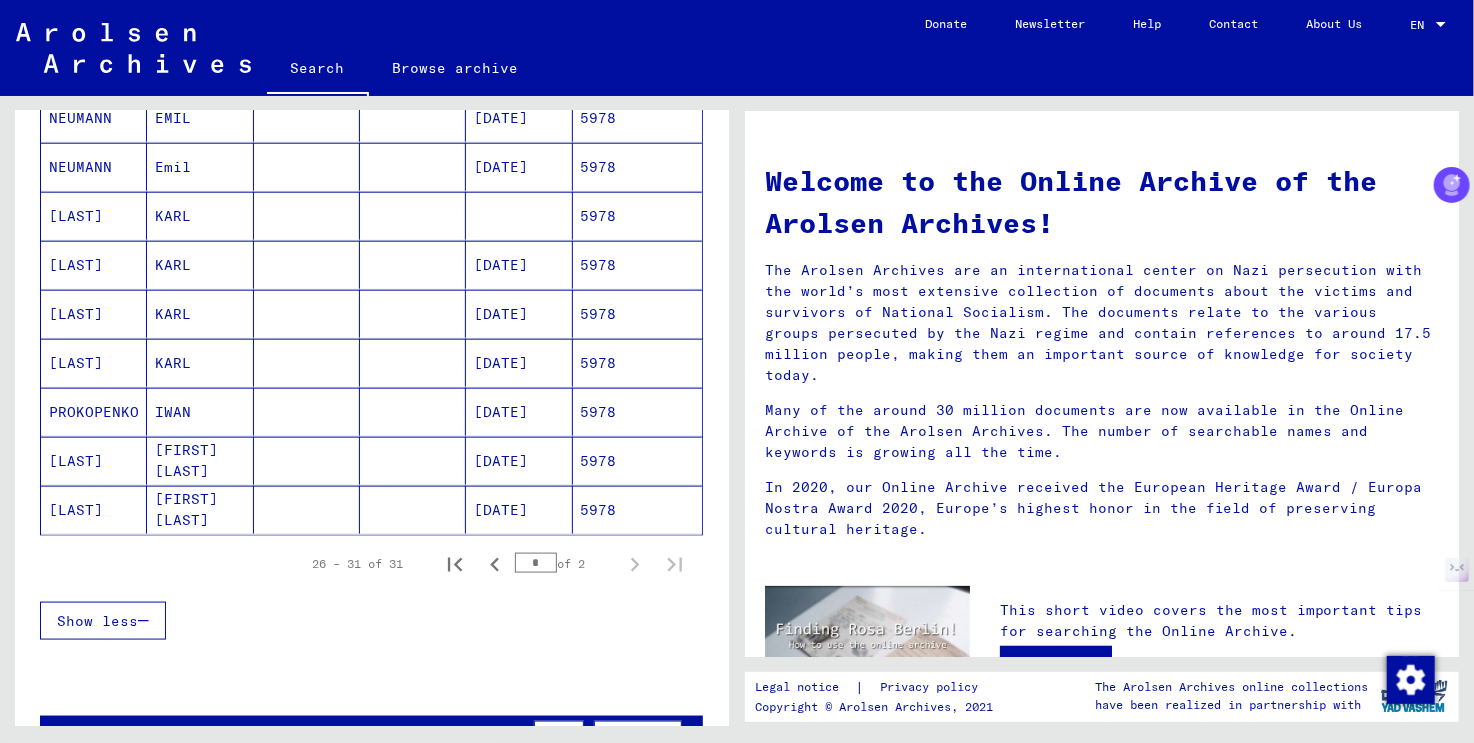 scroll, scrollTop: 1096, scrollLeft: 0, axis: vertical 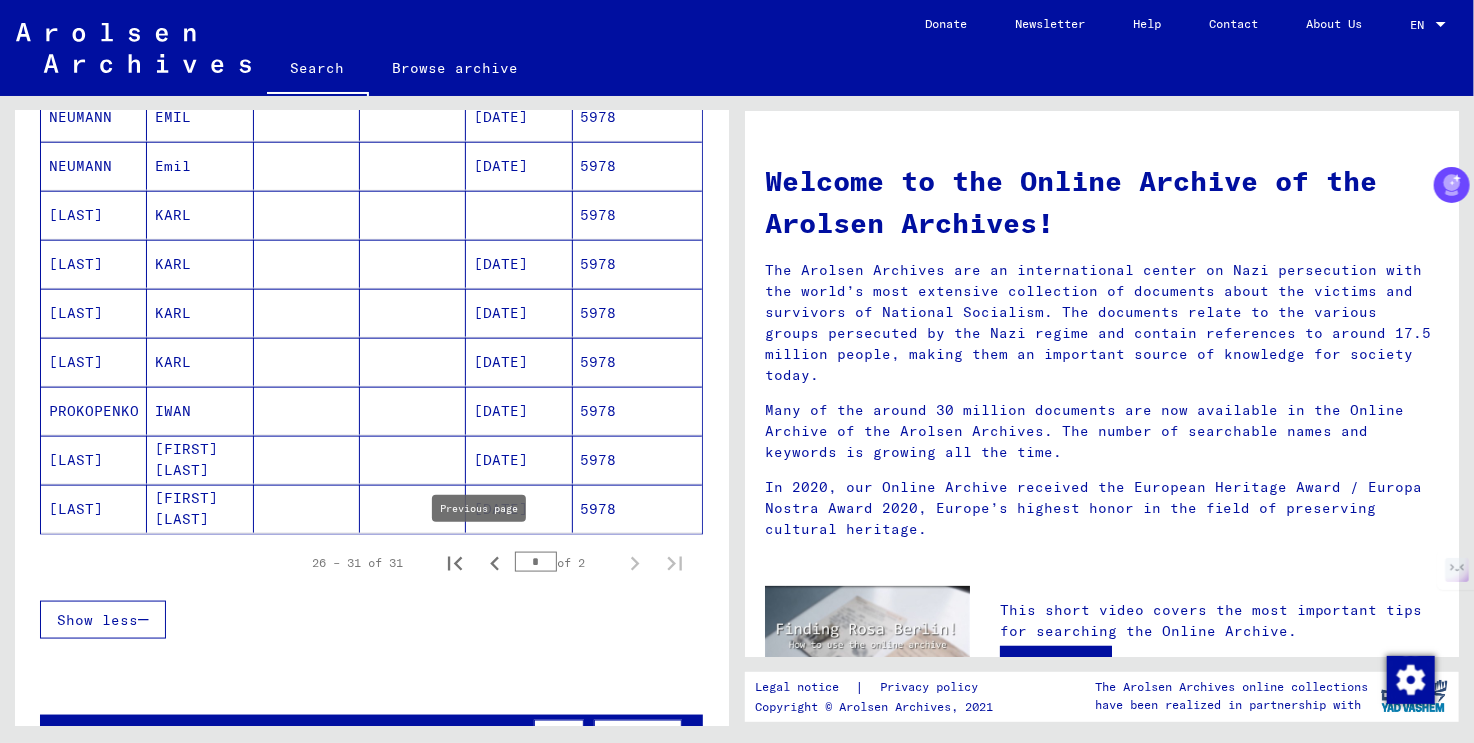 click 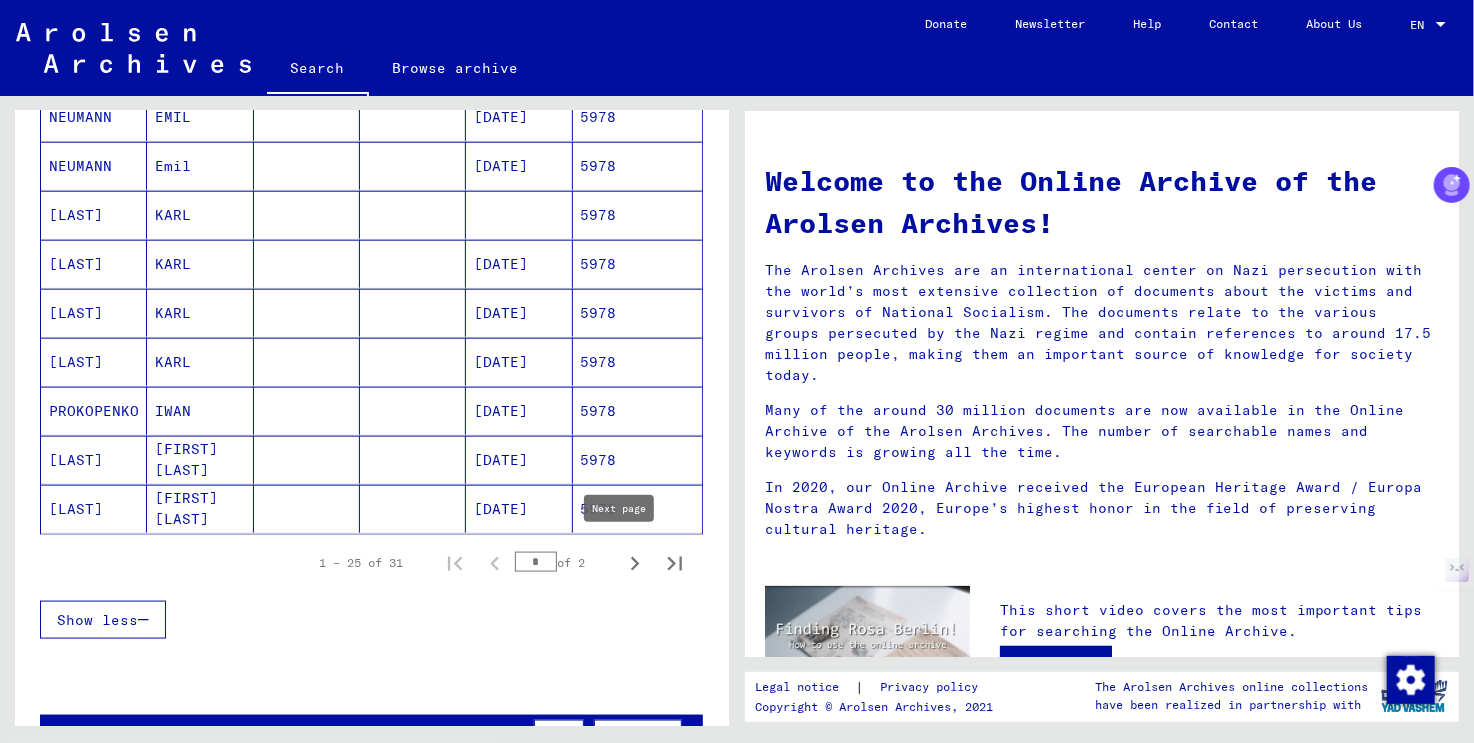 click 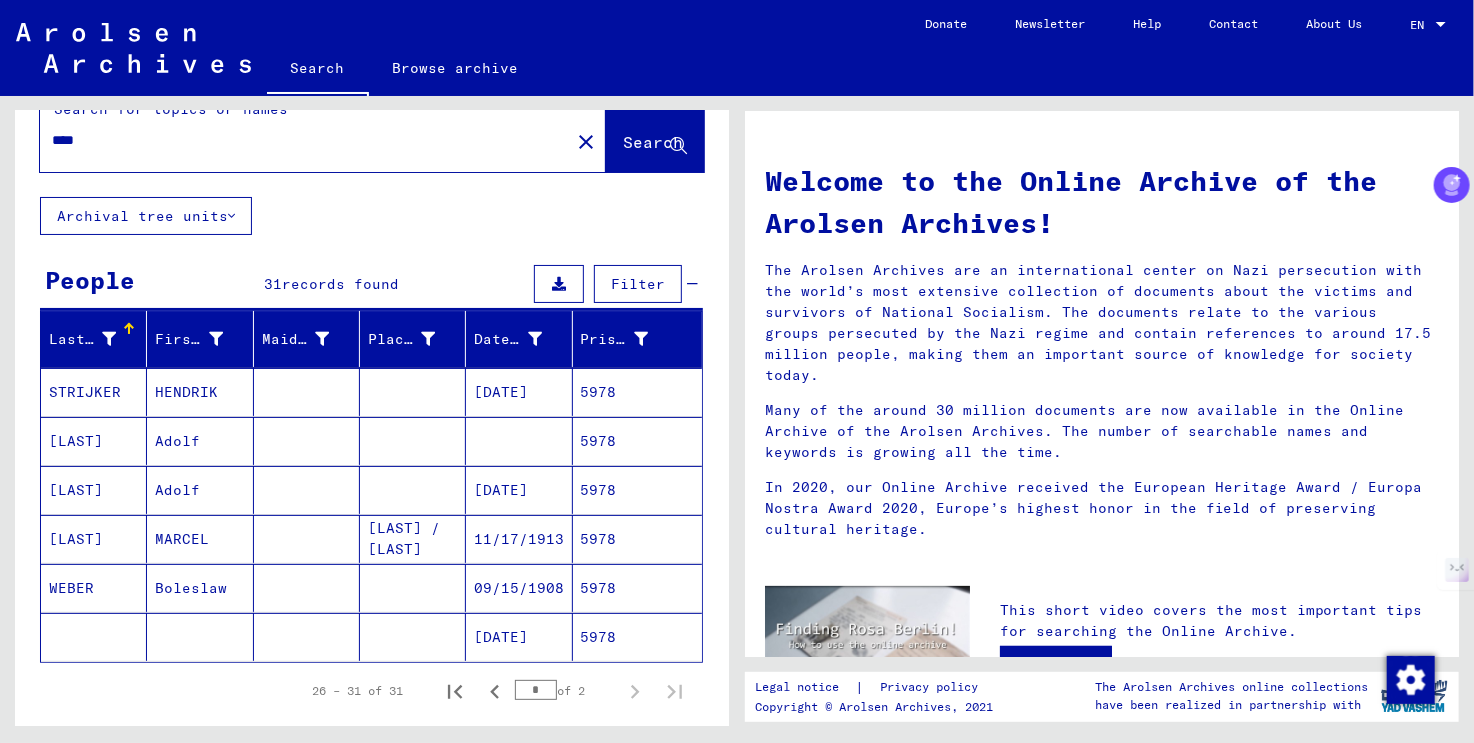 scroll, scrollTop: 237, scrollLeft: 0, axis: vertical 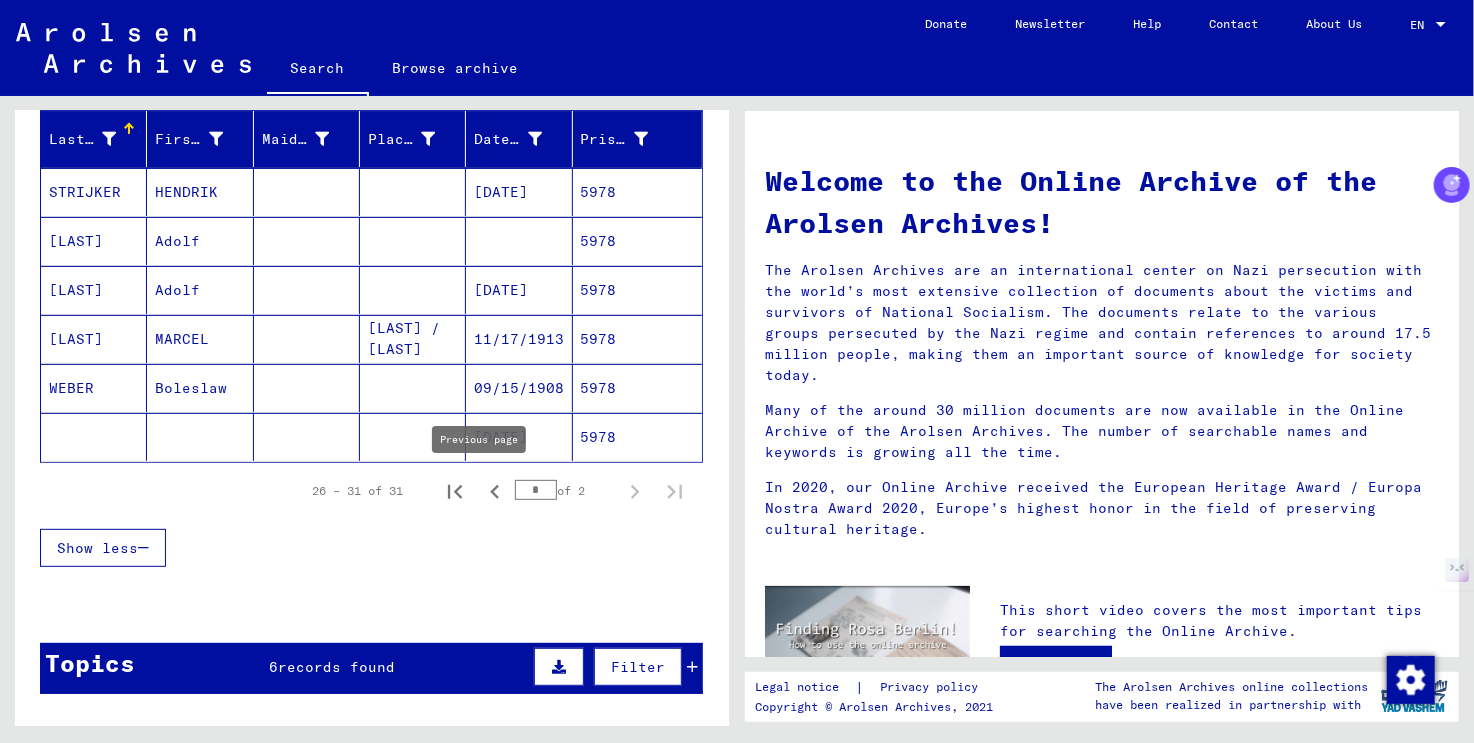 click 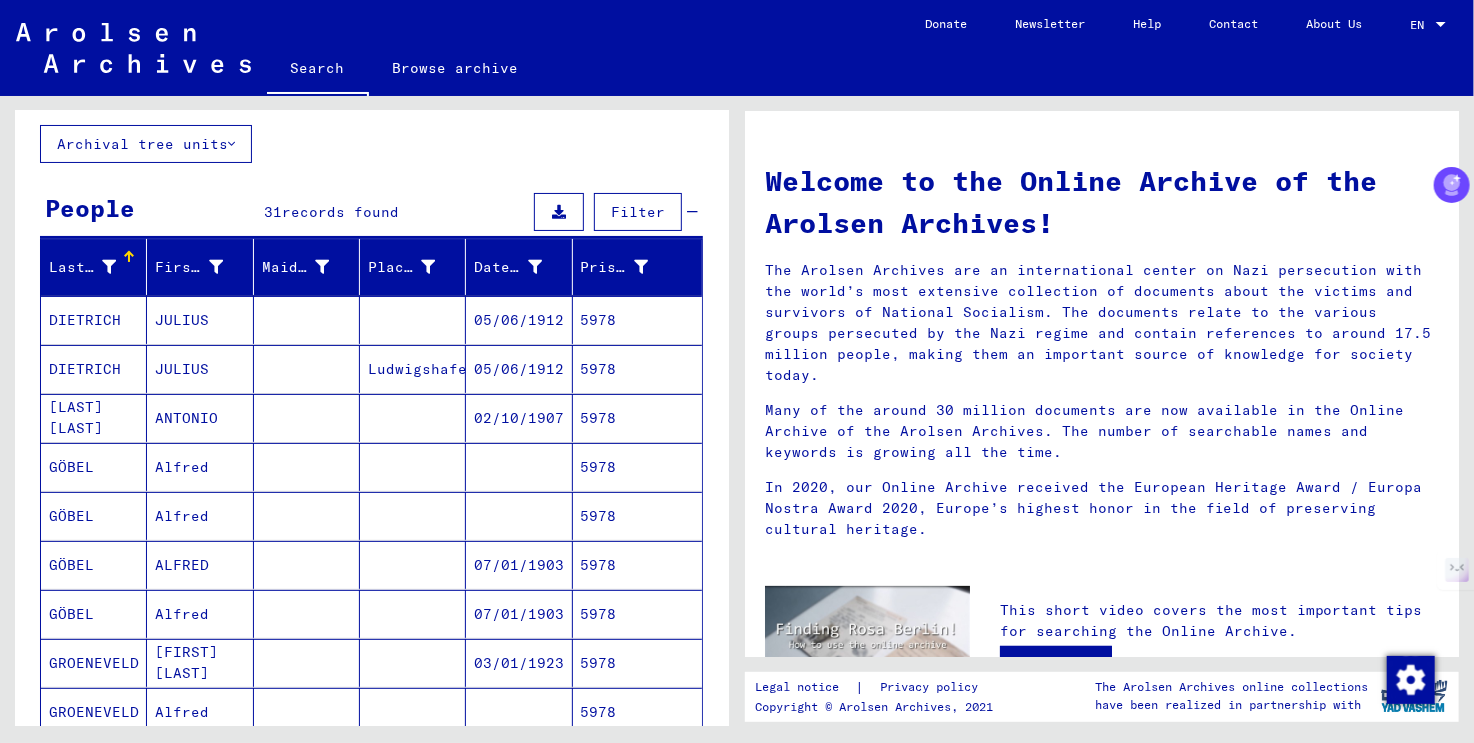 scroll, scrollTop: 0, scrollLeft: 0, axis: both 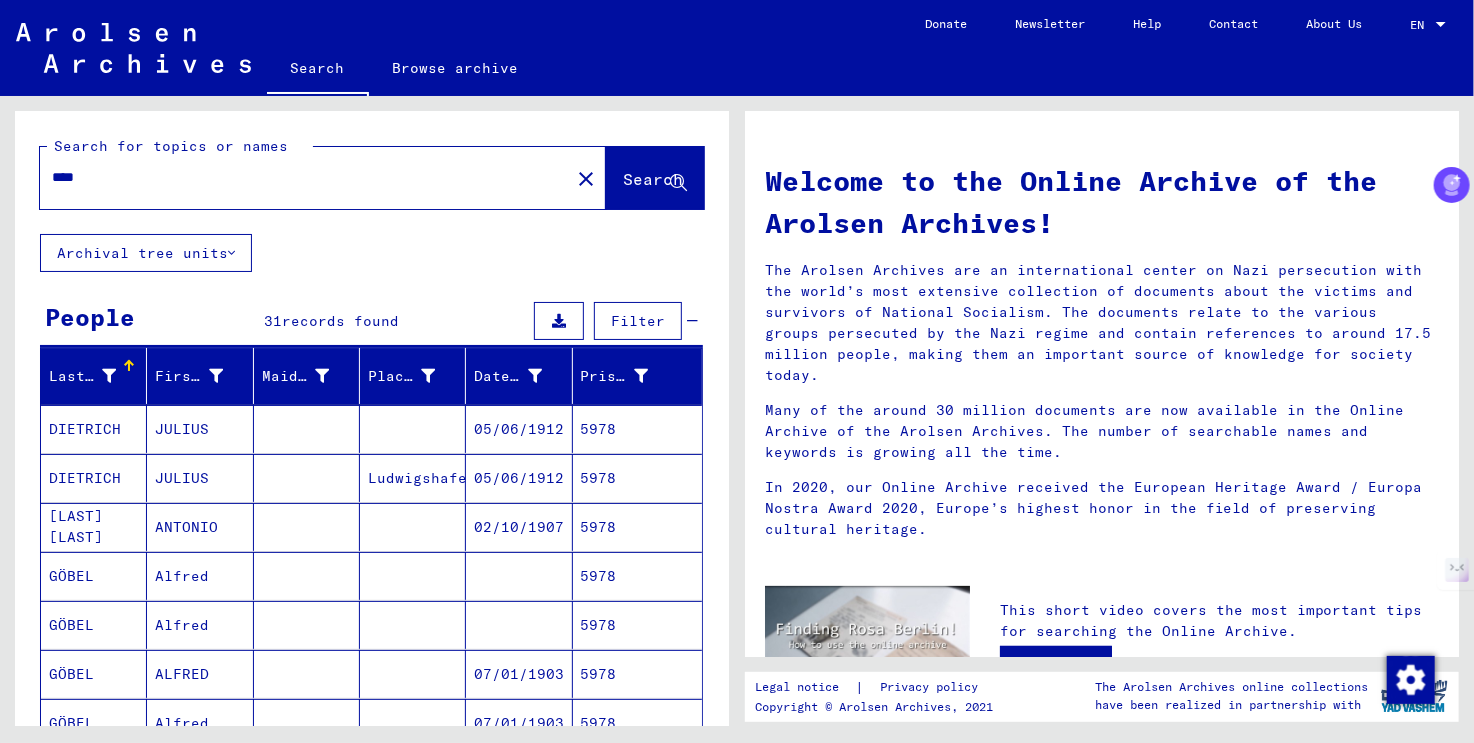 click on "****" at bounding box center (299, 177) 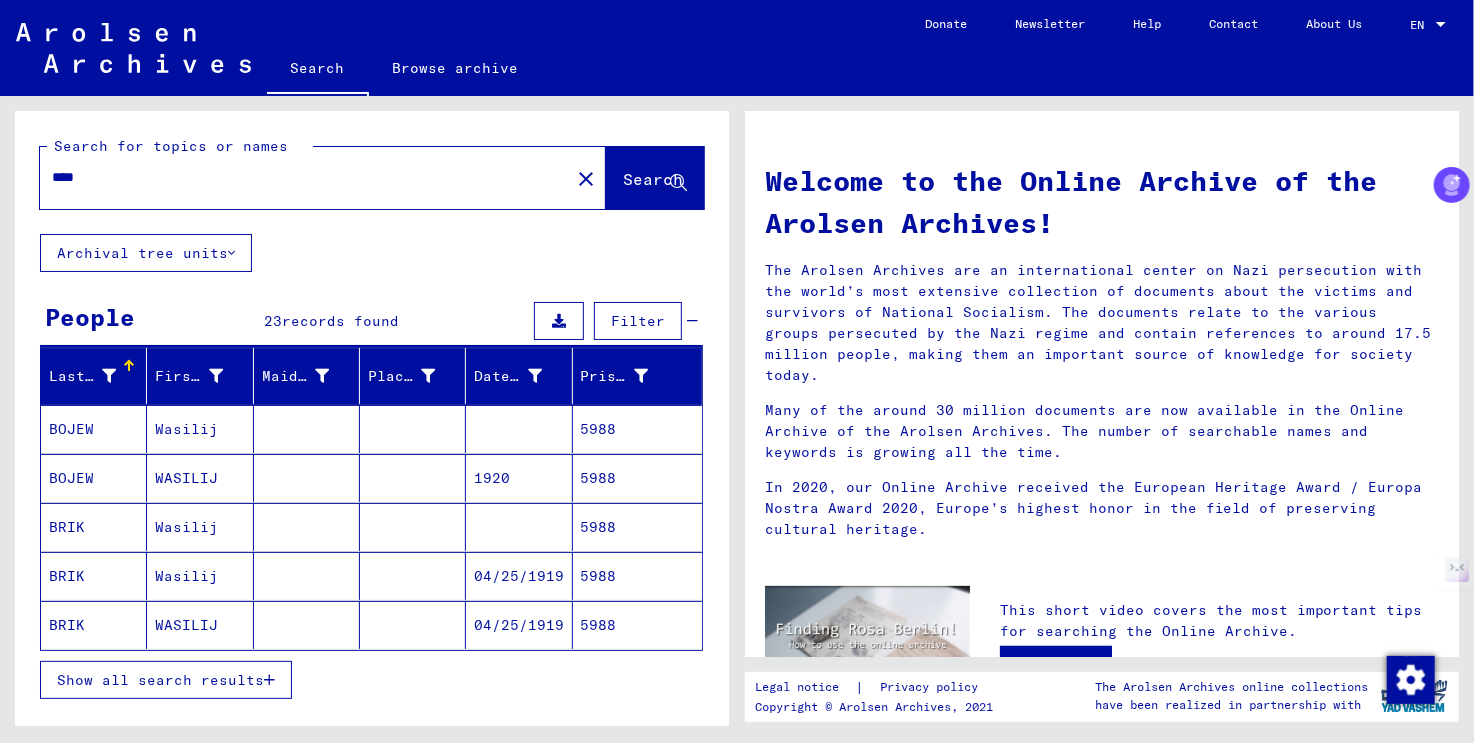 click on "Show all search results" at bounding box center (160, 680) 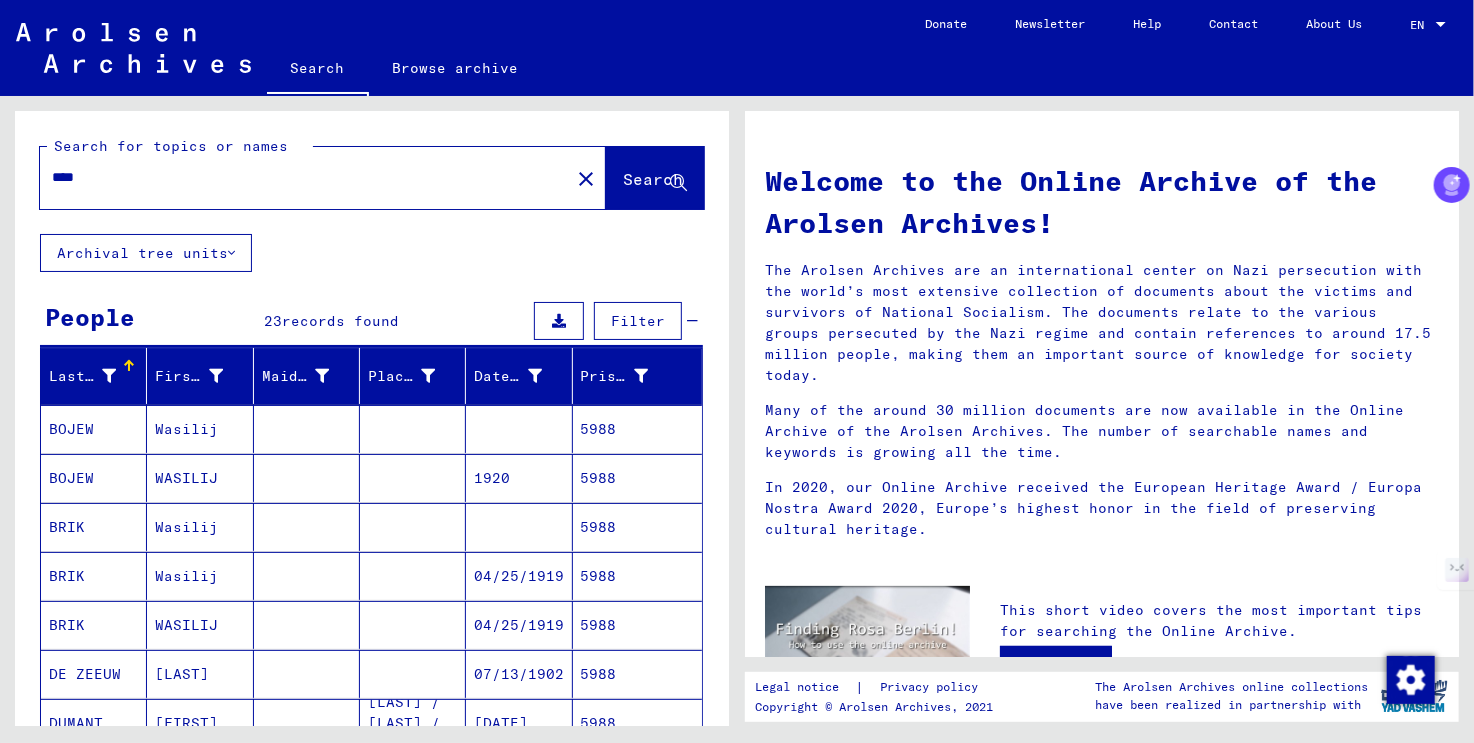 scroll, scrollTop: 0, scrollLeft: 0, axis: both 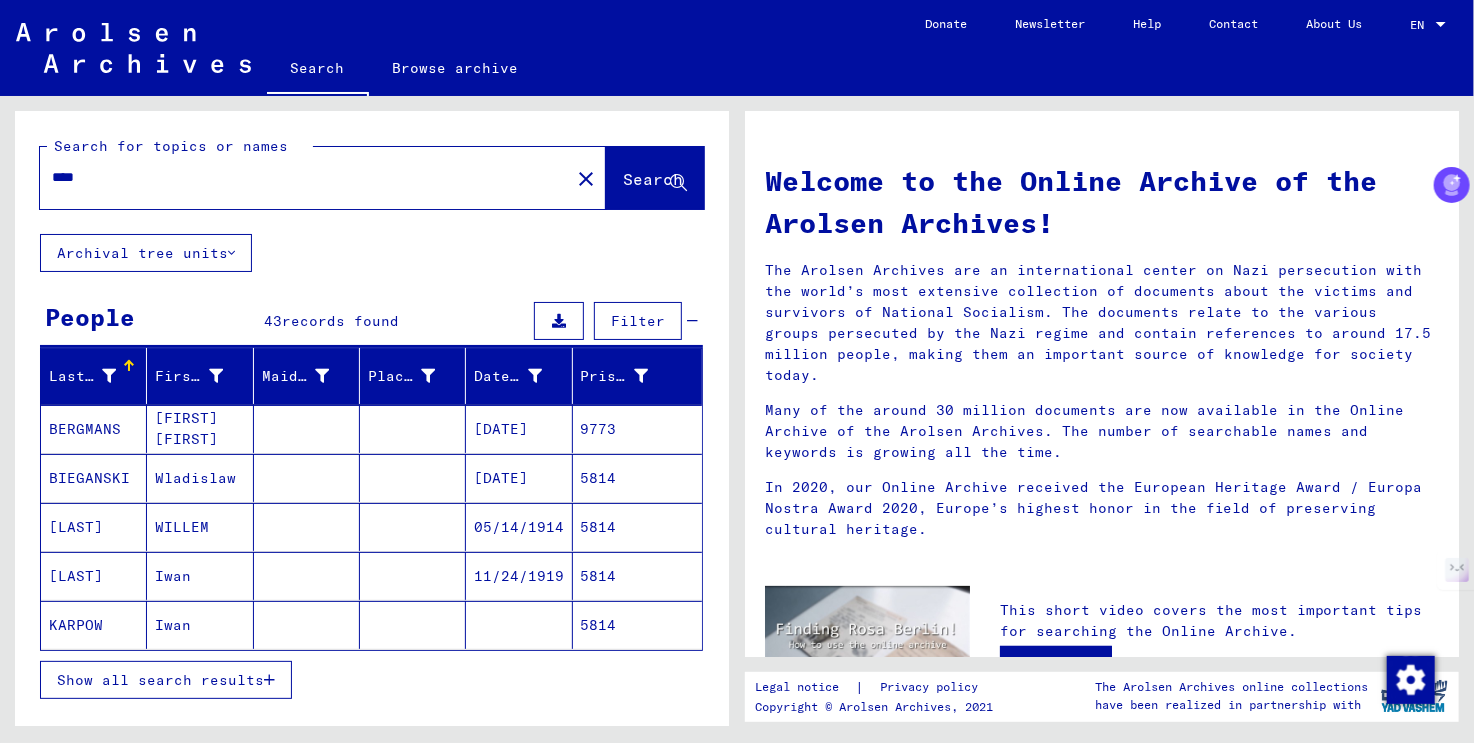 click on "Show all search results" at bounding box center (160, 680) 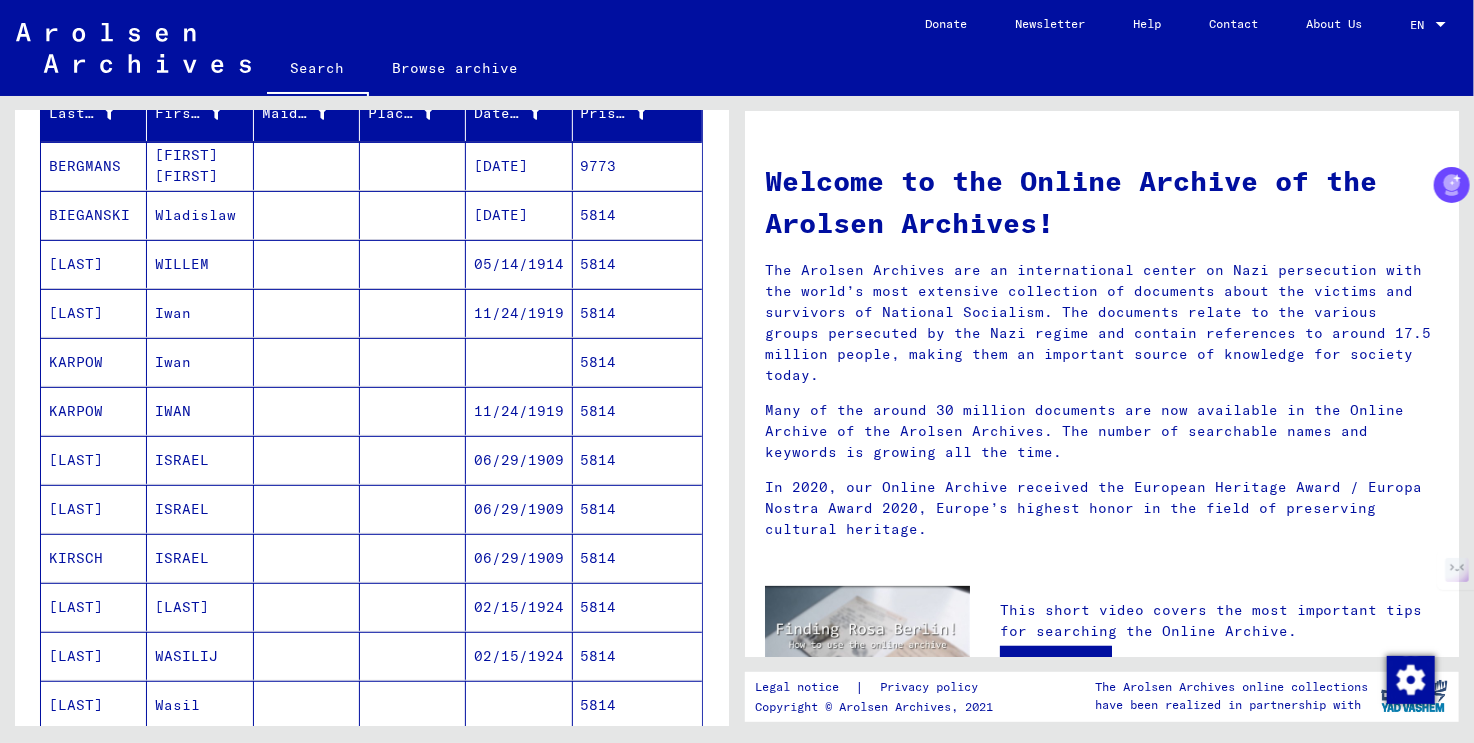 scroll, scrollTop: 0, scrollLeft: 0, axis: both 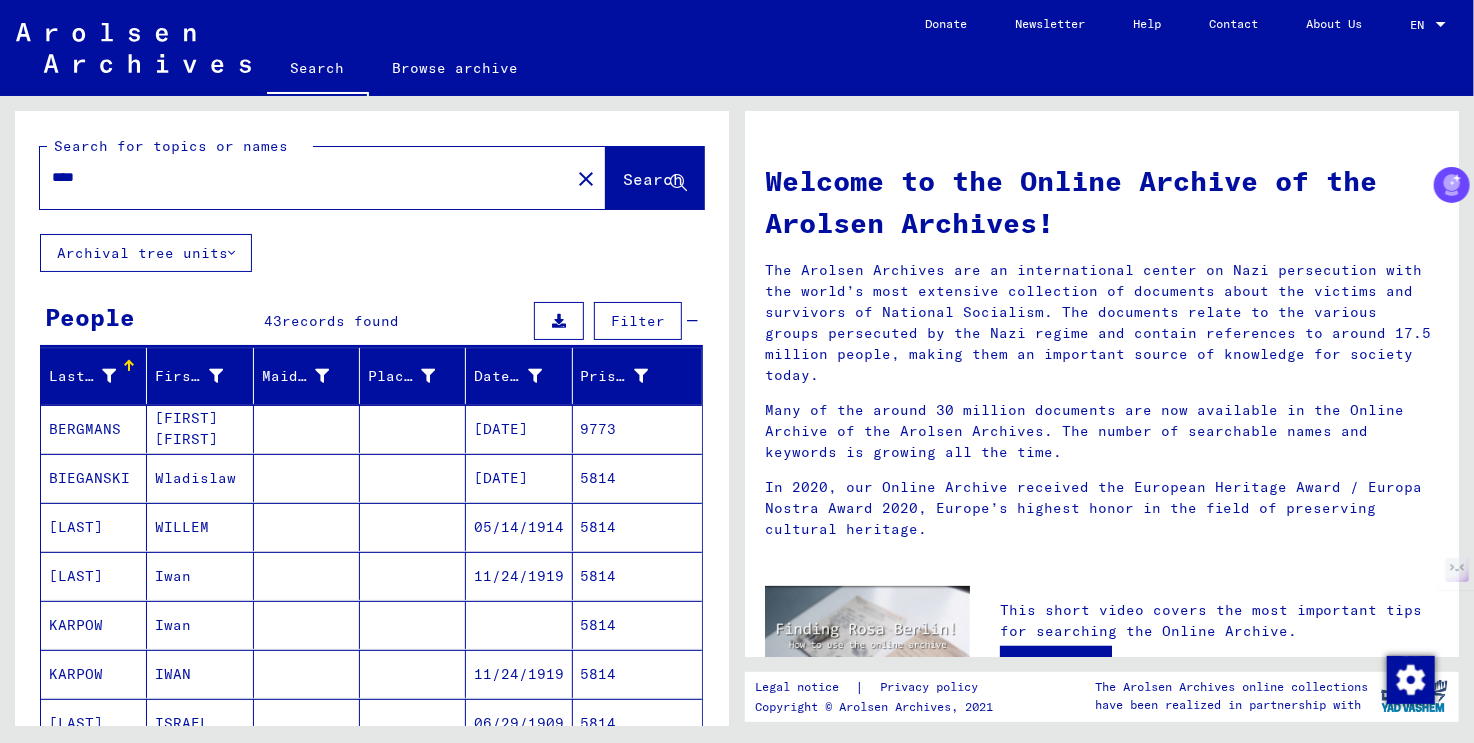 click at bounding box center (109, 376) 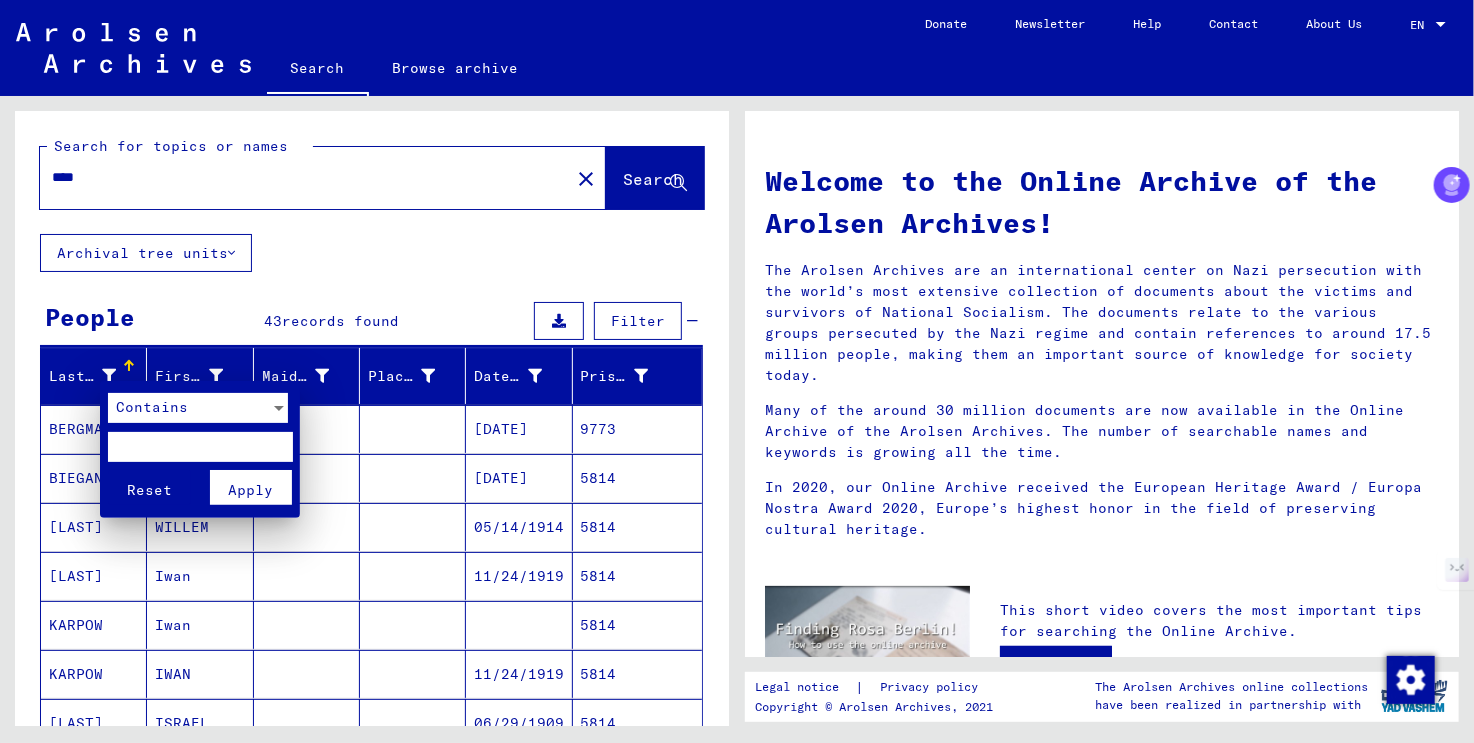 click at bounding box center (200, 447) 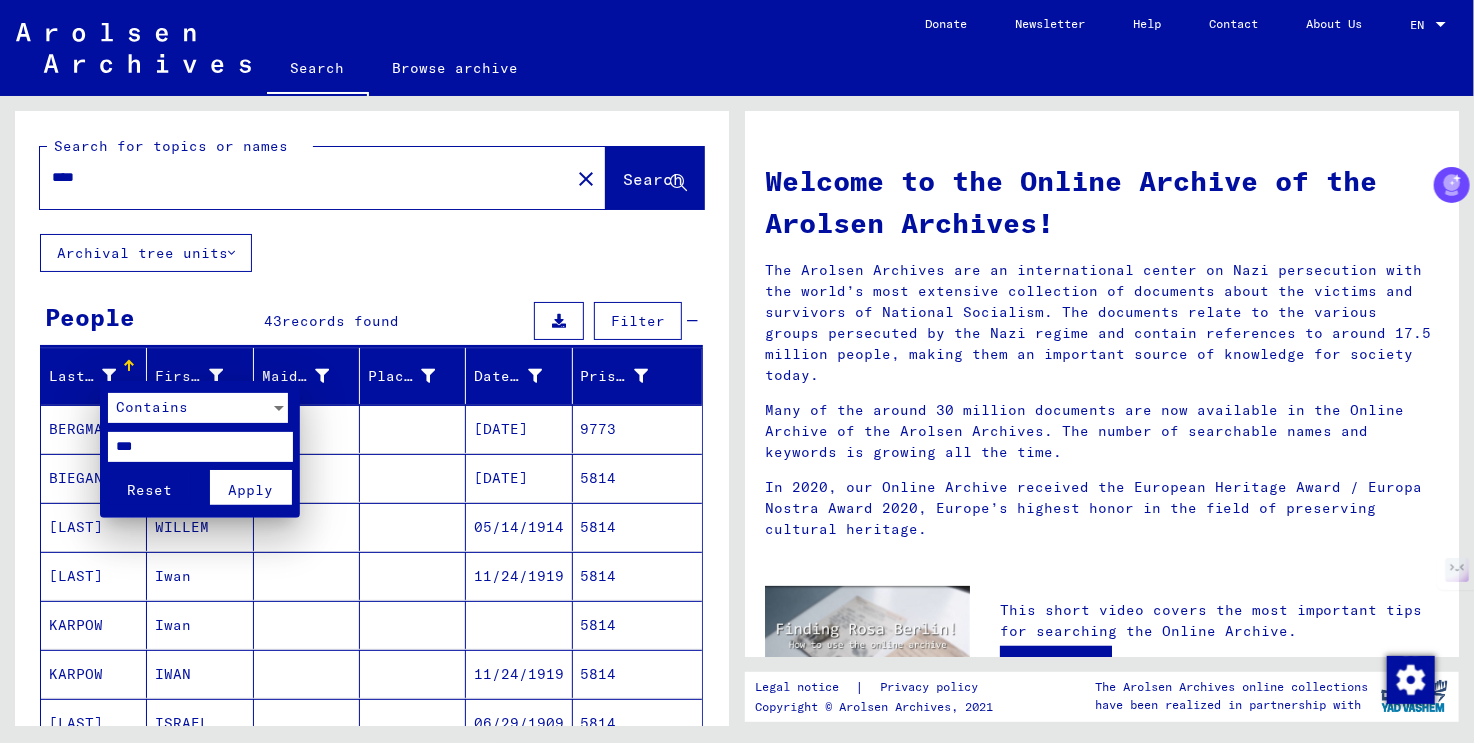 type on "***" 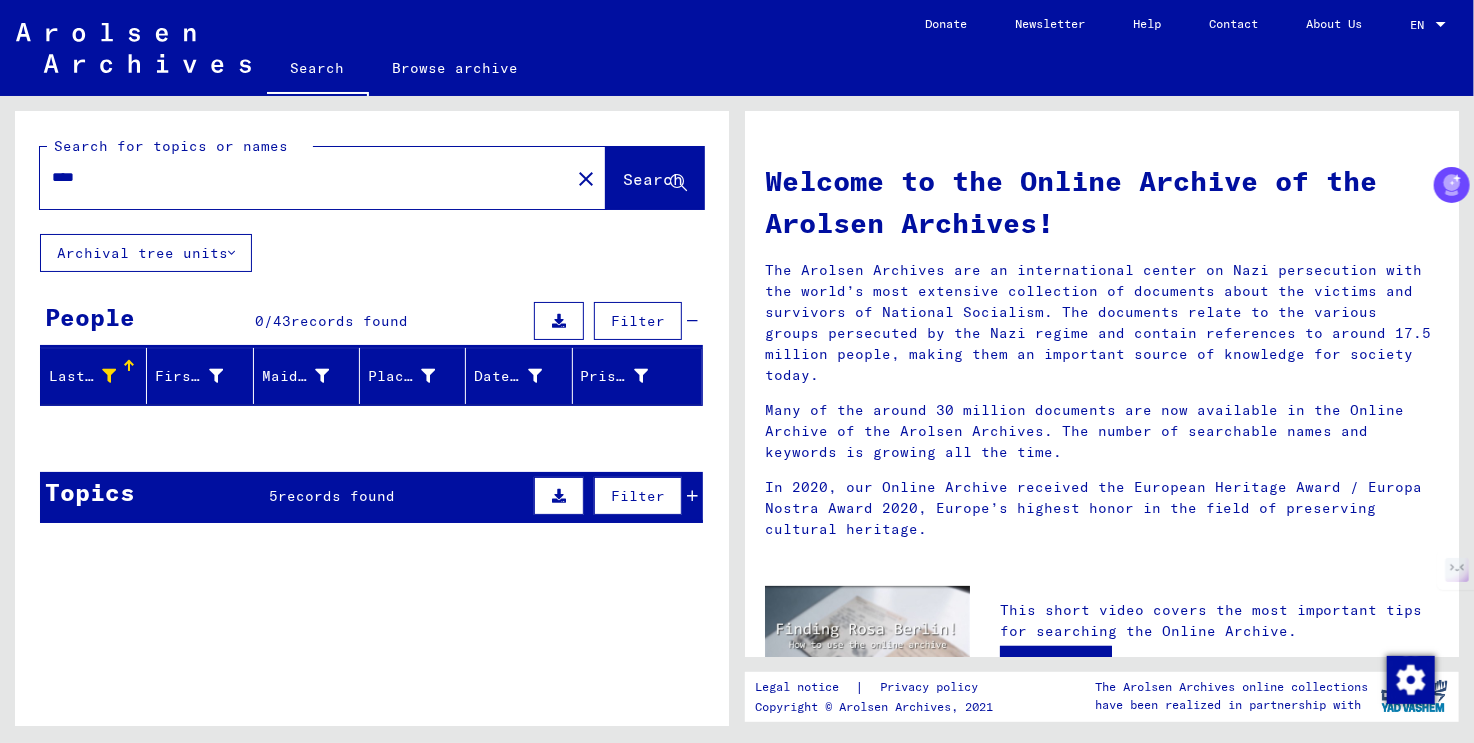 click at bounding box center [109, 376] 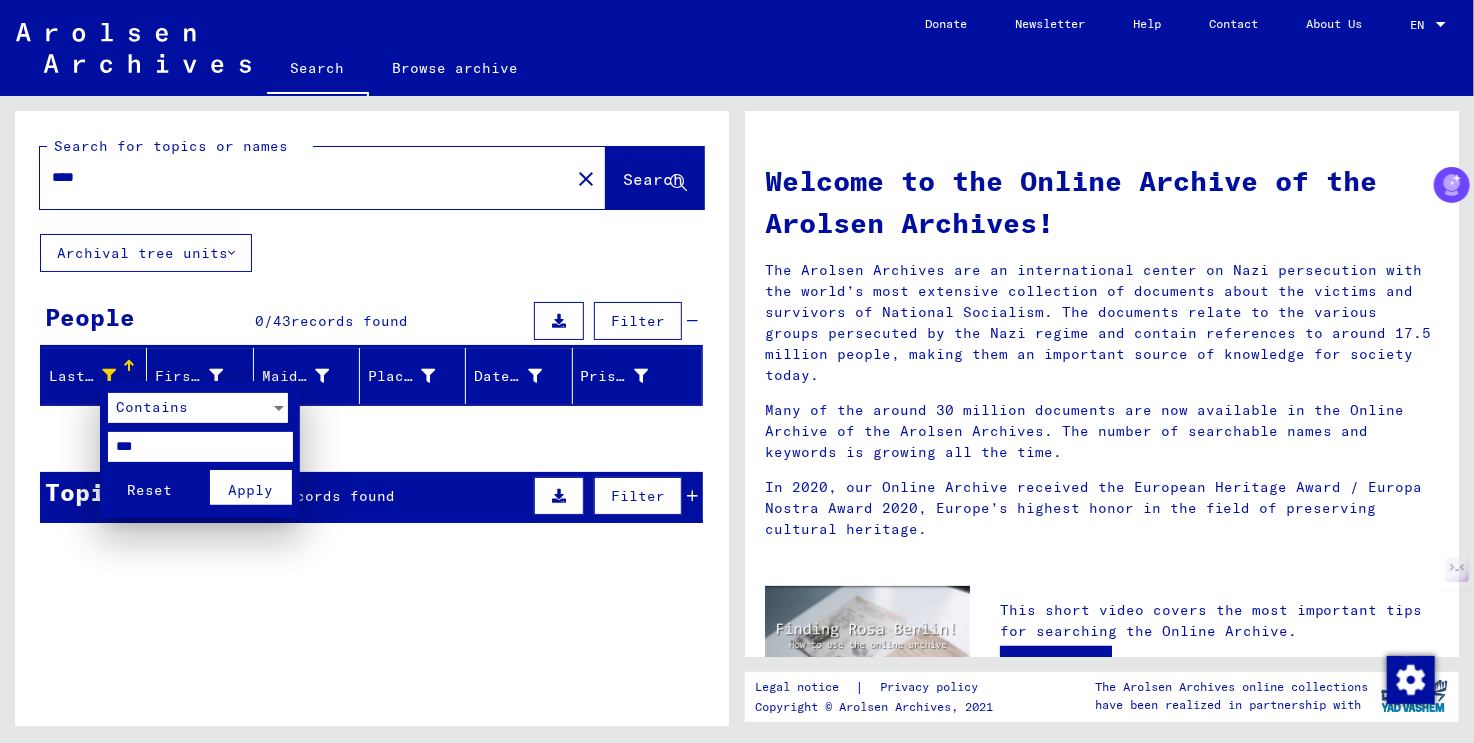 click on "***" at bounding box center [200, 447] 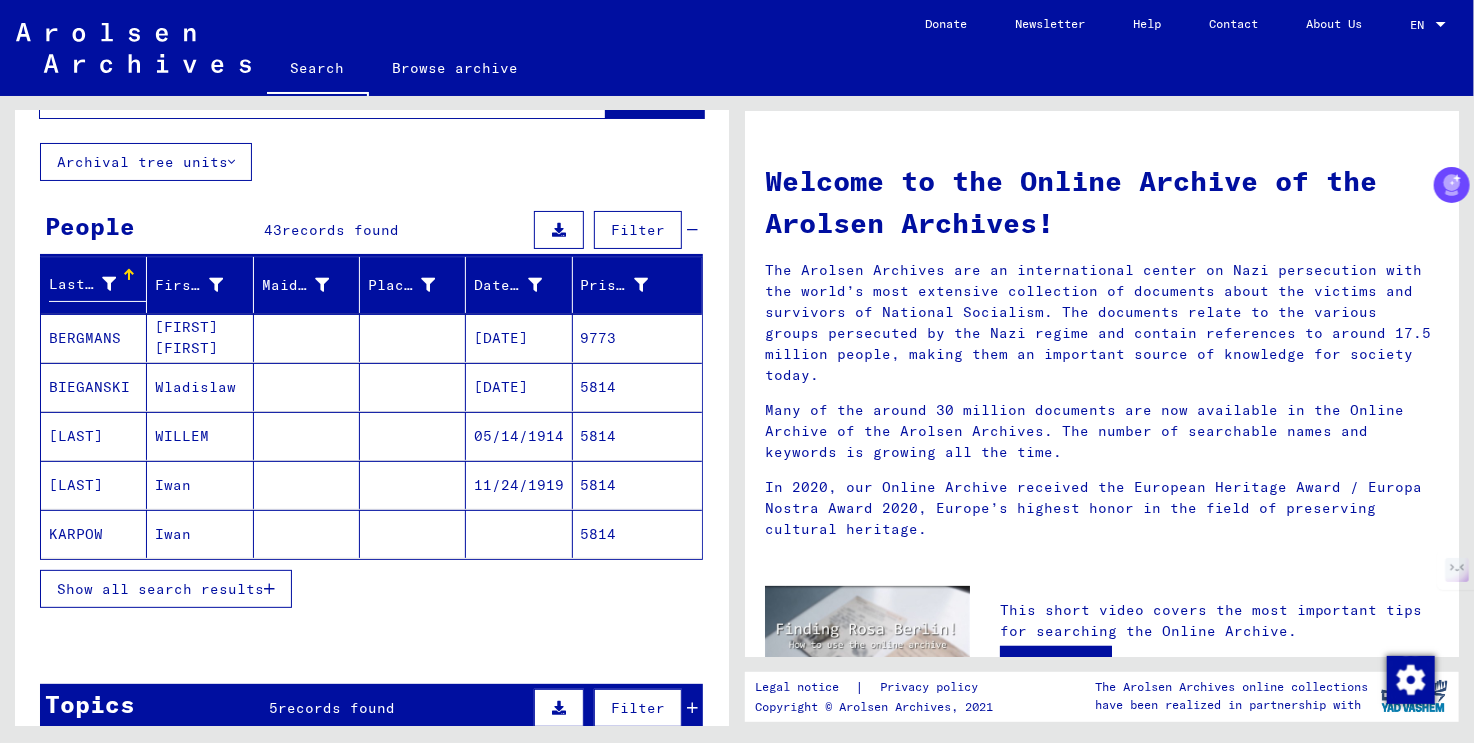 scroll, scrollTop: 200, scrollLeft: 0, axis: vertical 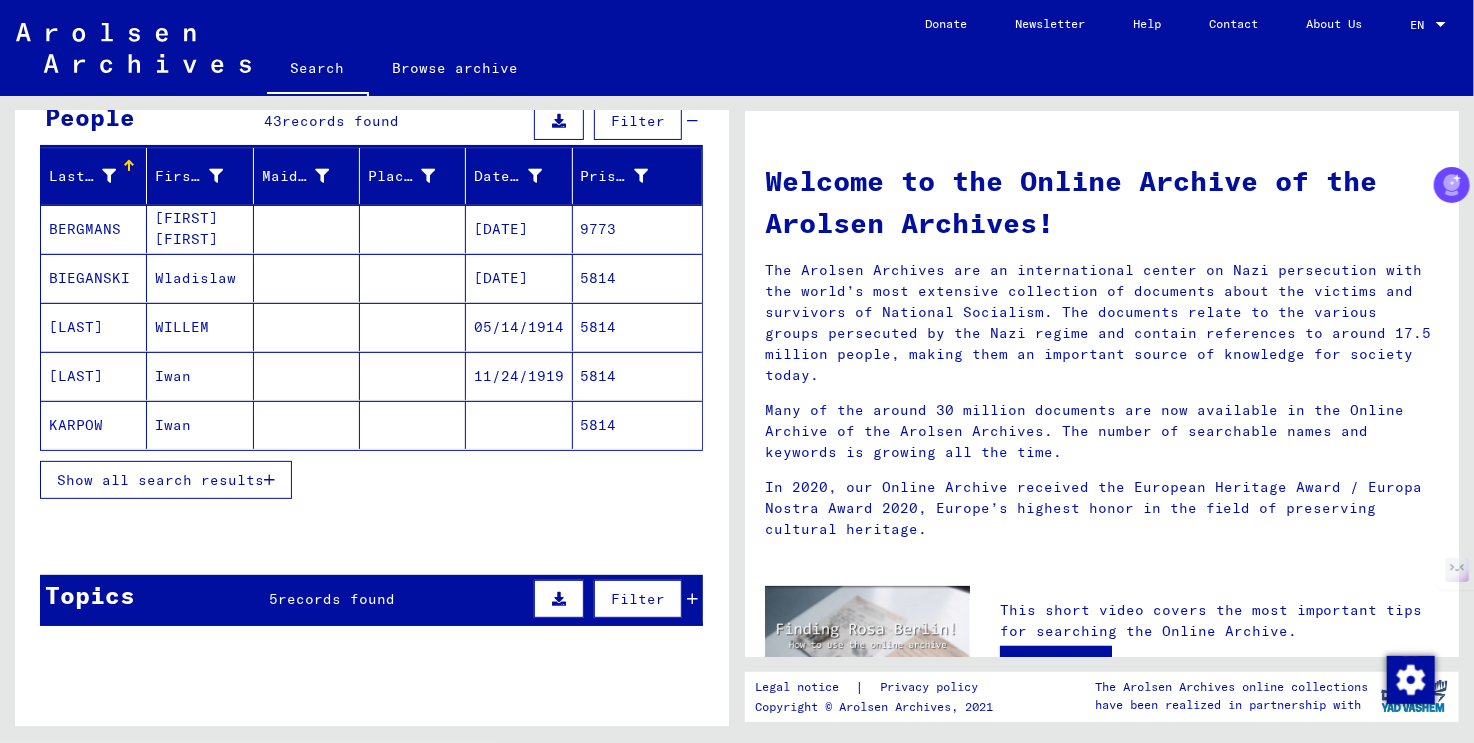 click on "Show all search results" at bounding box center (160, 480) 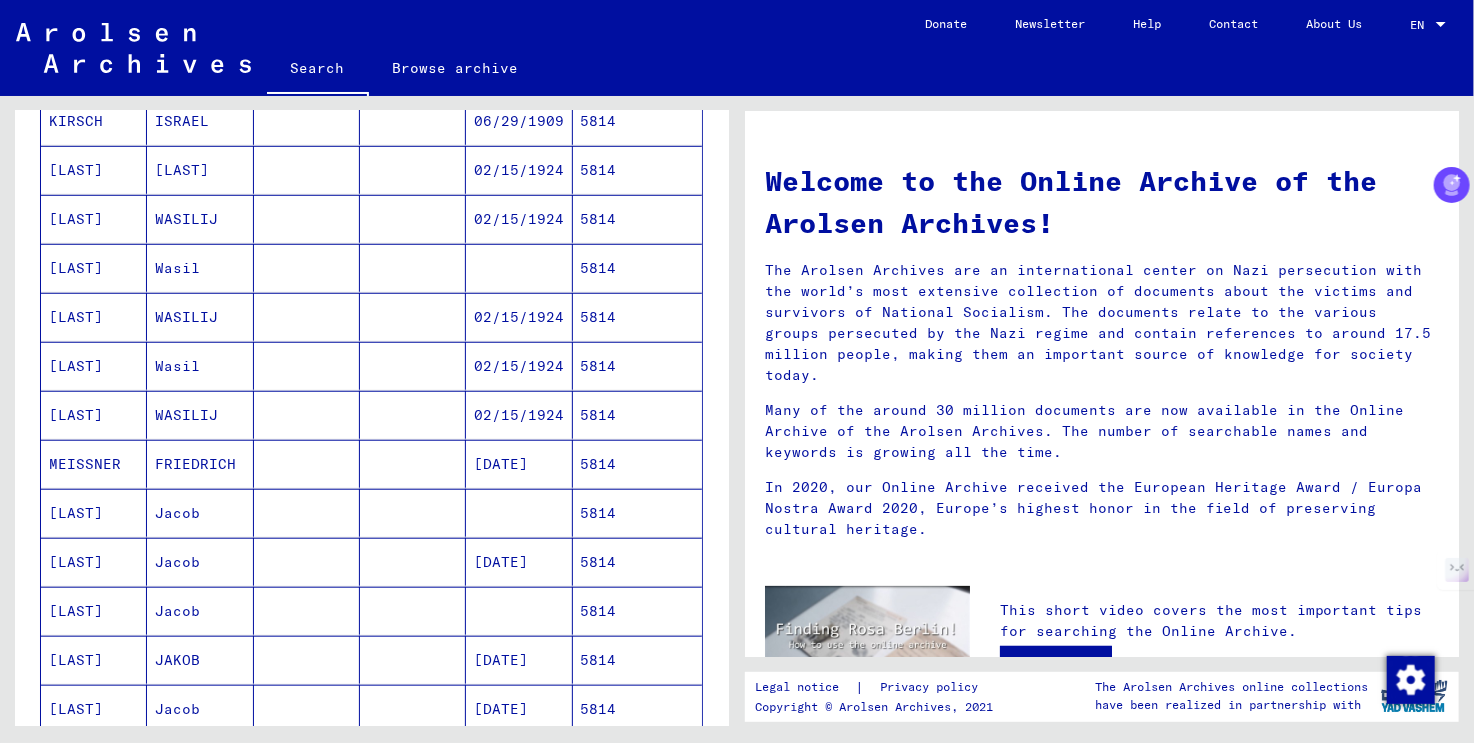scroll, scrollTop: 1100, scrollLeft: 0, axis: vertical 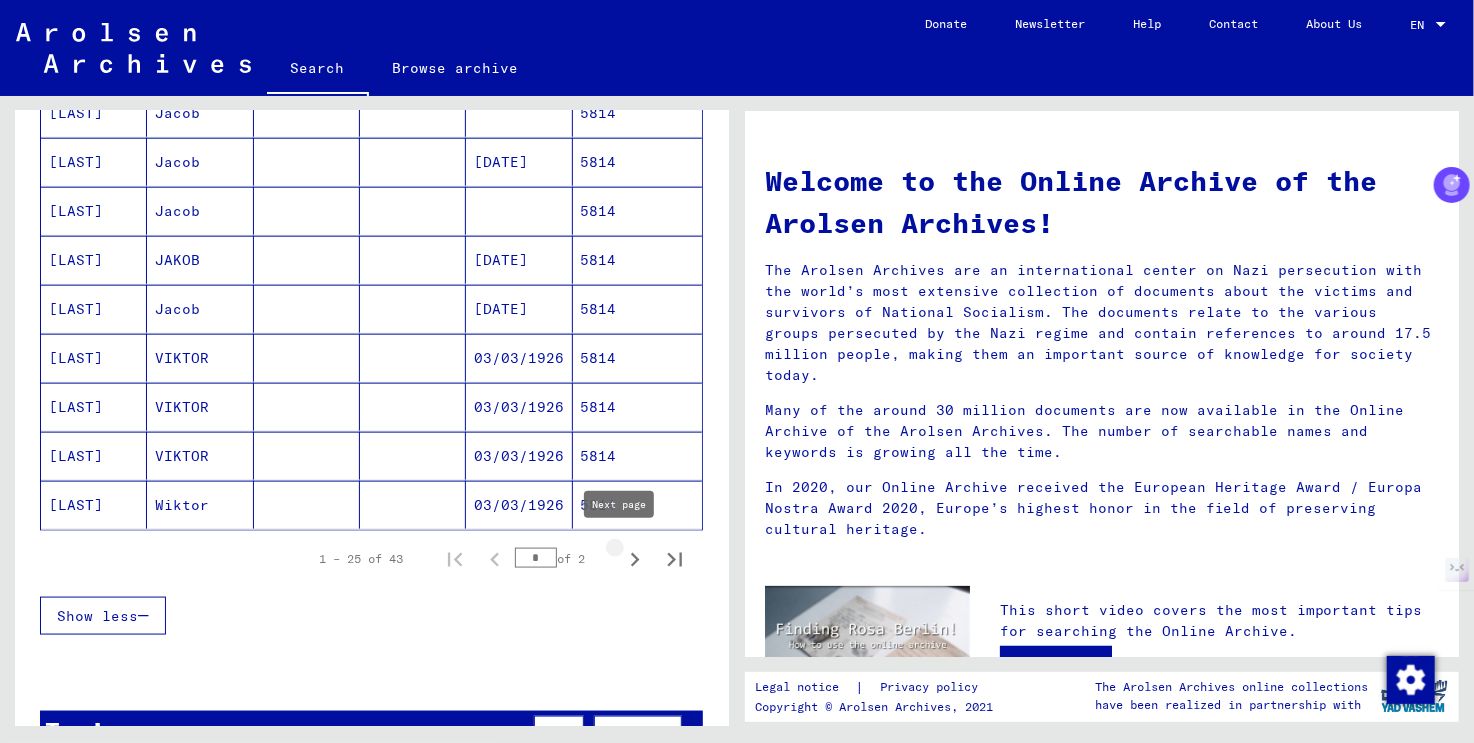 click 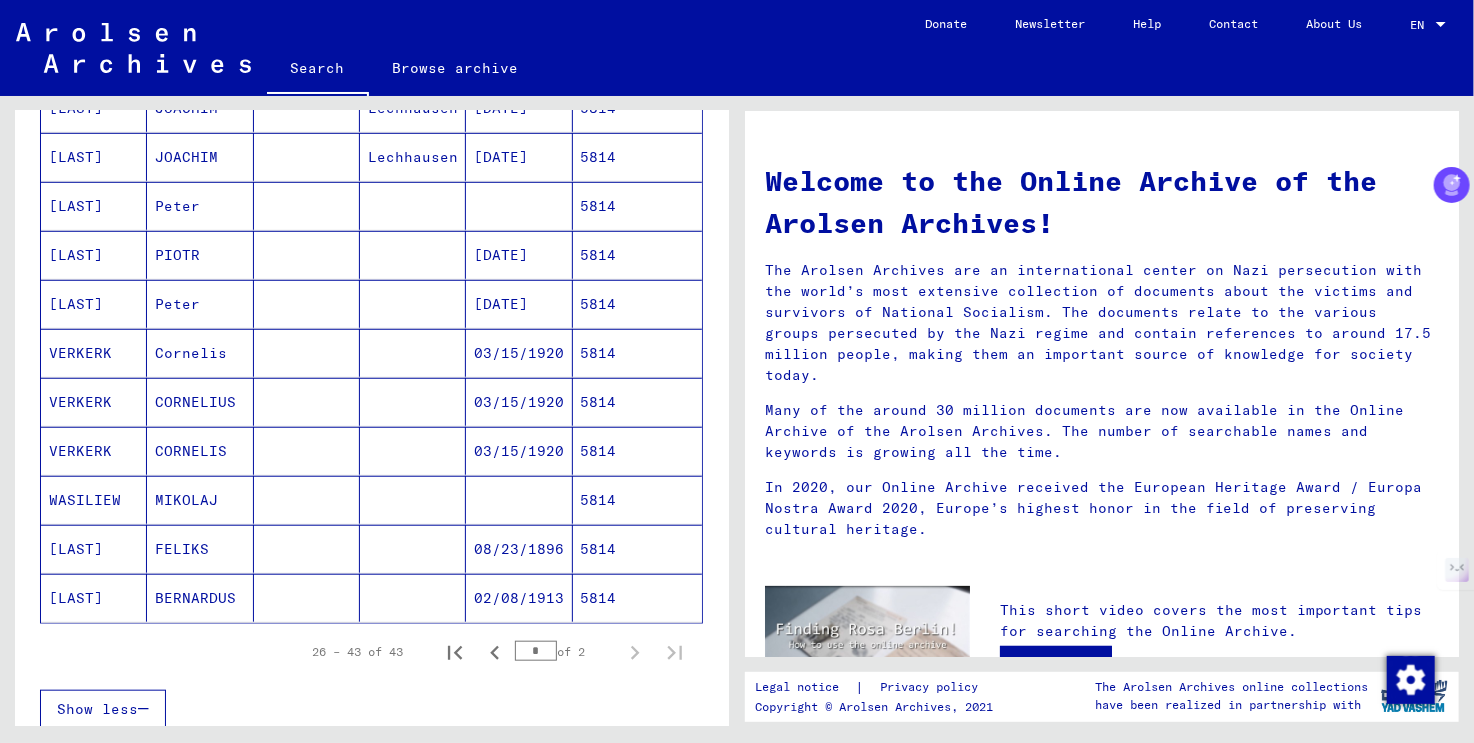 scroll, scrollTop: 700, scrollLeft: 0, axis: vertical 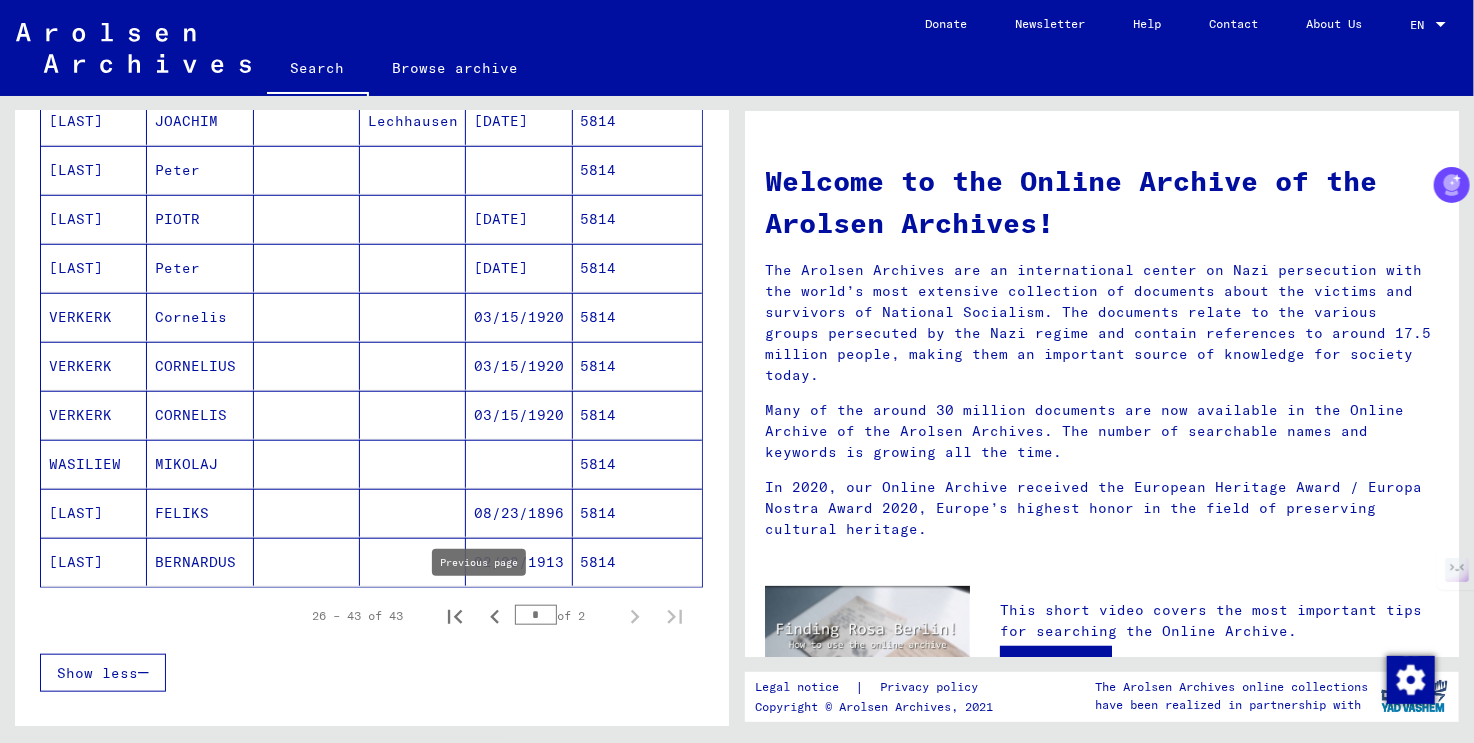 click 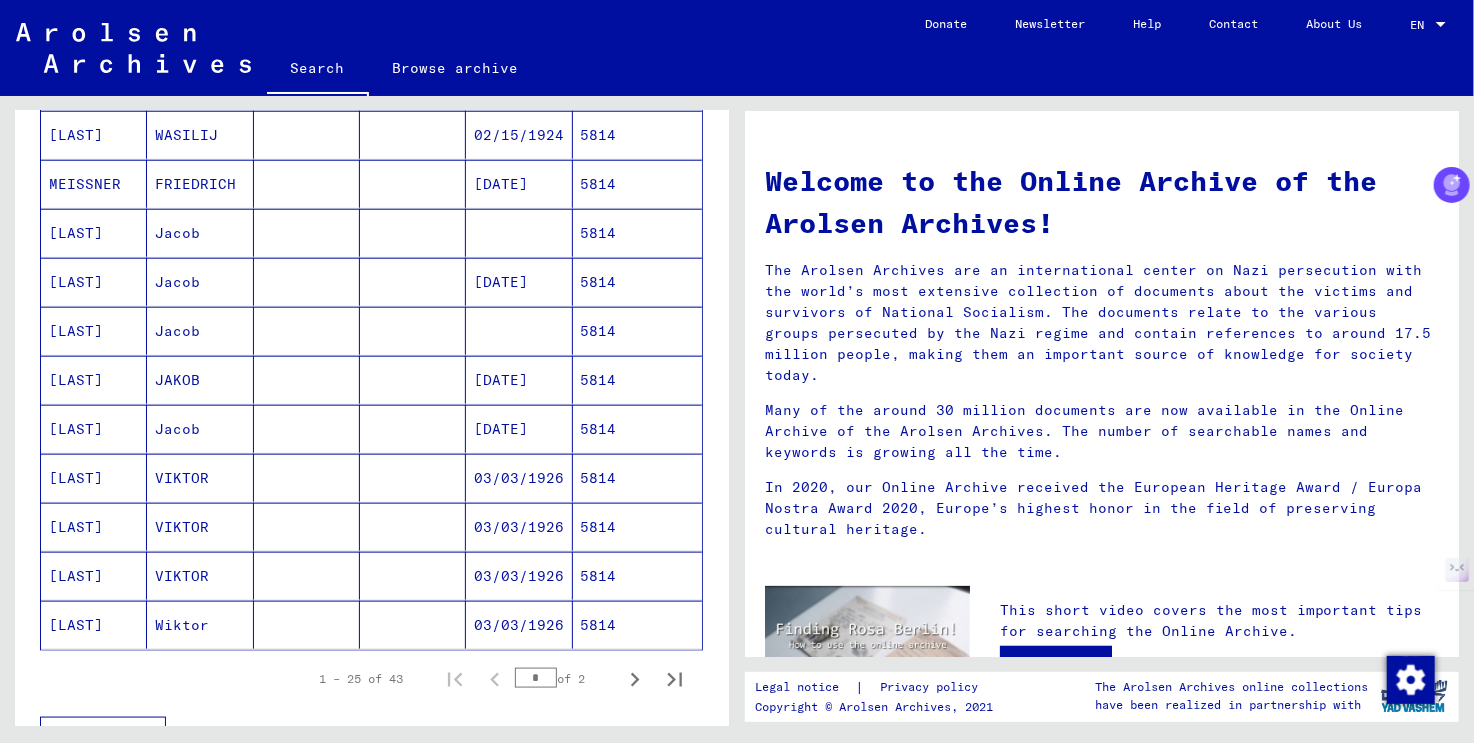 scroll, scrollTop: 1100, scrollLeft: 0, axis: vertical 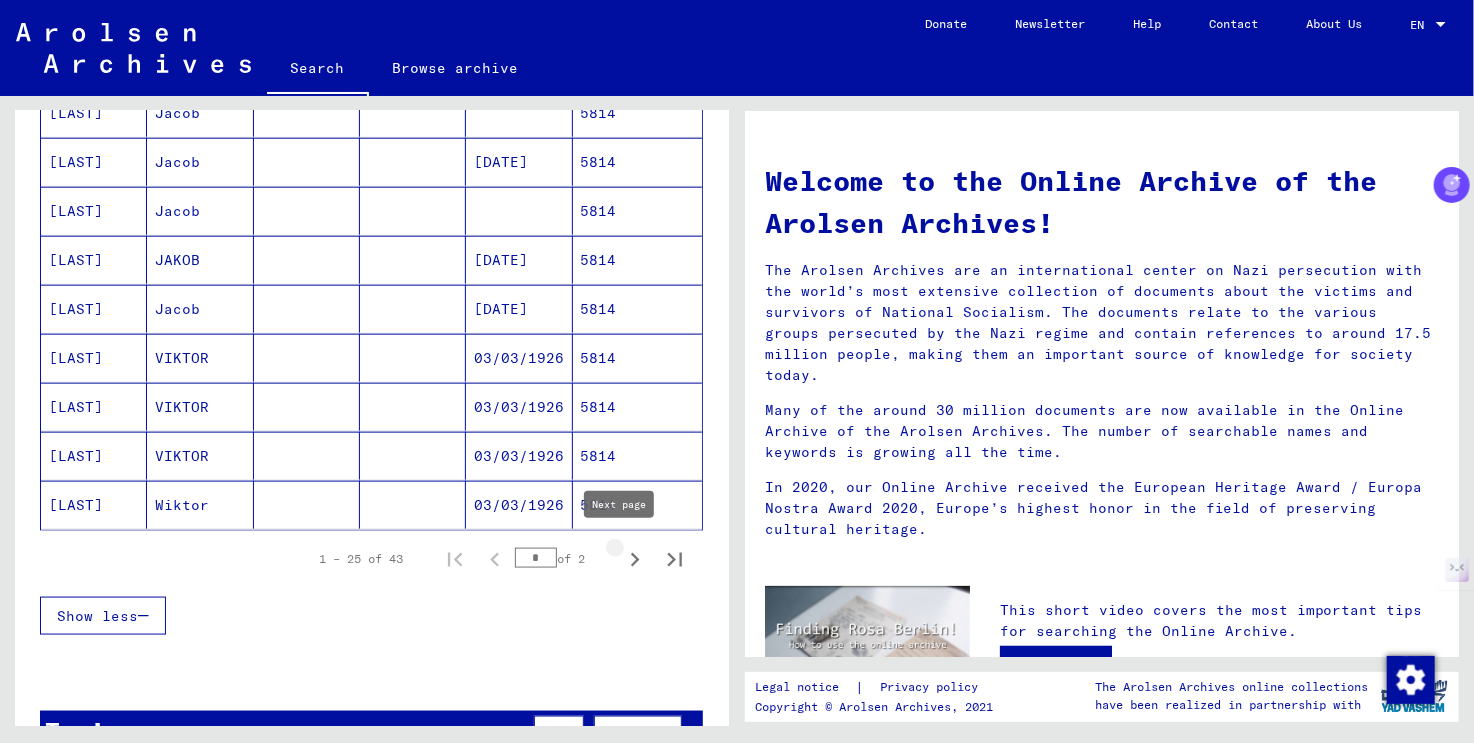 click 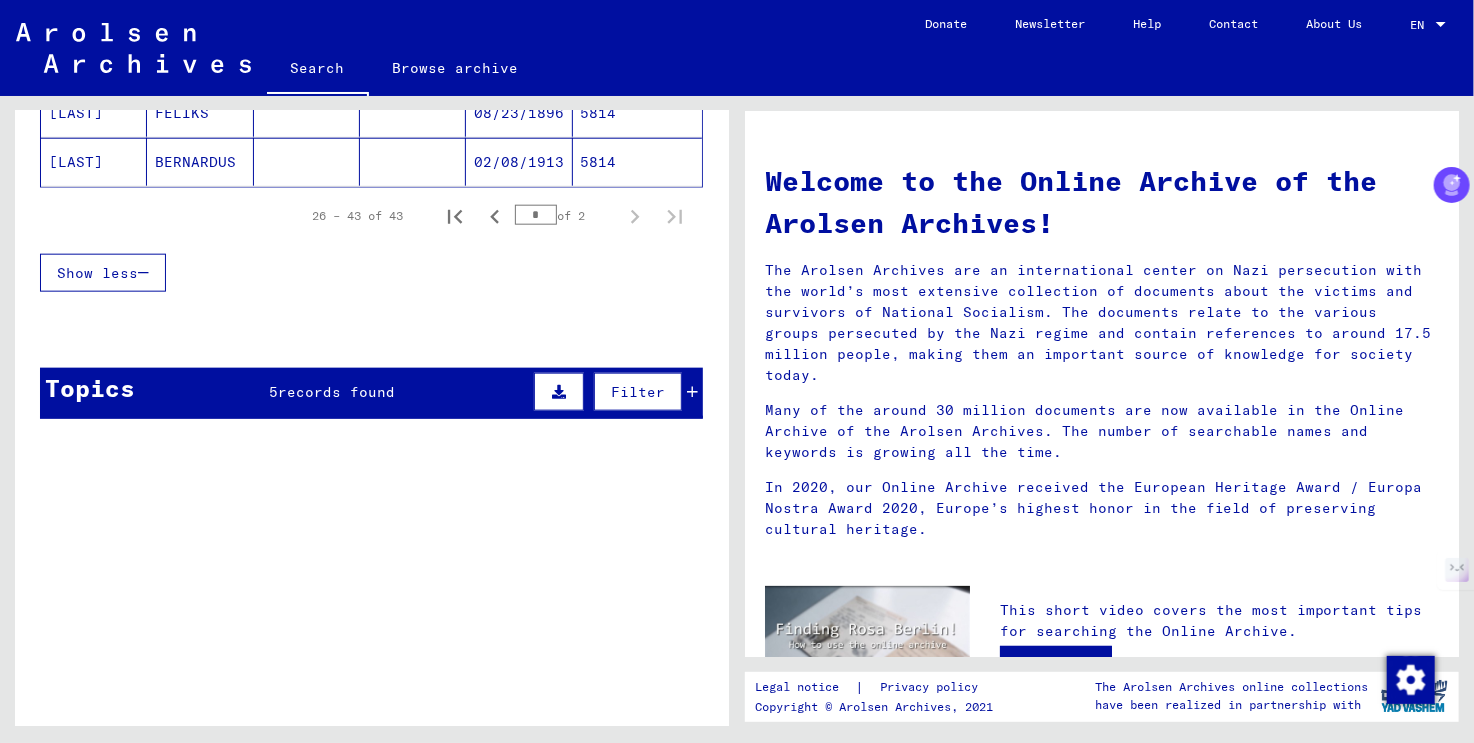 scroll, scrollTop: 700, scrollLeft: 0, axis: vertical 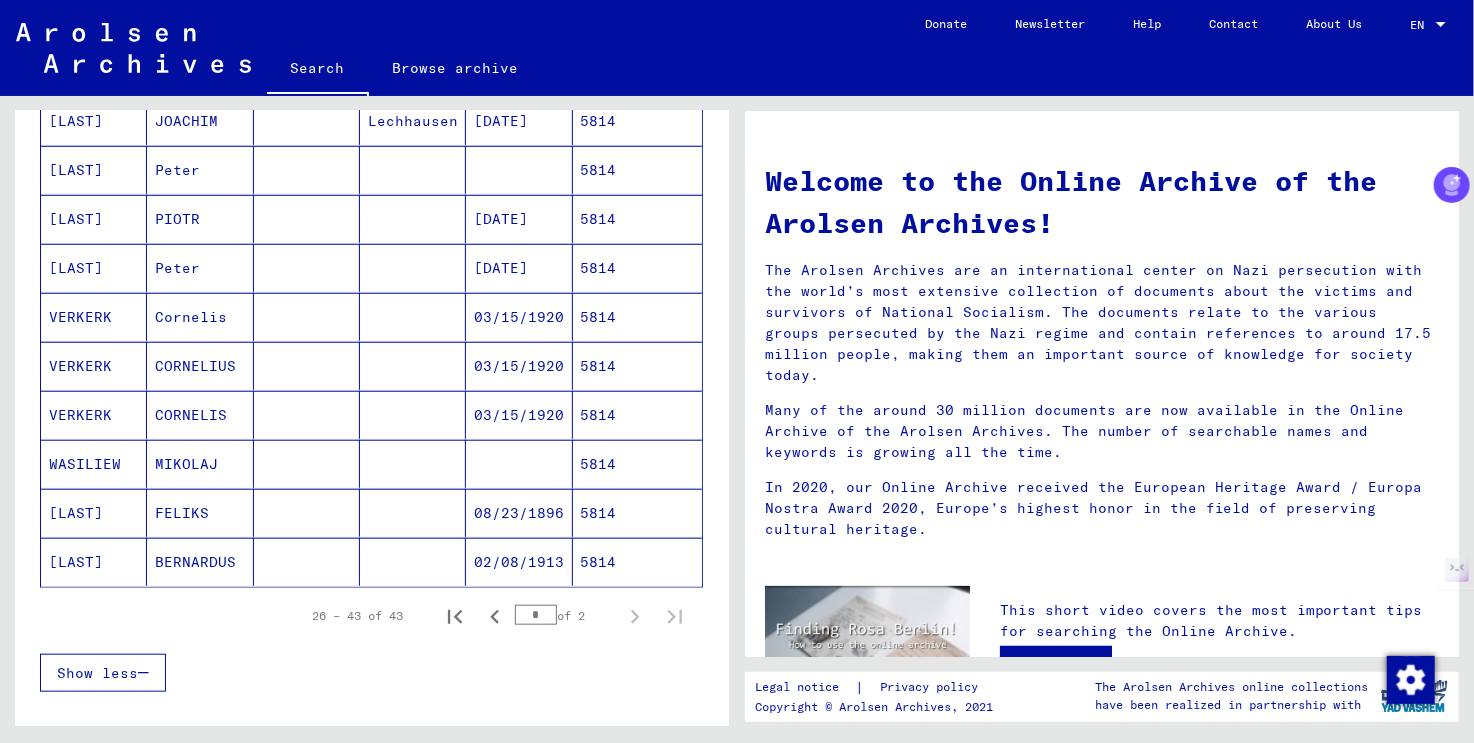 click on "VERKERK" at bounding box center [94, 366] 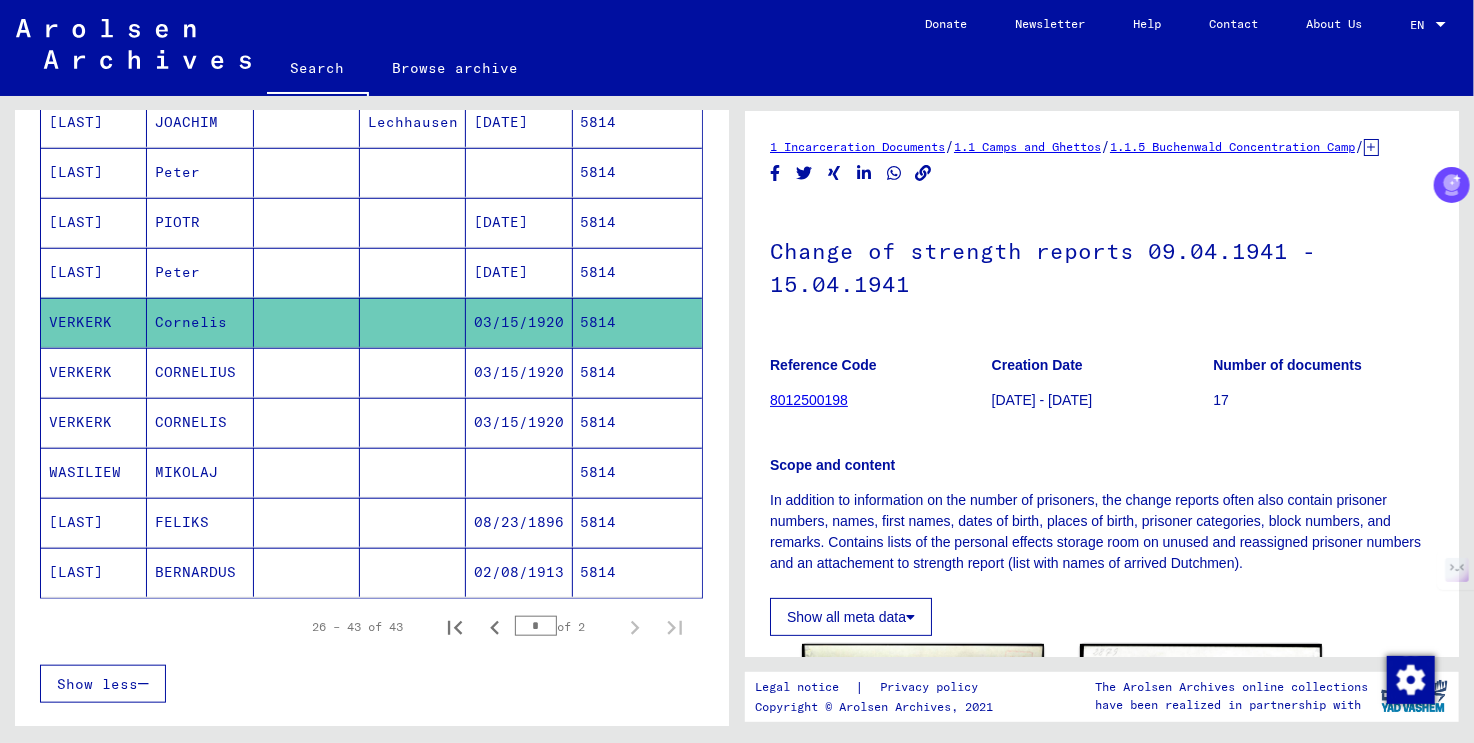 click at bounding box center [413, 422] 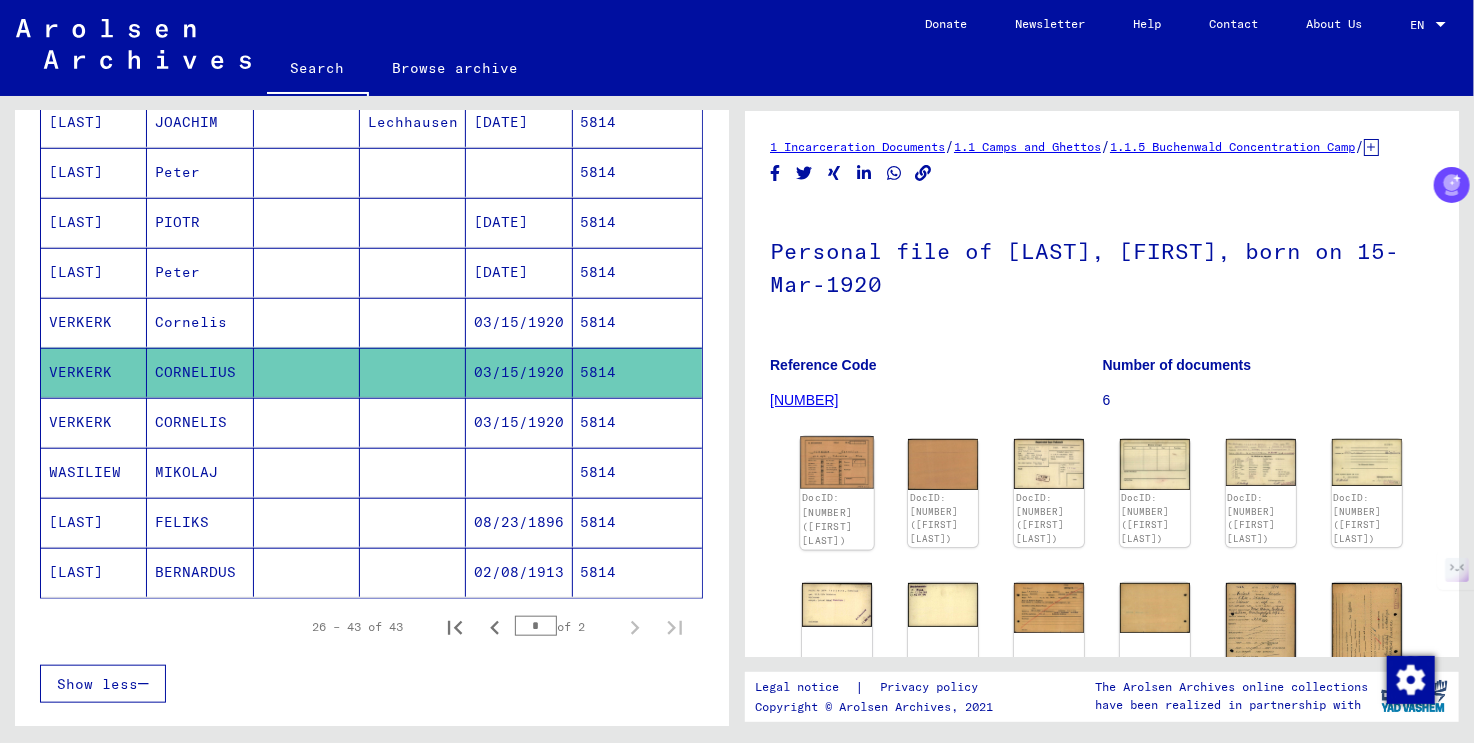 click 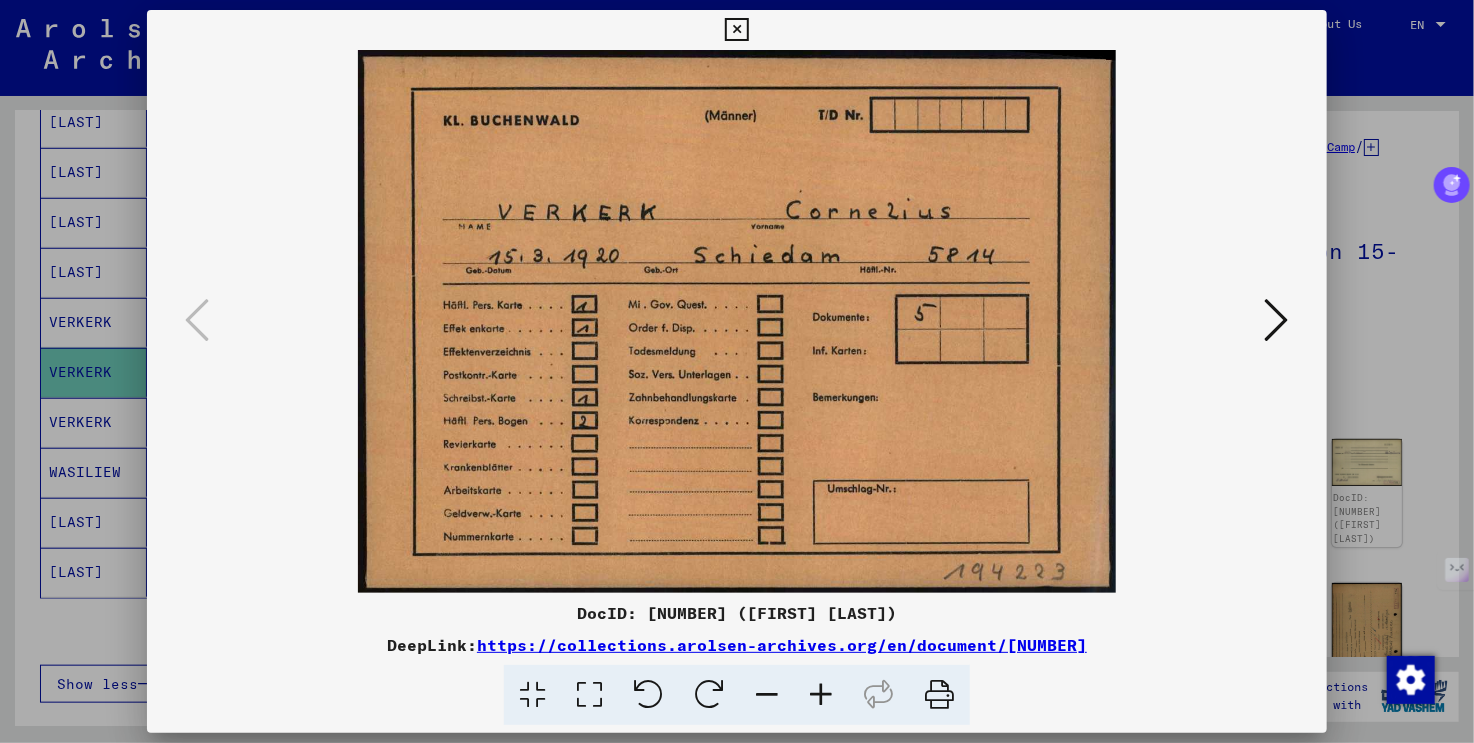 scroll, scrollTop: 0, scrollLeft: 0, axis: both 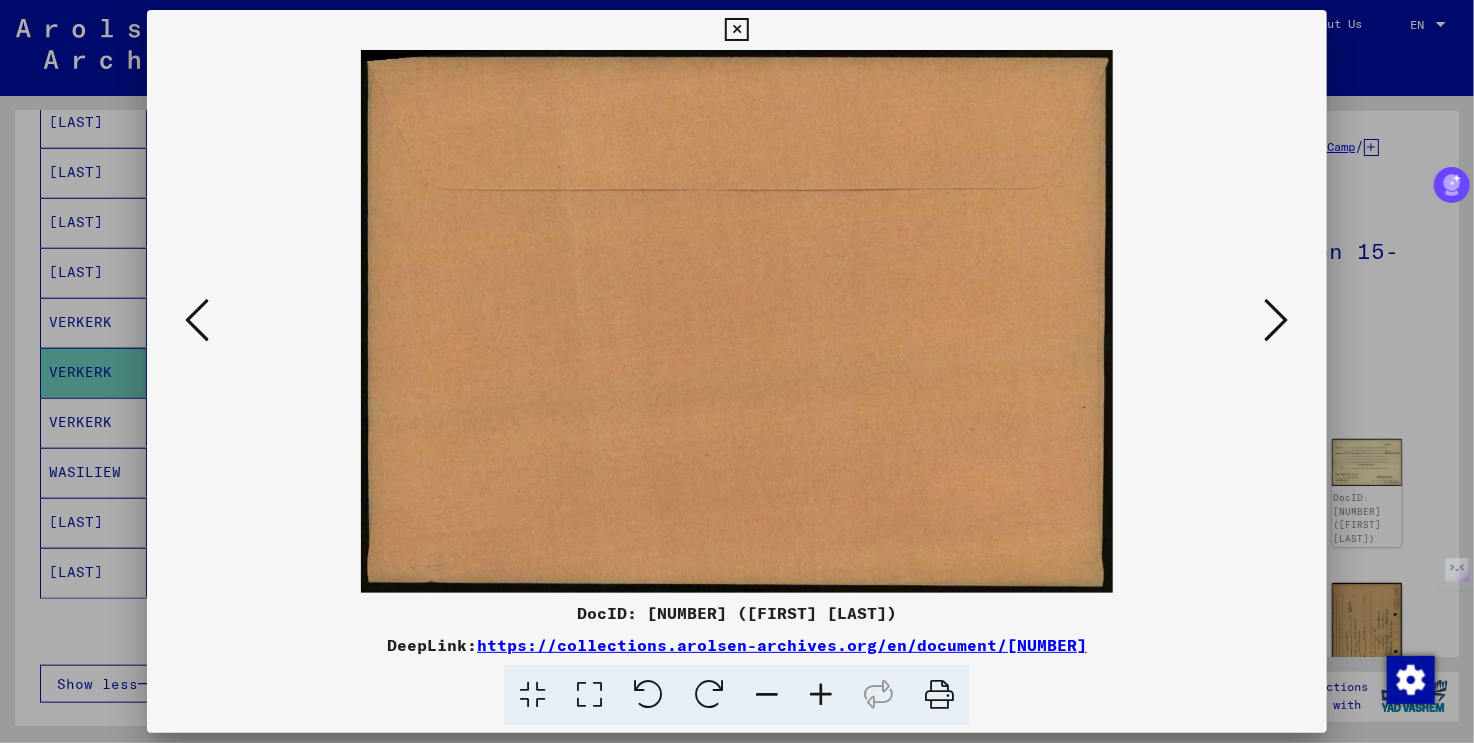 click at bounding box center [1277, 320] 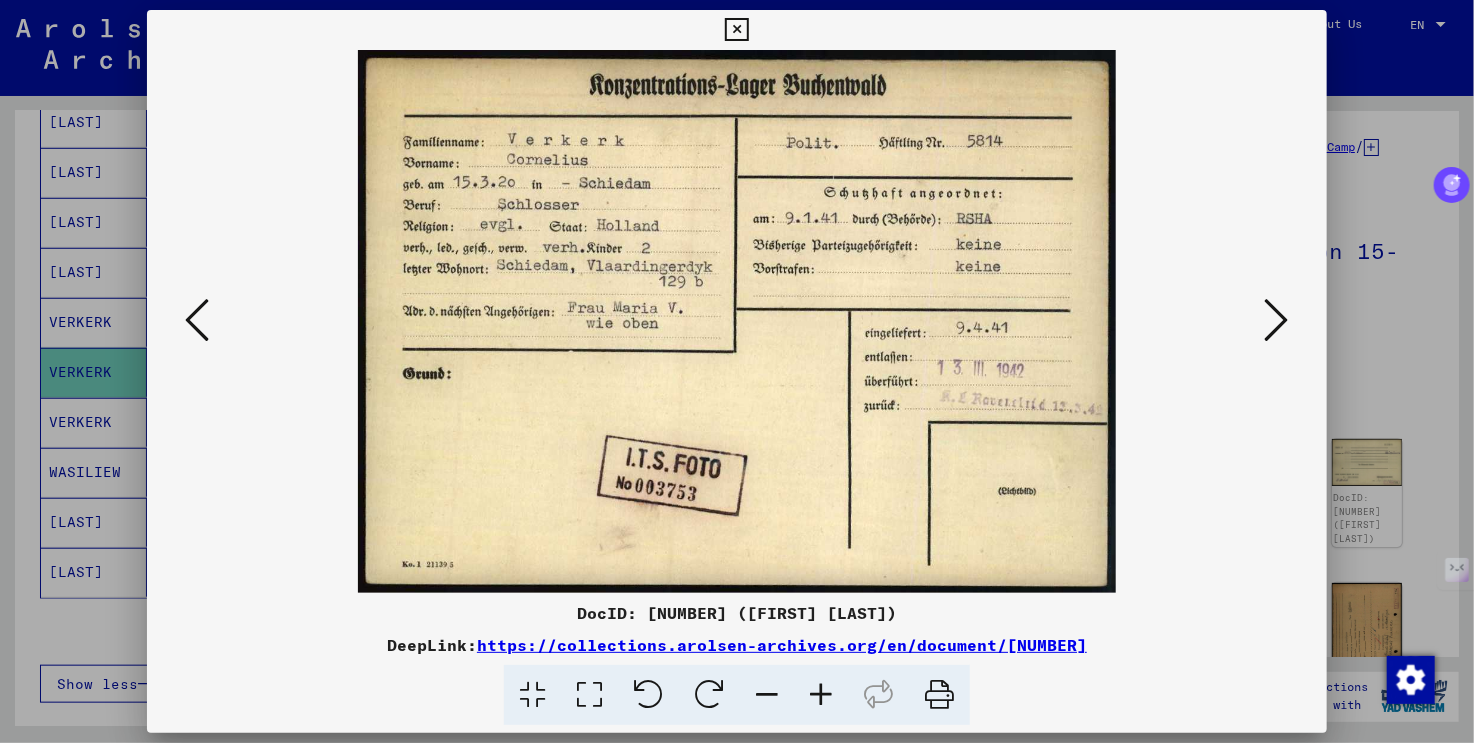 click at bounding box center (1277, 320) 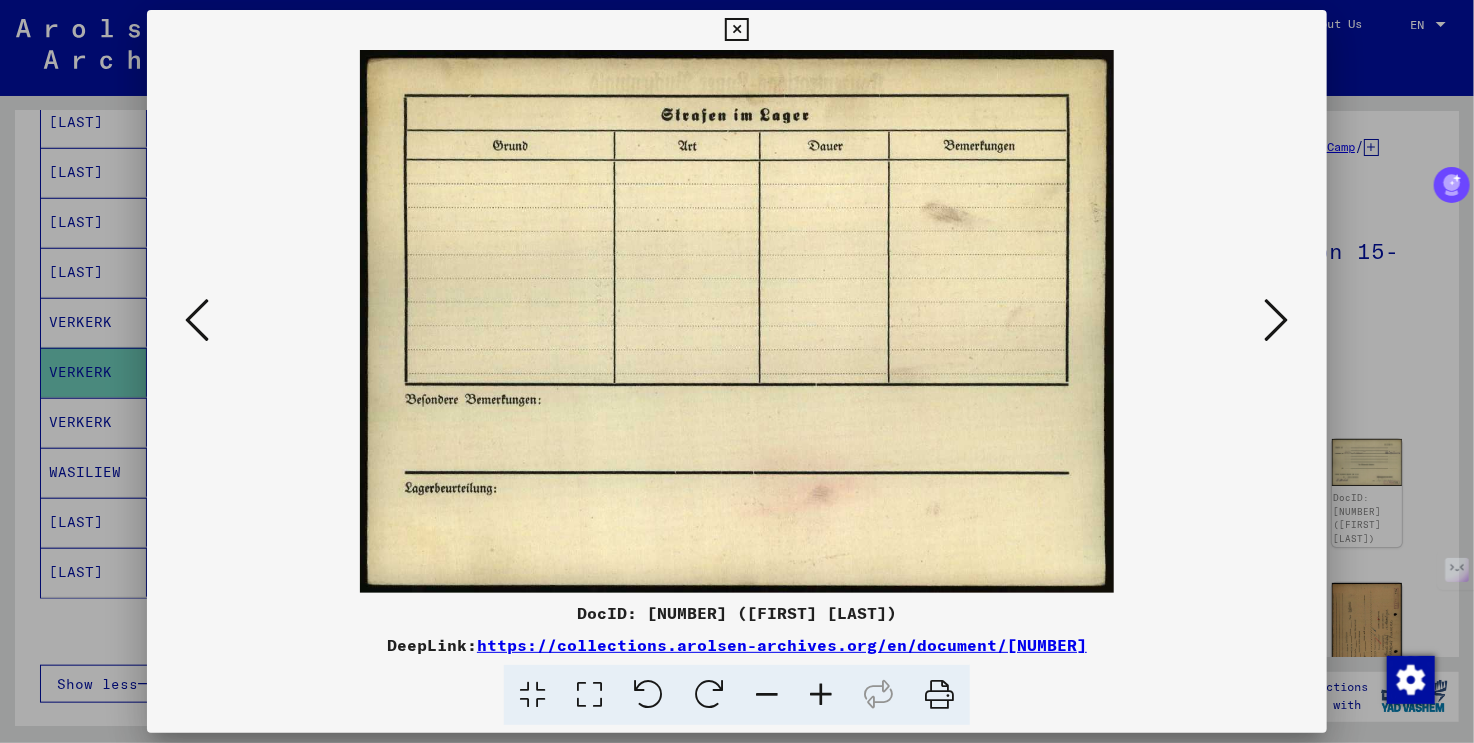 click at bounding box center [1277, 320] 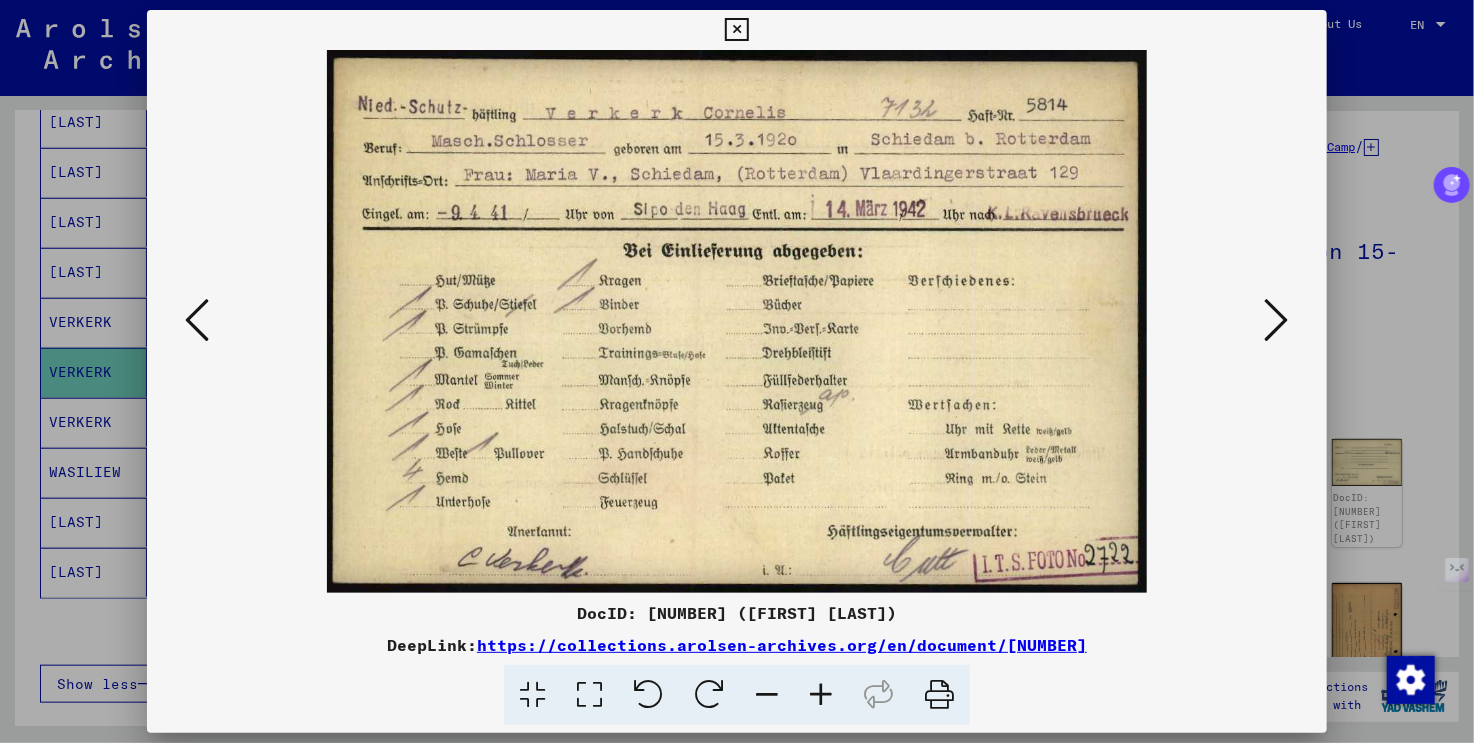 type 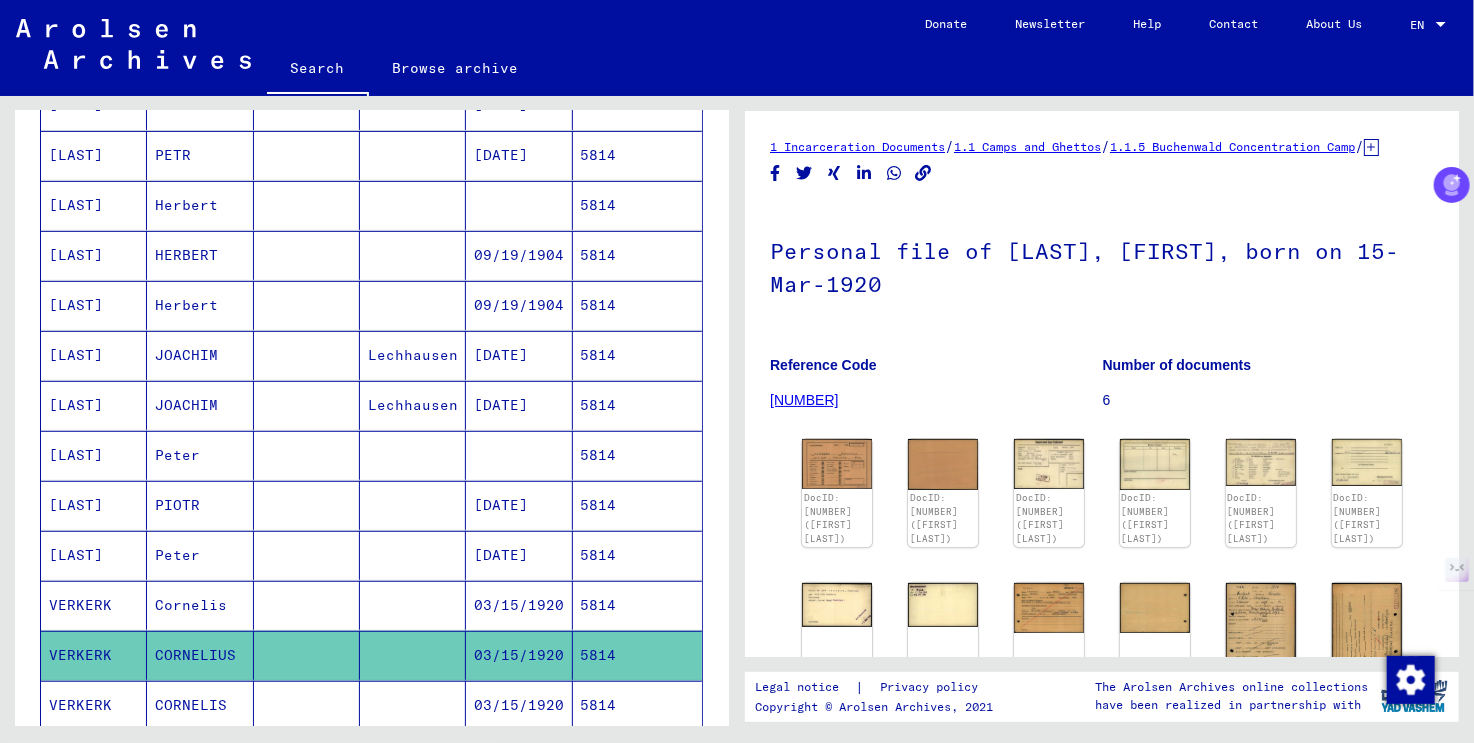 scroll, scrollTop: 607, scrollLeft: 0, axis: vertical 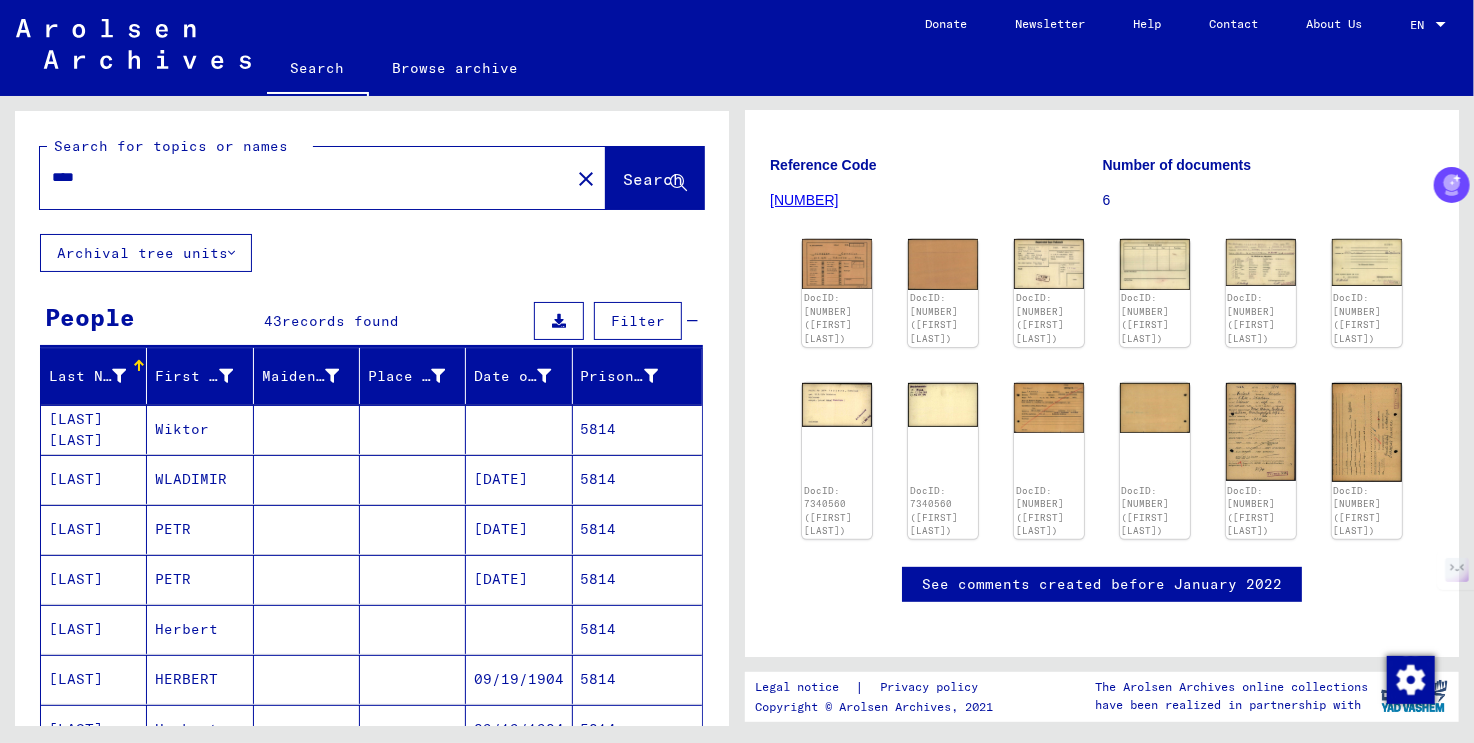 click on "****" at bounding box center [305, 177] 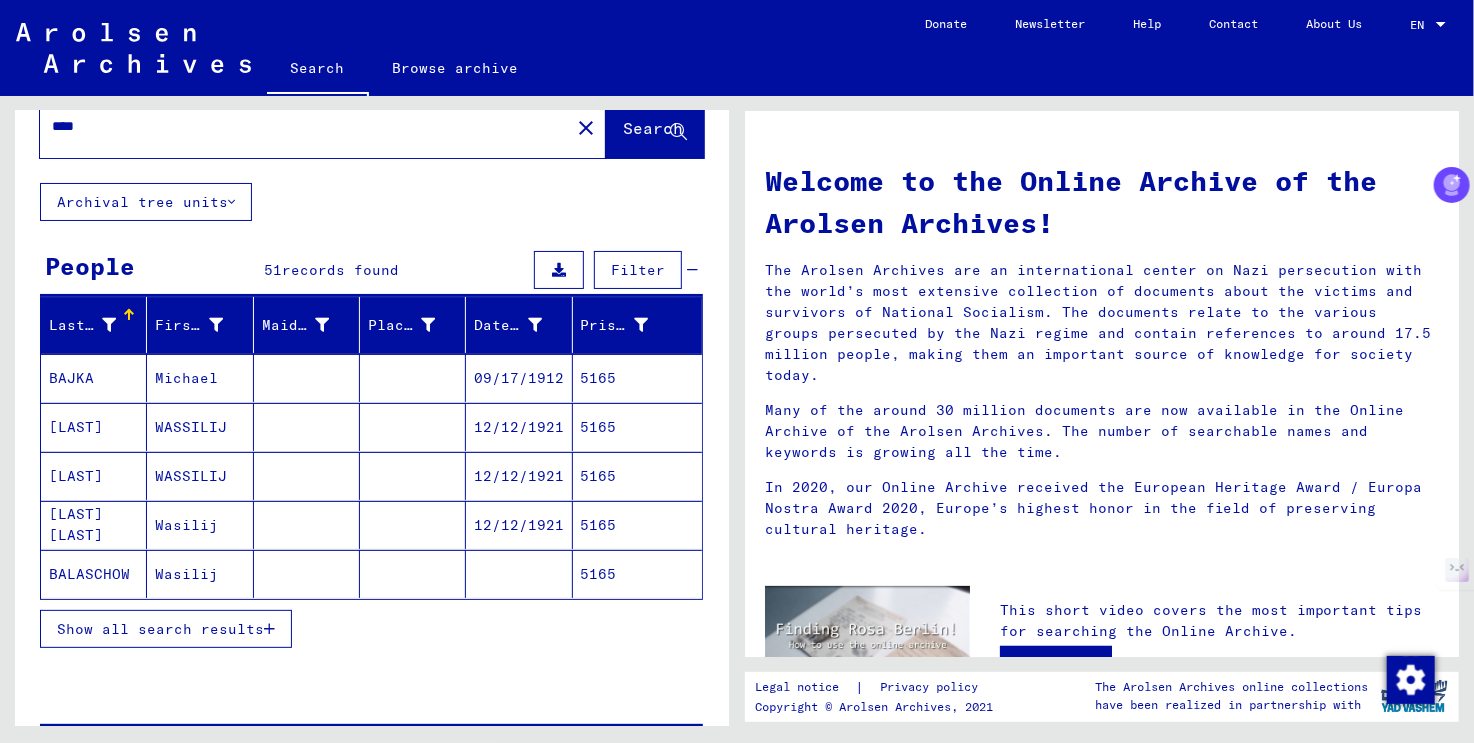 scroll, scrollTop: 100, scrollLeft: 0, axis: vertical 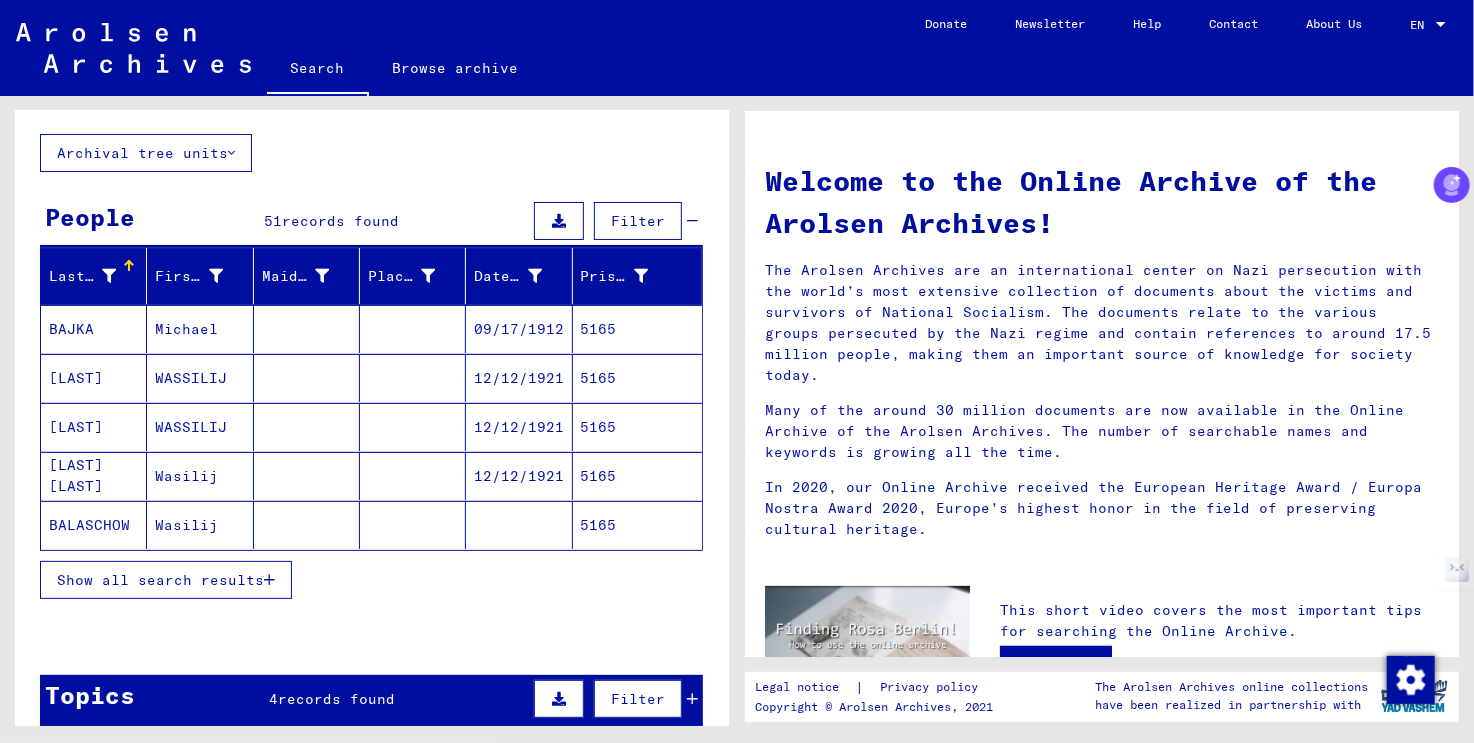 click on "Show all search results" at bounding box center [160, 580] 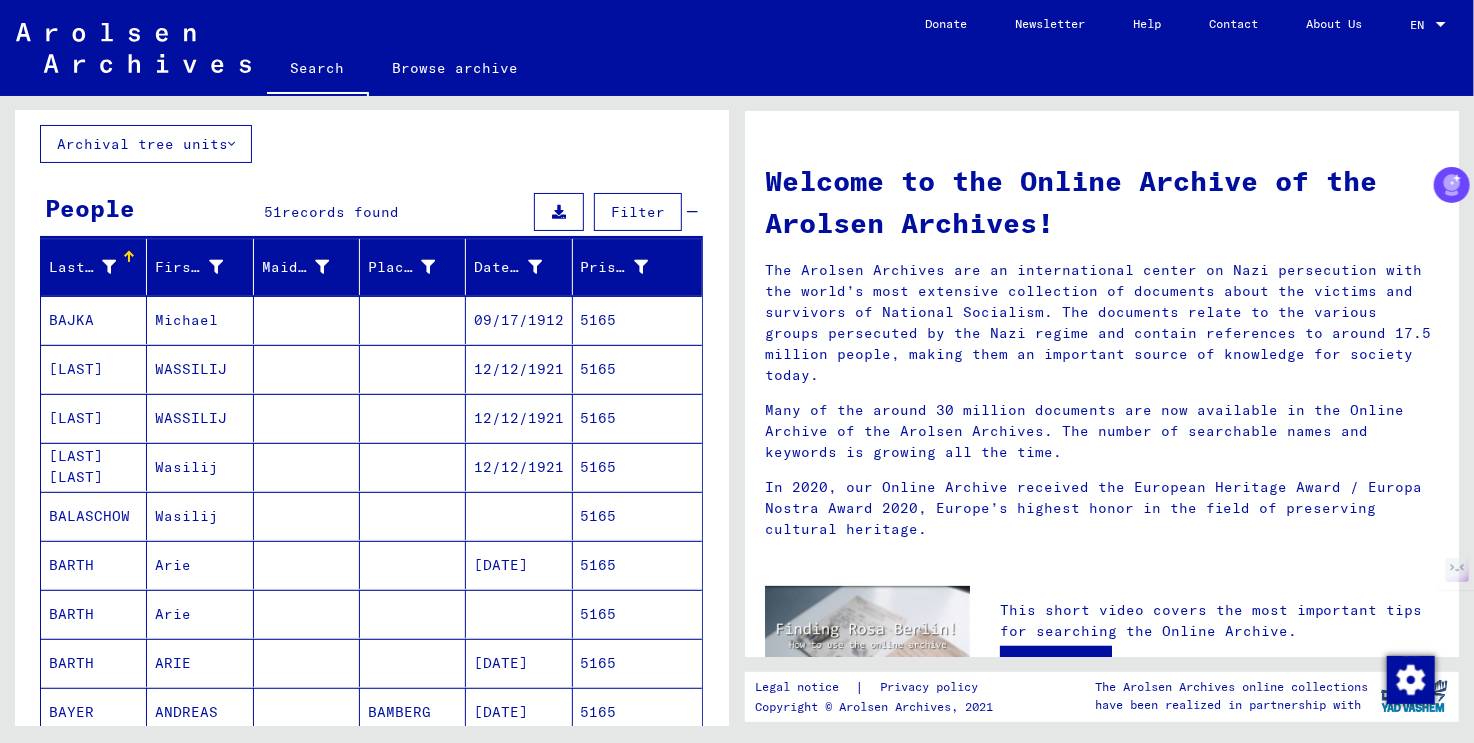 scroll, scrollTop: 0, scrollLeft: 0, axis: both 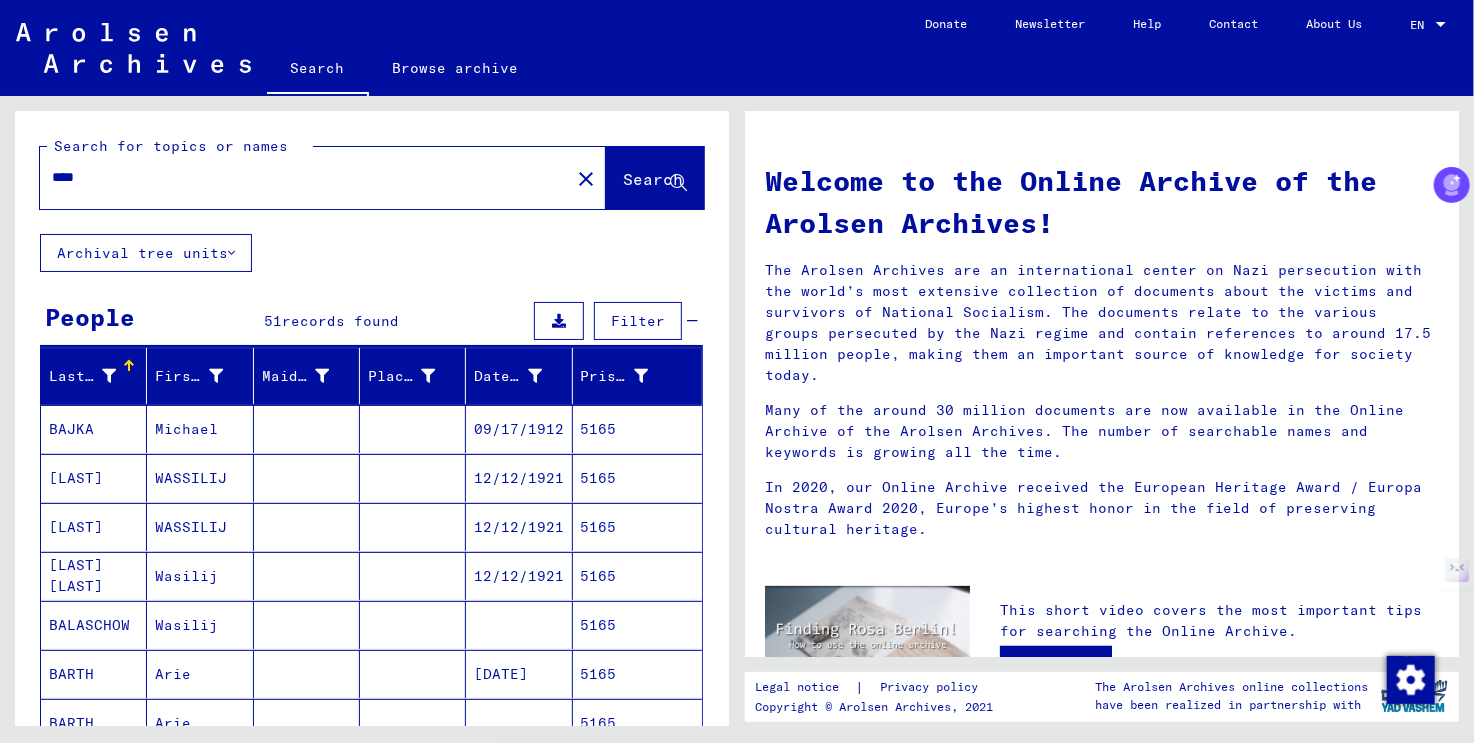 click on "****" at bounding box center (299, 177) 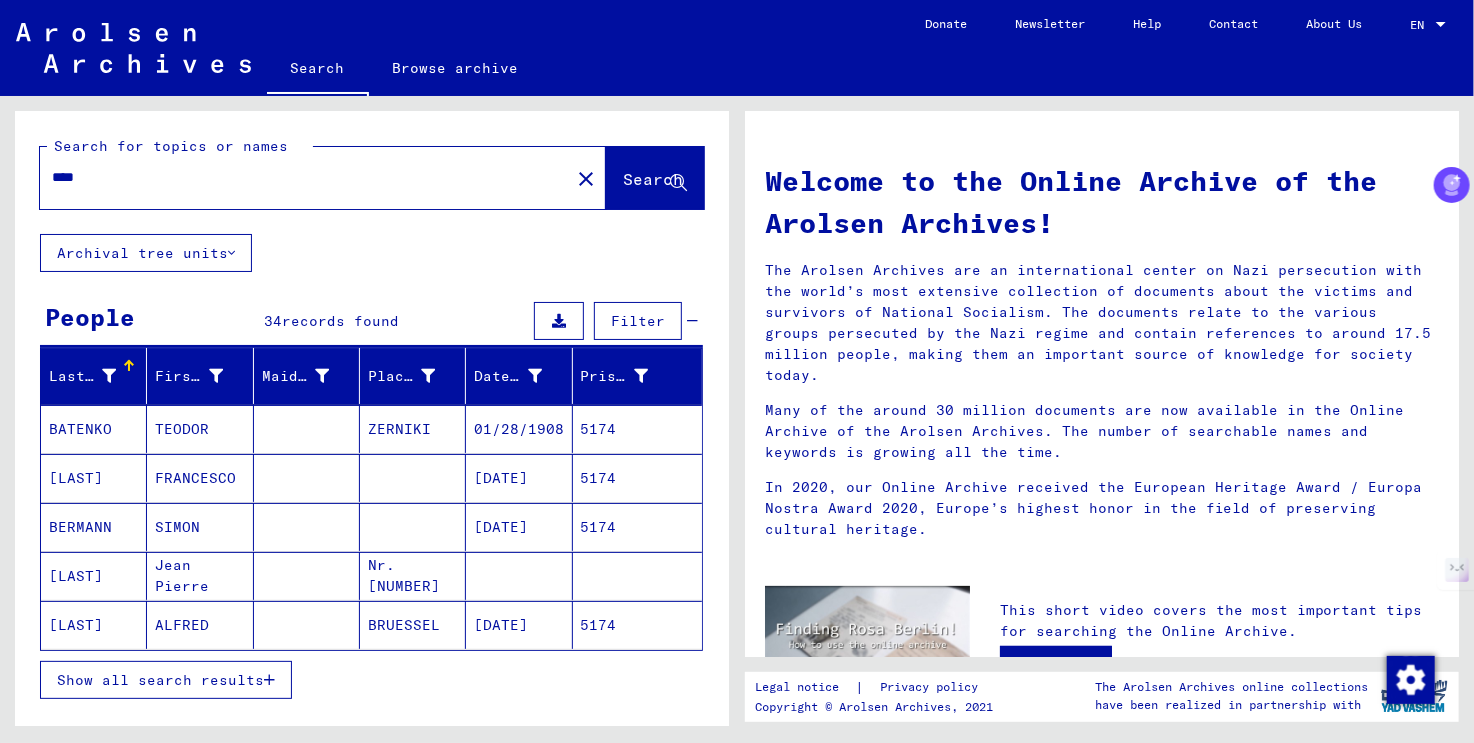 click on "Show all search results" at bounding box center [166, 680] 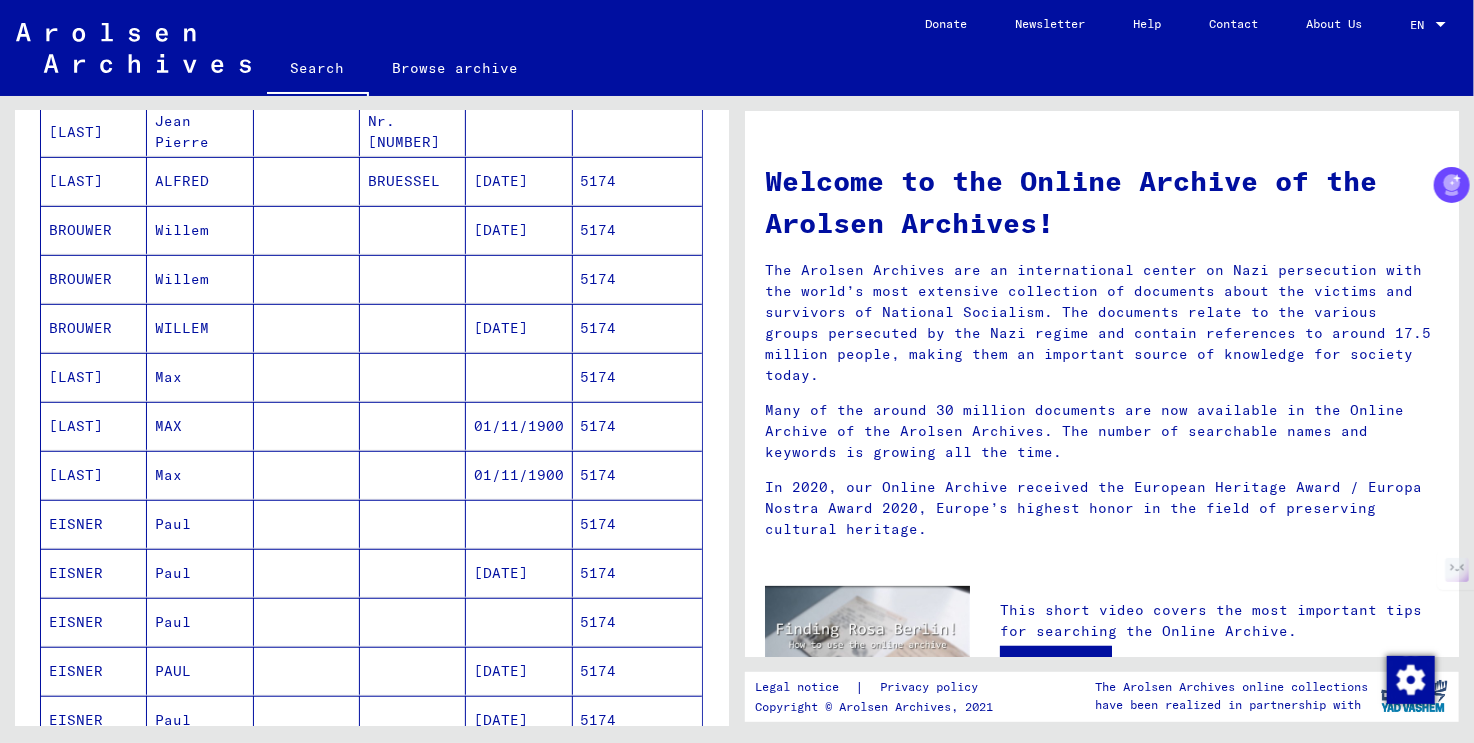 scroll, scrollTop: 400, scrollLeft: 0, axis: vertical 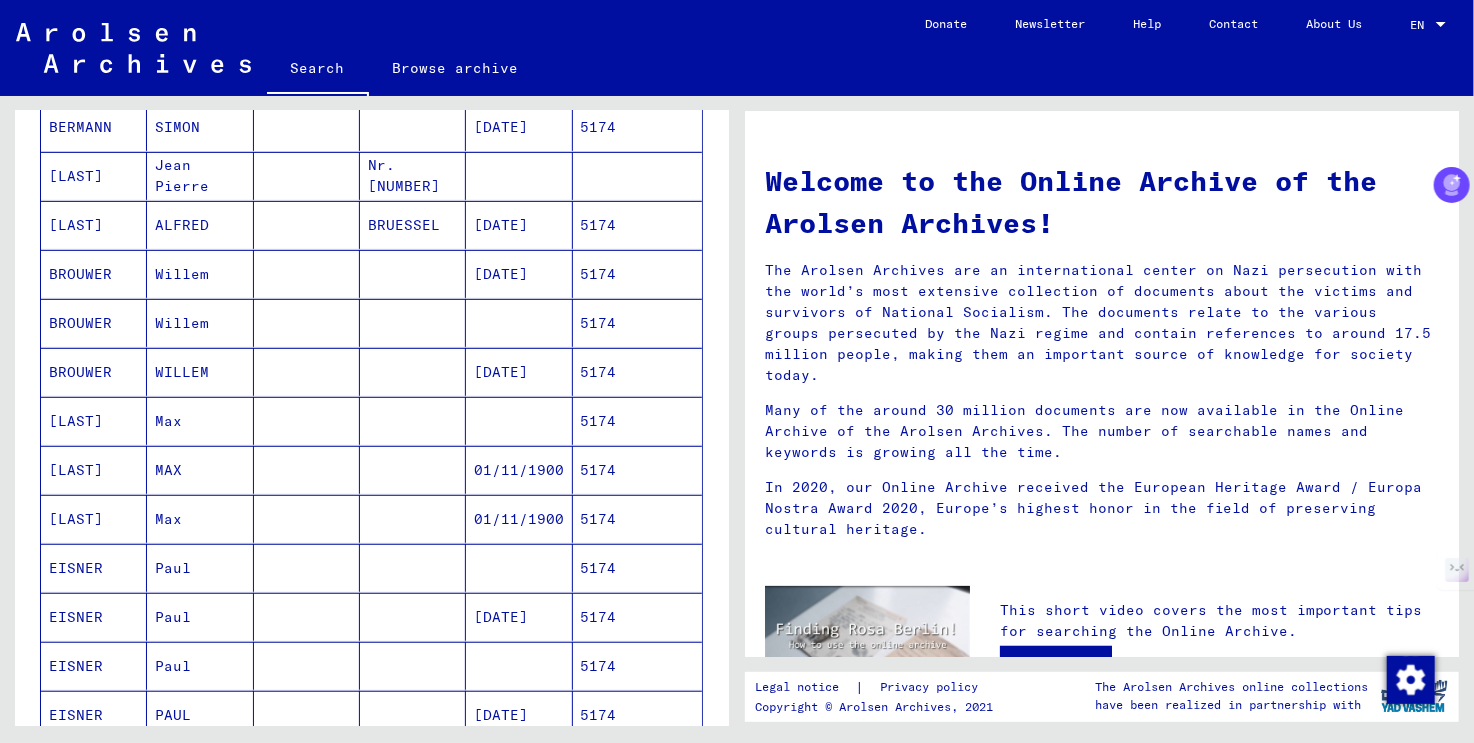 click on "Willem" at bounding box center [200, 323] 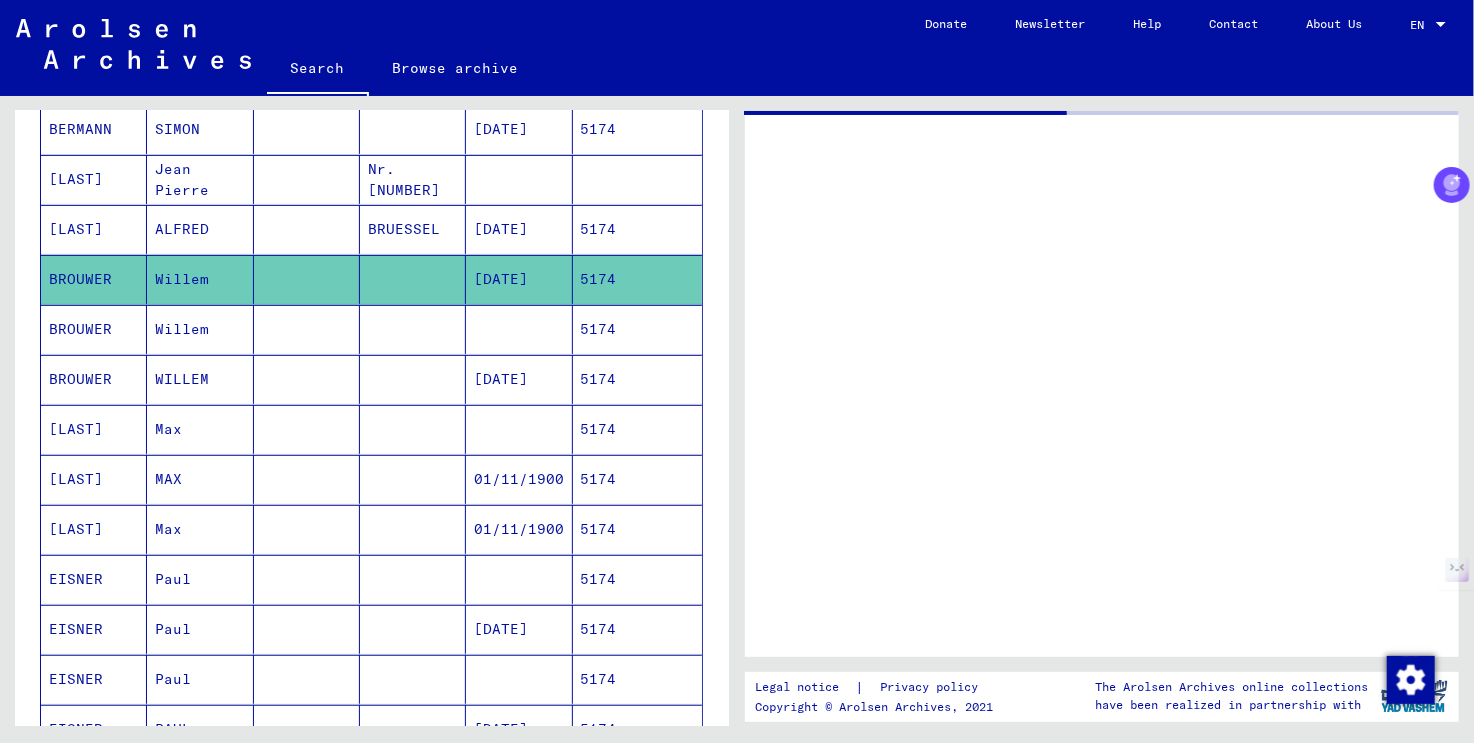 scroll, scrollTop: 402, scrollLeft: 0, axis: vertical 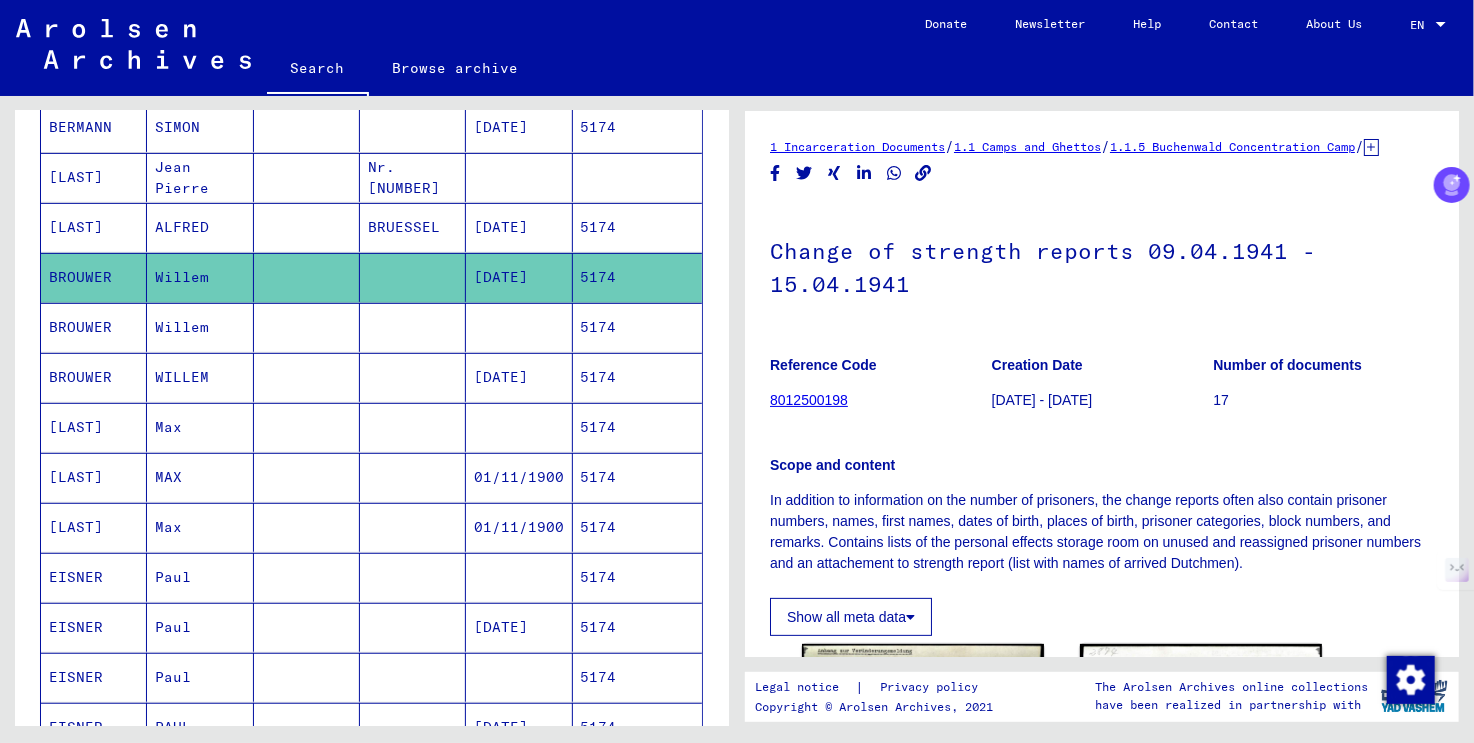 click on "Willem" at bounding box center [200, 377] 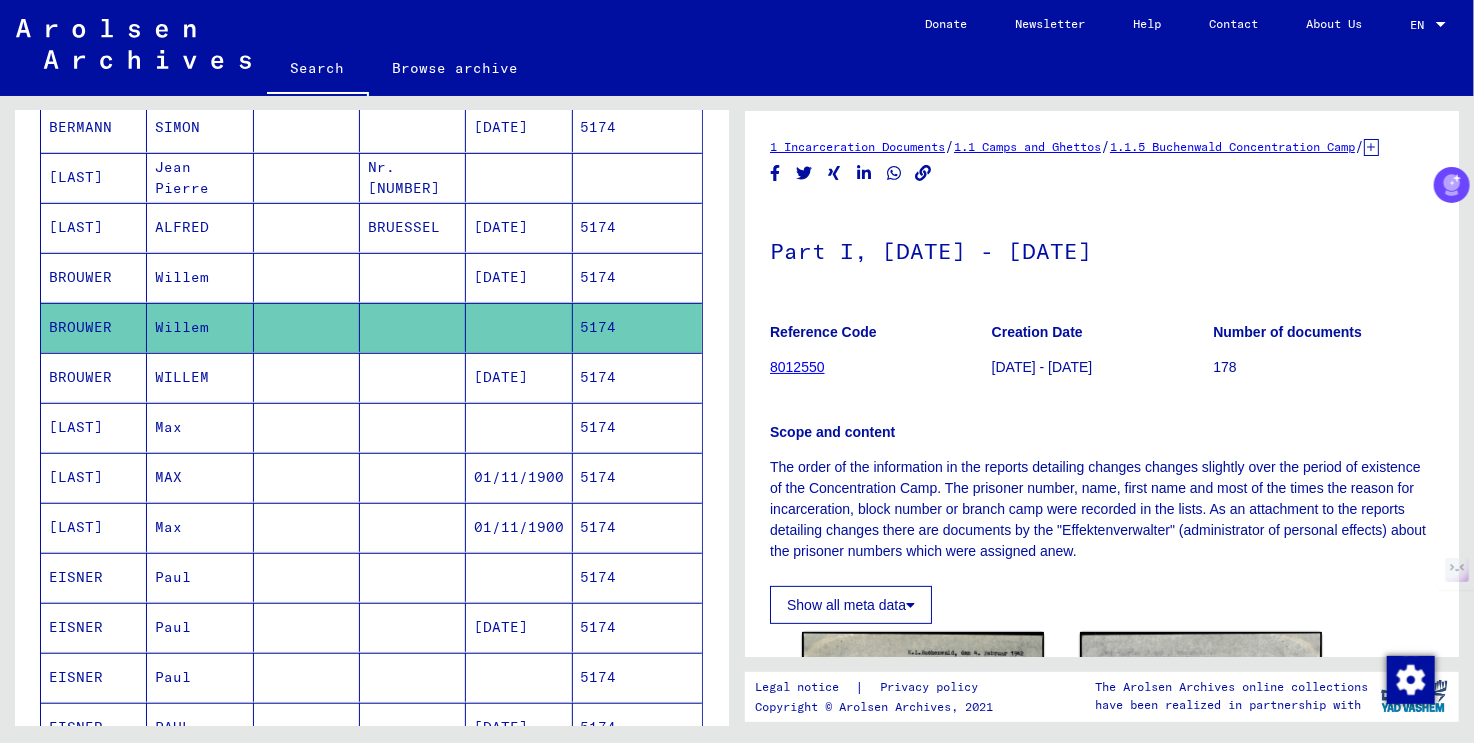 scroll, scrollTop: 0, scrollLeft: 0, axis: both 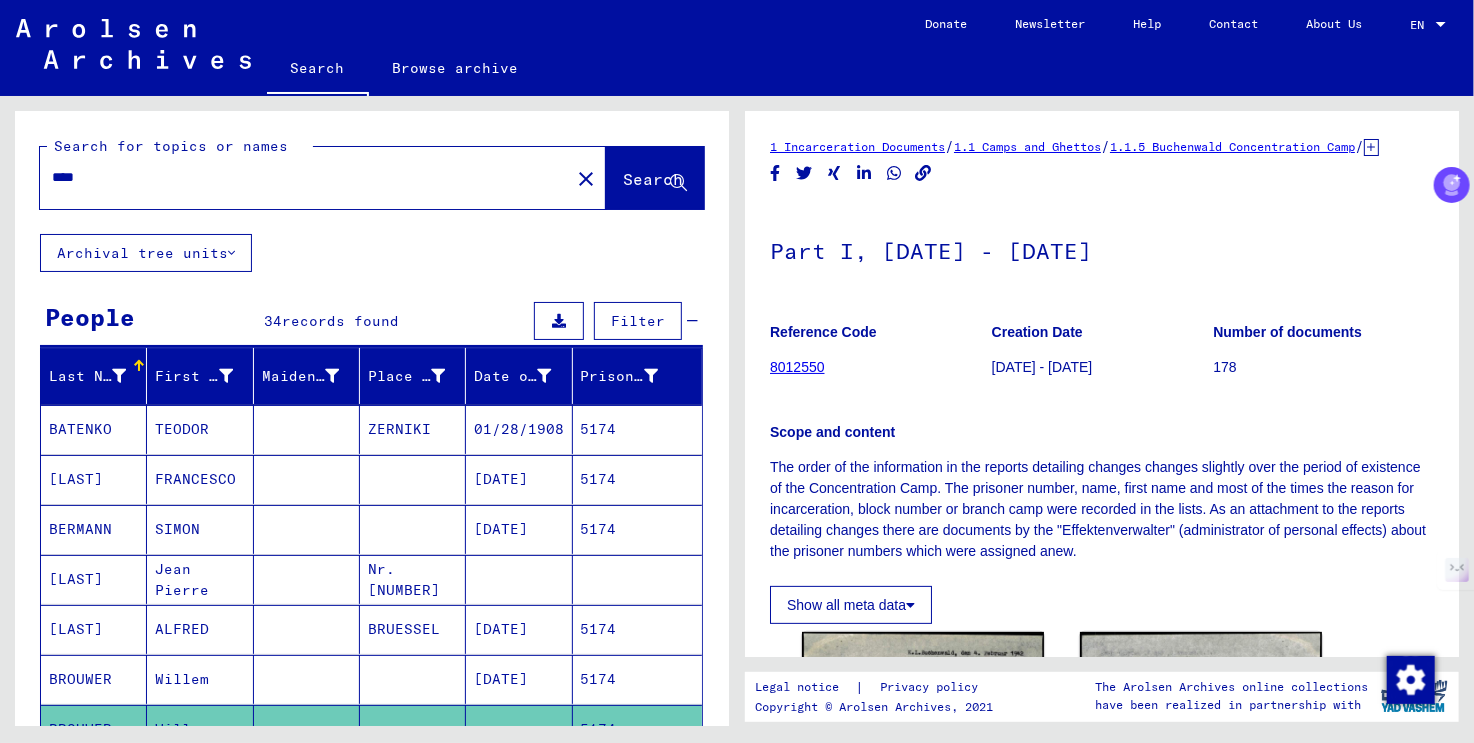 click on "****" at bounding box center [305, 177] 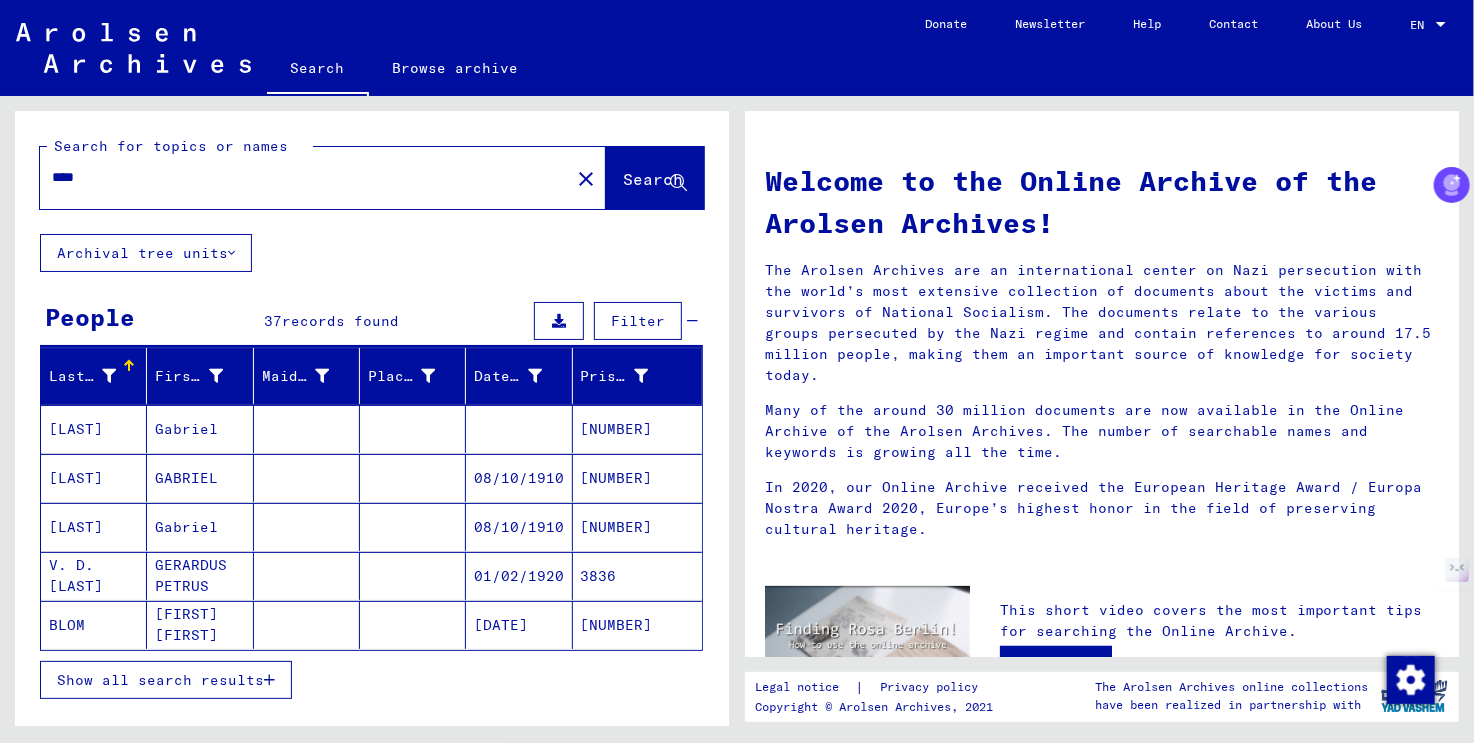 click on "****" at bounding box center [299, 177] 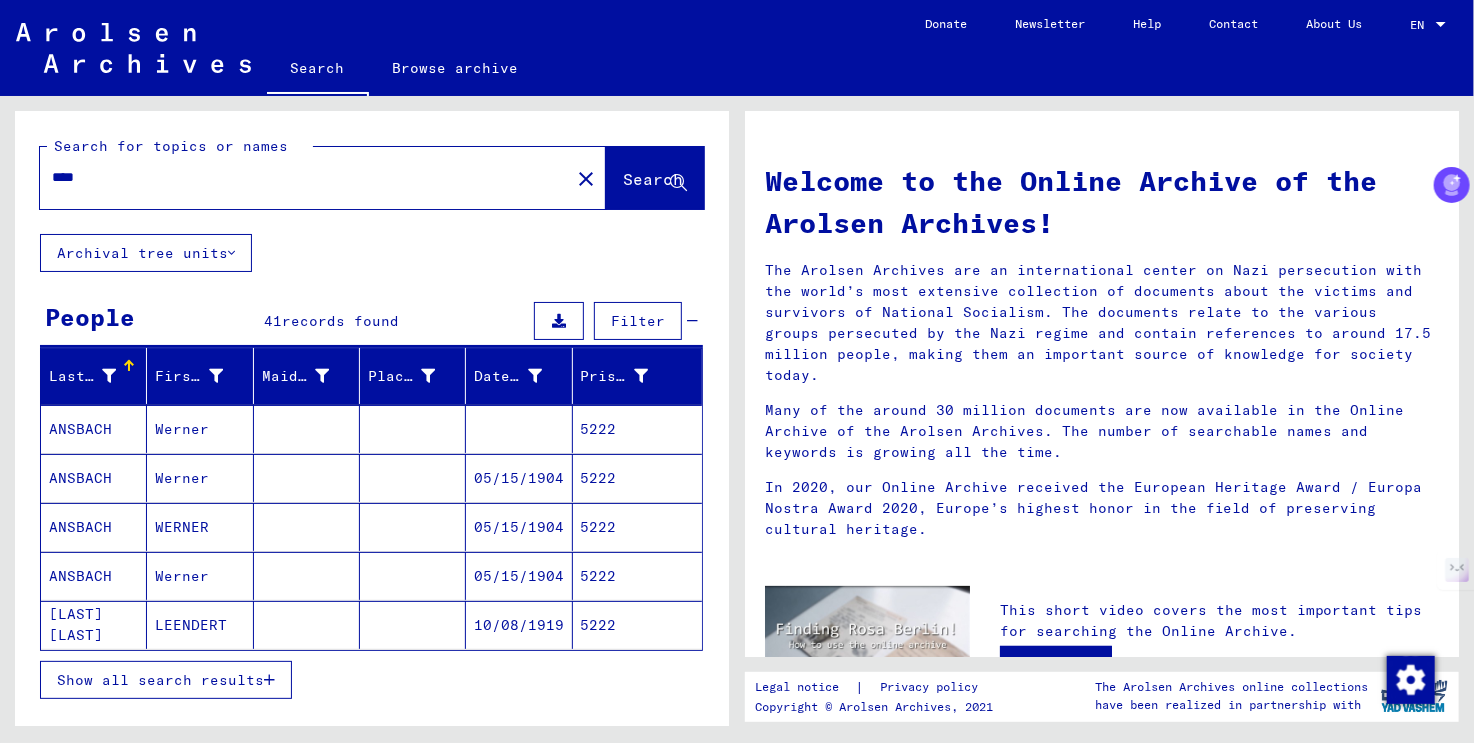 click on "[LAST] [LAST]" 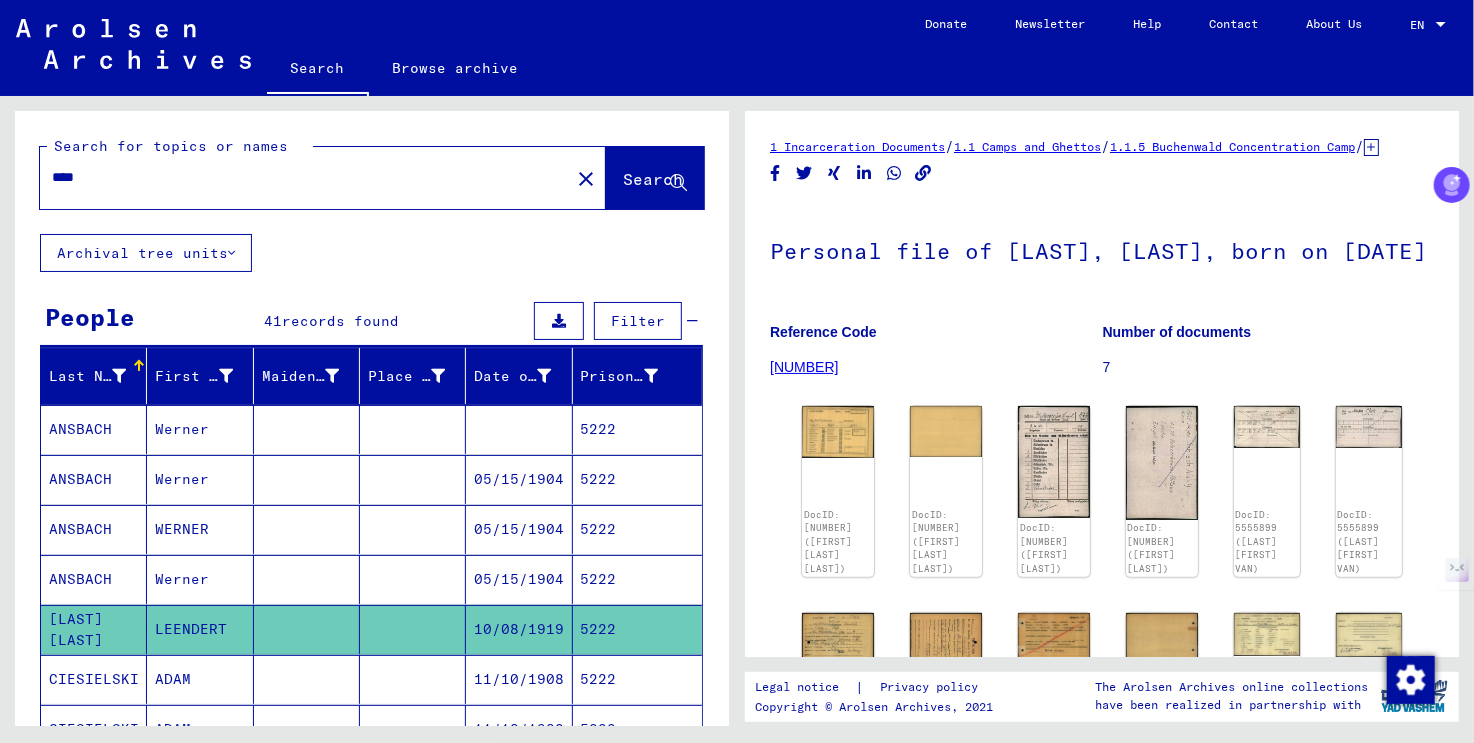 scroll, scrollTop: 0, scrollLeft: 0, axis: both 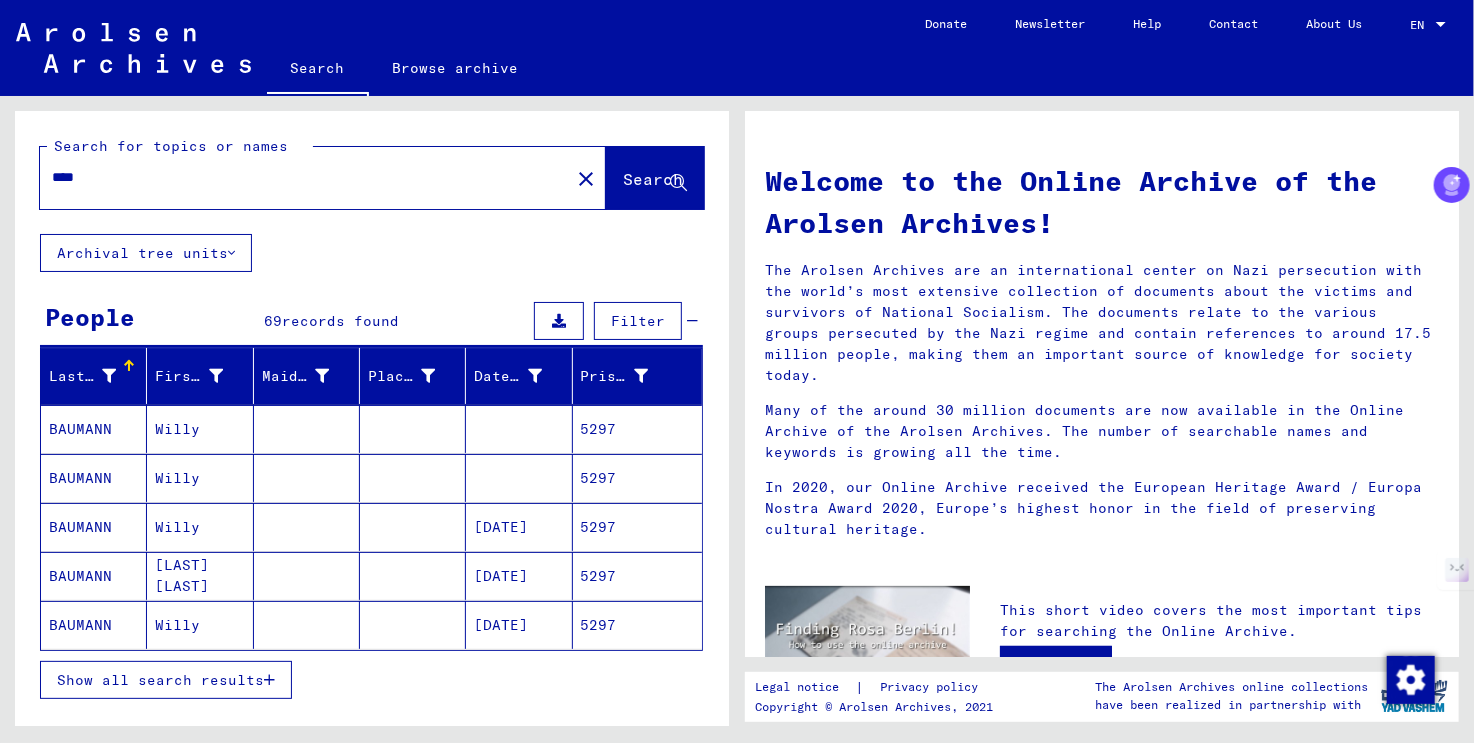 click at bounding box center [109, 376] 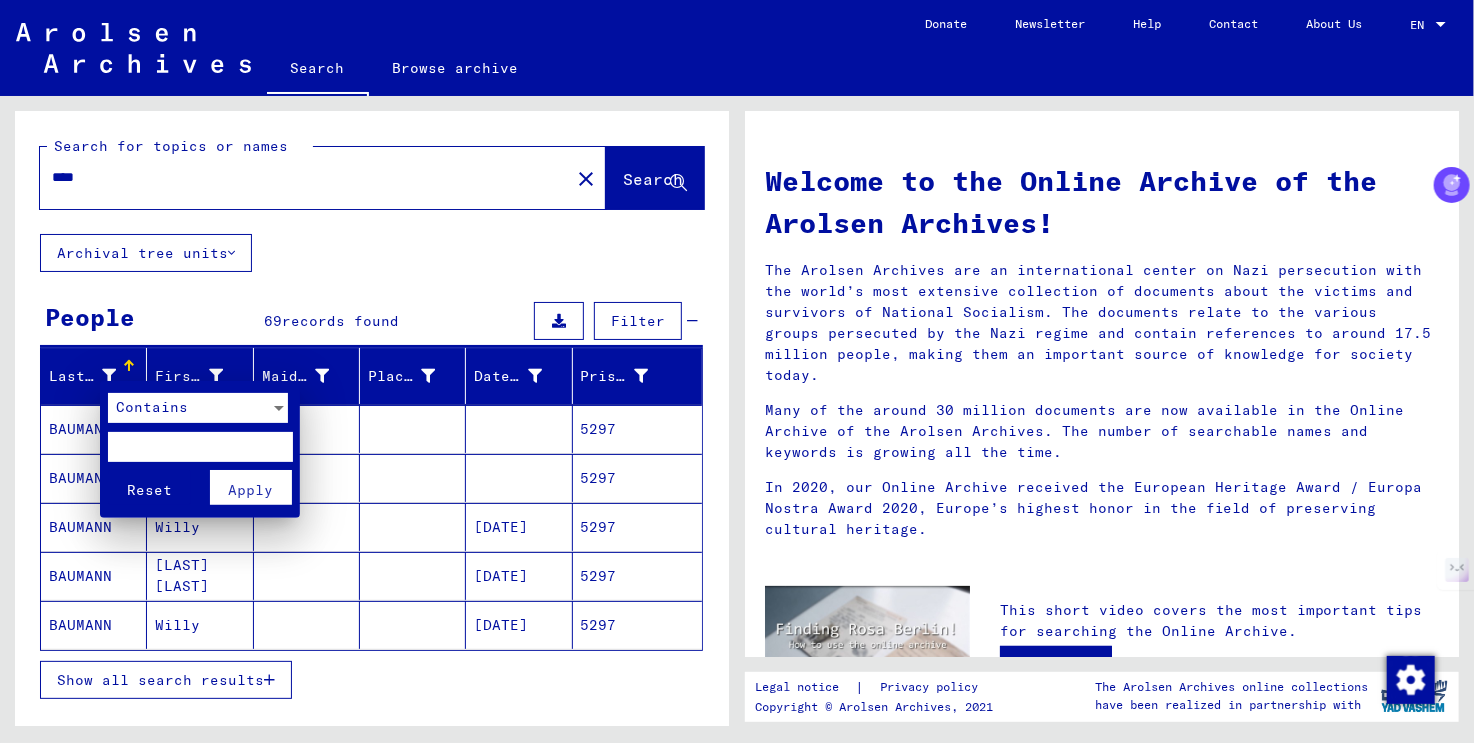 click at bounding box center (200, 447) 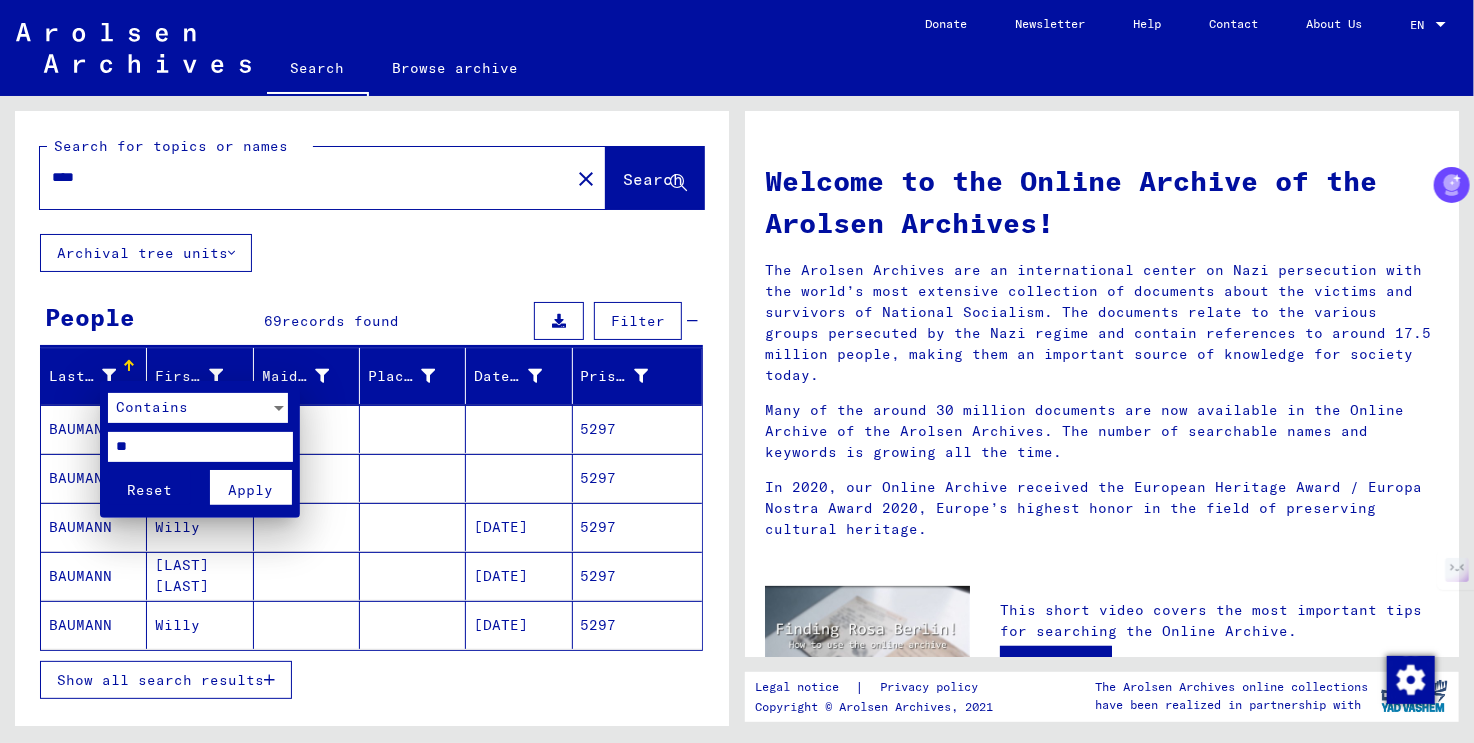 type on "**" 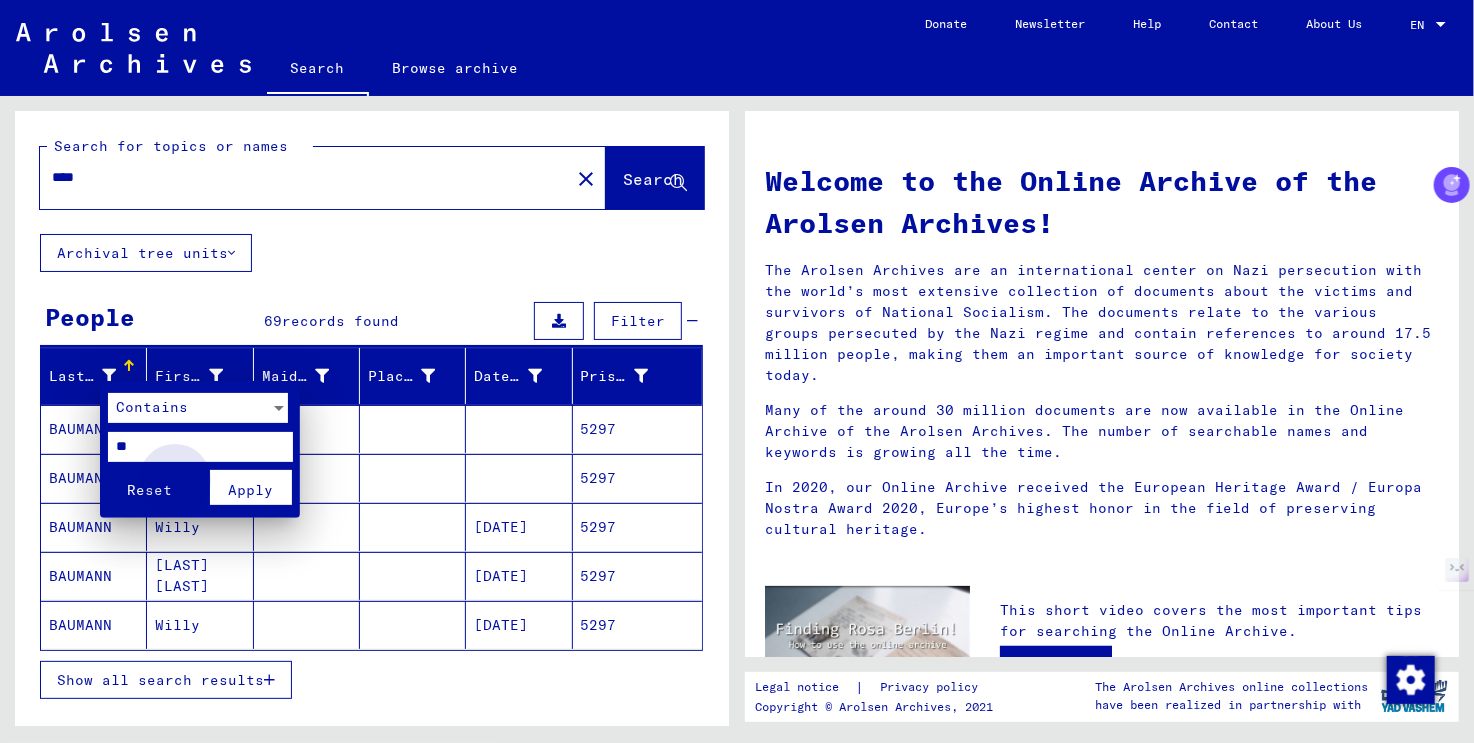 click on "Apply" at bounding box center [250, 490] 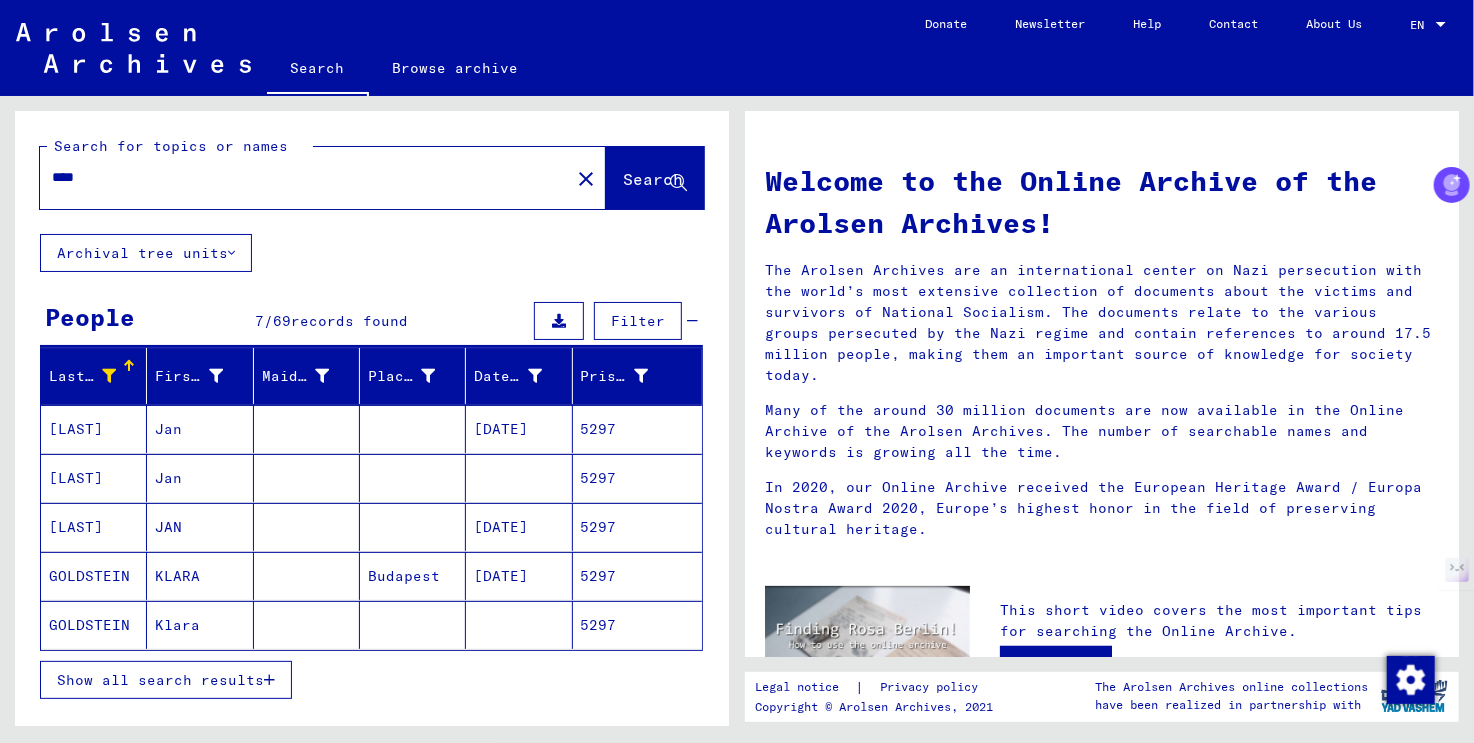 click on "****" at bounding box center [299, 177] 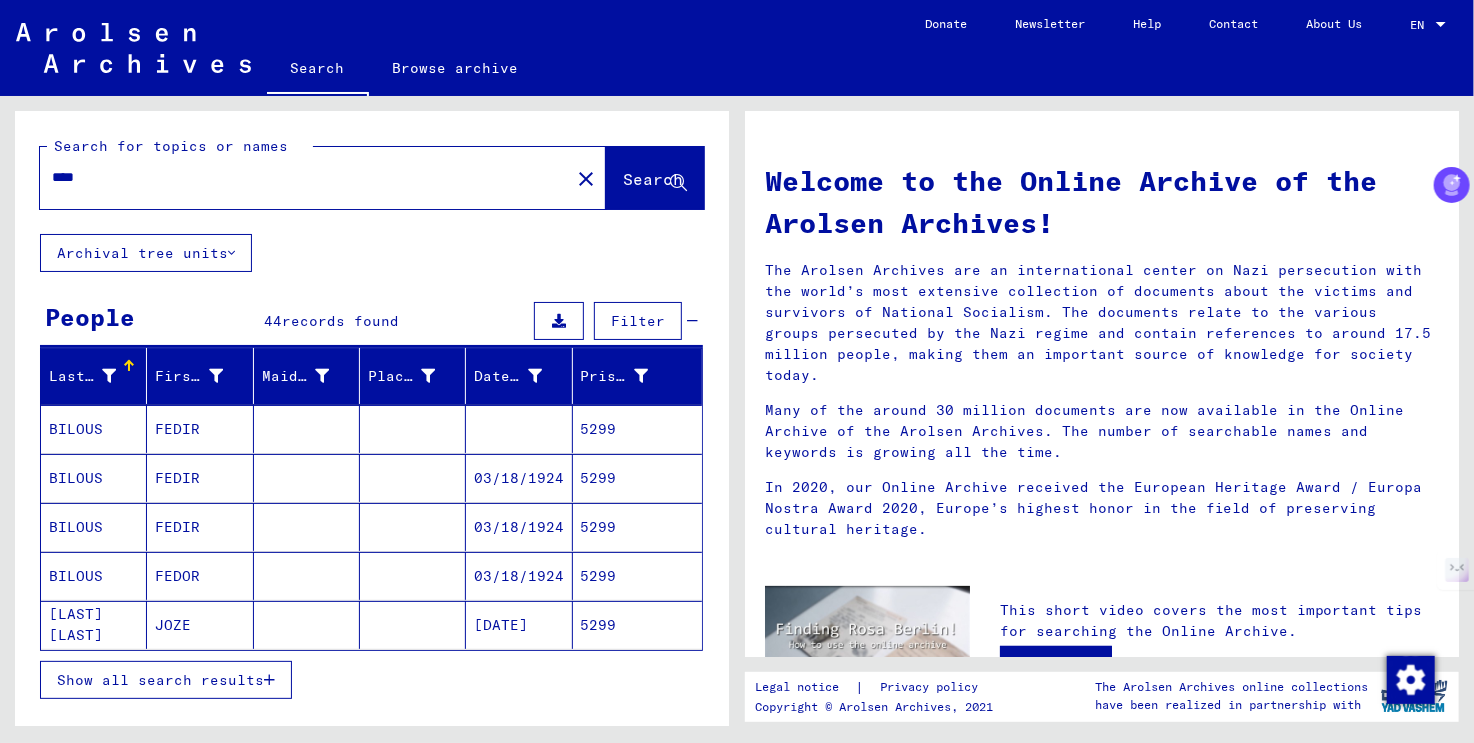 click at bounding box center [109, 376] 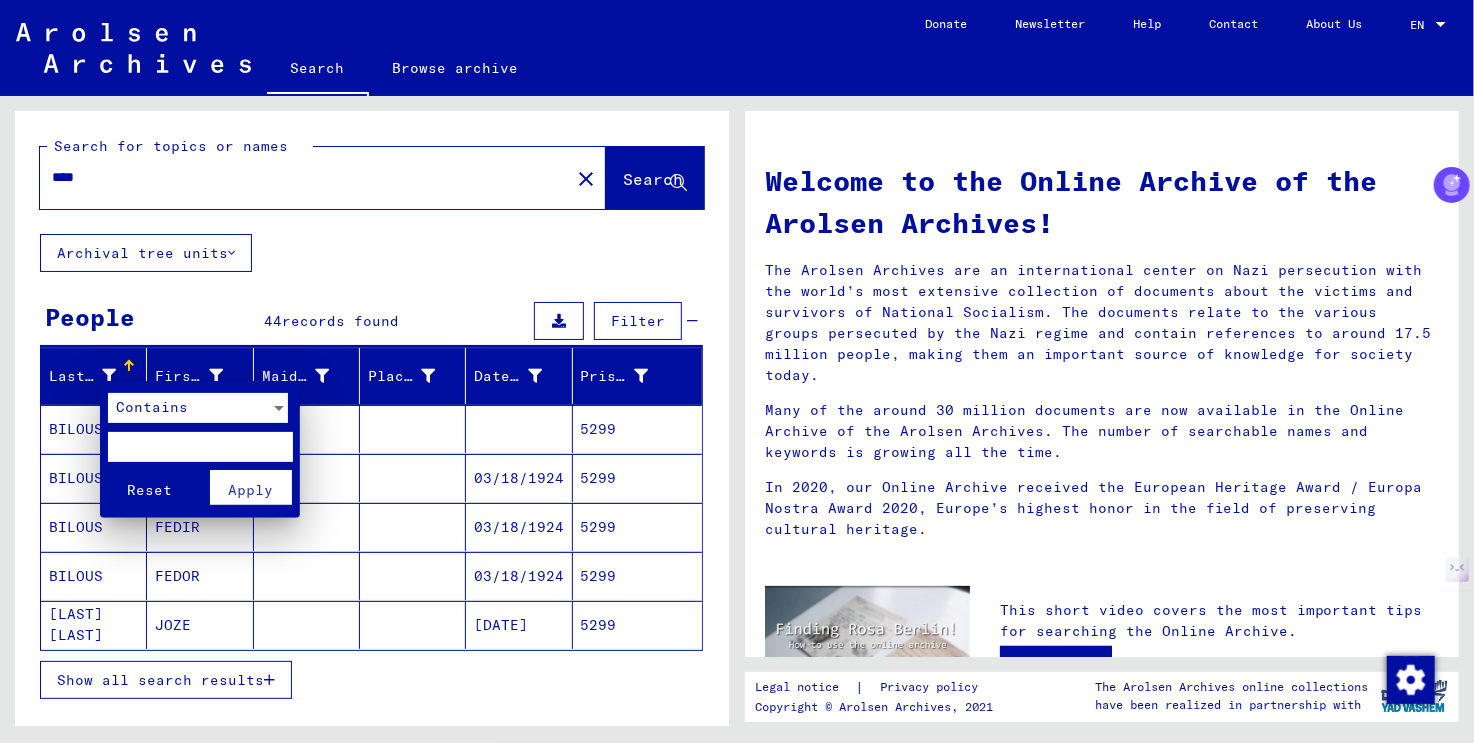 click at bounding box center (200, 447) 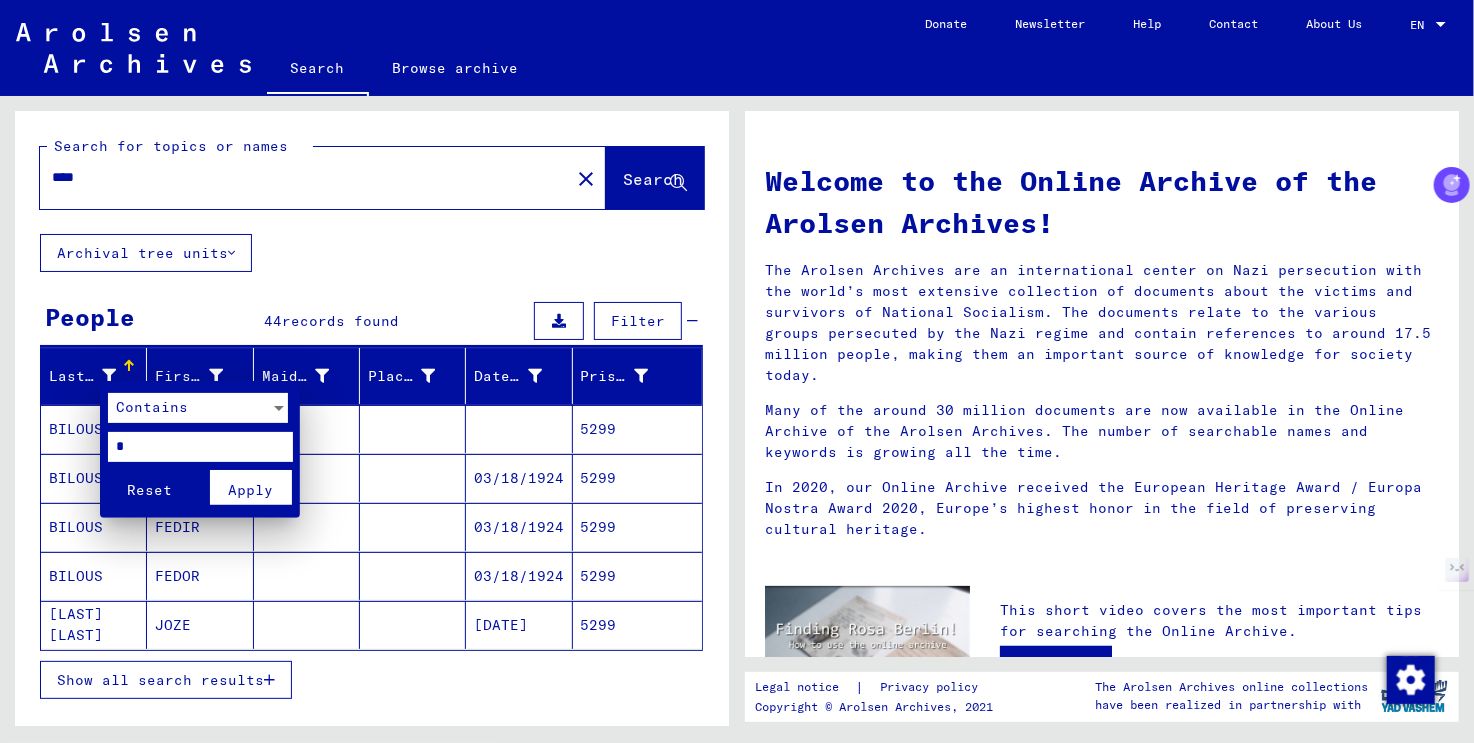 type on "*" 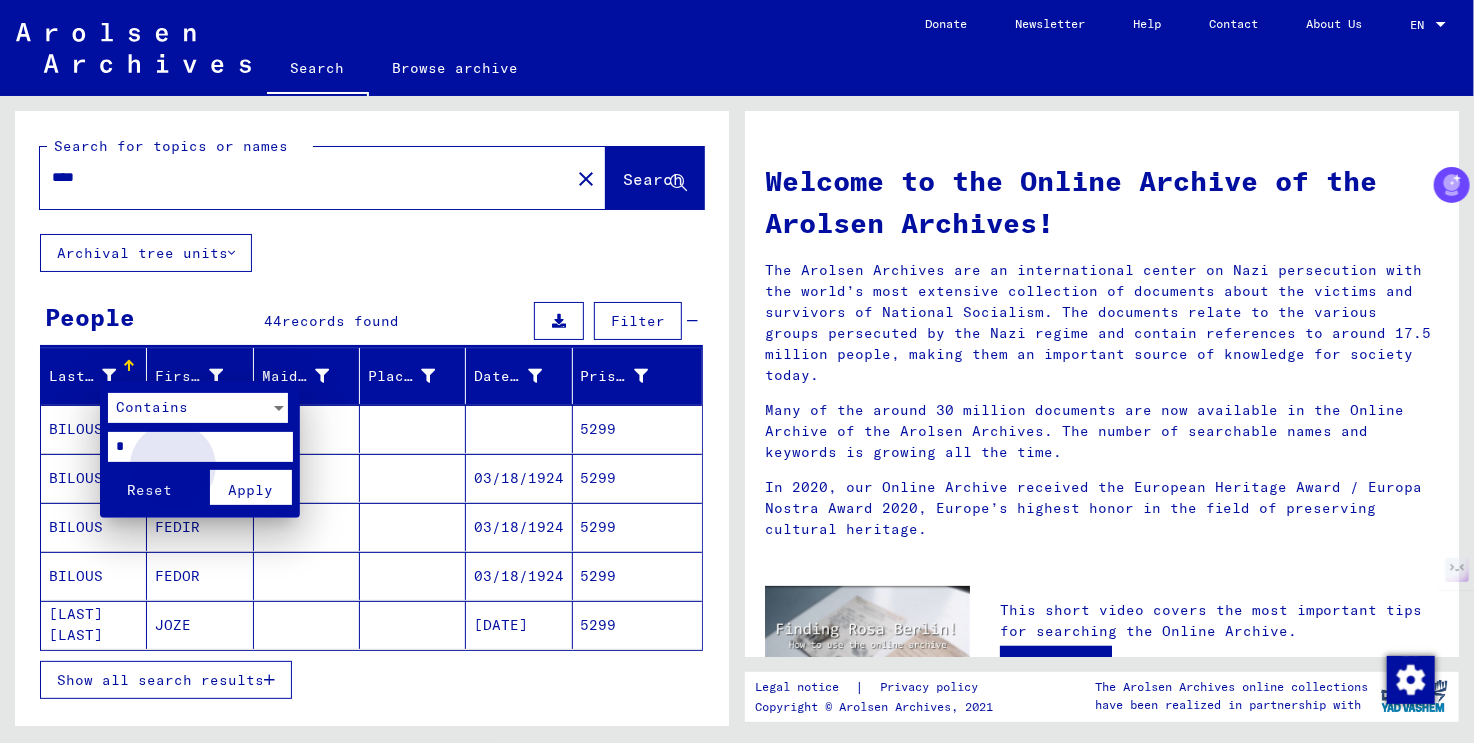 click on "Apply" at bounding box center (251, 487) 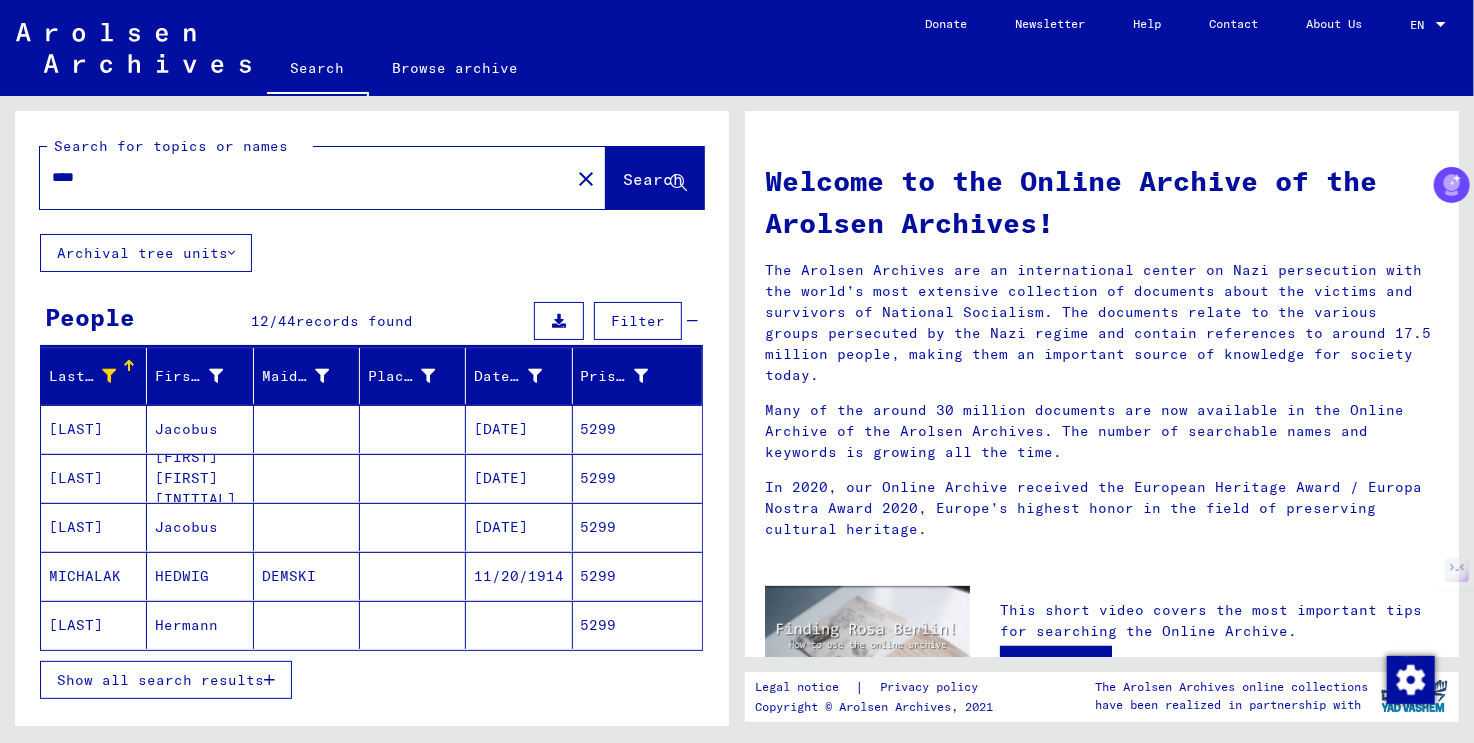click on "****" at bounding box center (299, 177) 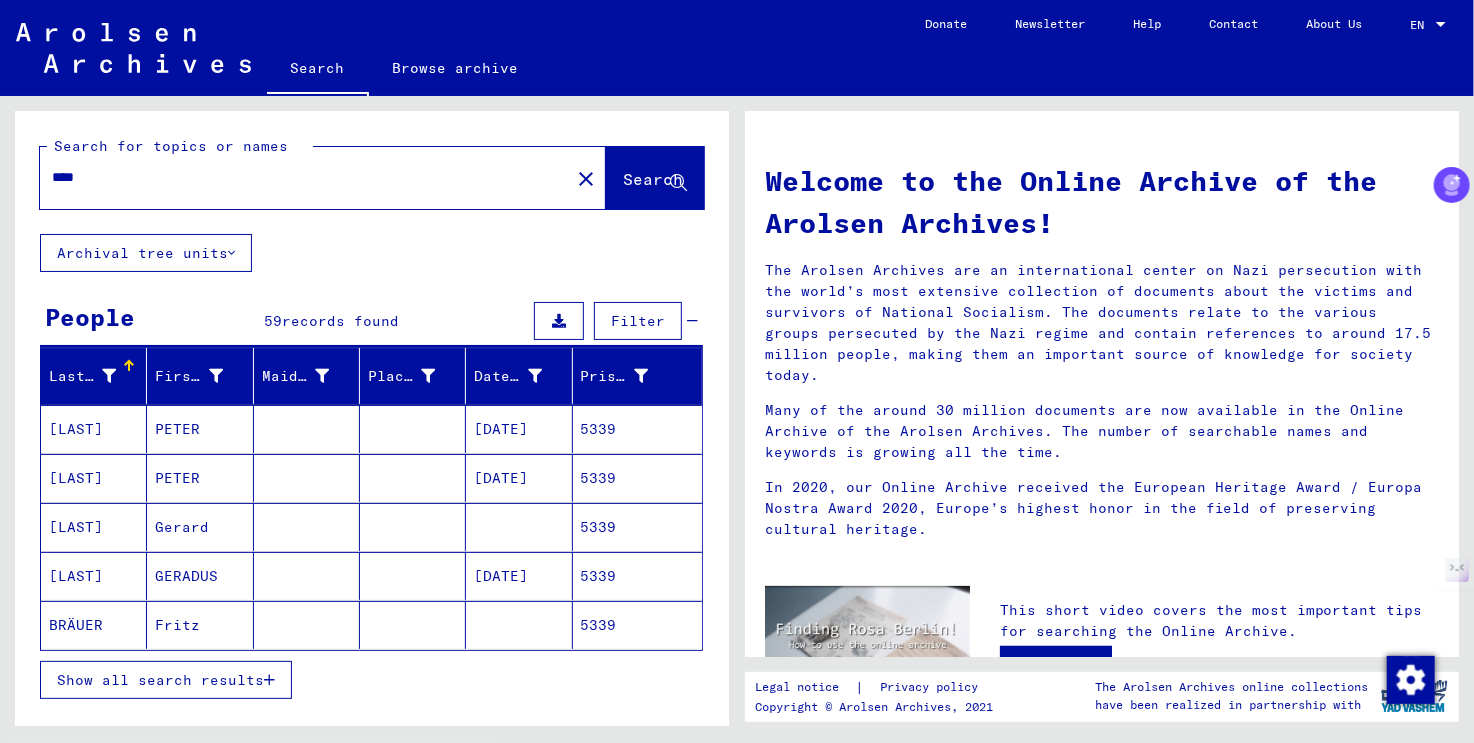 click at bounding box center (109, 376) 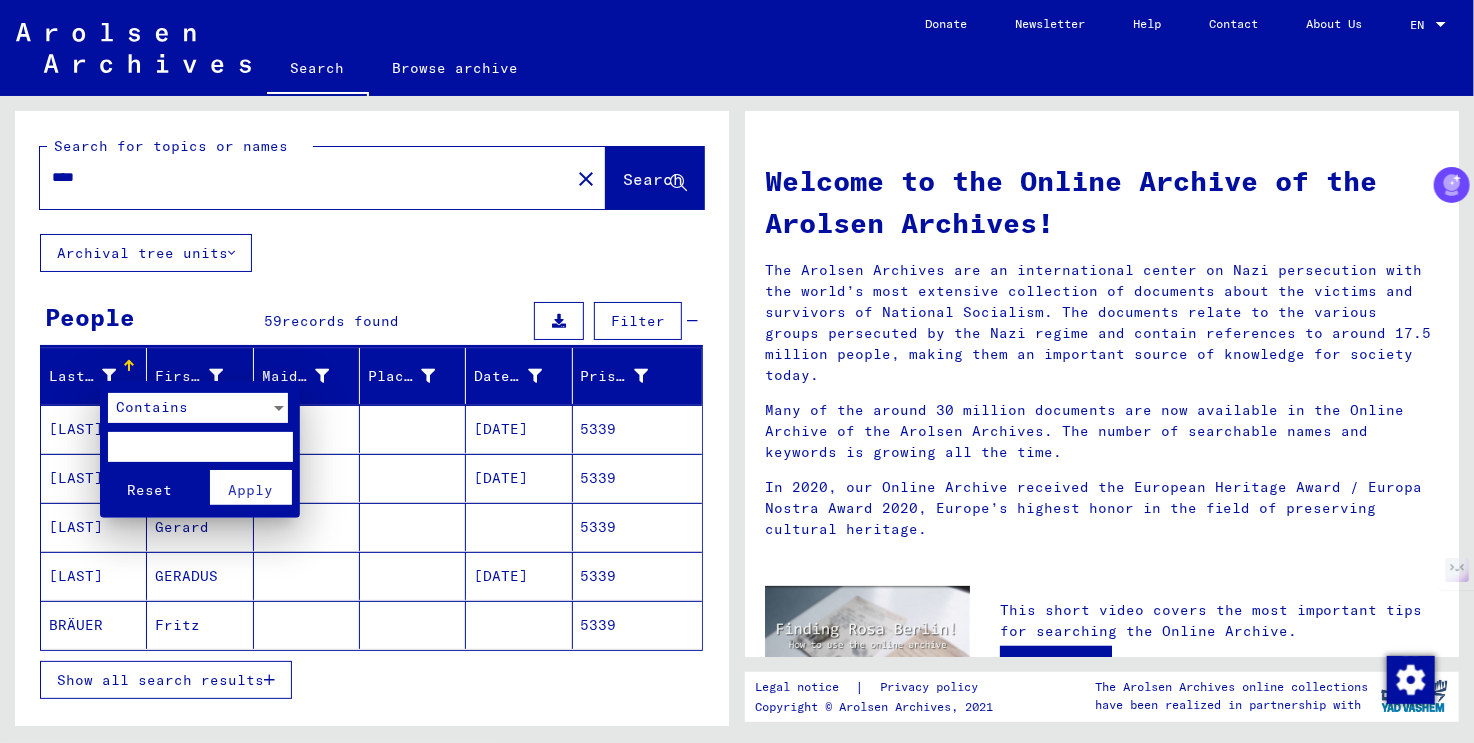 click at bounding box center [200, 447] 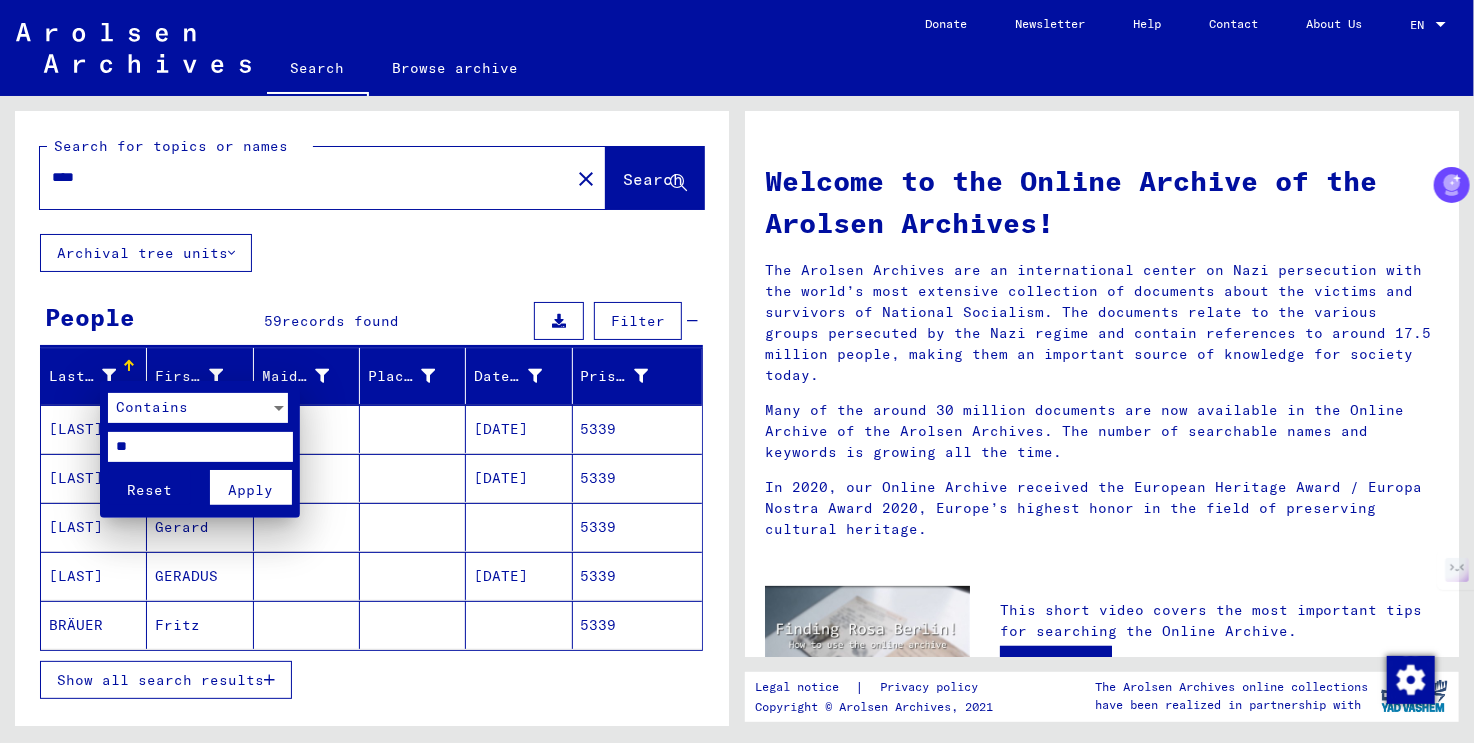 type on "**" 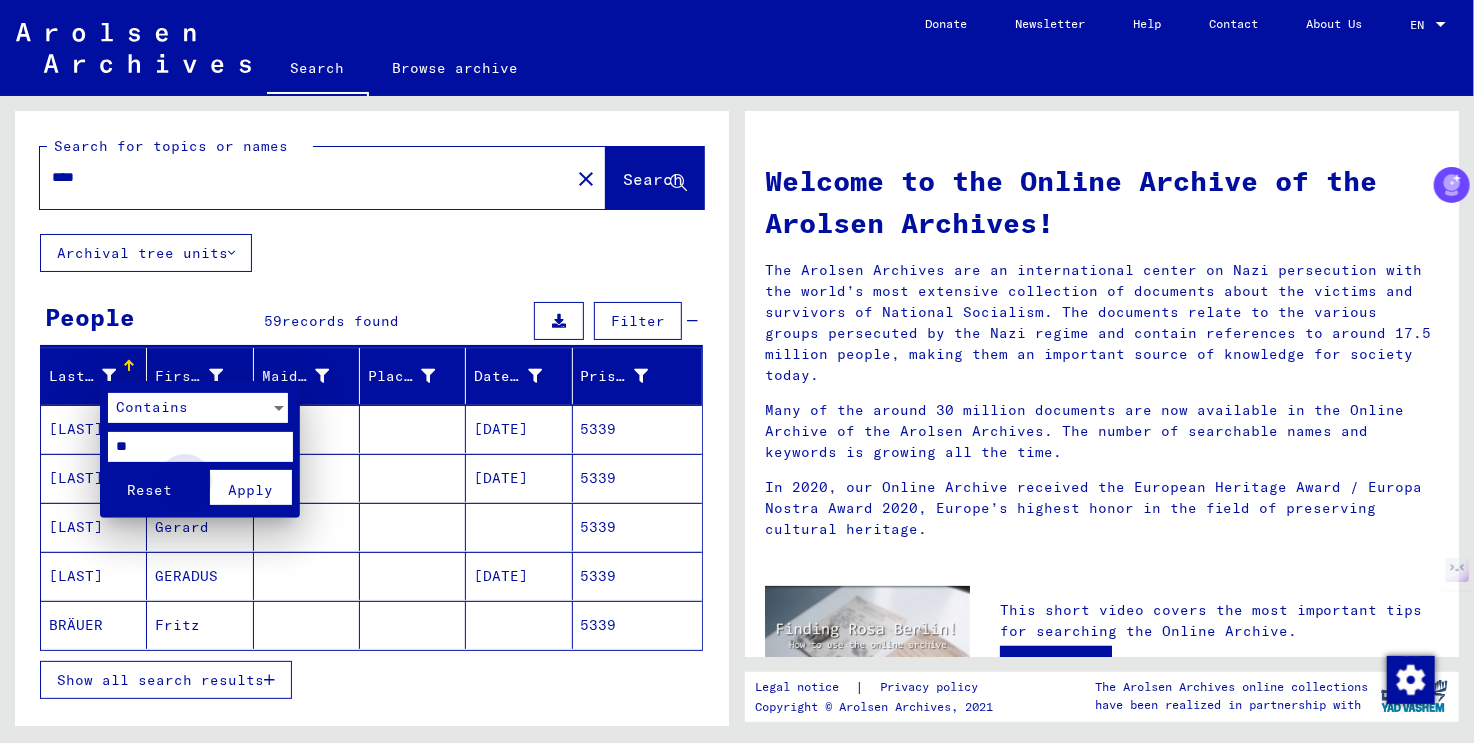 click on "Apply" at bounding box center (250, 490) 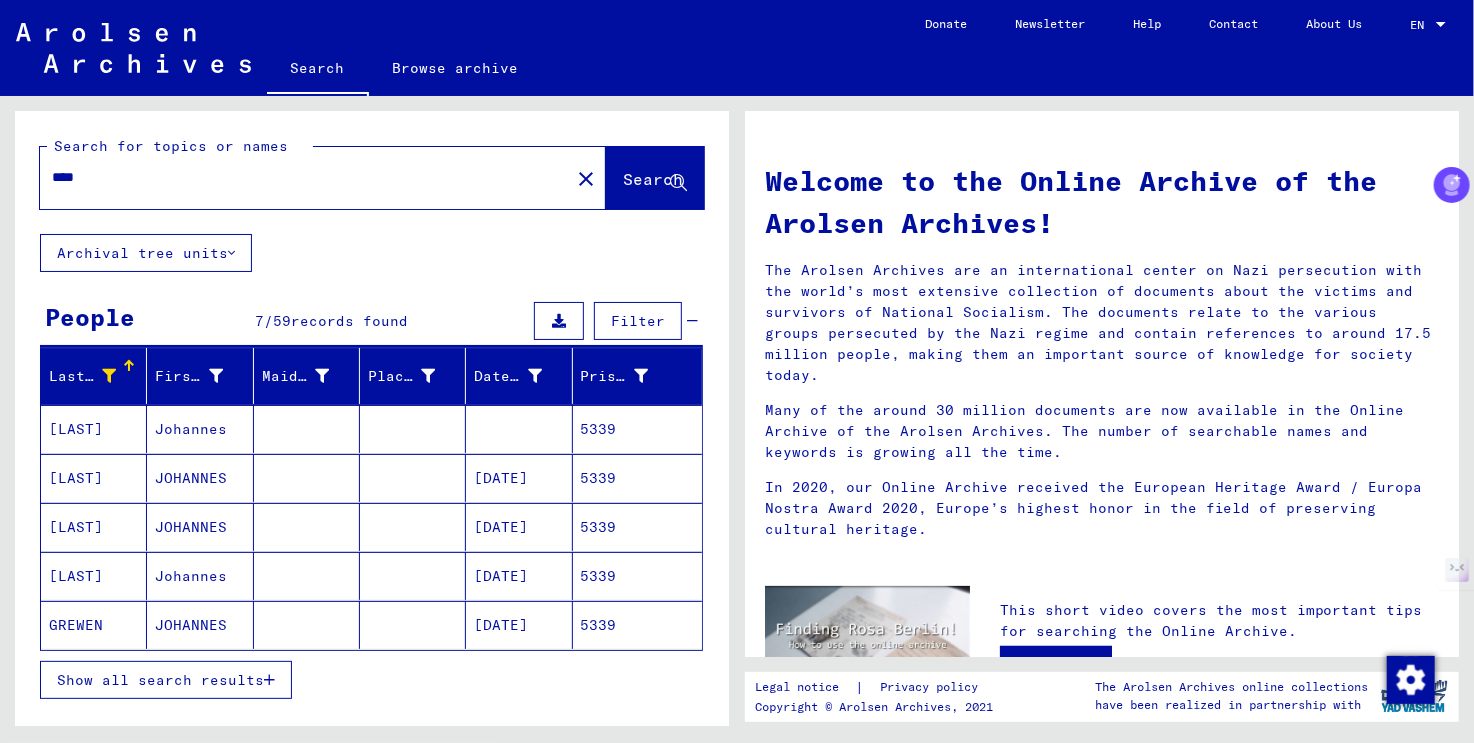 click on "****" at bounding box center (299, 177) 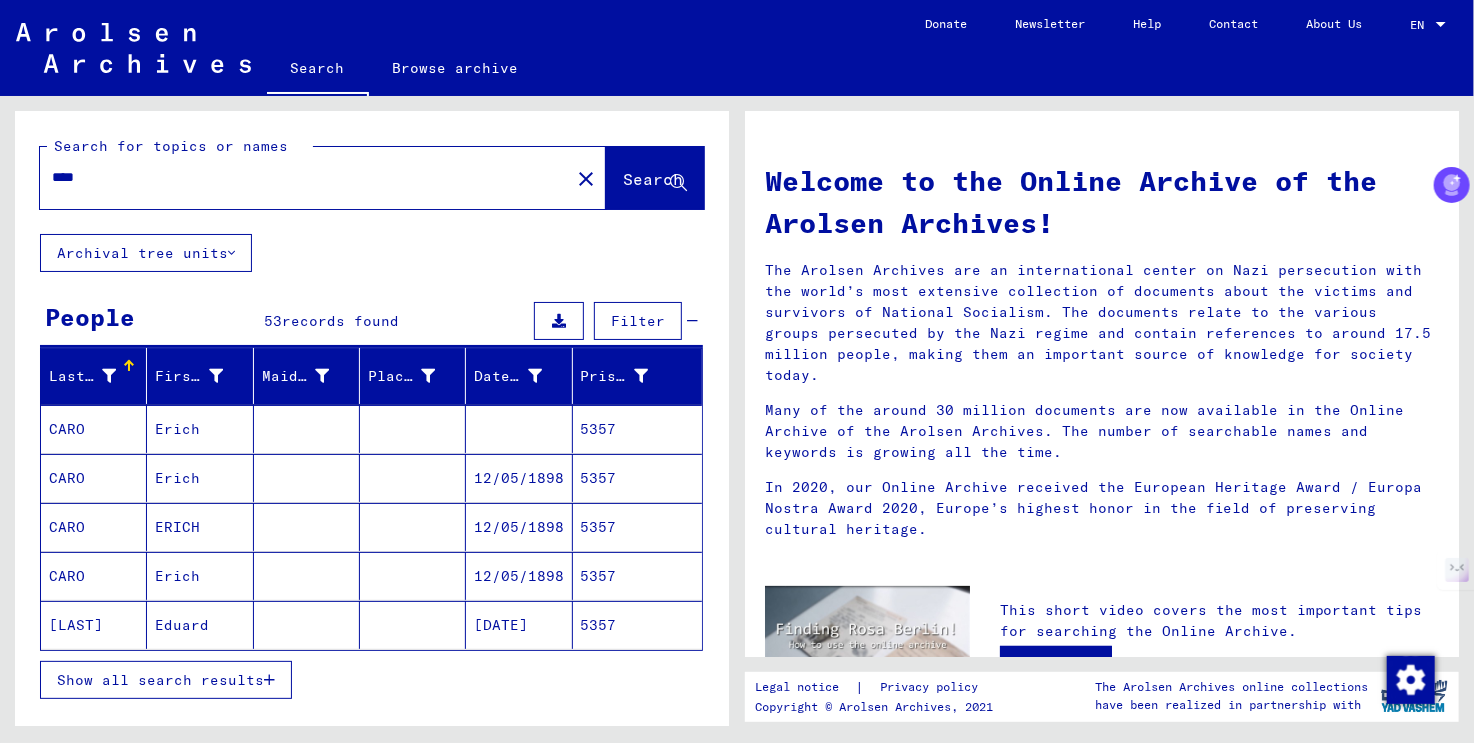click at bounding box center [109, 376] 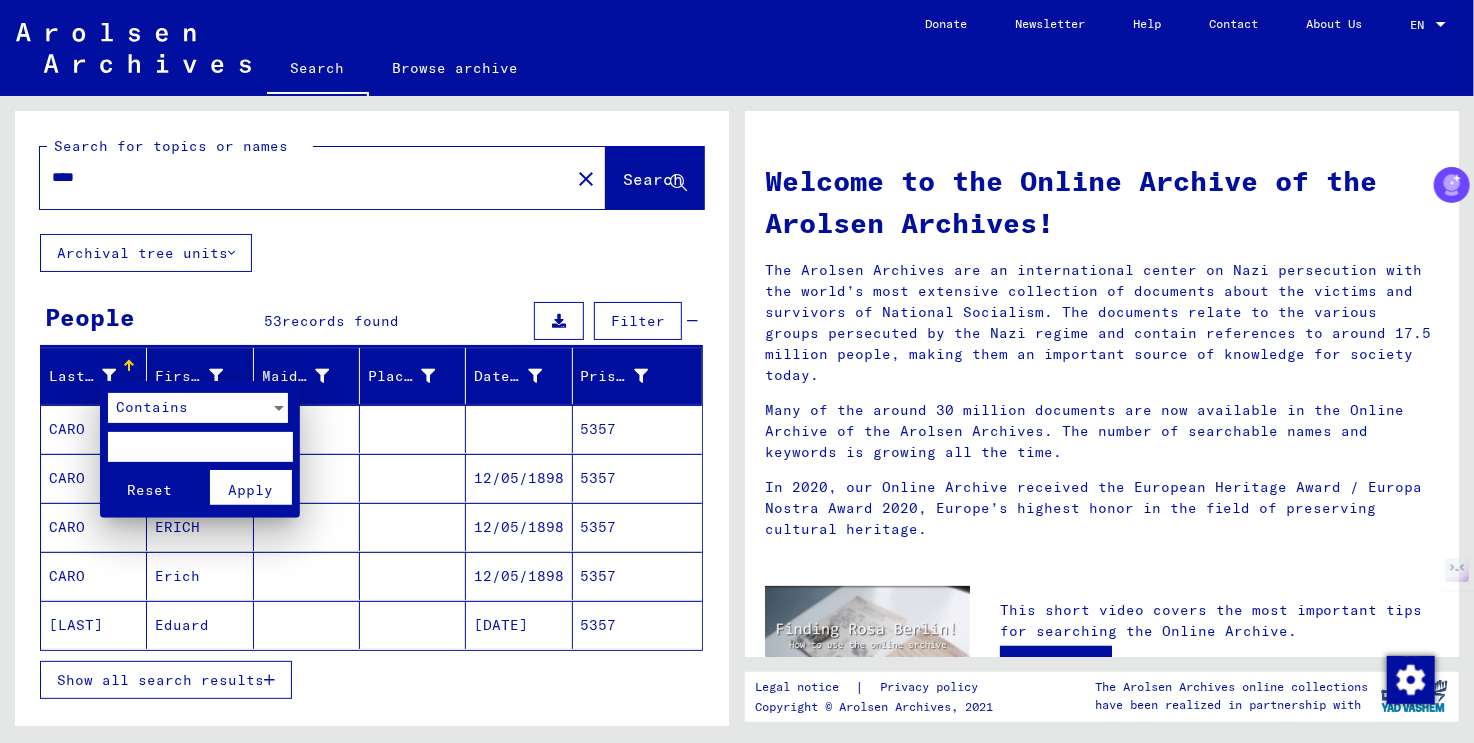 click at bounding box center [200, 447] 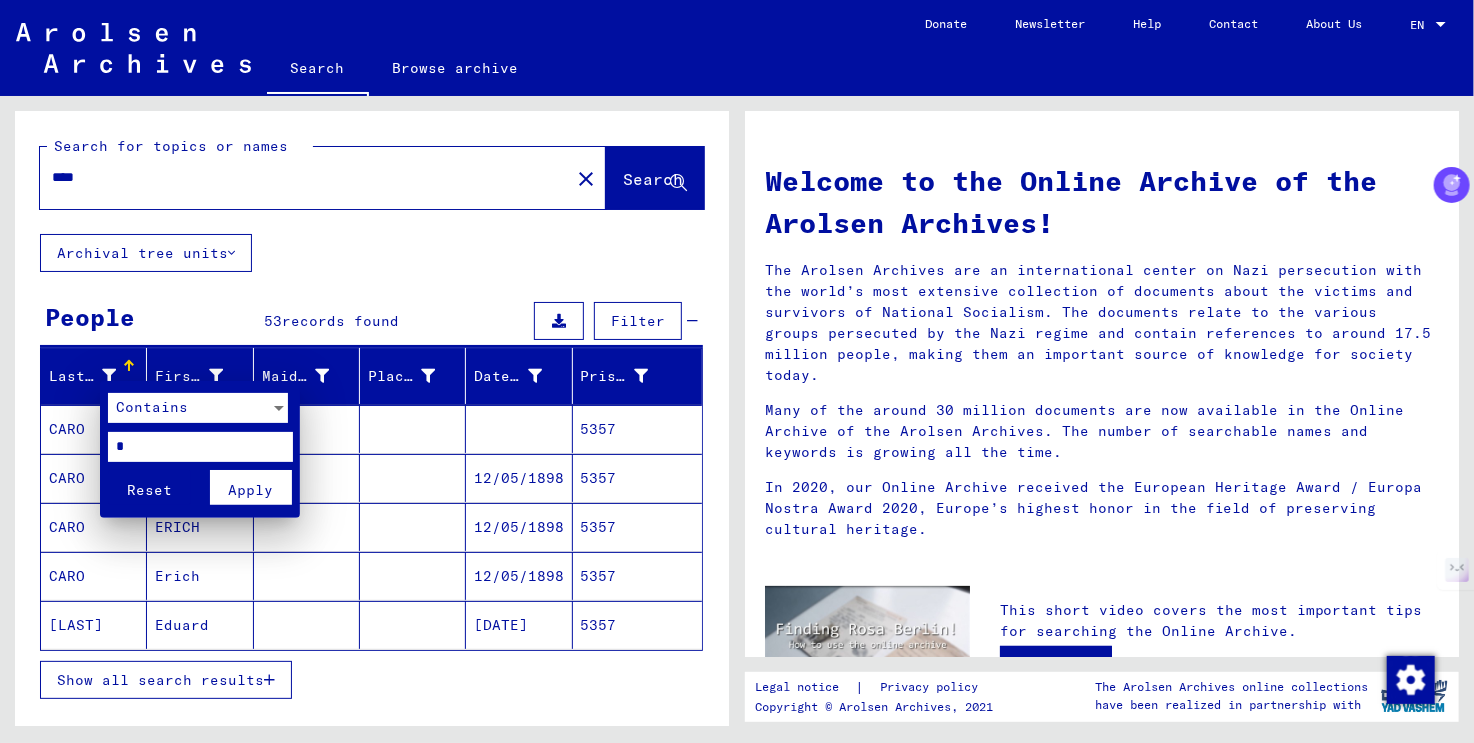 type on "*" 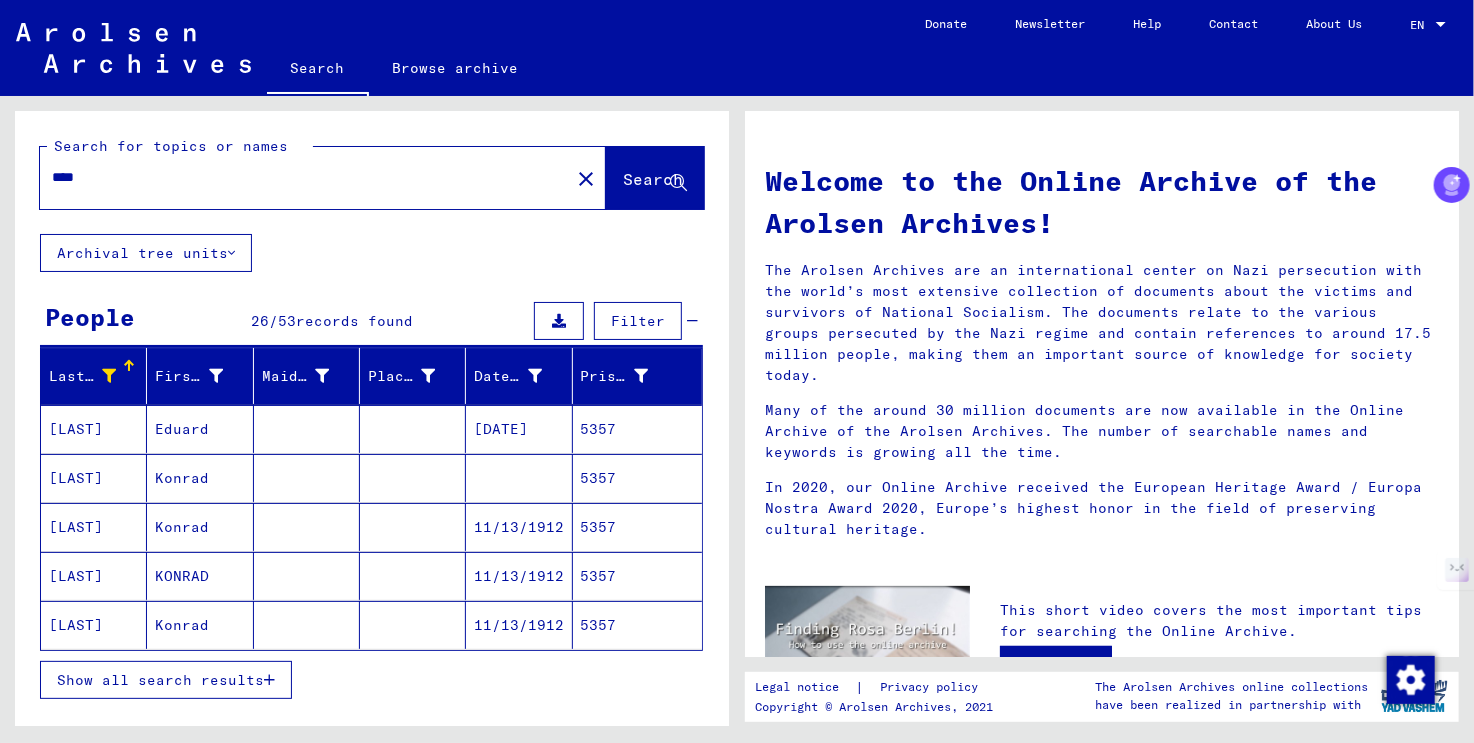 click on "Show all search results" at bounding box center [160, 680] 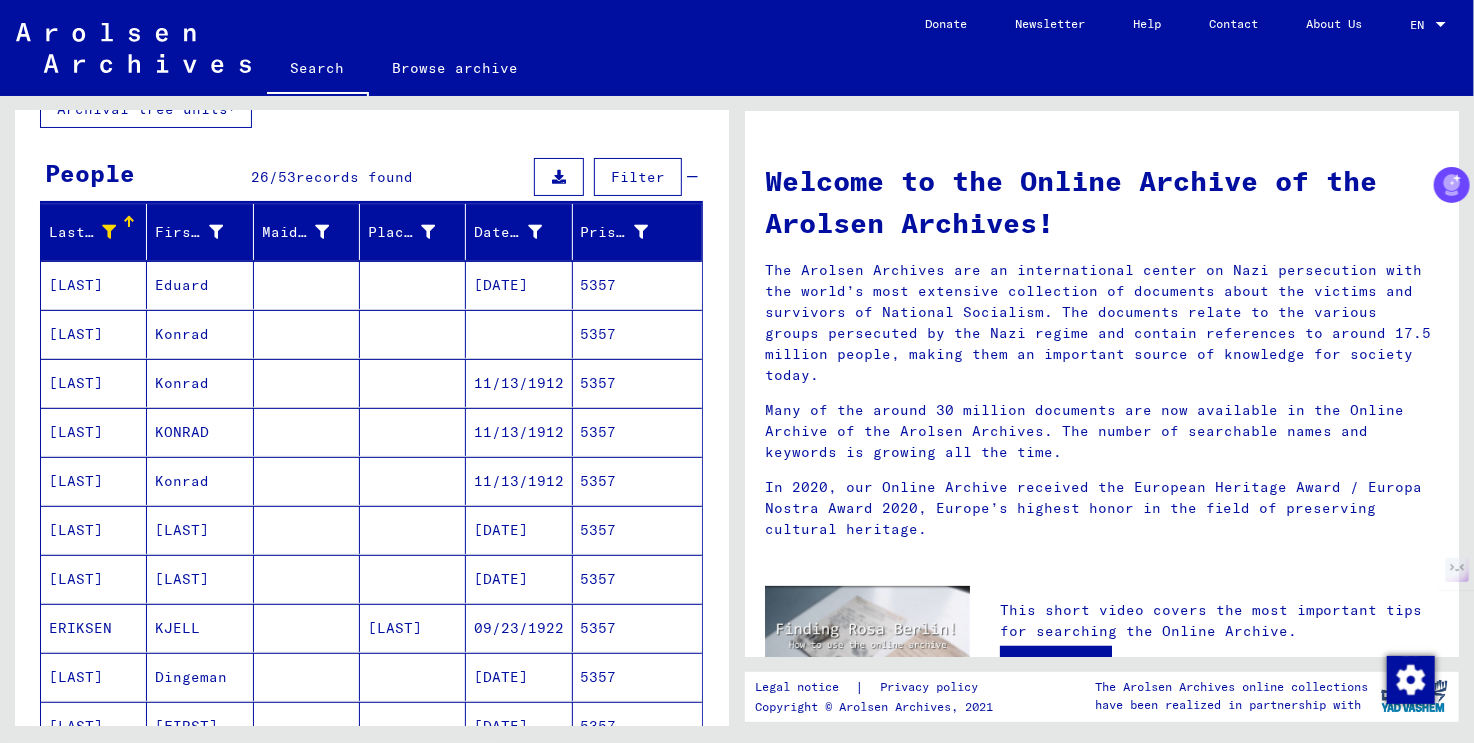 scroll, scrollTop: 300, scrollLeft: 0, axis: vertical 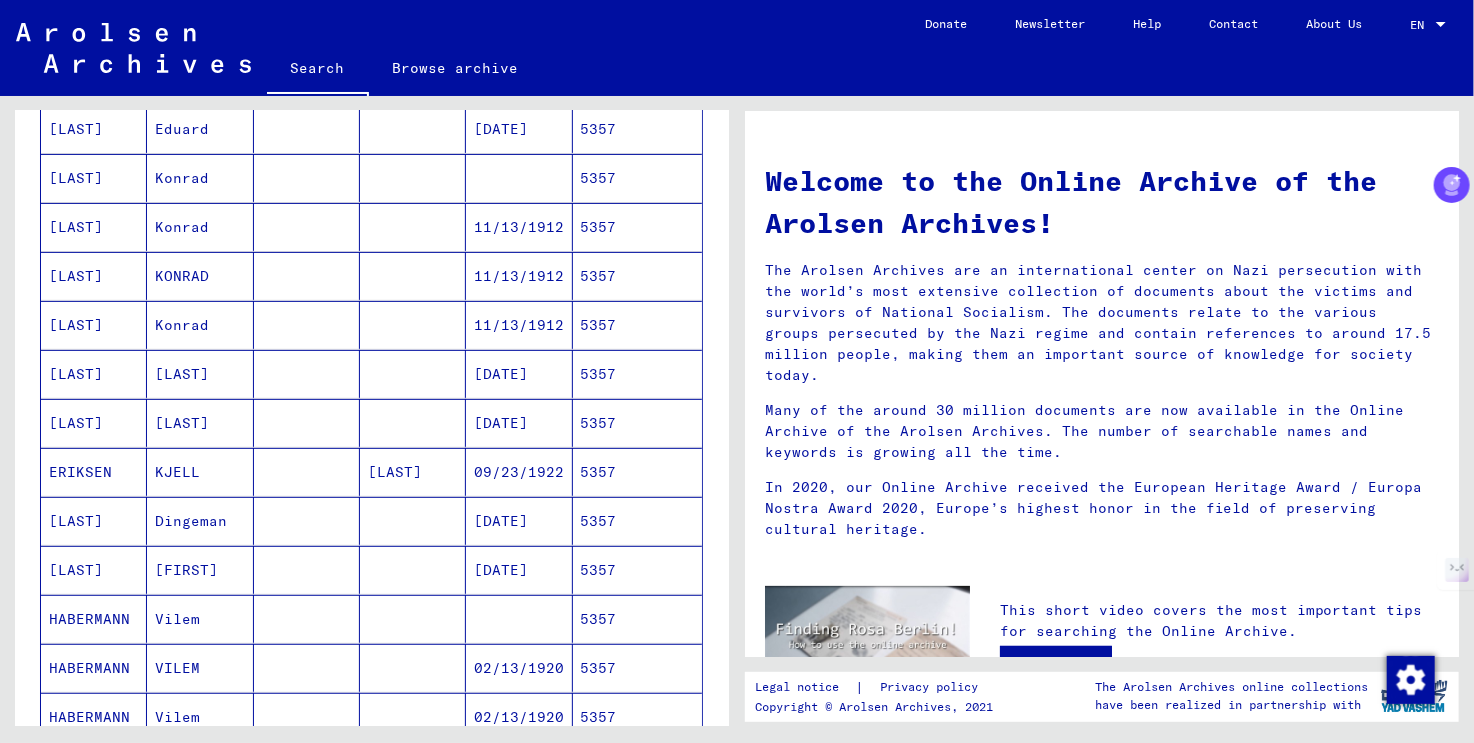 click on "[LAST]" at bounding box center [94, 423] 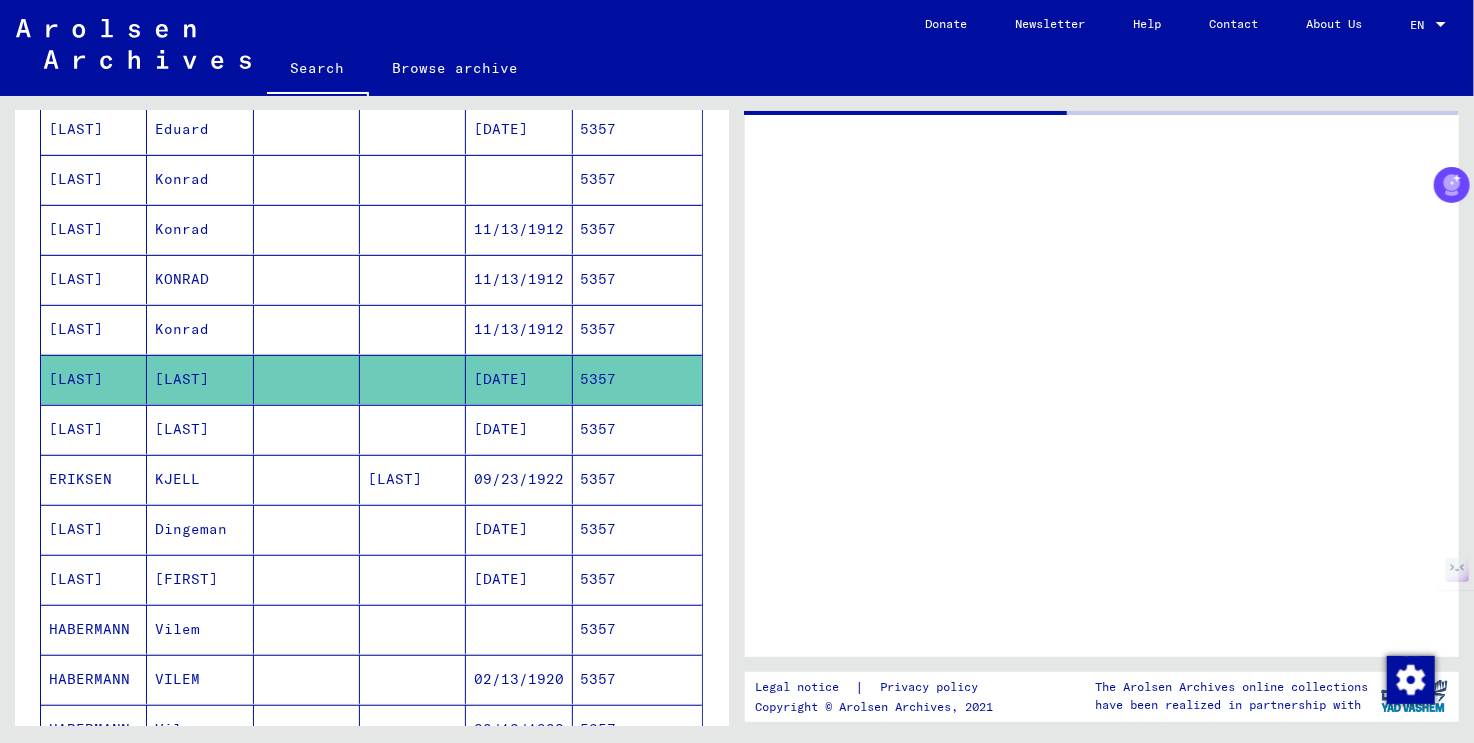 scroll, scrollTop: 300, scrollLeft: 0, axis: vertical 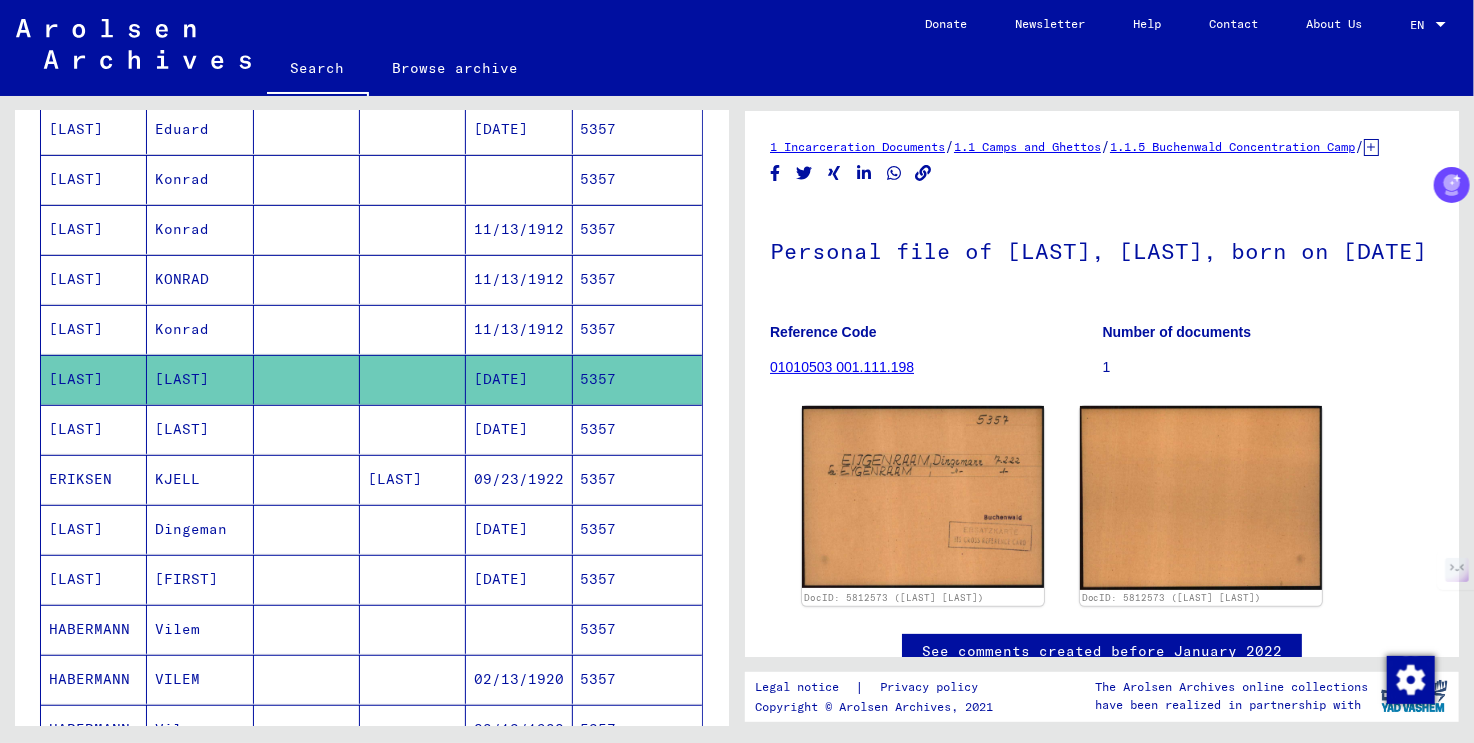 click on "[LAST]" at bounding box center (94, 579) 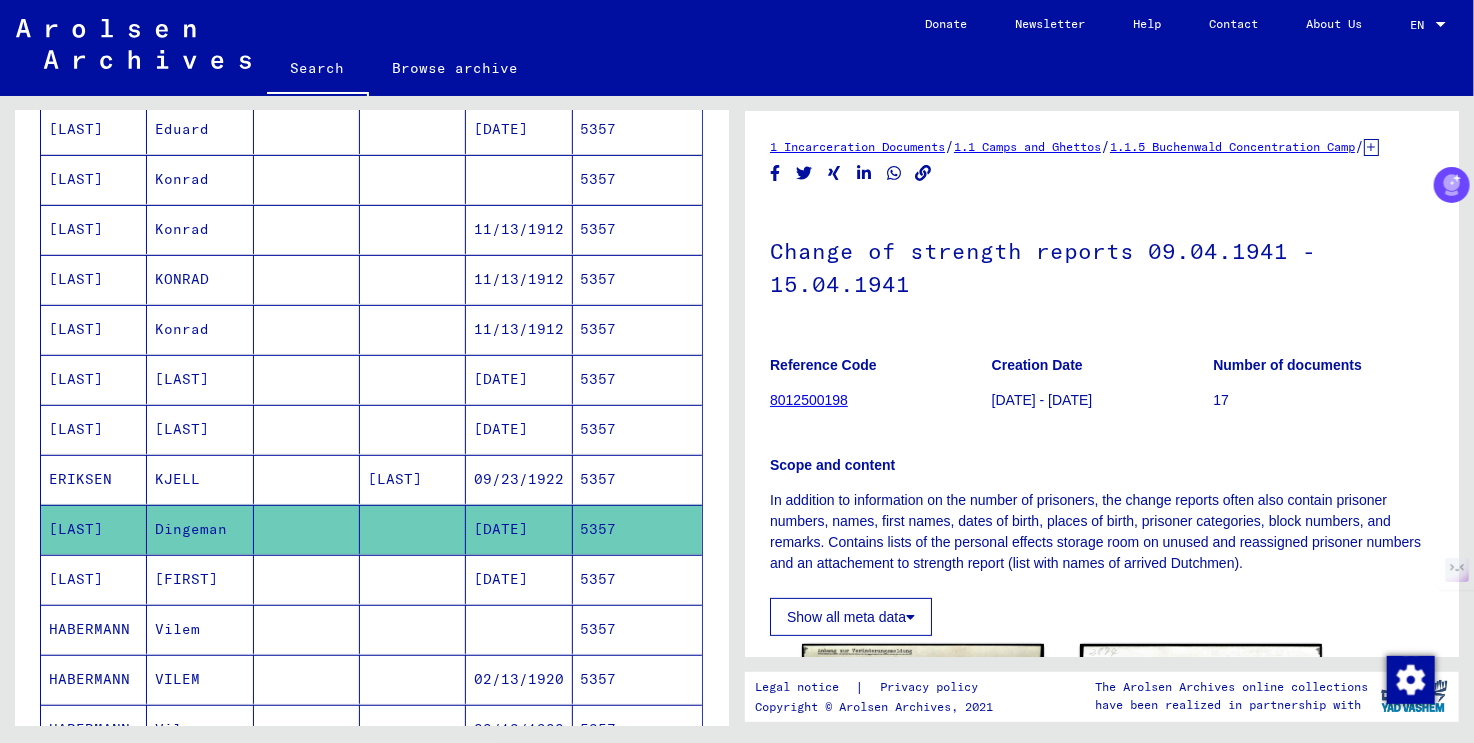 scroll, scrollTop: 0, scrollLeft: 0, axis: both 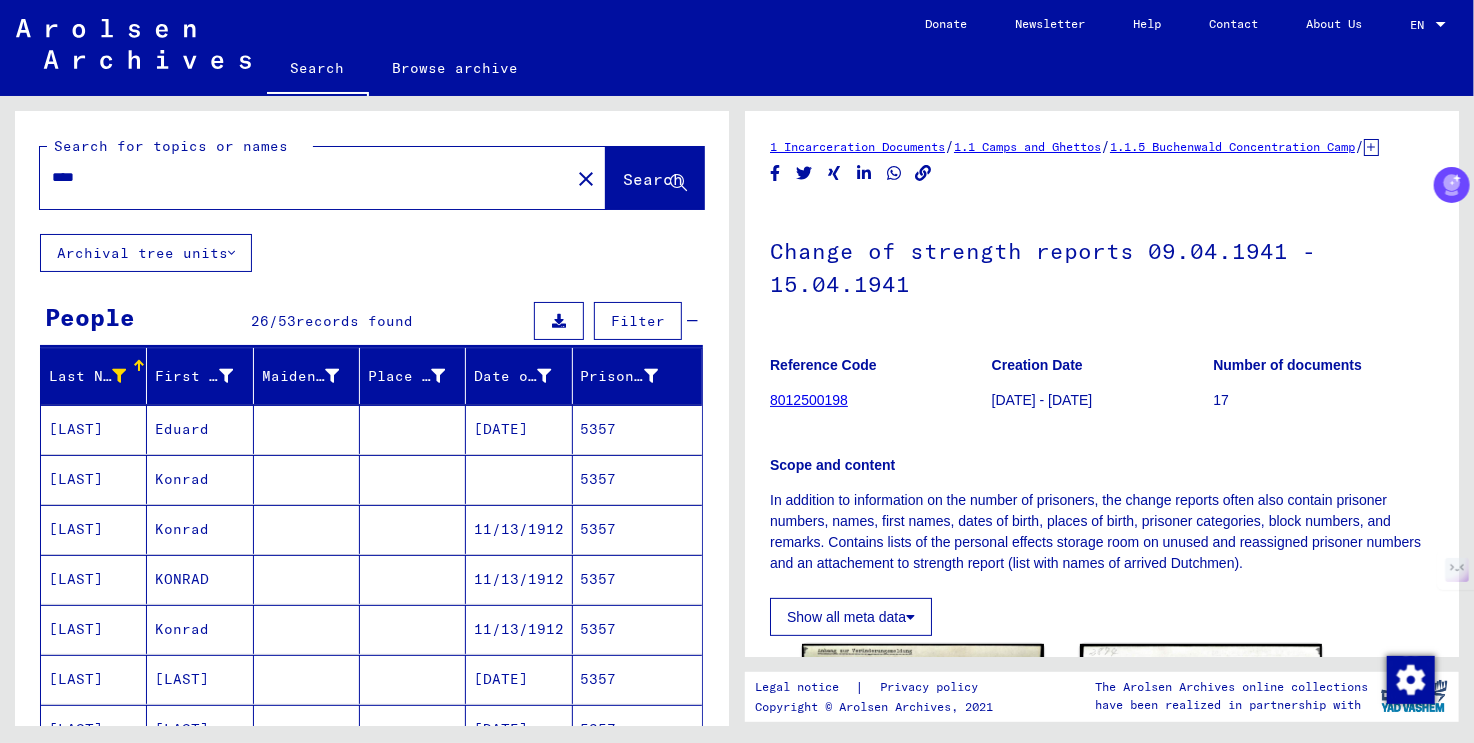 click on "****" at bounding box center [305, 177] 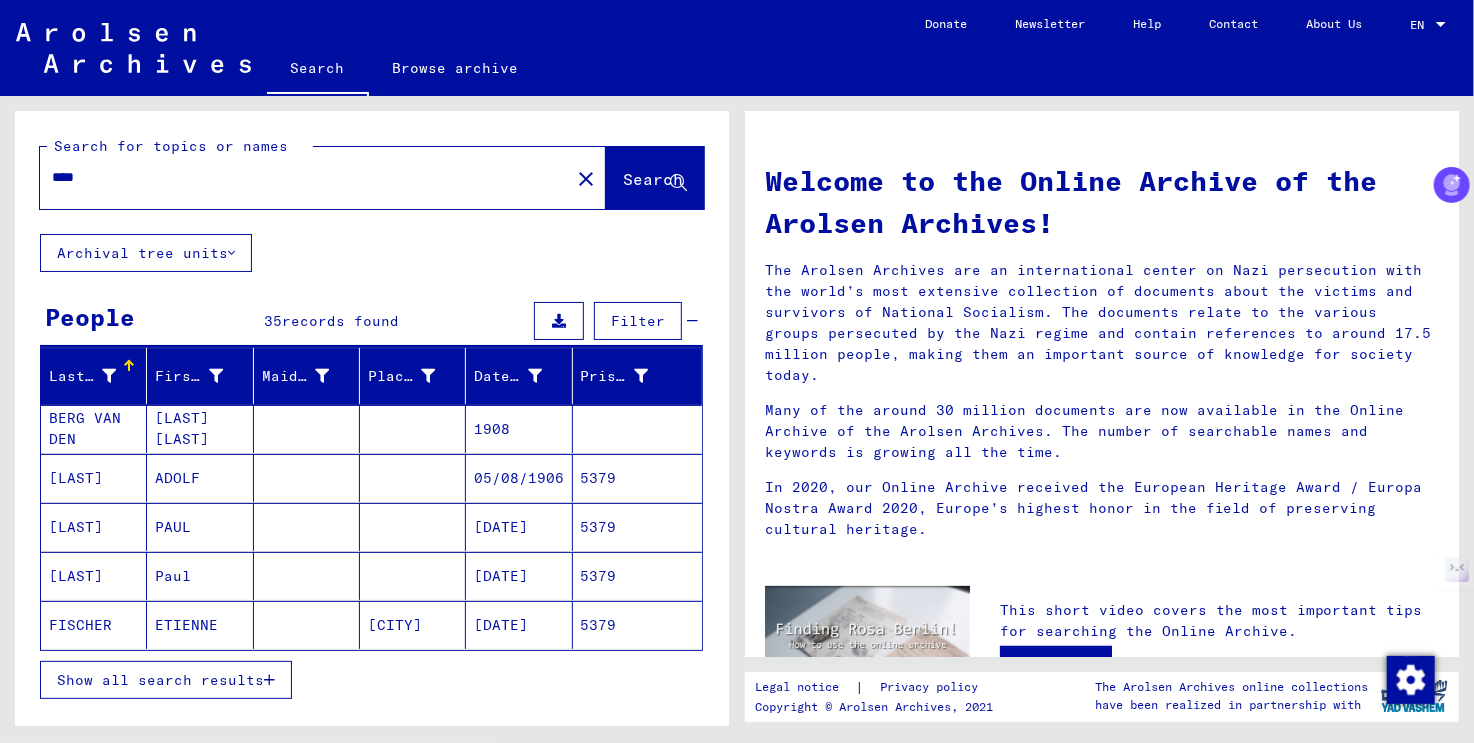 click at bounding box center [109, 376] 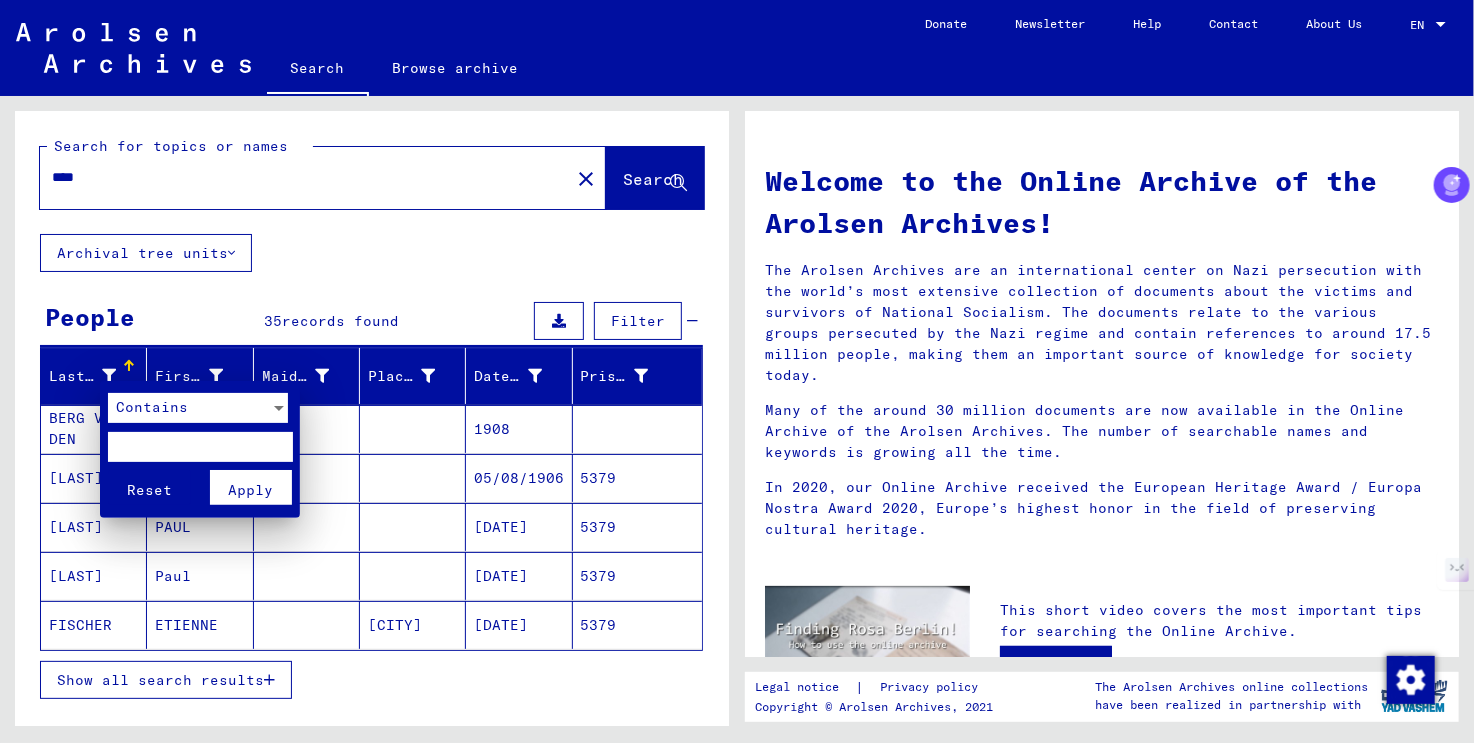 click at bounding box center [200, 447] 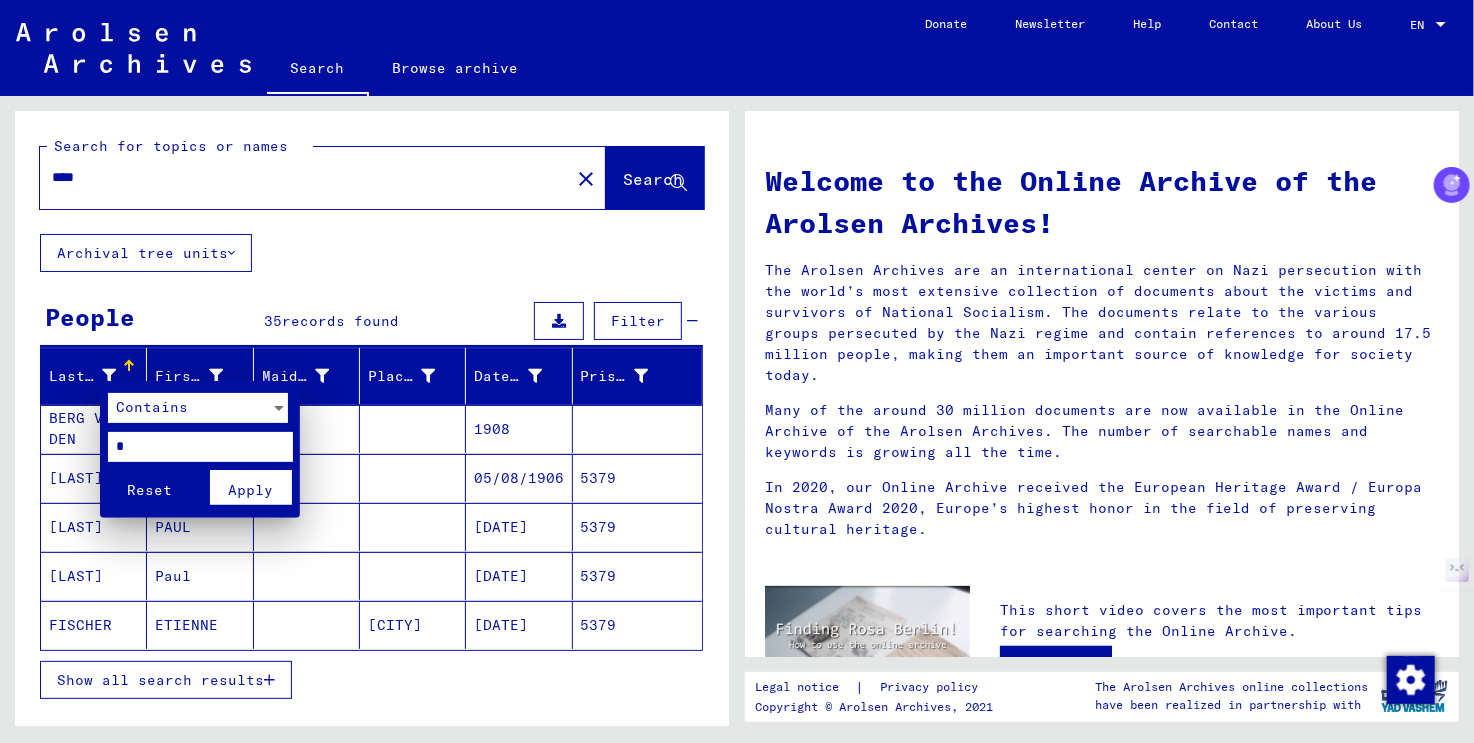 type on "*" 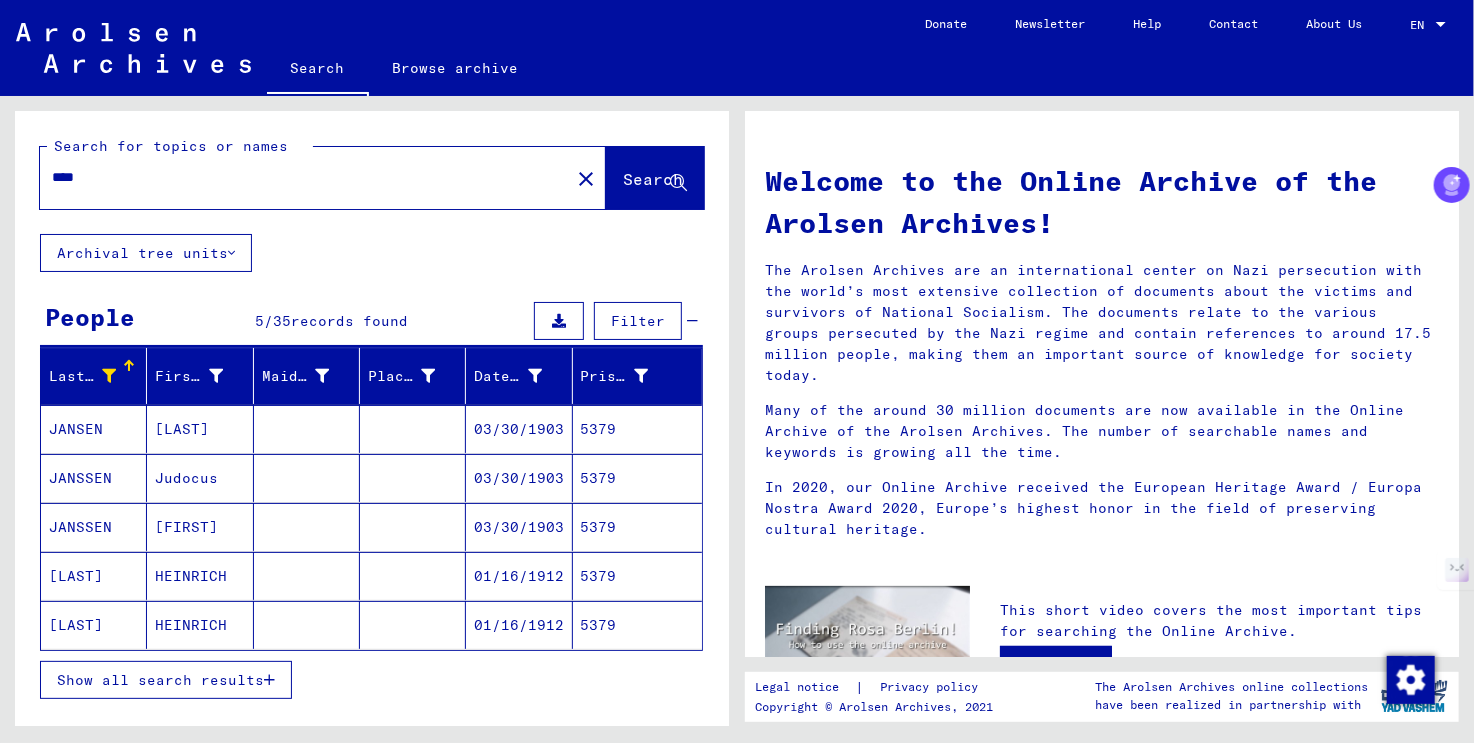 click on "****" at bounding box center (299, 177) 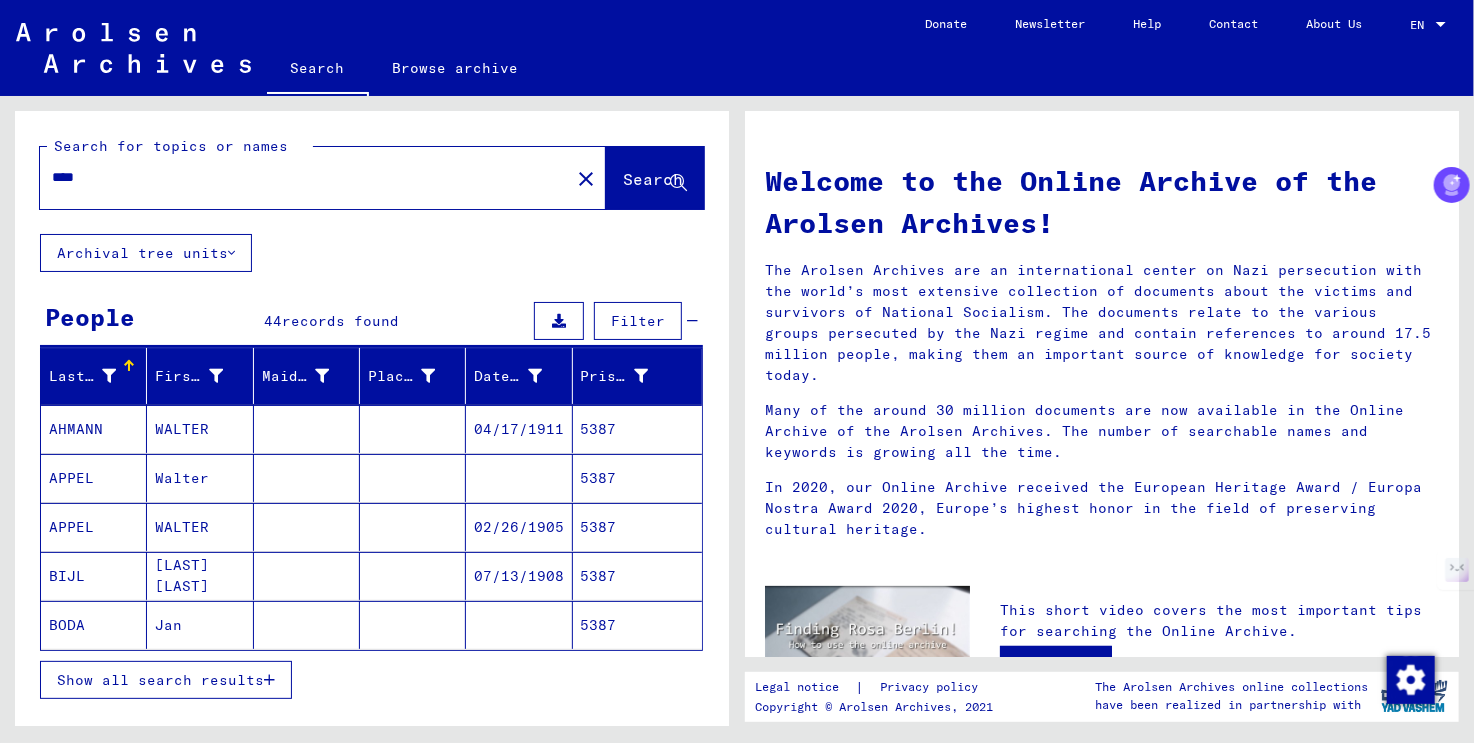 click at bounding box center [109, 376] 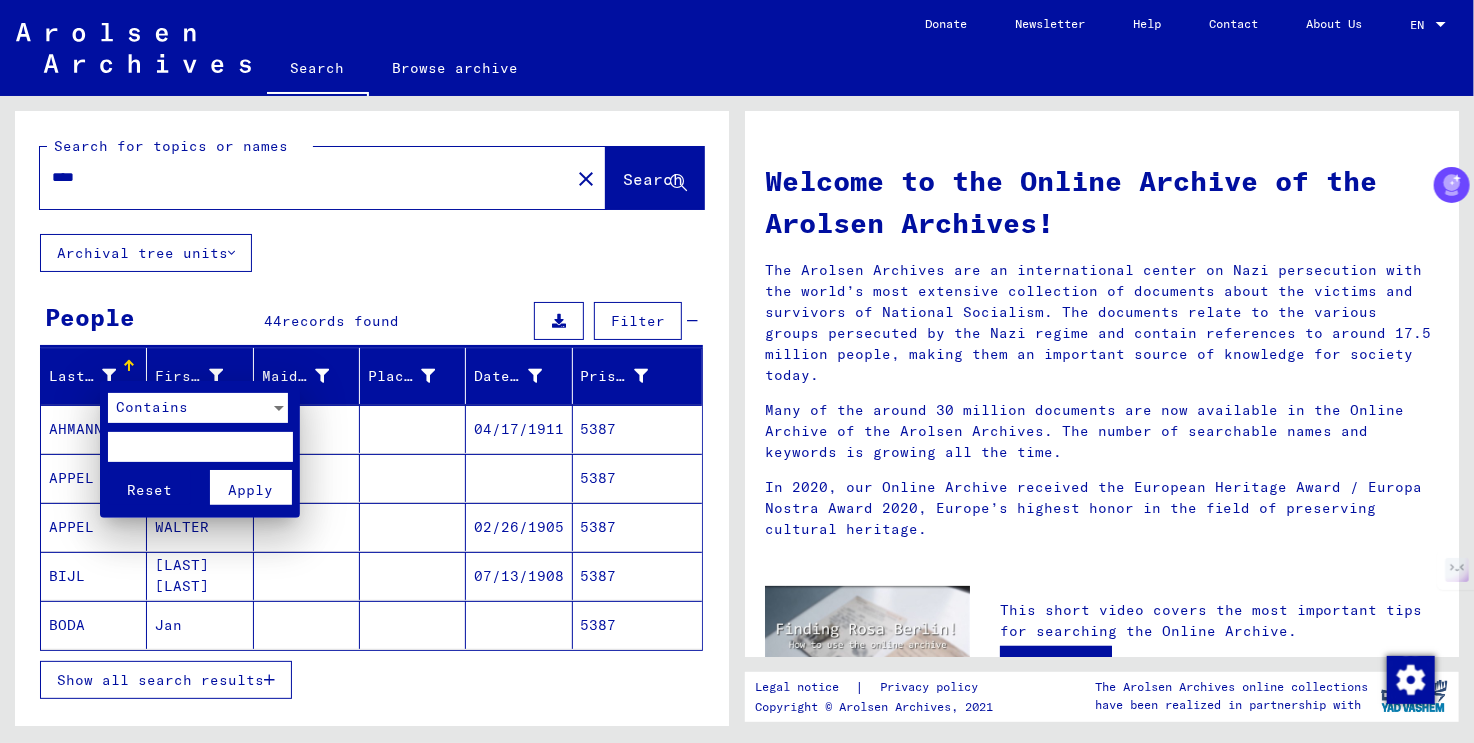 click at bounding box center [200, 447] 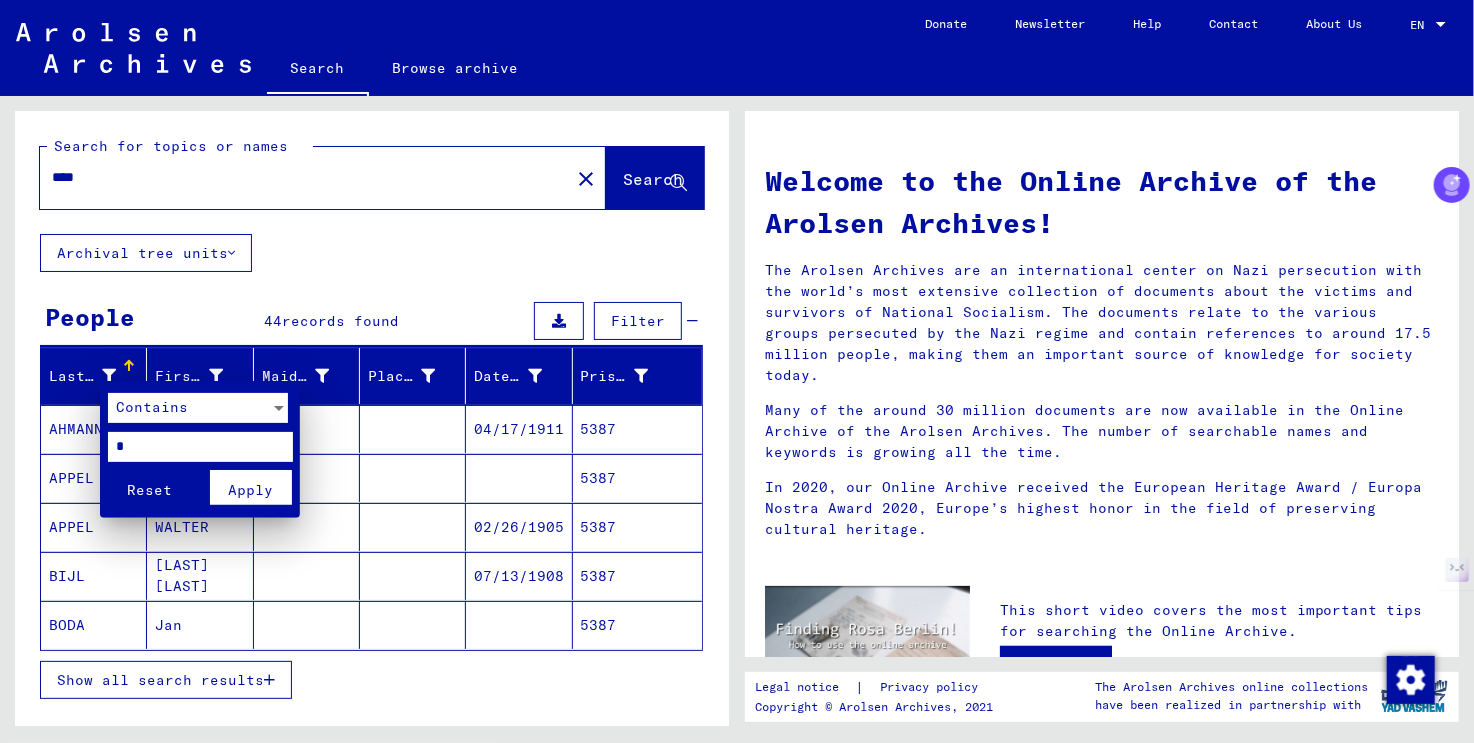type on "*" 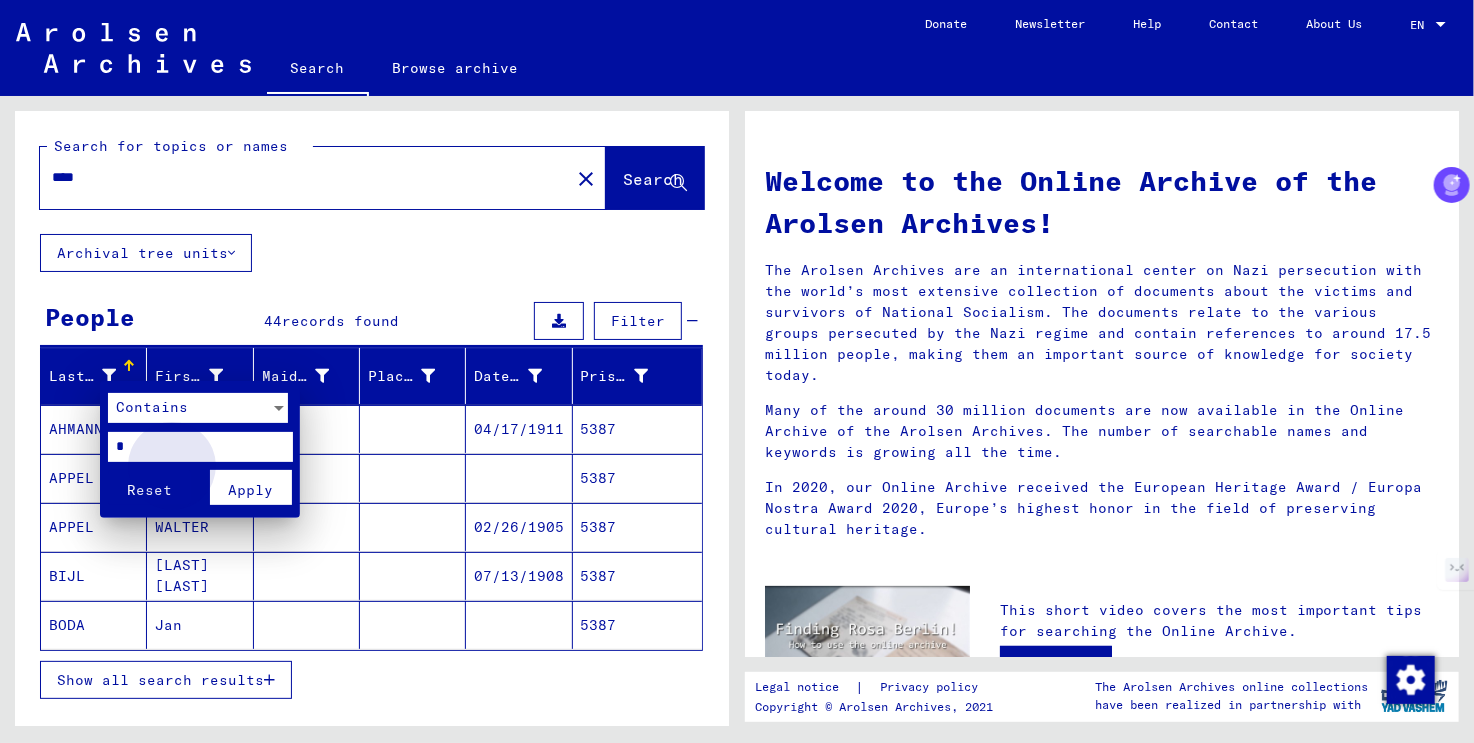click on "Apply" at bounding box center [251, 487] 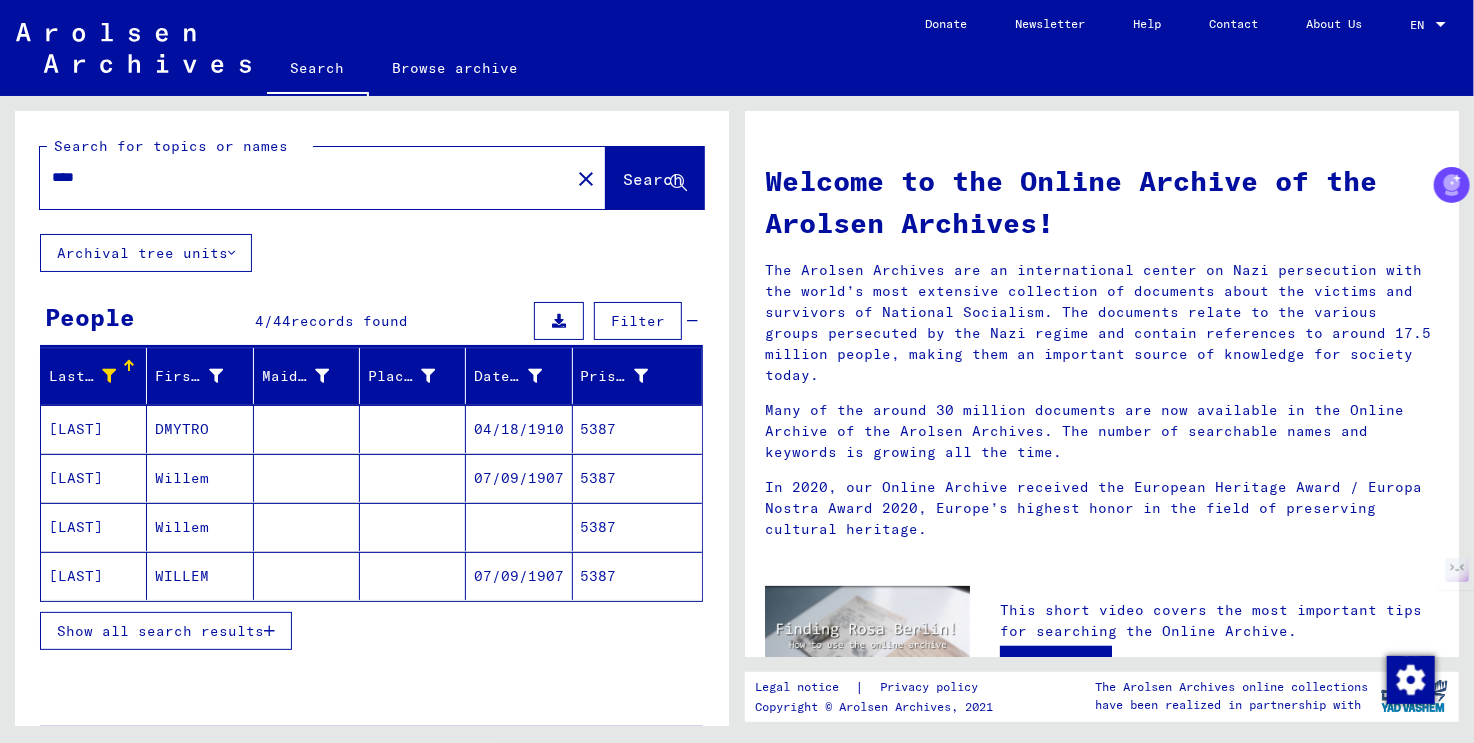 click on "[LAST]" at bounding box center (94, 527) 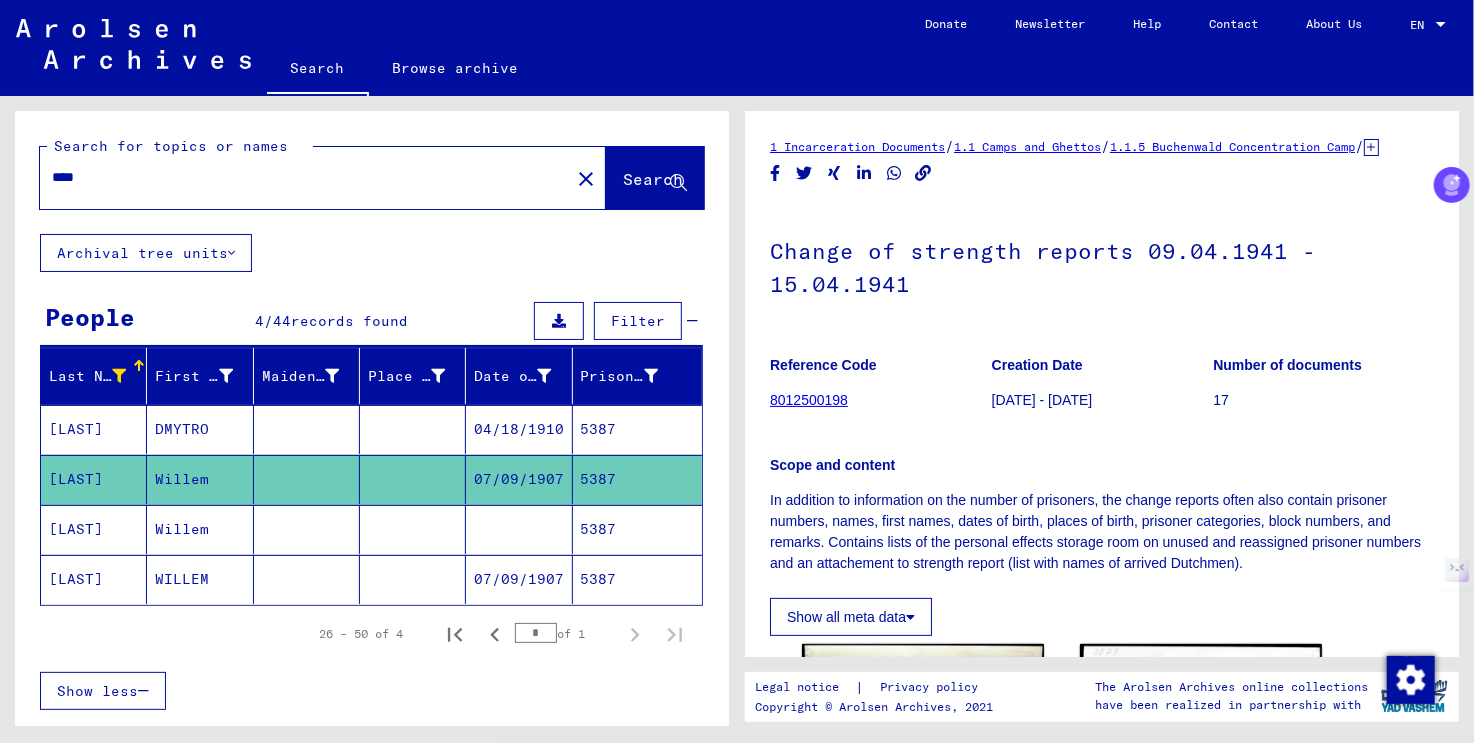 scroll, scrollTop: 0, scrollLeft: 0, axis: both 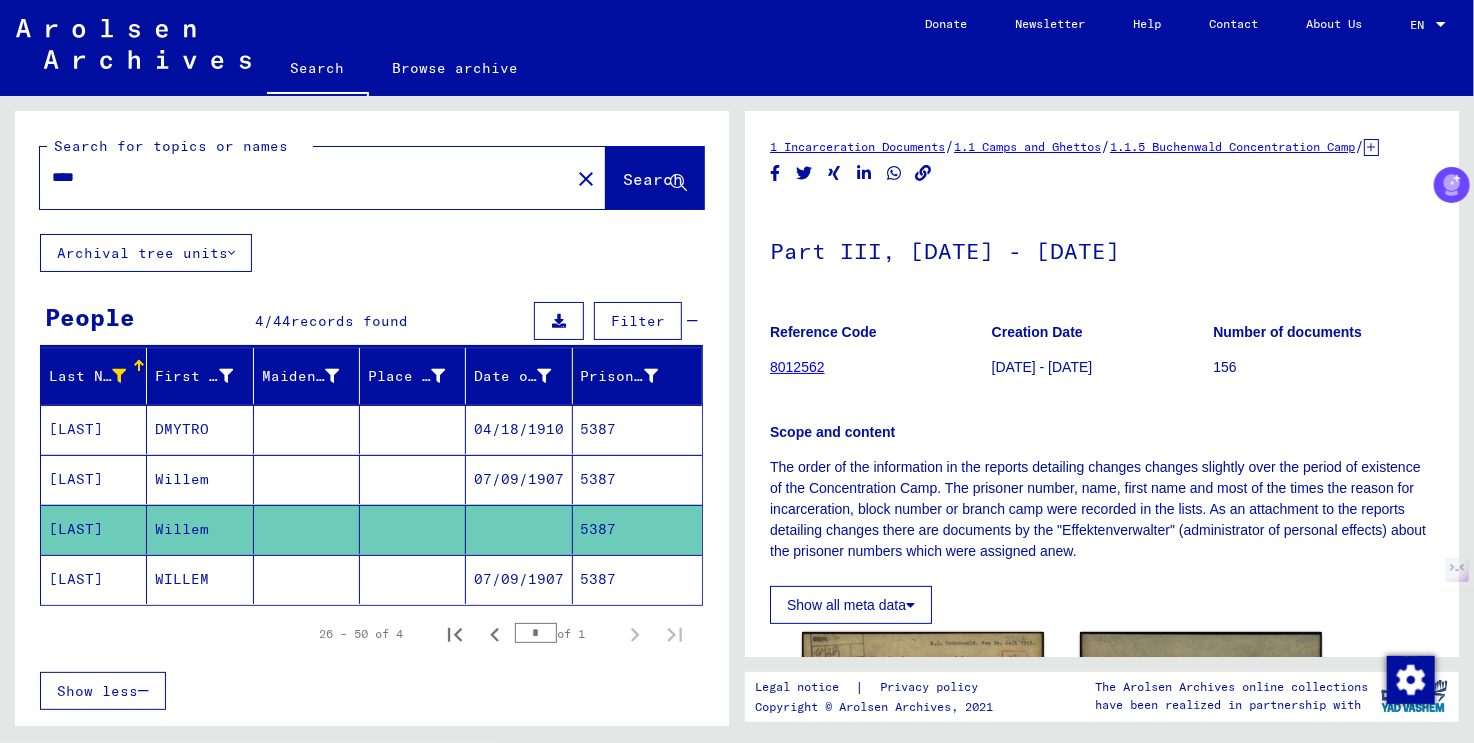 click on "****" at bounding box center (299, 177) 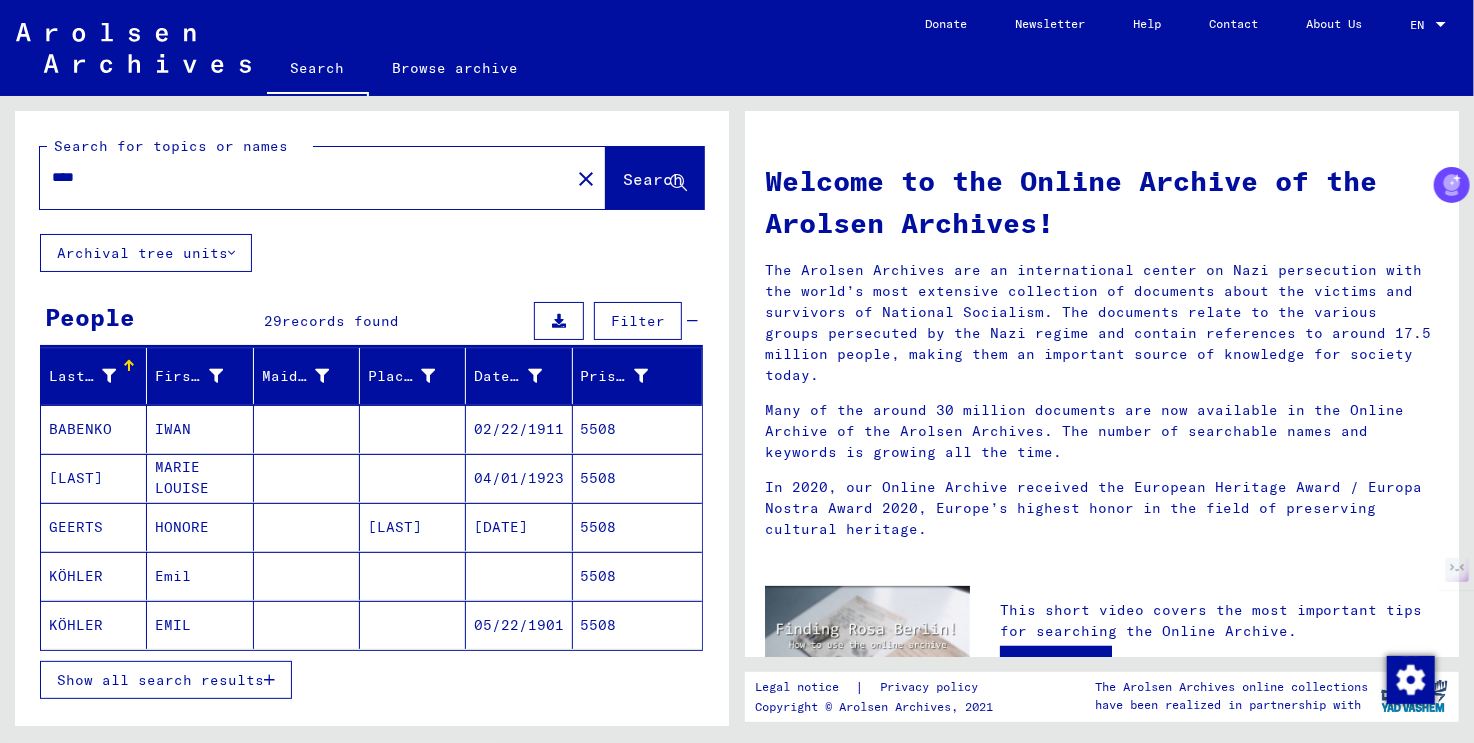 click at bounding box center [109, 376] 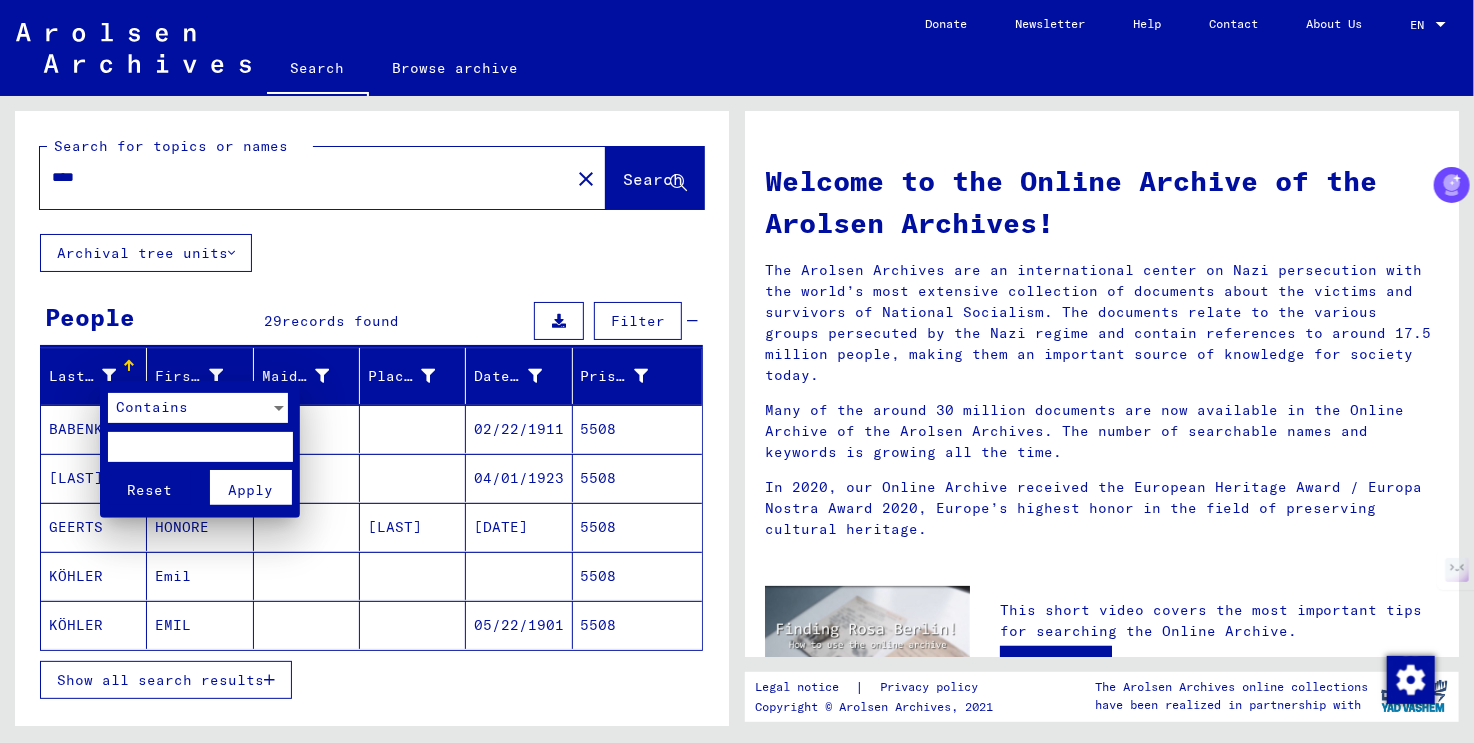 click at bounding box center (200, 447) 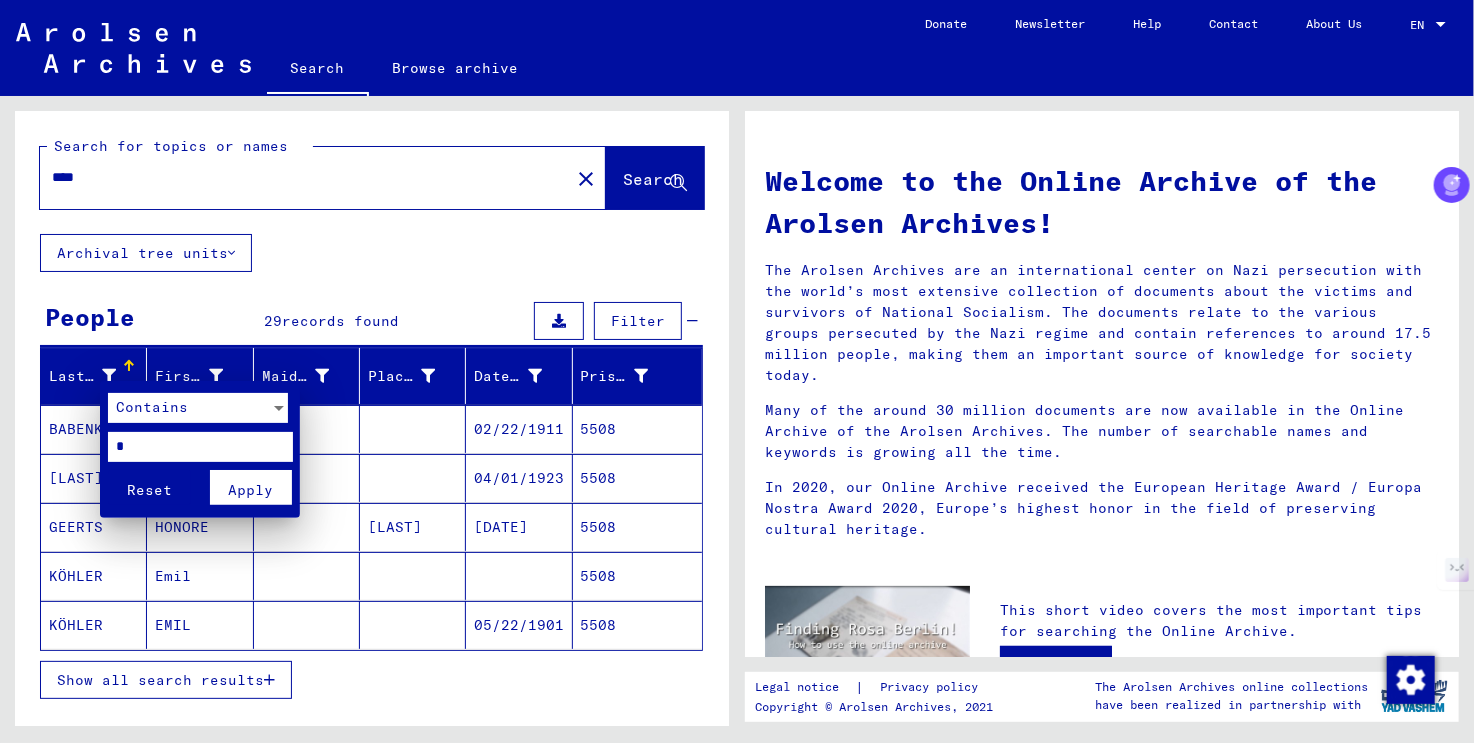 type on "*" 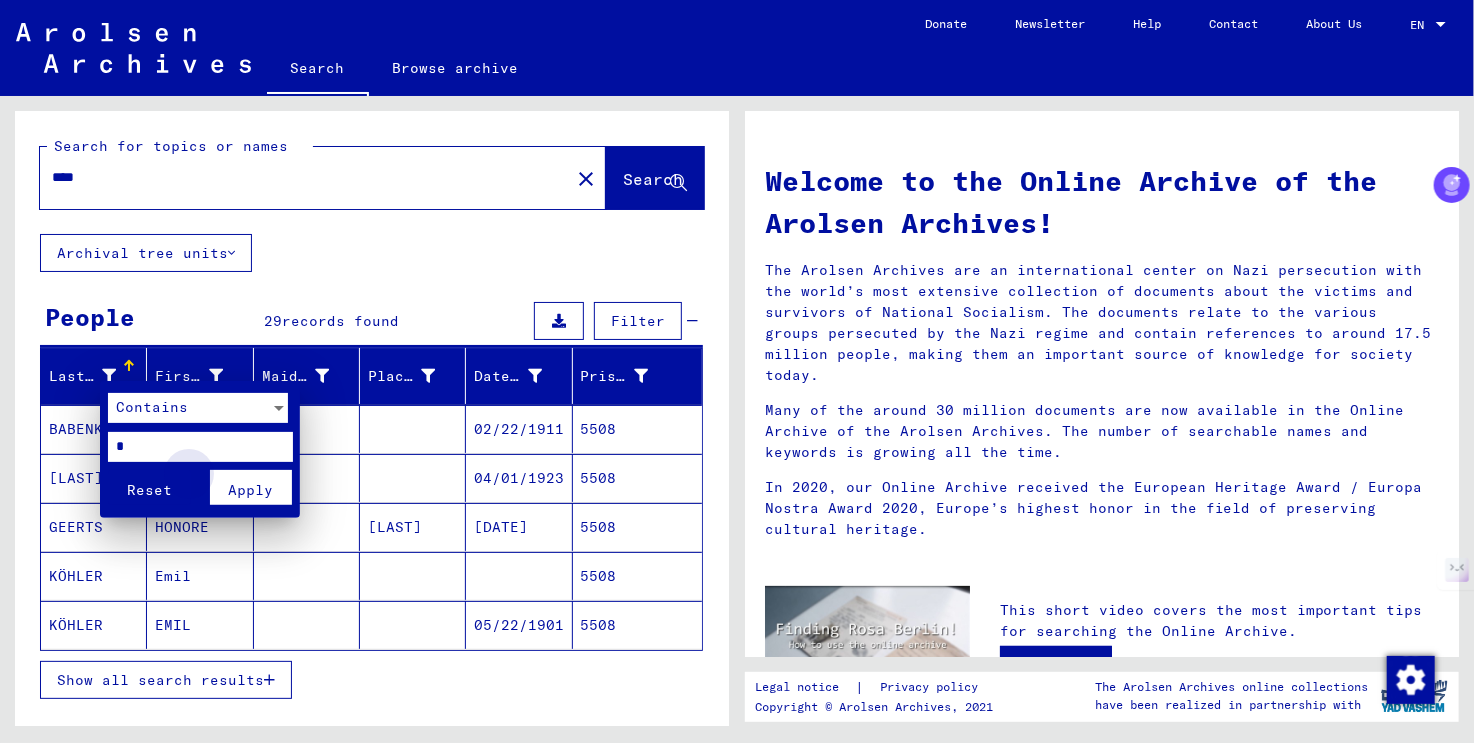 click on "Apply" at bounding box center [250, 490] 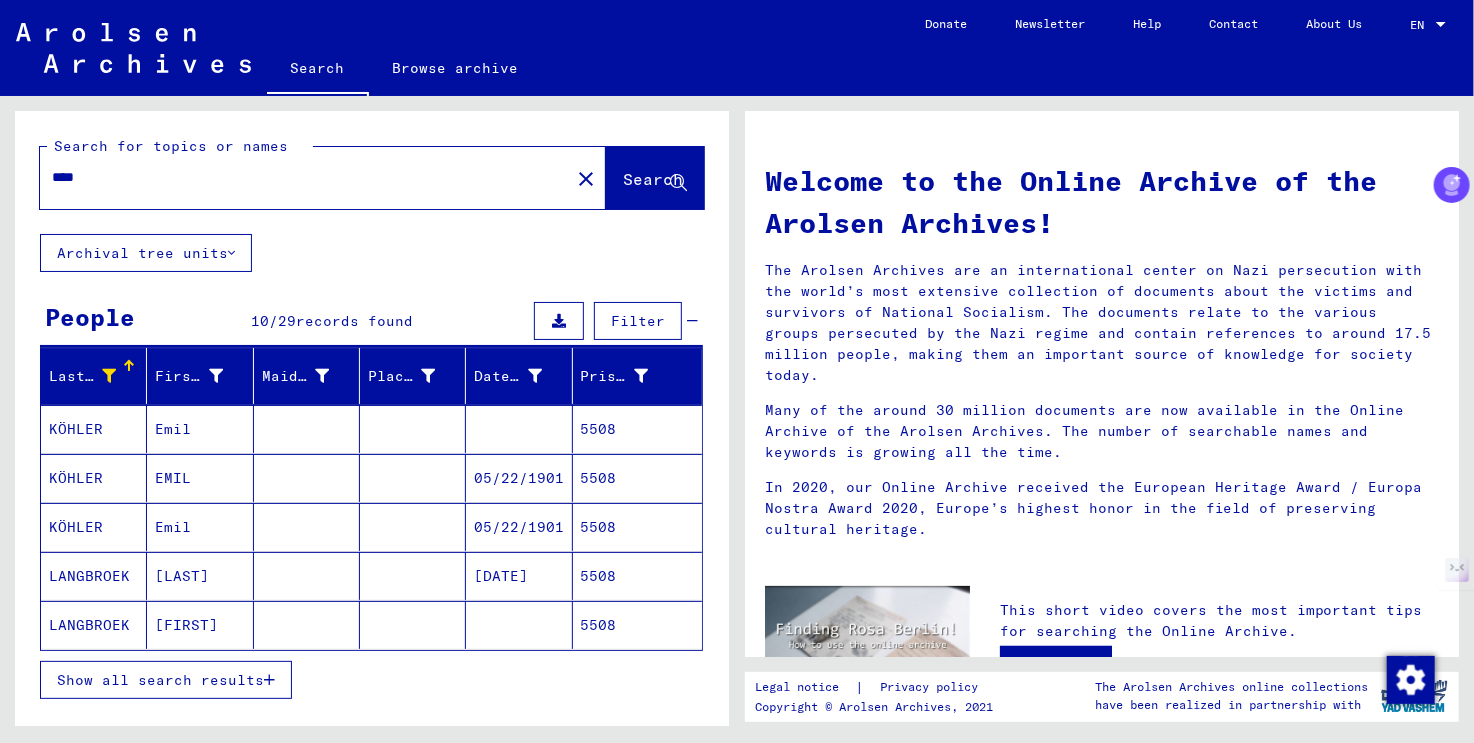 click on "****" at bounding box center (299, 177) 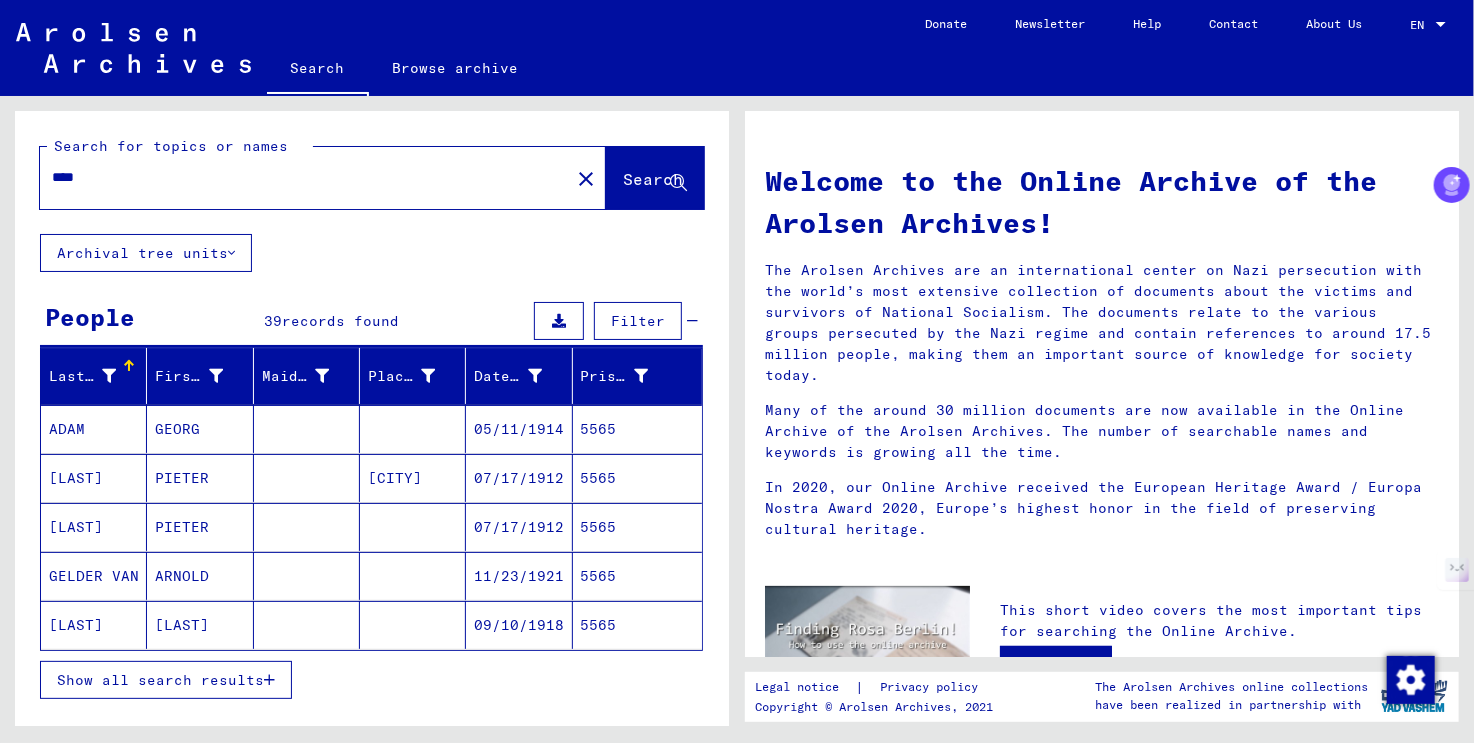 click at bounding box center [109, 376] 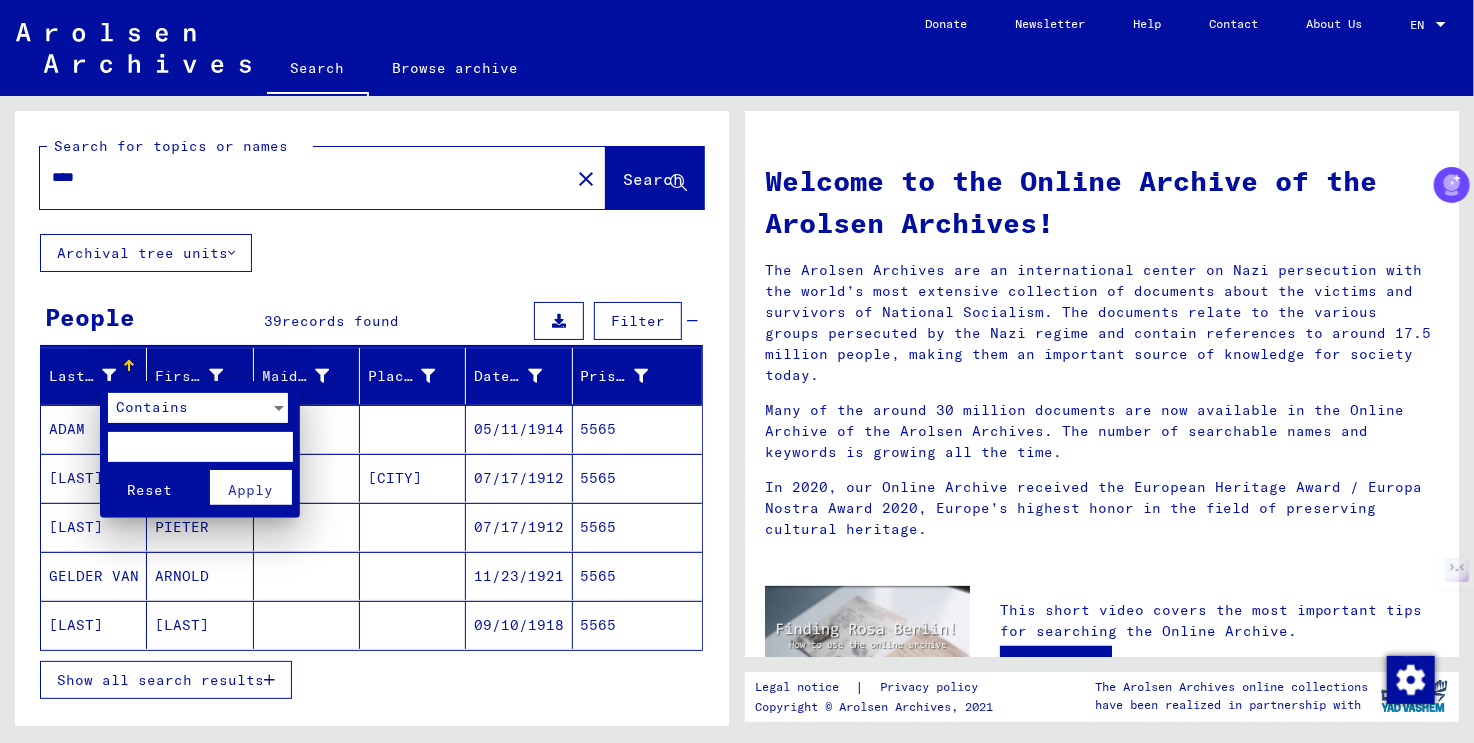 click at bounding box center (200, 447) 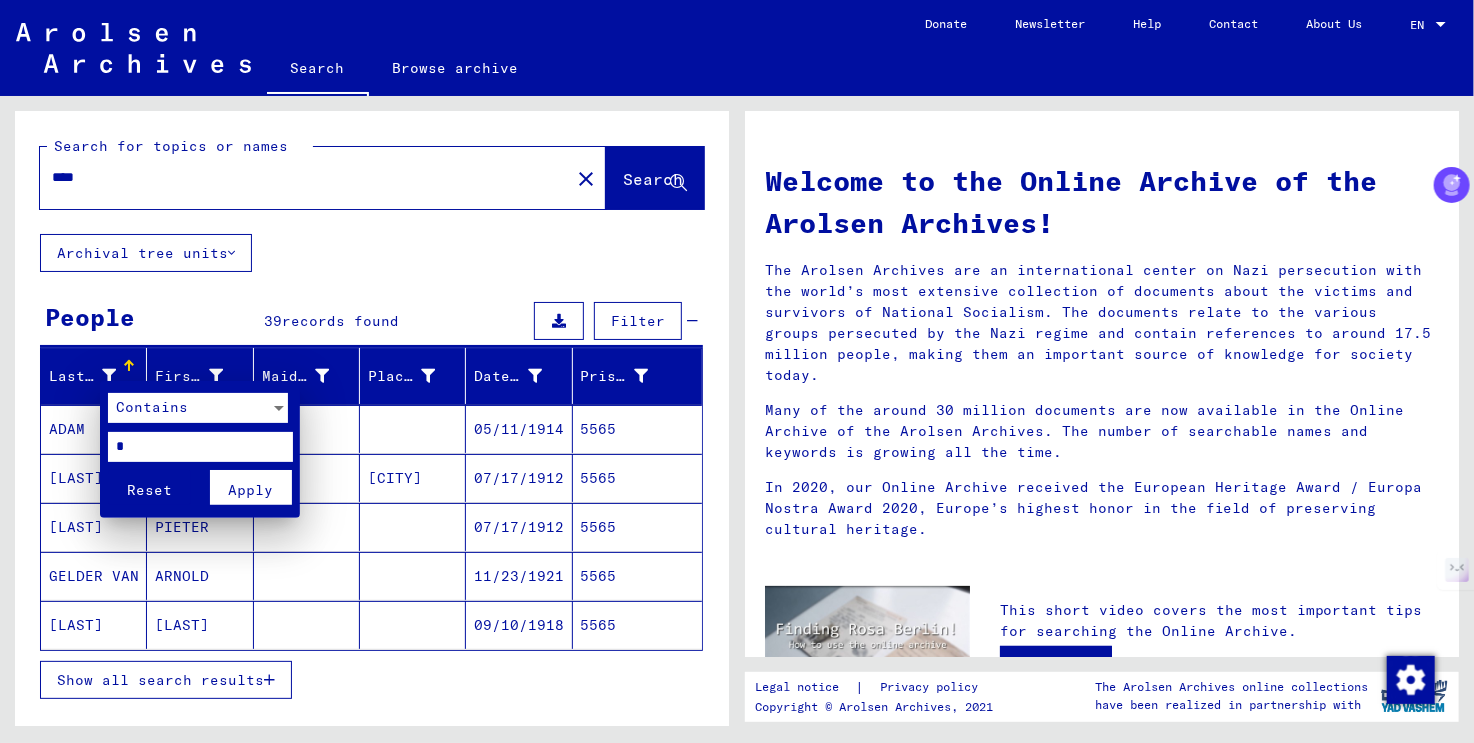 type on "*" 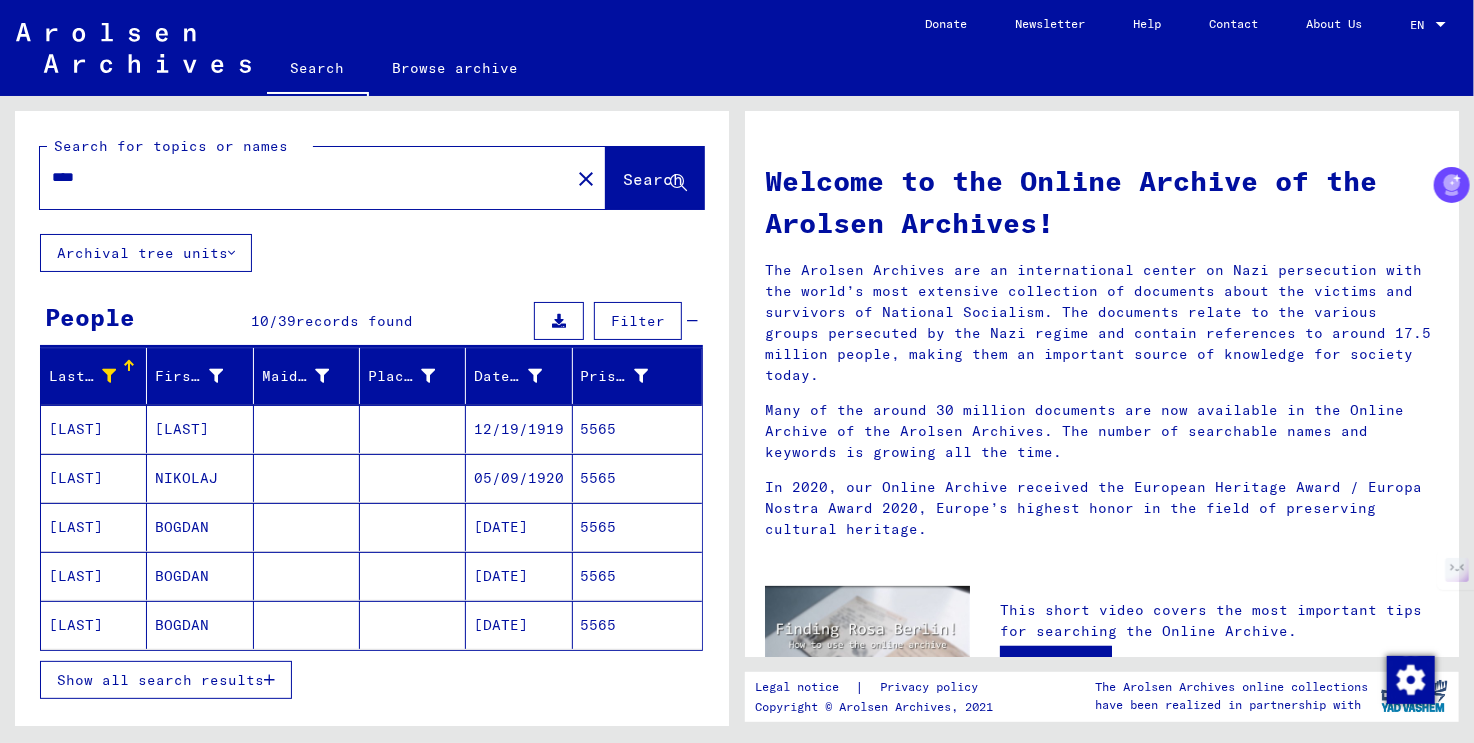 click on "Show all search results" at bounding box center (160, 680) 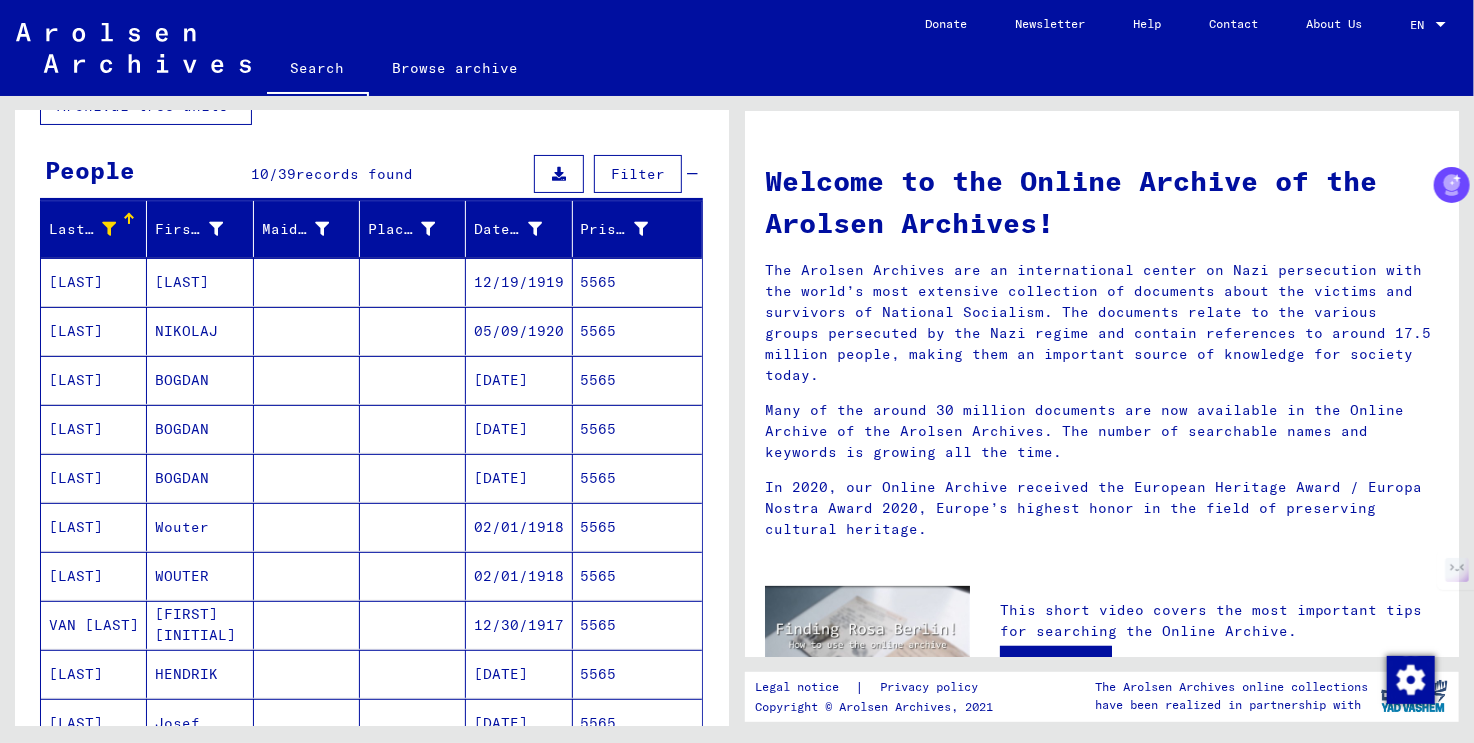 scroll, scrollTop: 0, scrollLeft: 0, axis: both 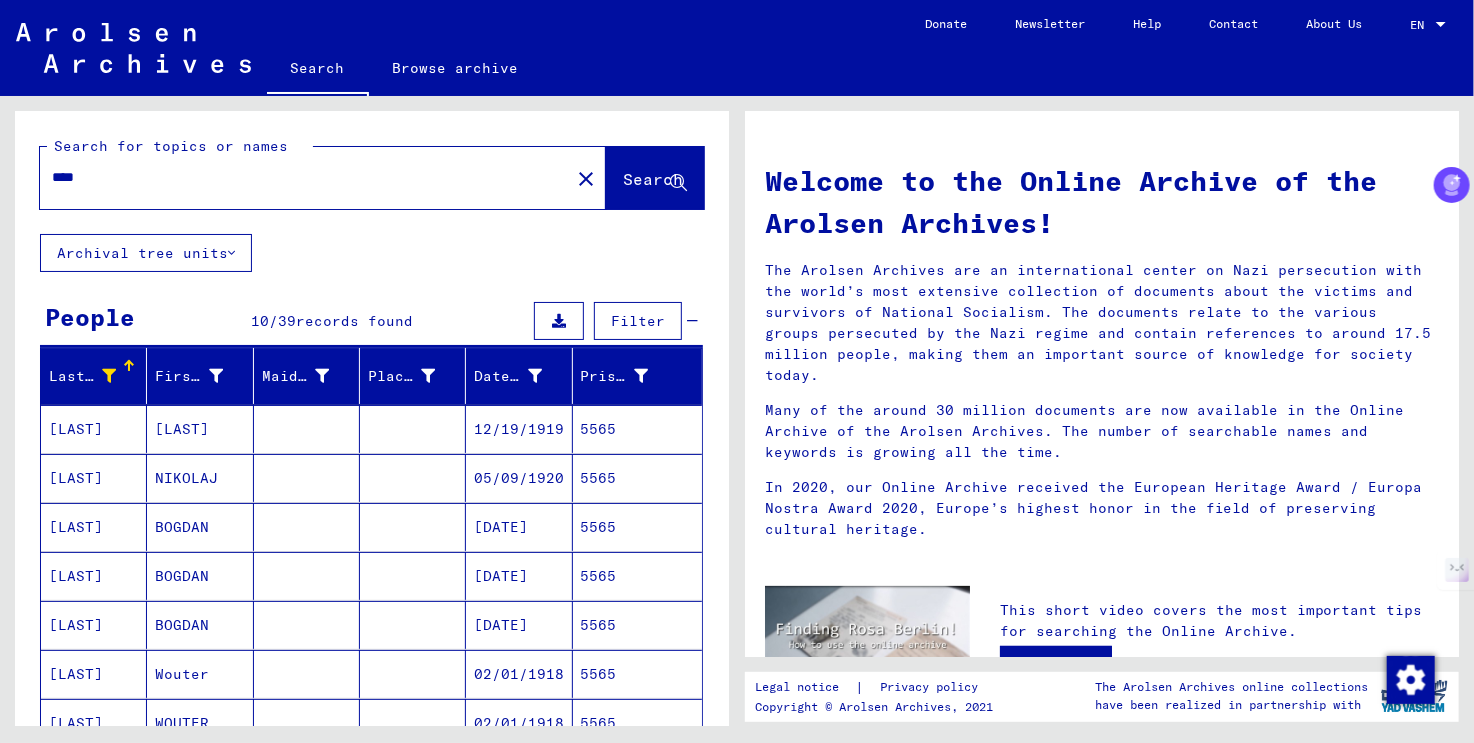 click on "****" at bounding box center (299, 177) 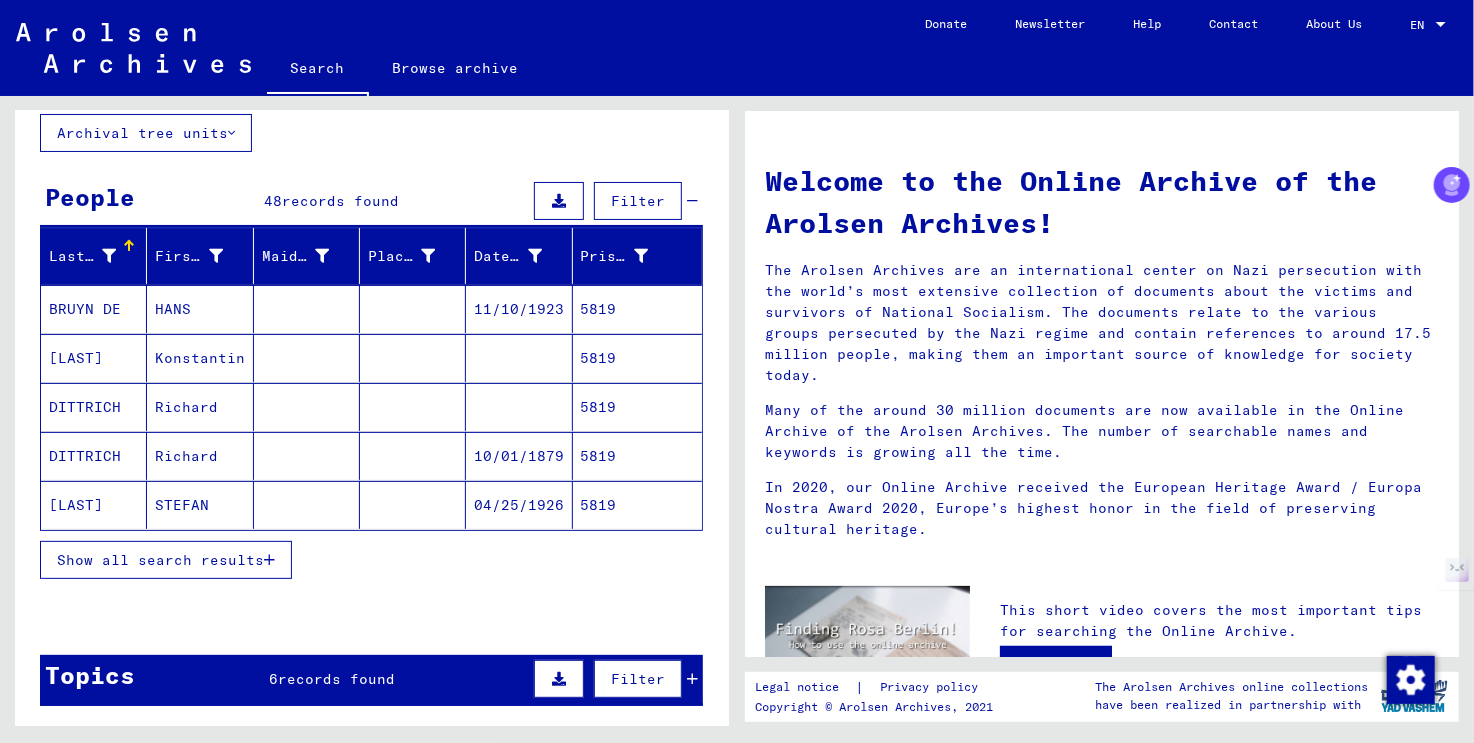 scroll, scrollTop: 0, scrollLeft: 0, axis: both 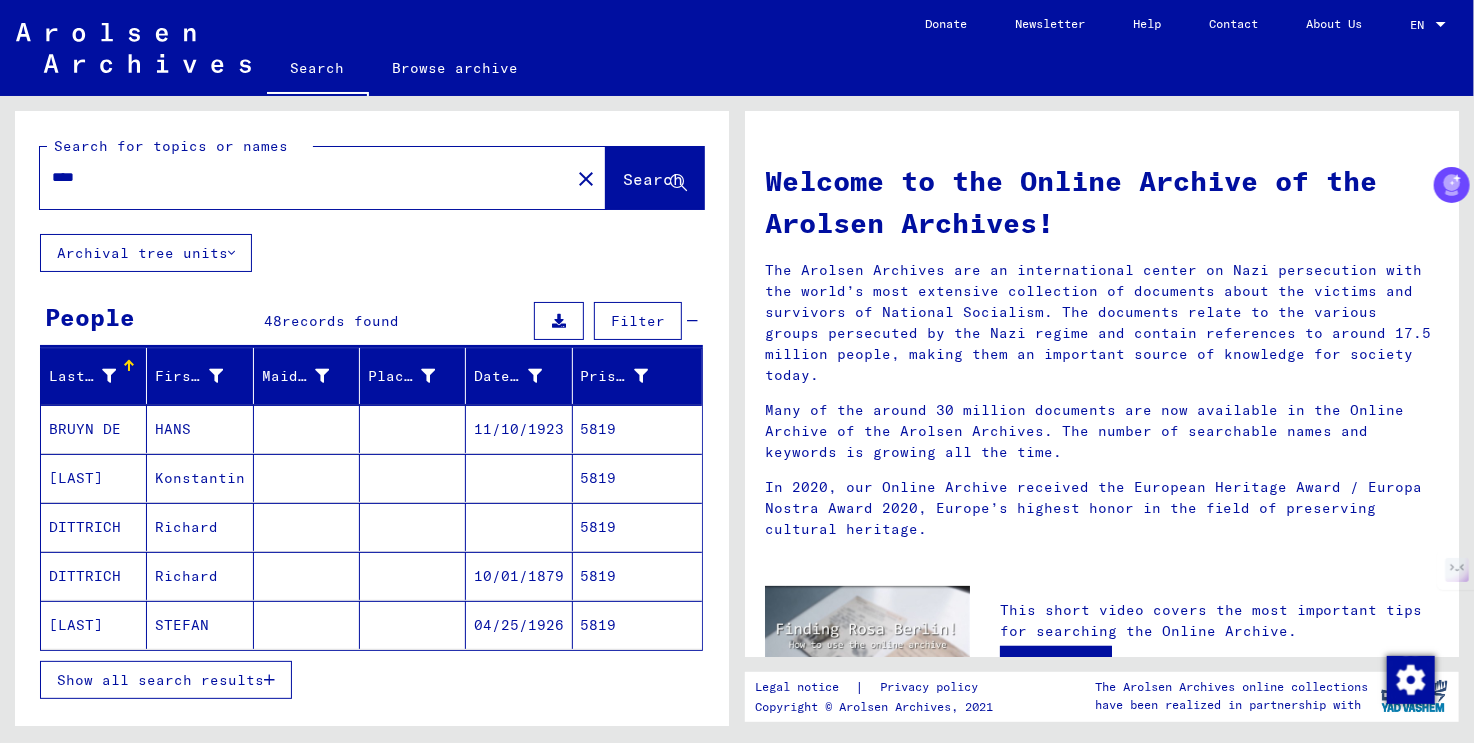 click at bounding box center (109, 376) 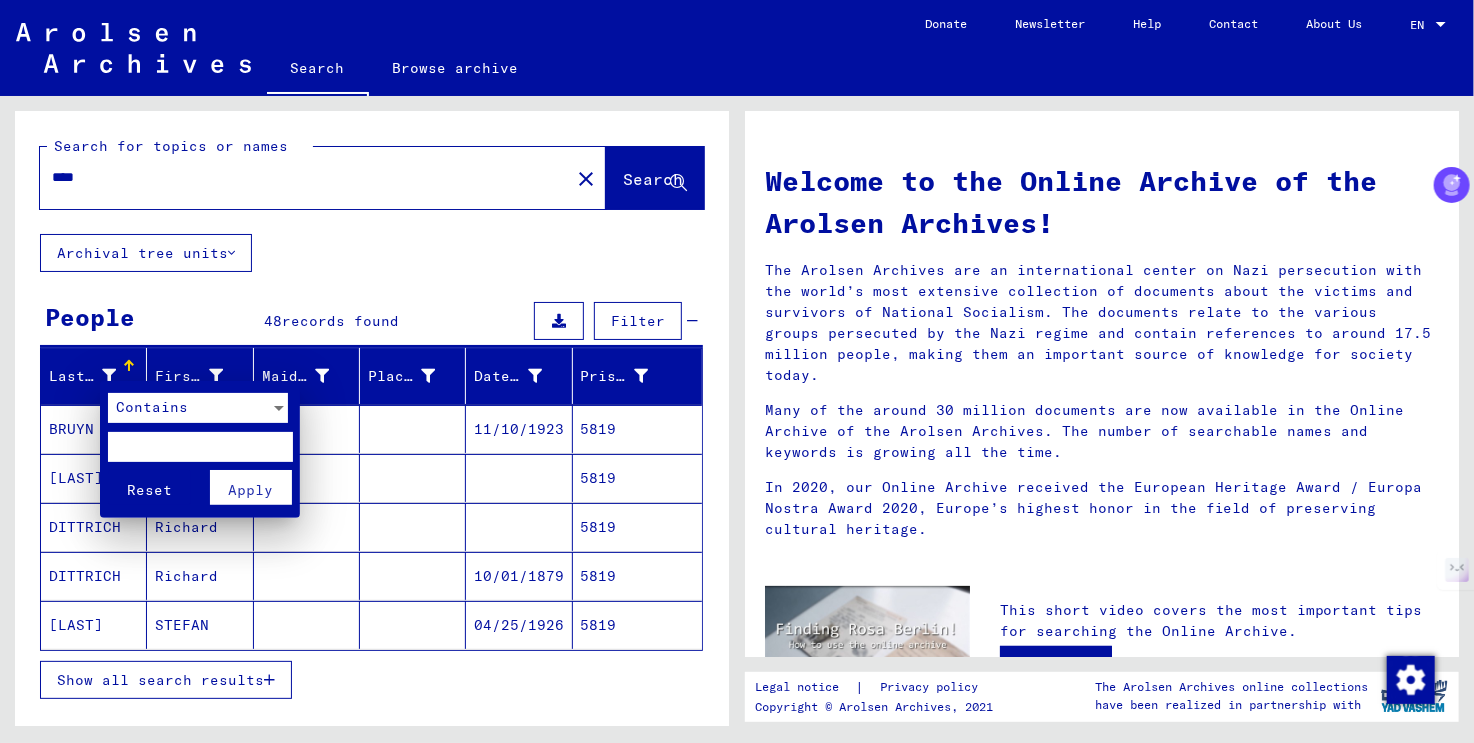 click at bounding box center (200, 447) 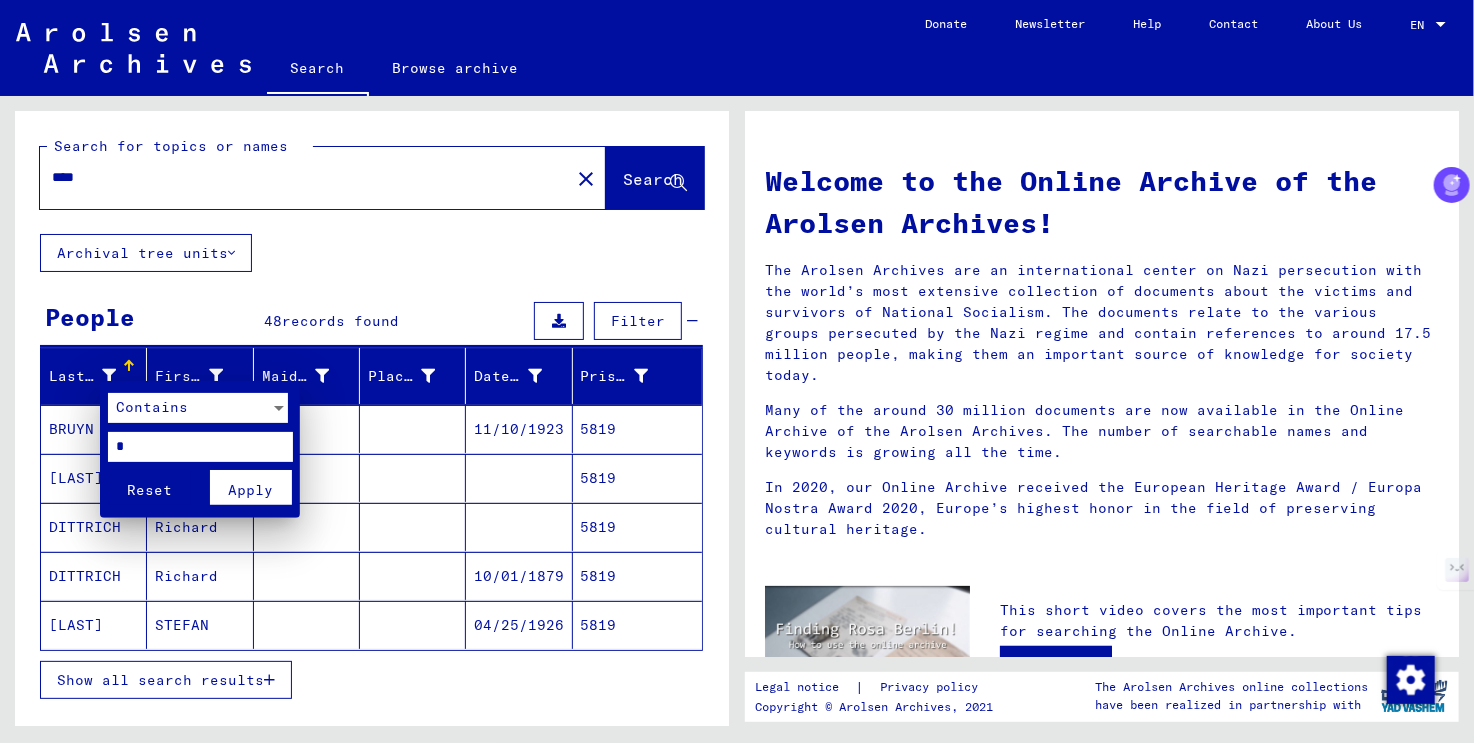type on "*" 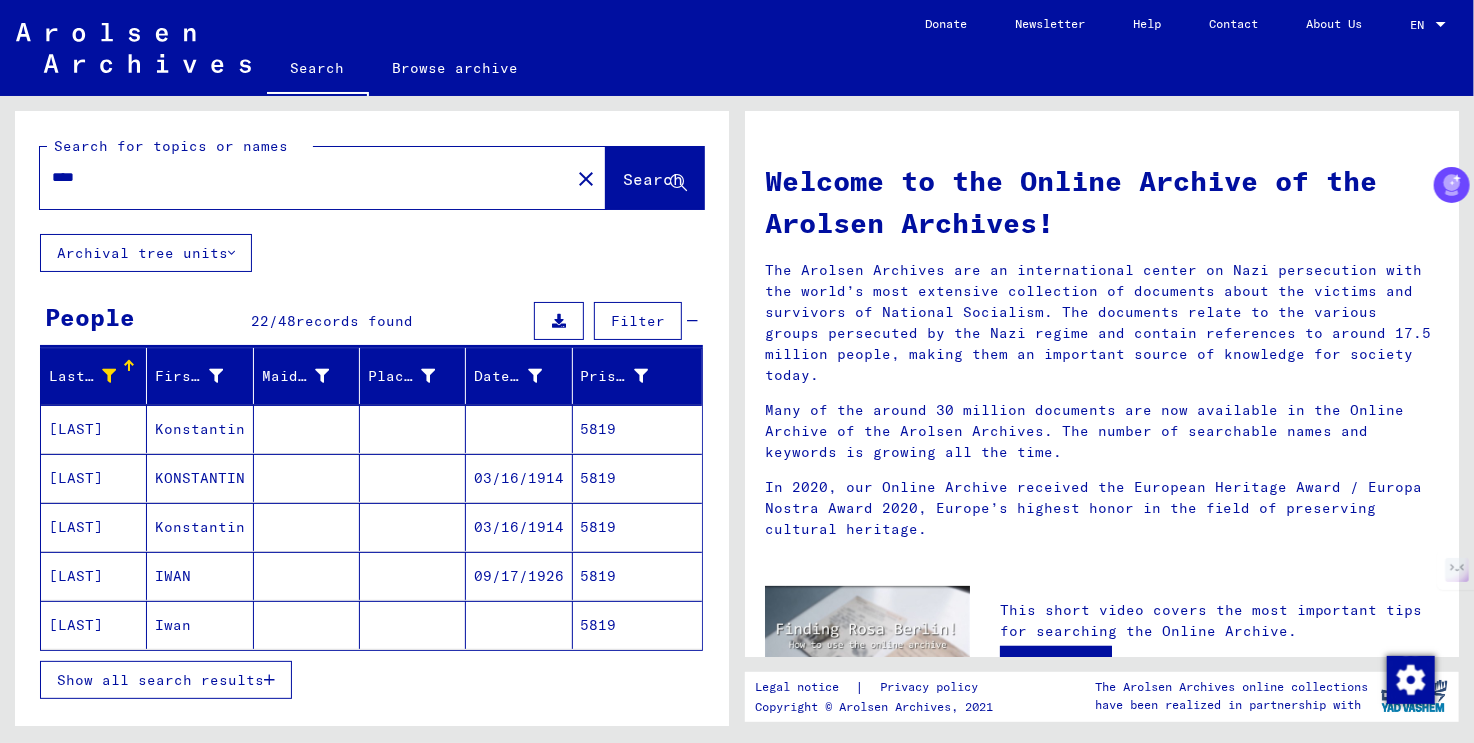 click on "Show all search results" at bounding box center [160, 680] 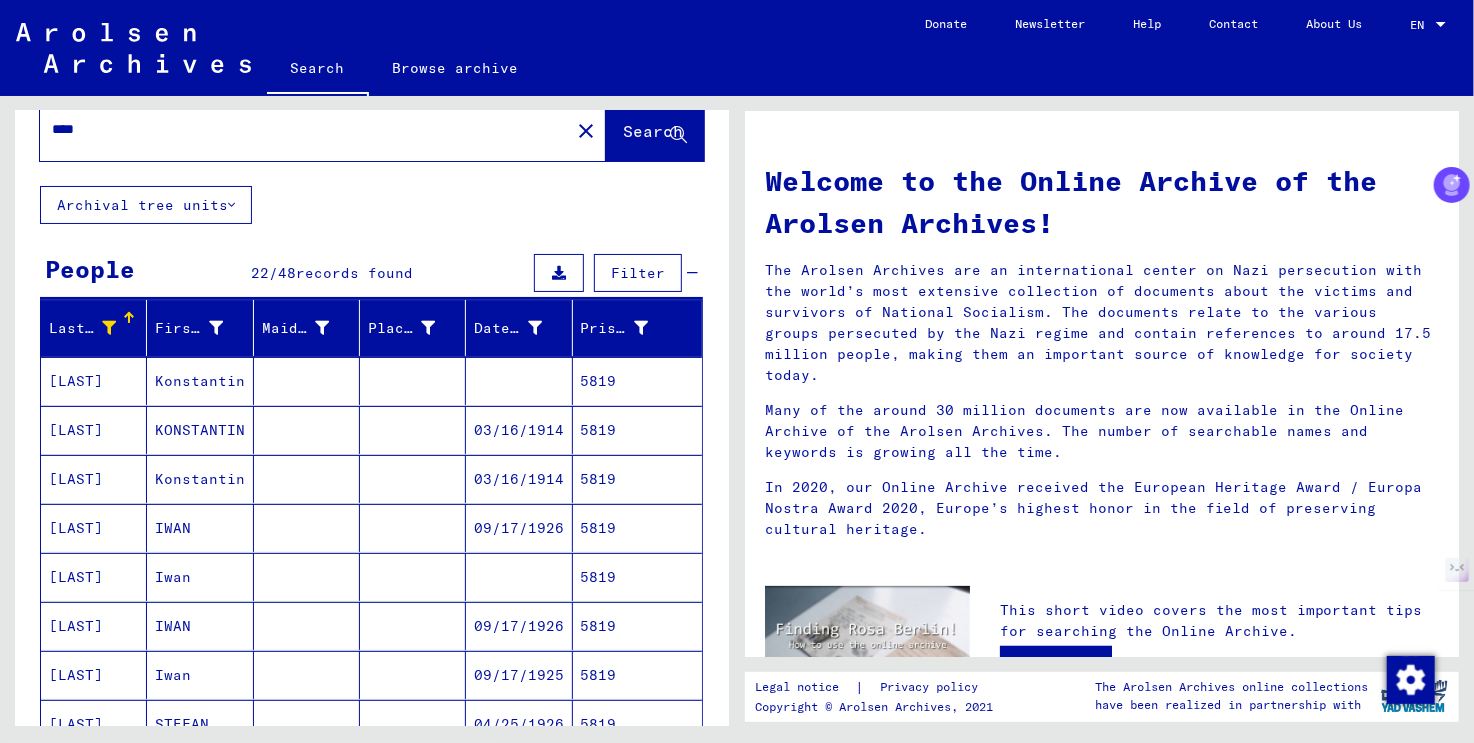 scroll, scrollTop: 0, scrollLeft: 0, axis: both 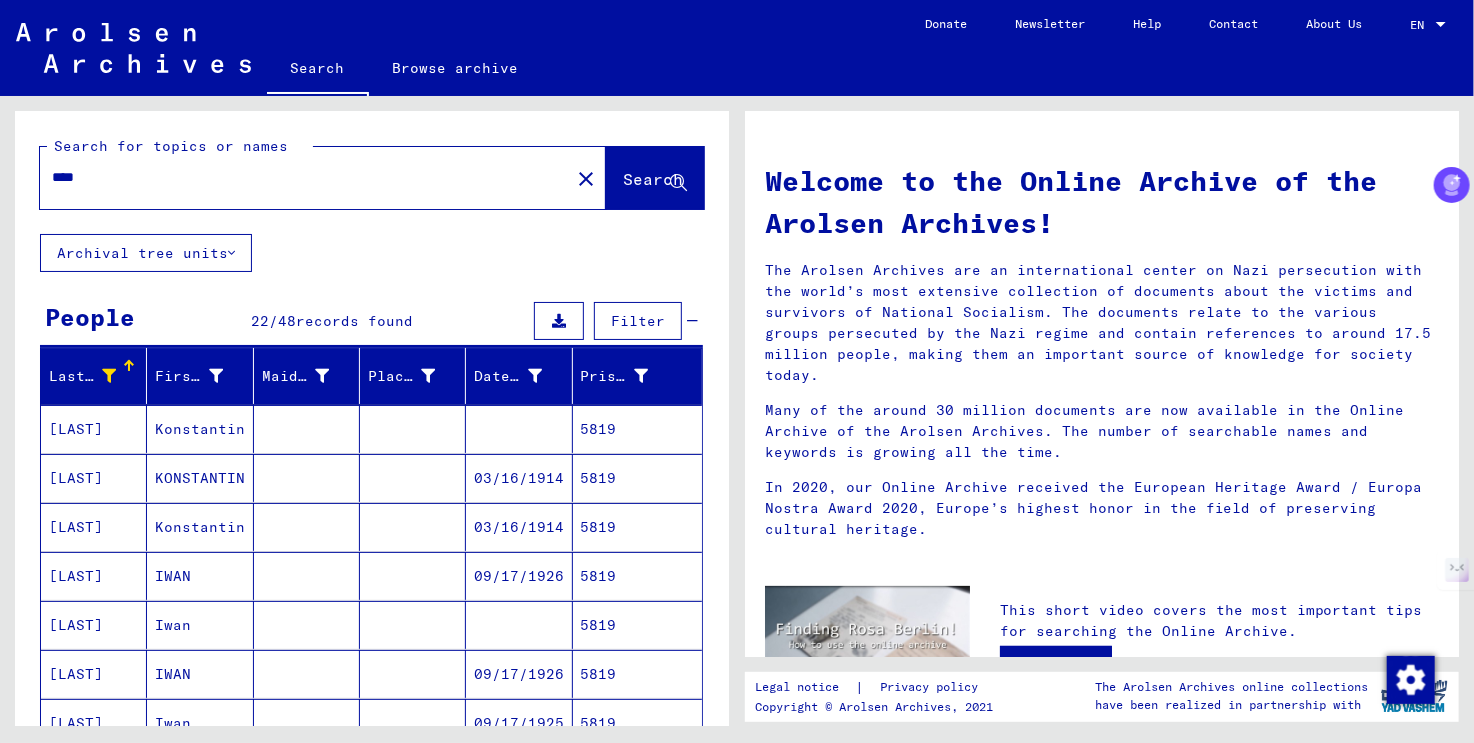 click on "****" at bounding box center [299, 177] 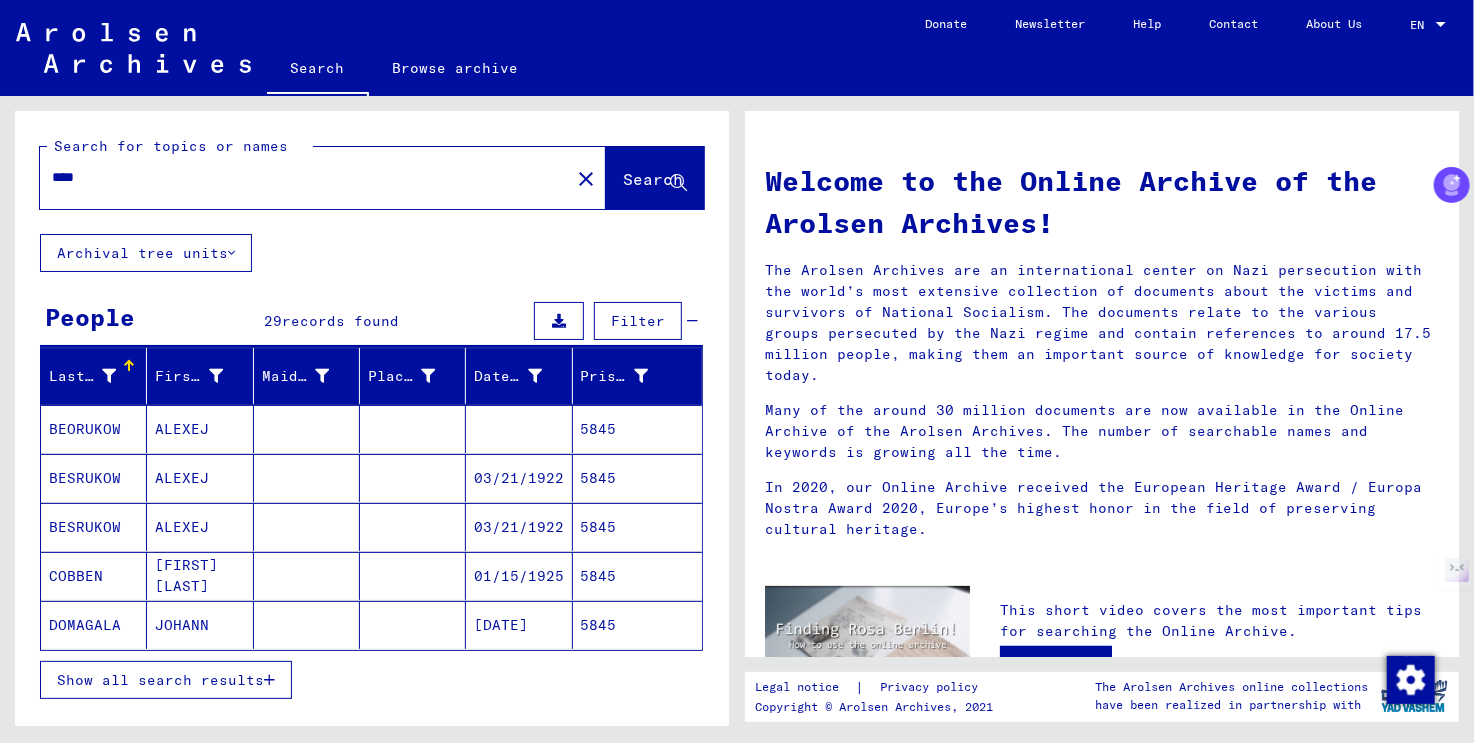 click on "Show all search results" at bounding box center (160, 680) 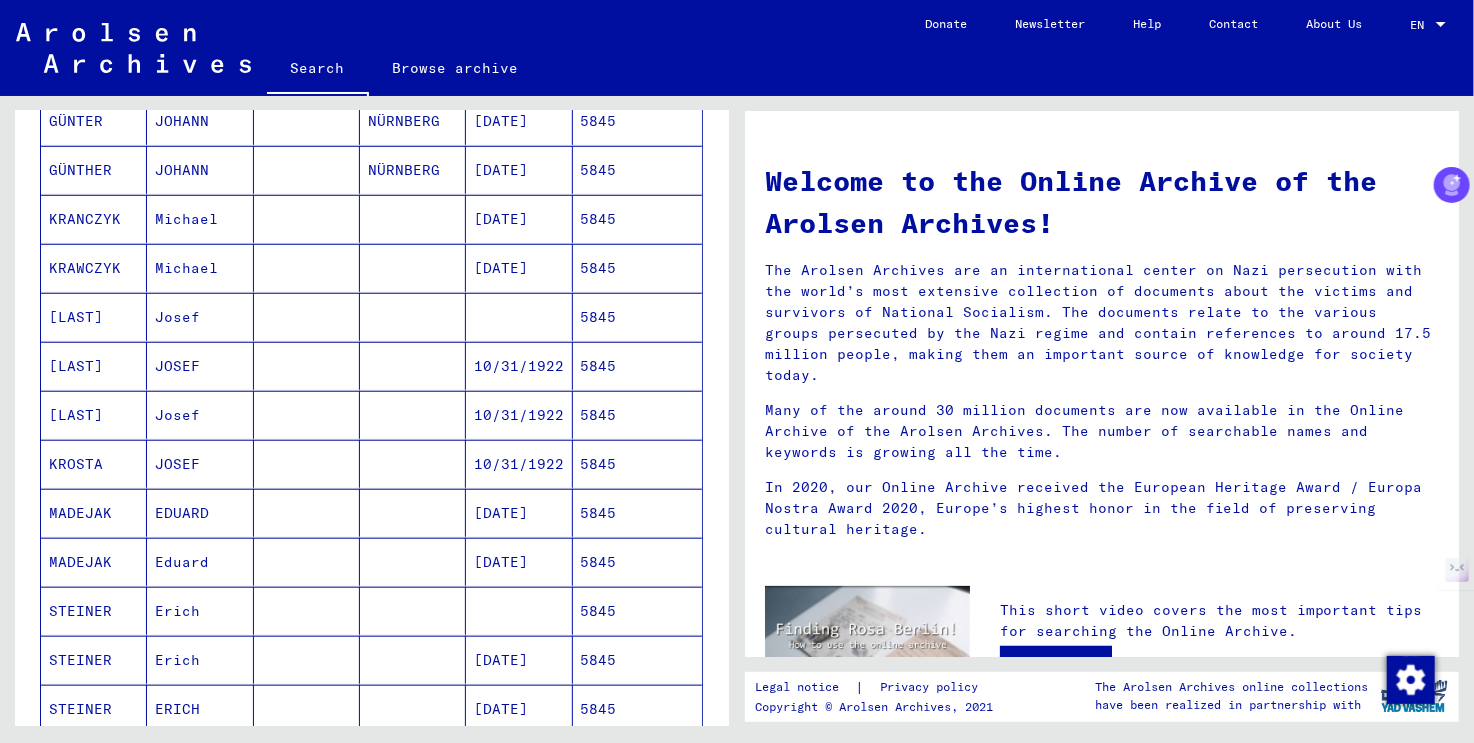 scroll, scrollTop: 1100, scrollLeft: 0, axis: vertical 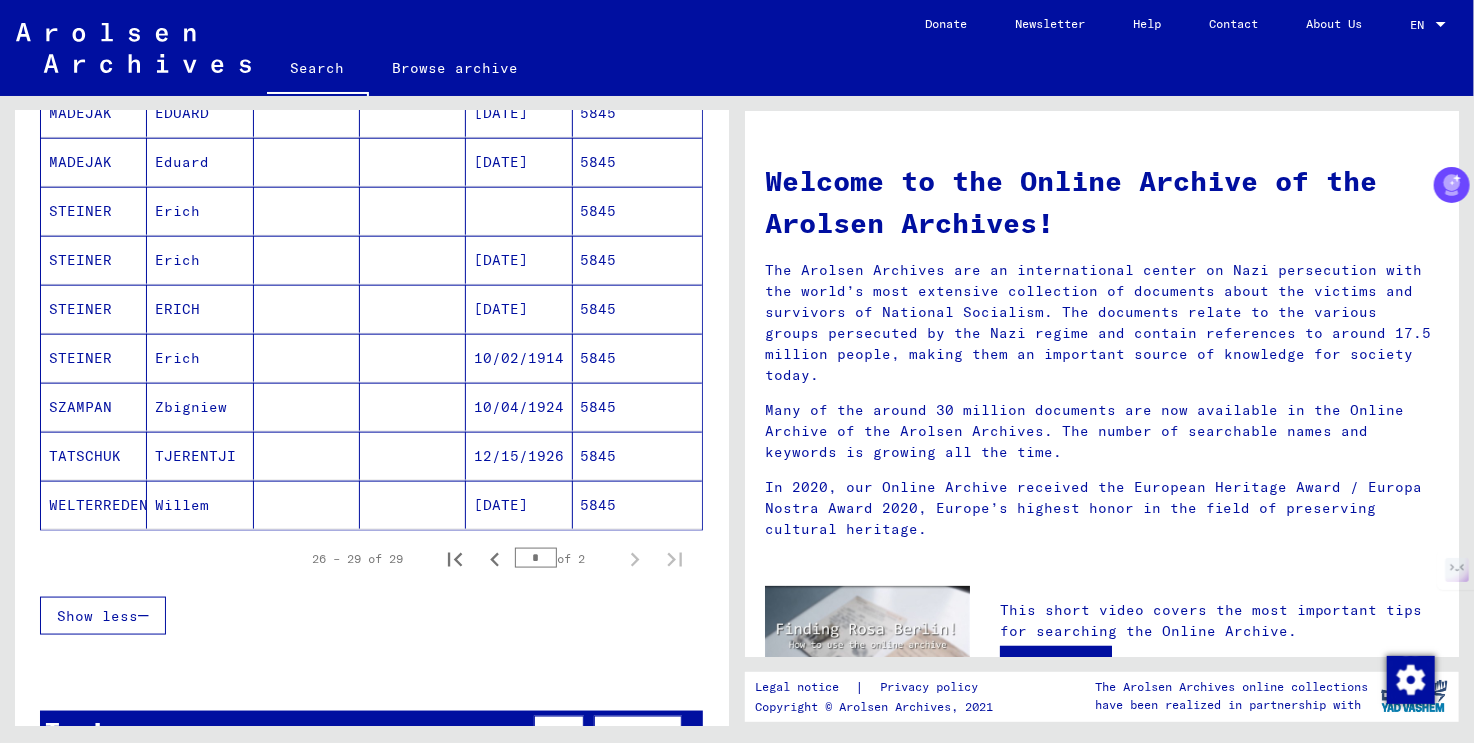 click on "WELTERREDEN" 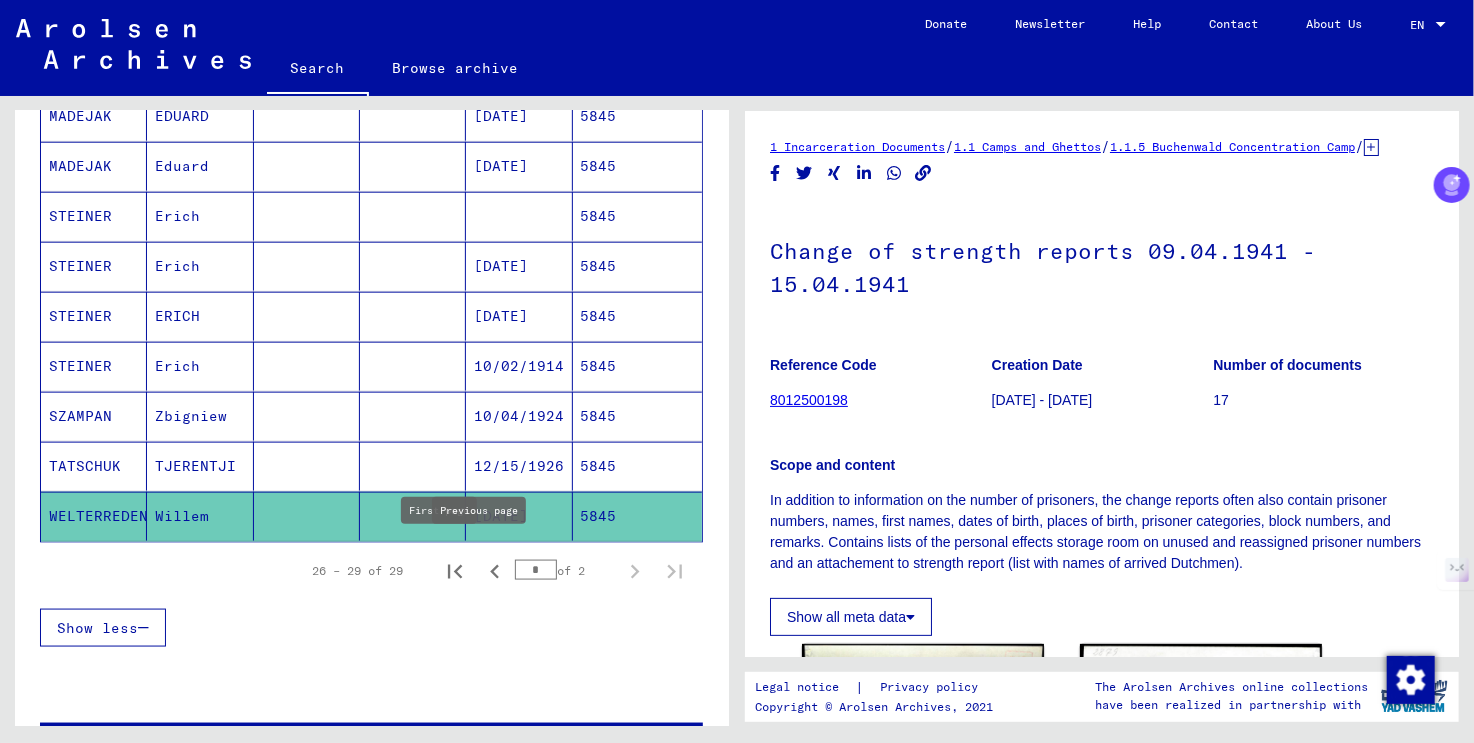 scroll, scrollTop: 0, scrollLeft: 0, axis: both 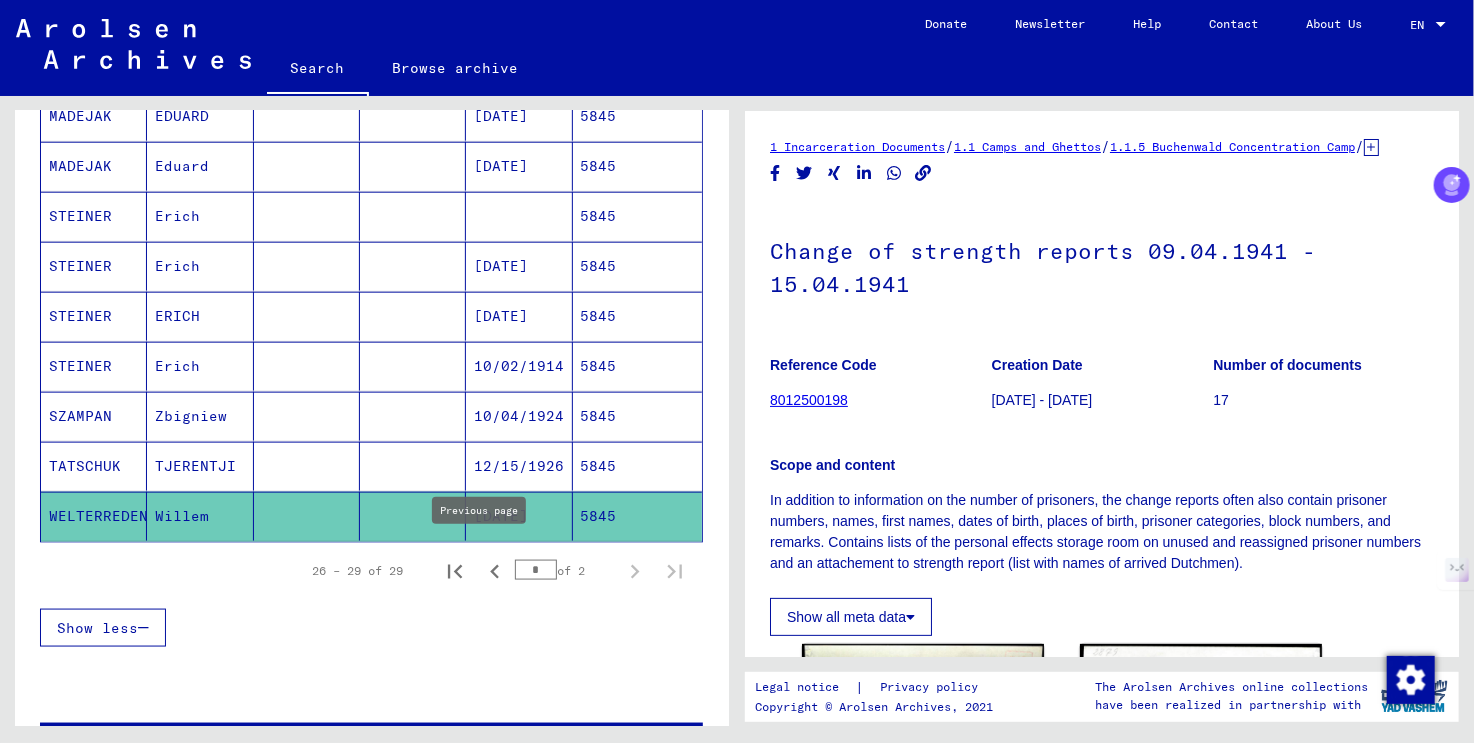click 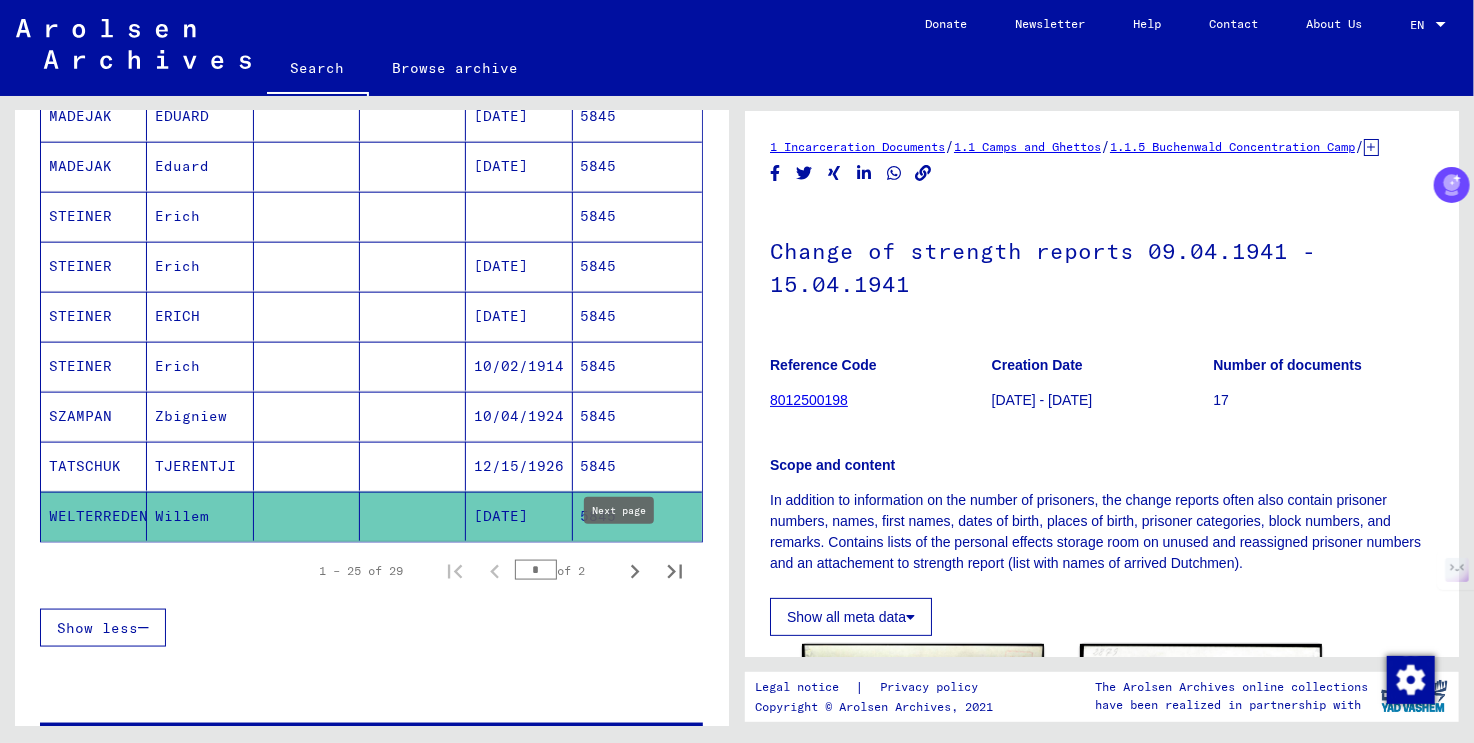 click 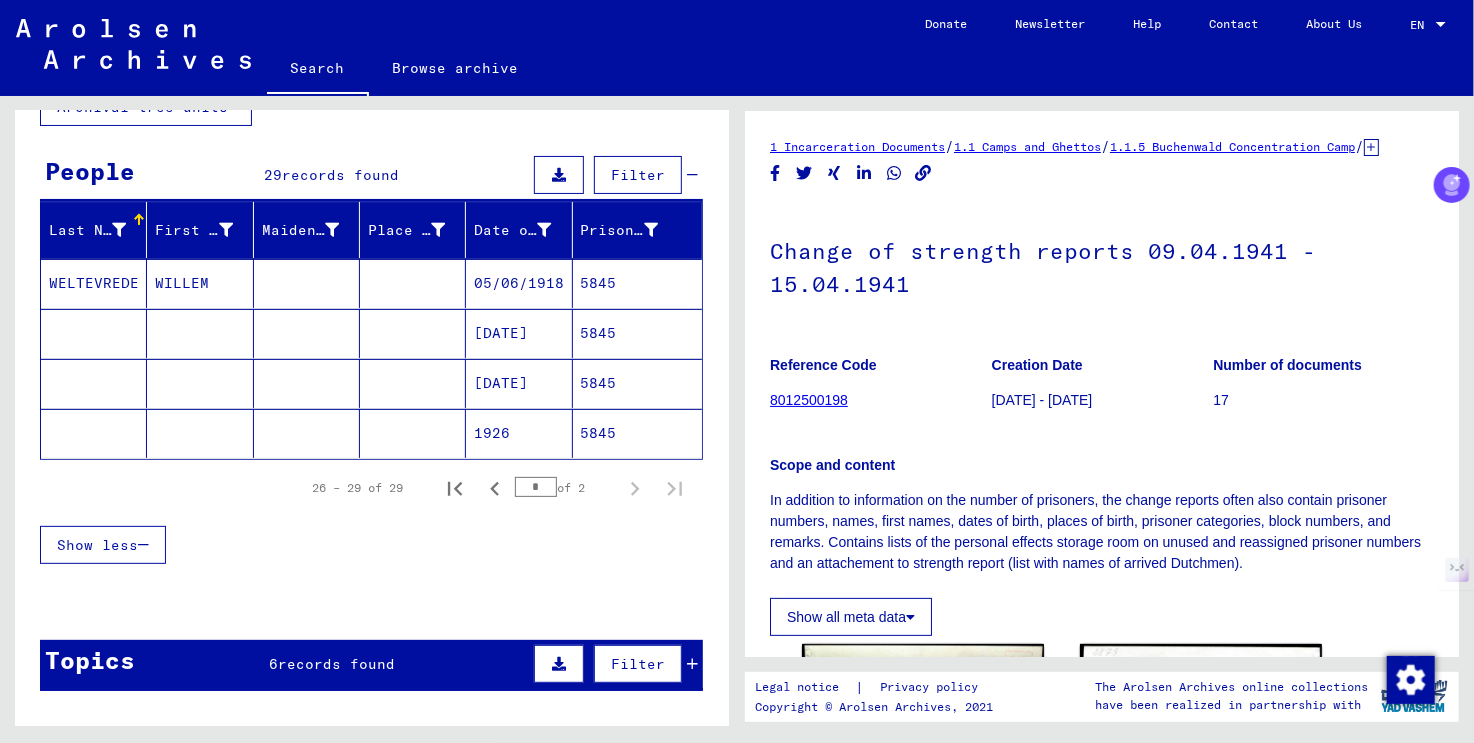 scroll, scrollTop: 143, scrollLeft: 0, axis: vertical 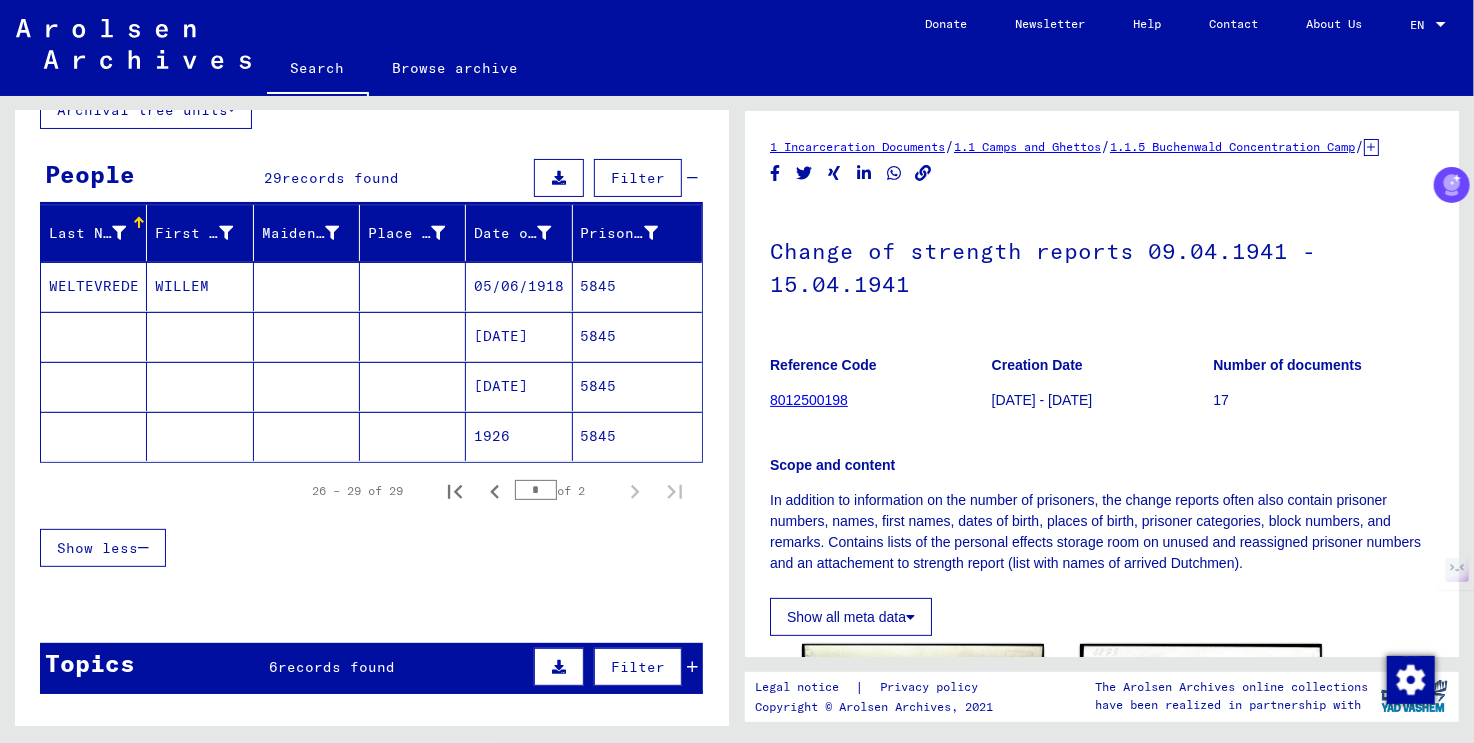 click on "WELTEVREDE" at bounding box center (94, 336) 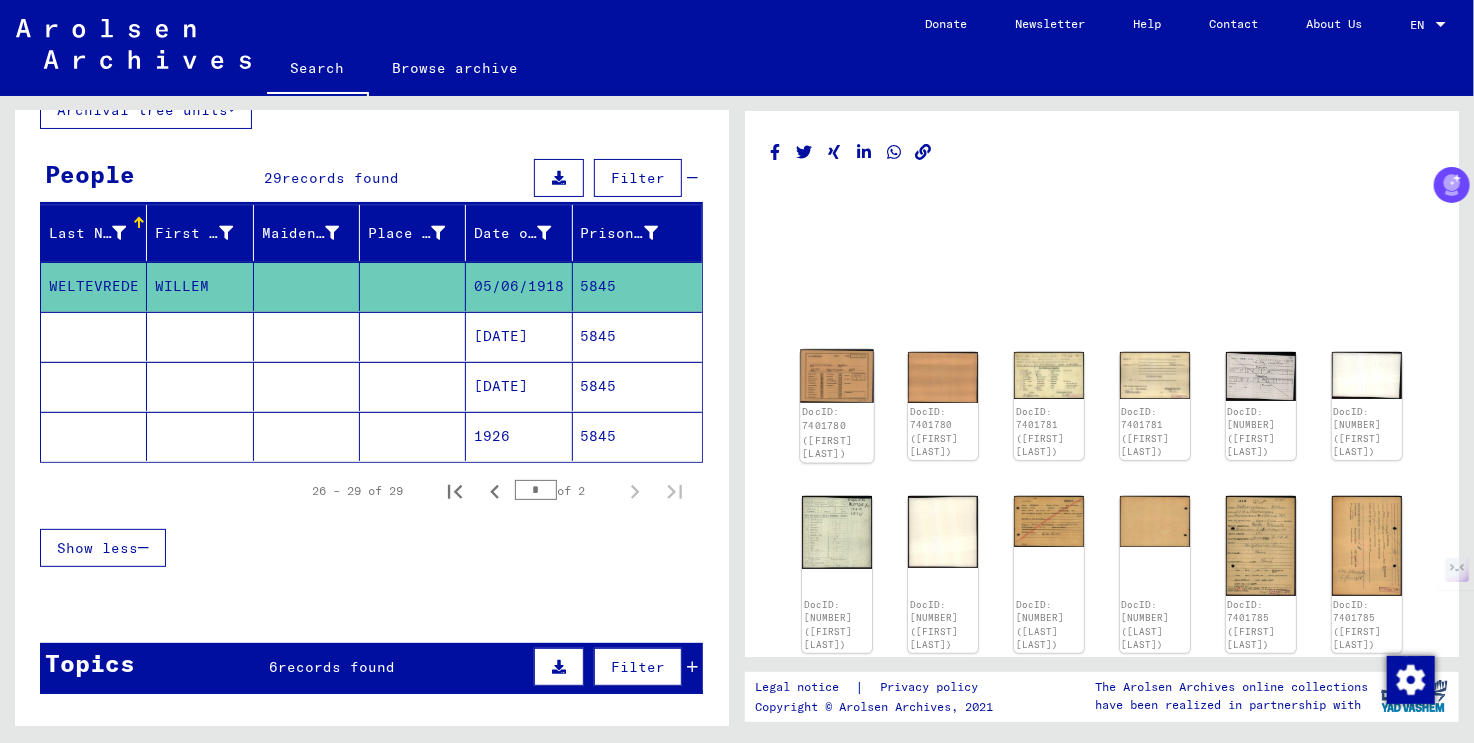 click 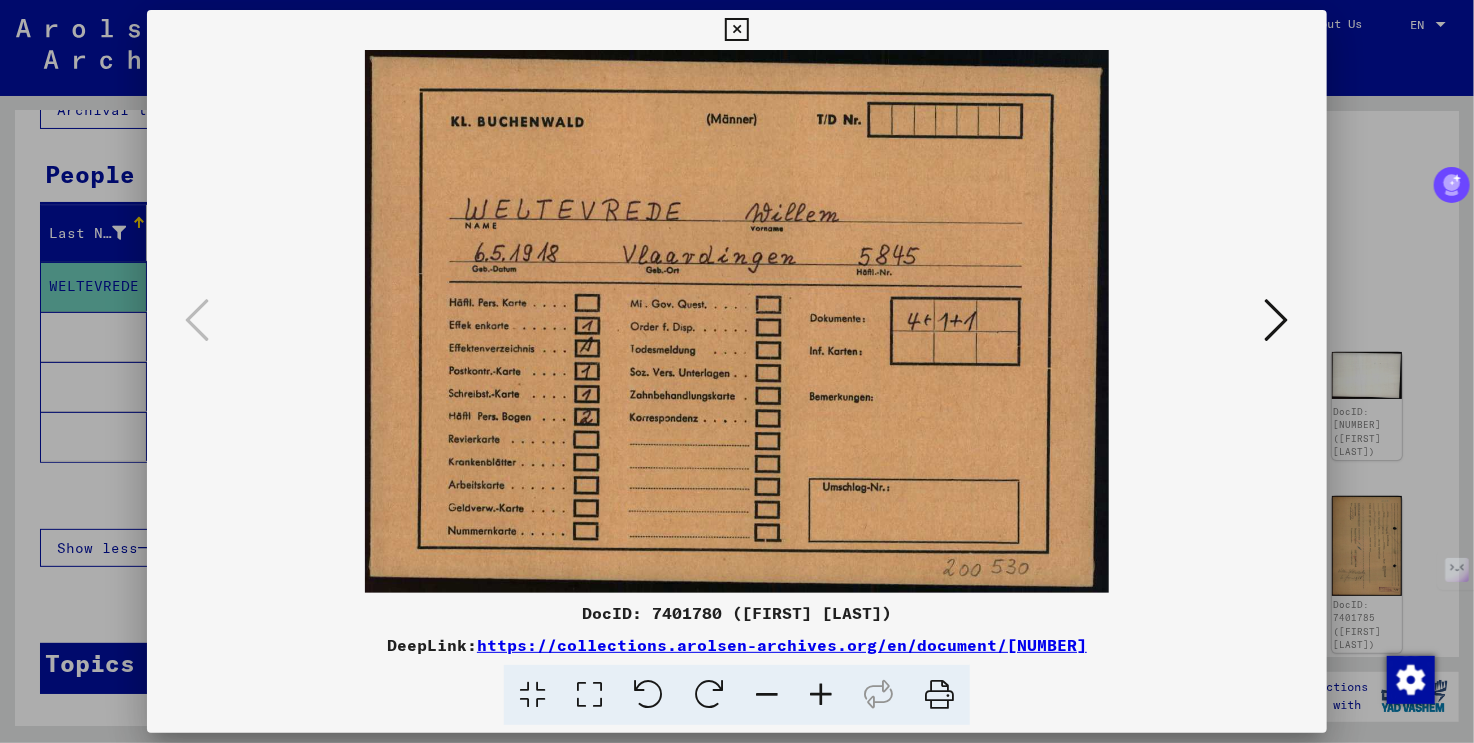 type 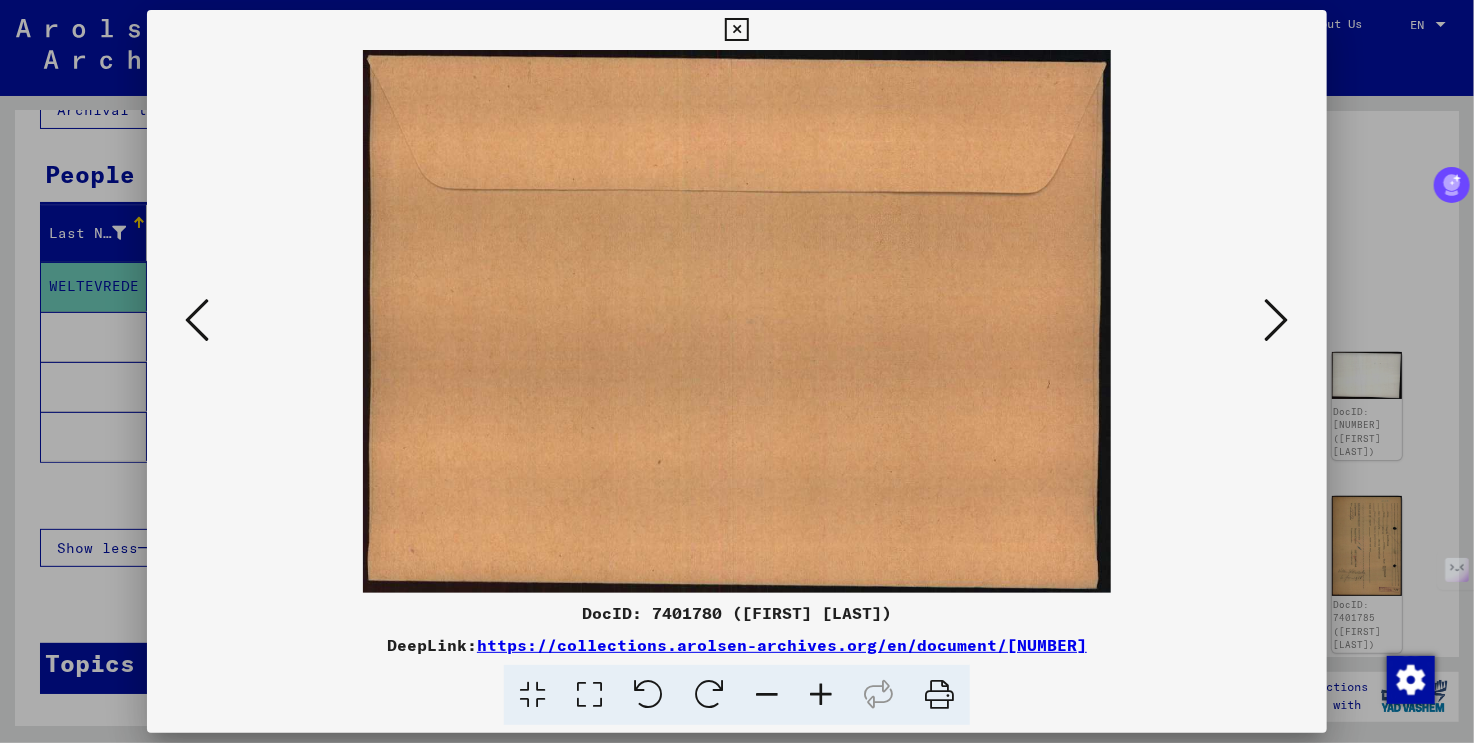 click at bounding box center [1277, 320] 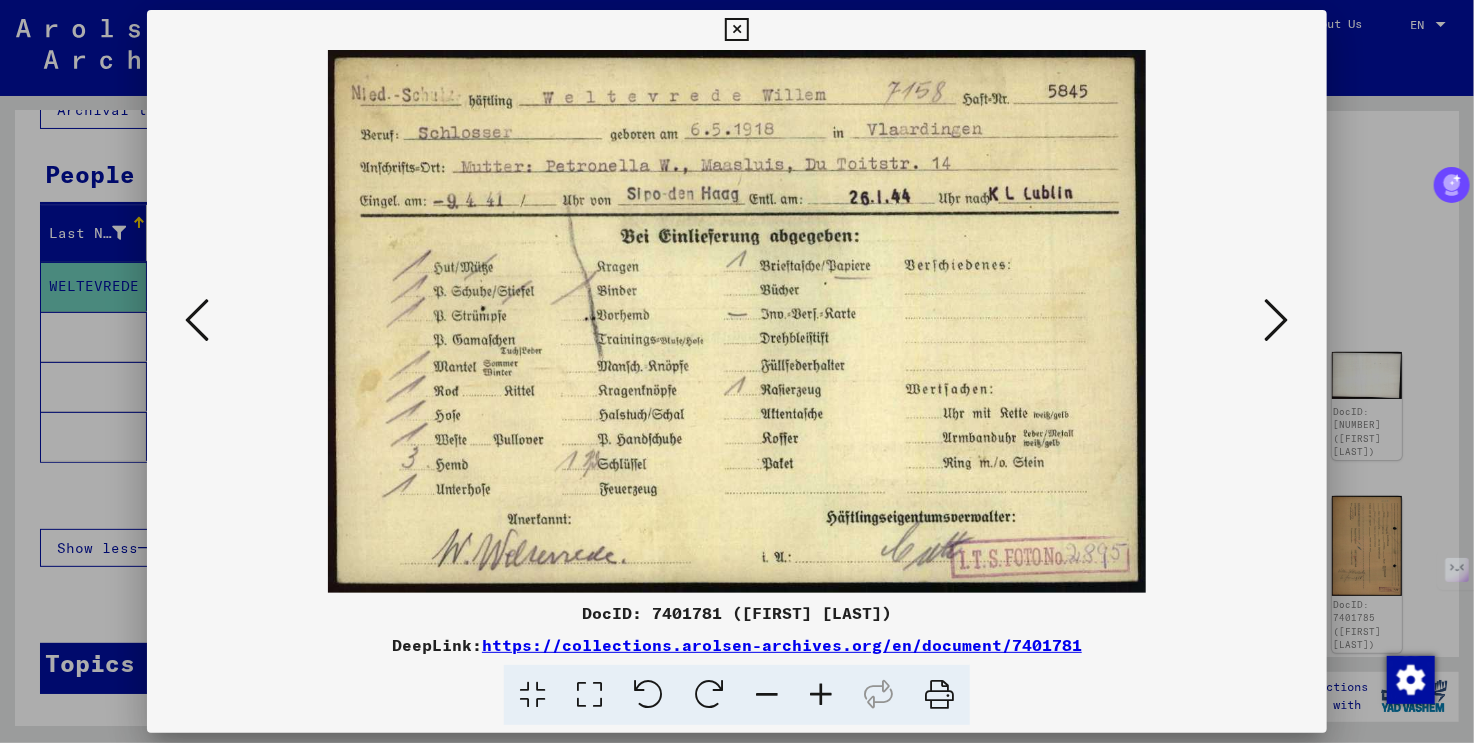 click at bounding box center [1277, 320] 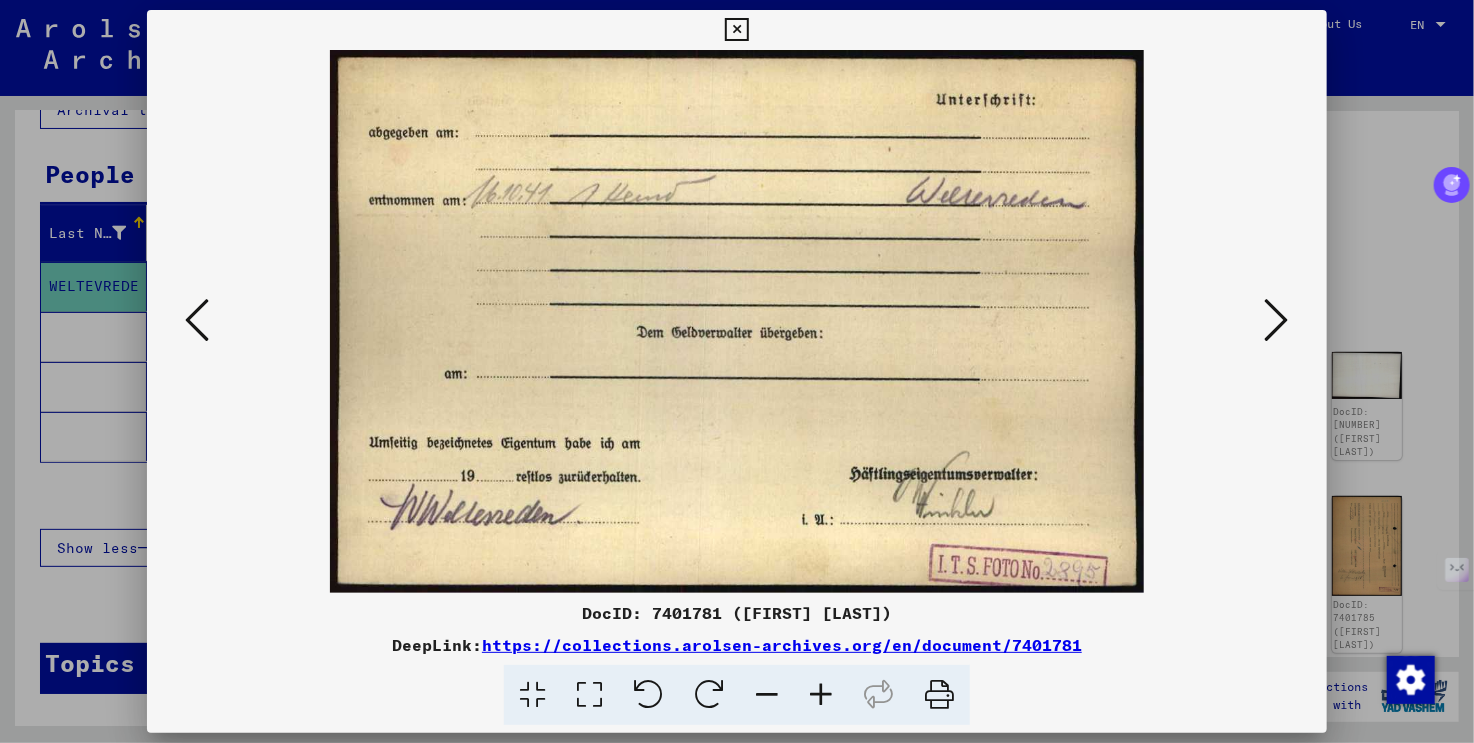 click at bounding box center [1277, 320] 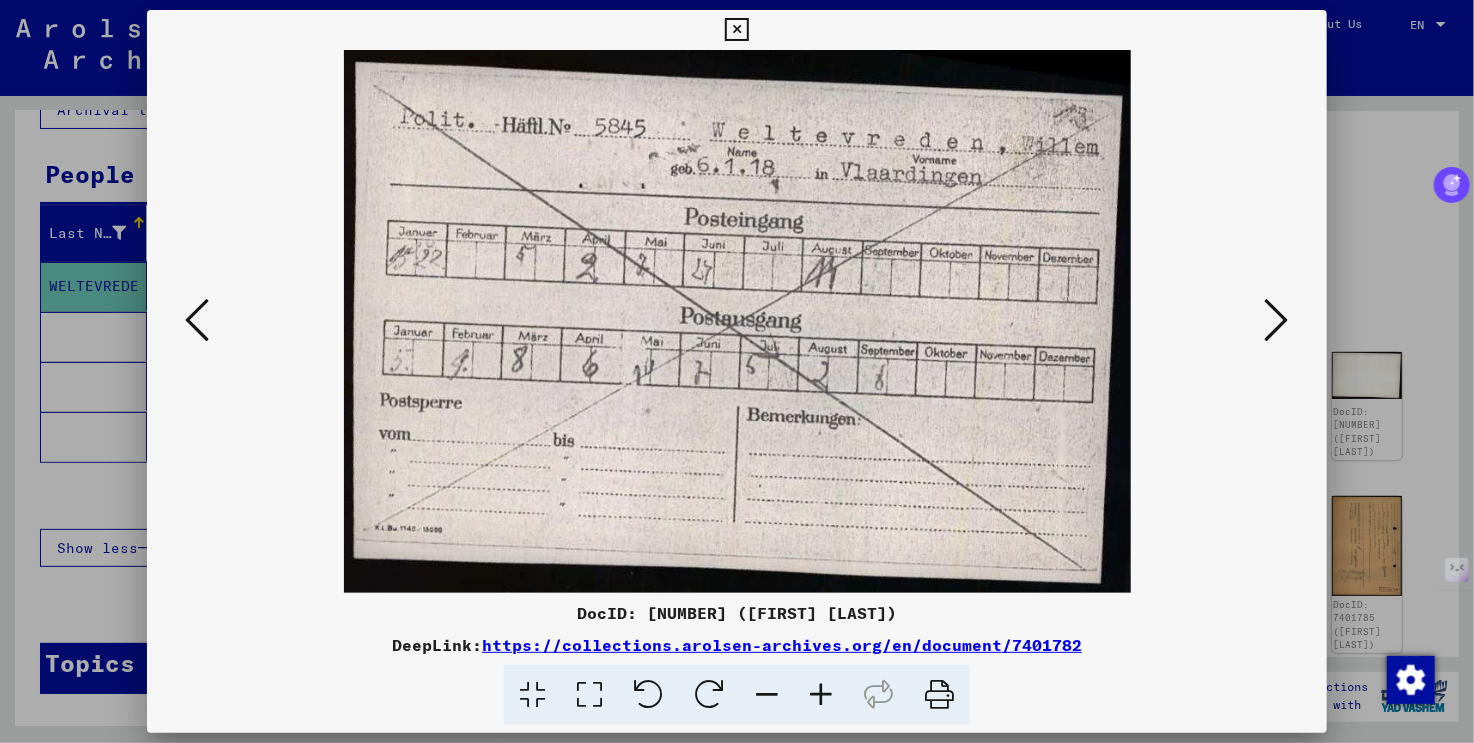 type 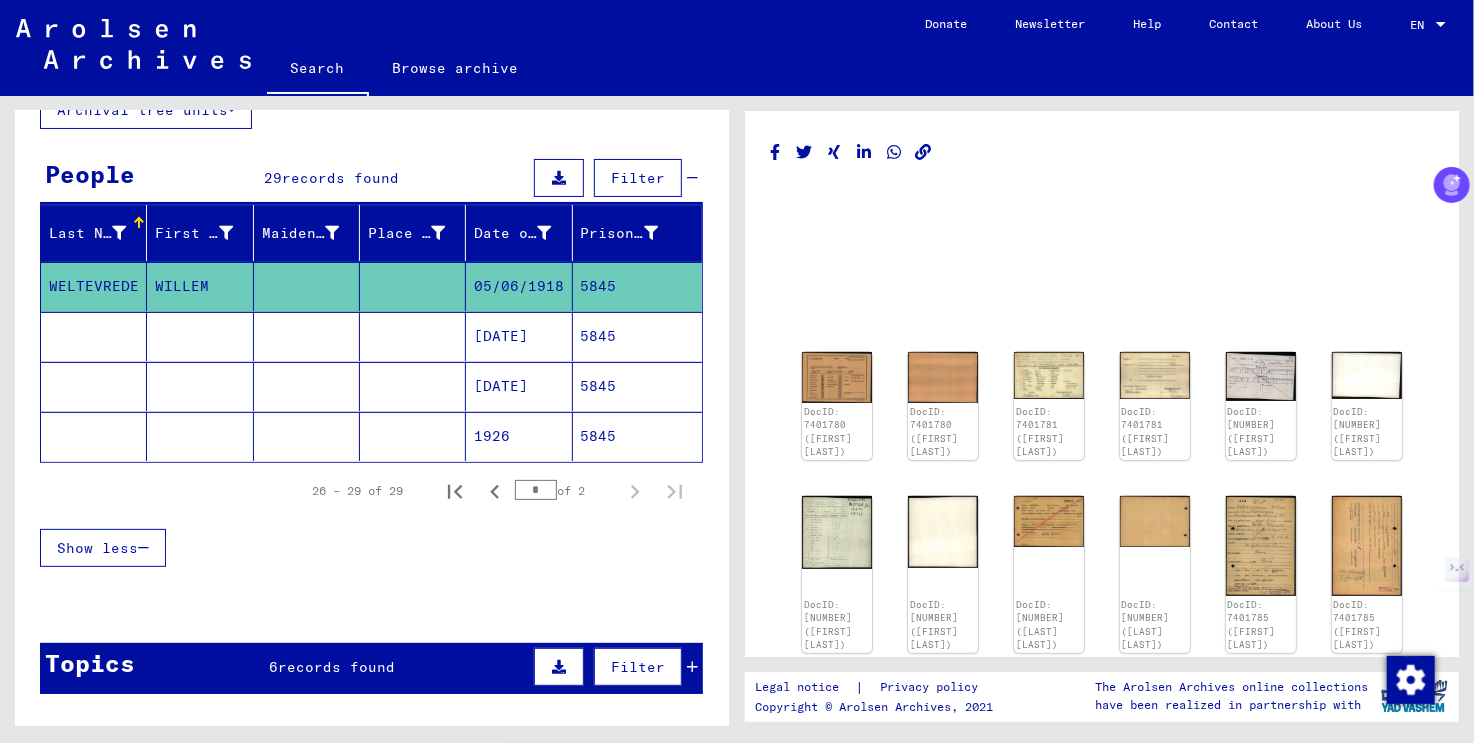 scroll, scrollTop: 0, scrollLeft: 0, axis: both 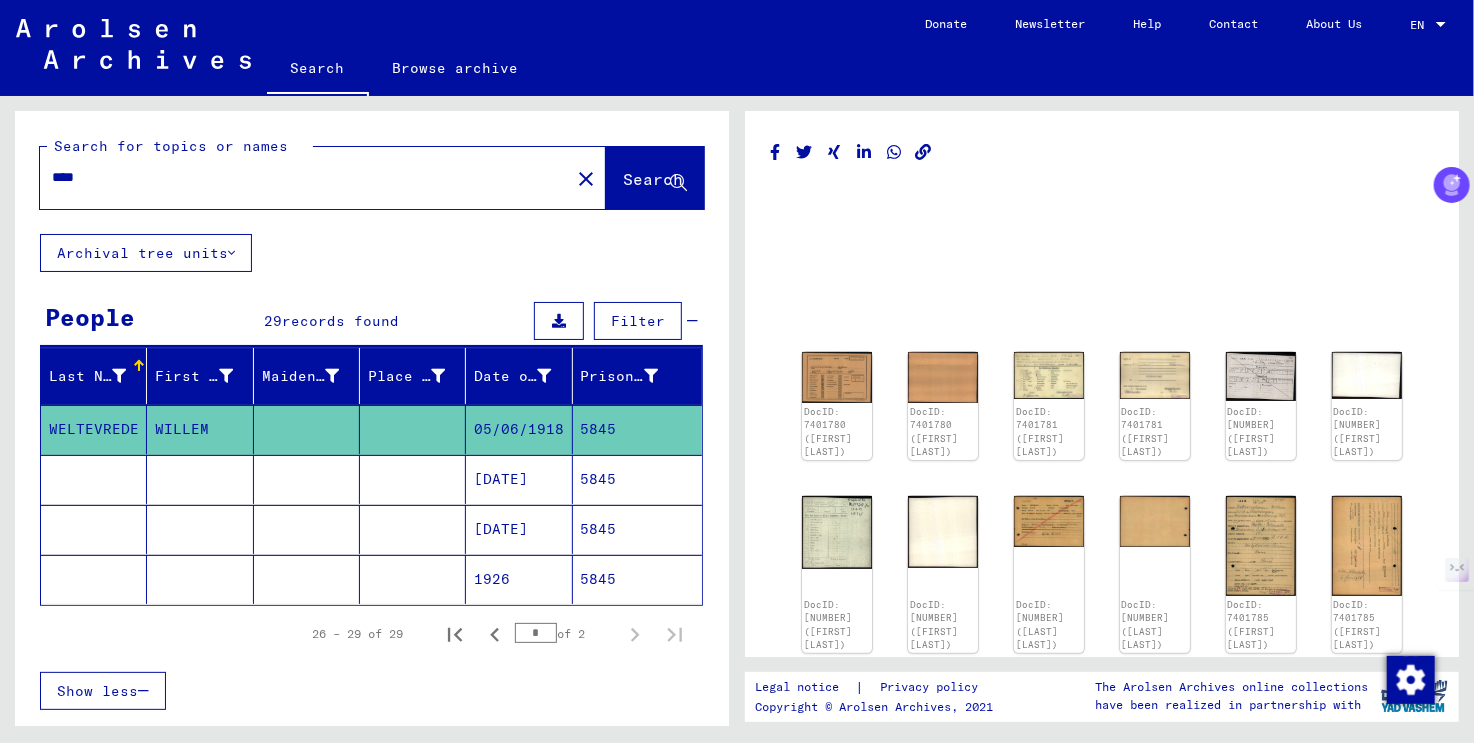 click on "****" at bounding box center [305, 177] 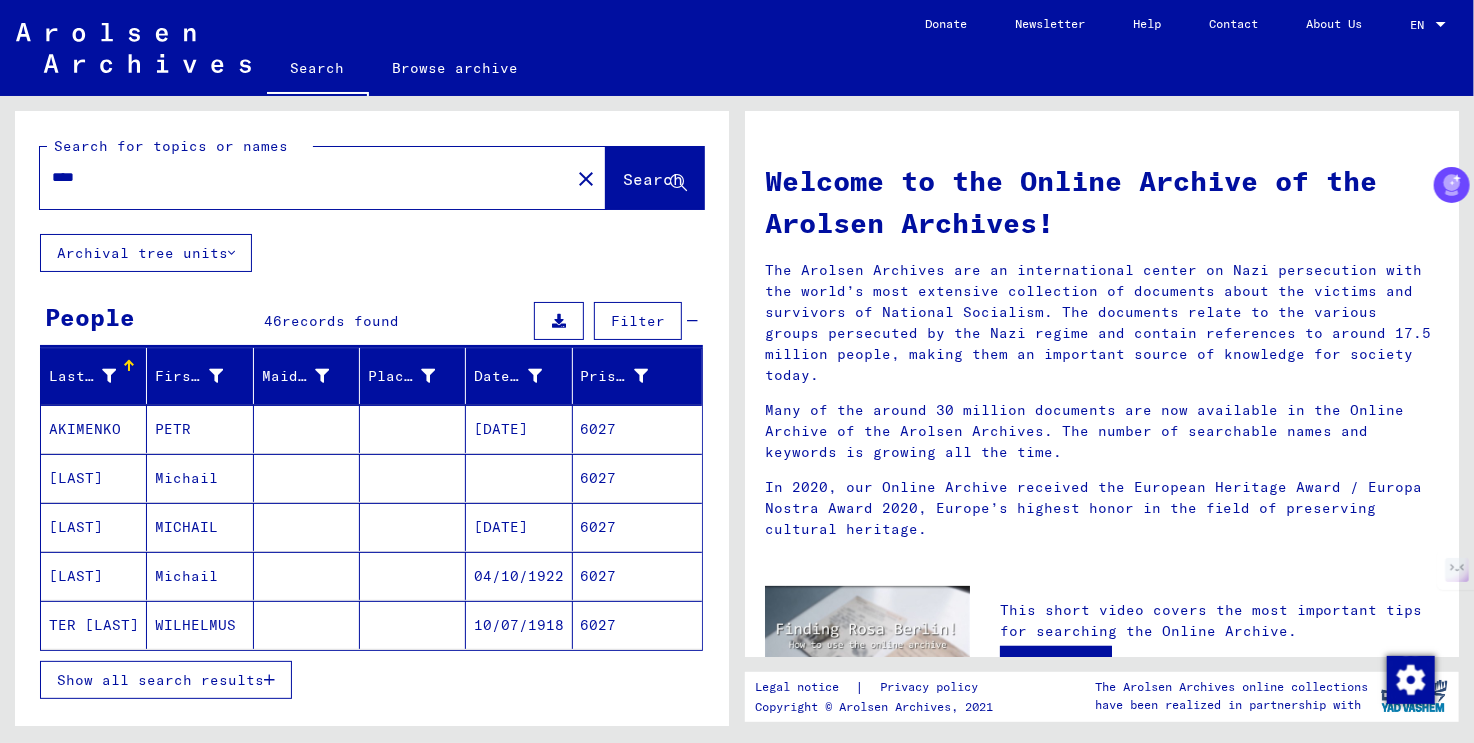 click on "****" at bounding box center (299, 177) 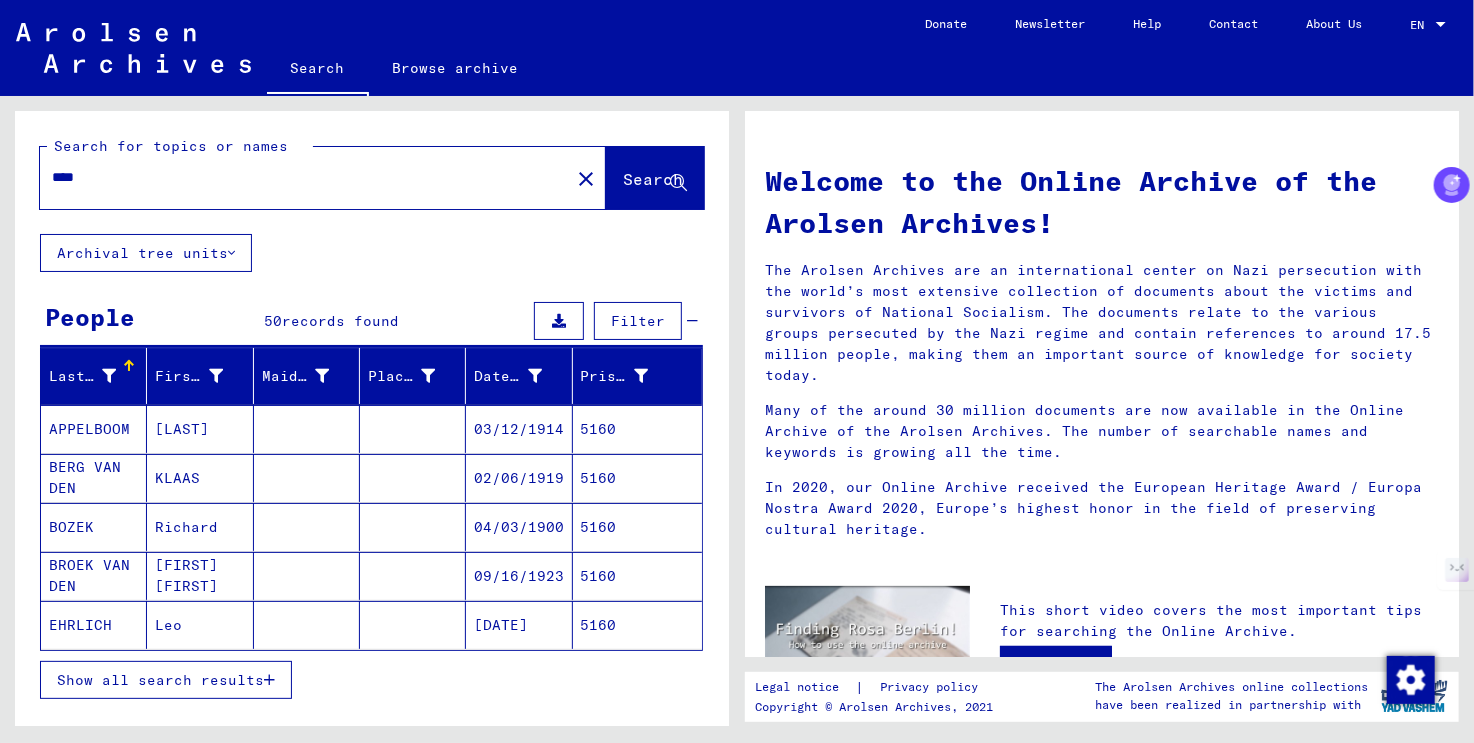 click on "Show all search results" at bounding box center [166, 680] 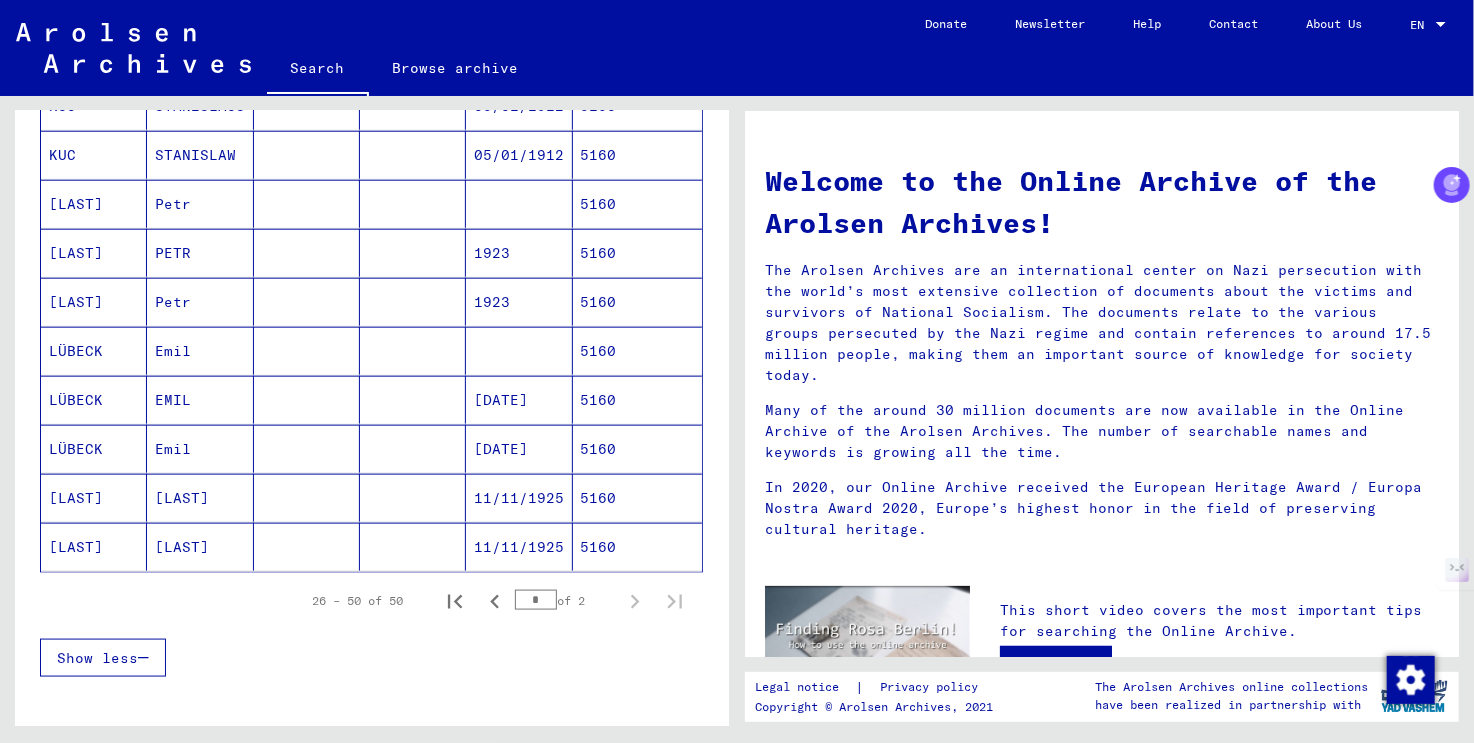 scroll, scrollTop: 1300, scrollLeft: 0, axis: vertical 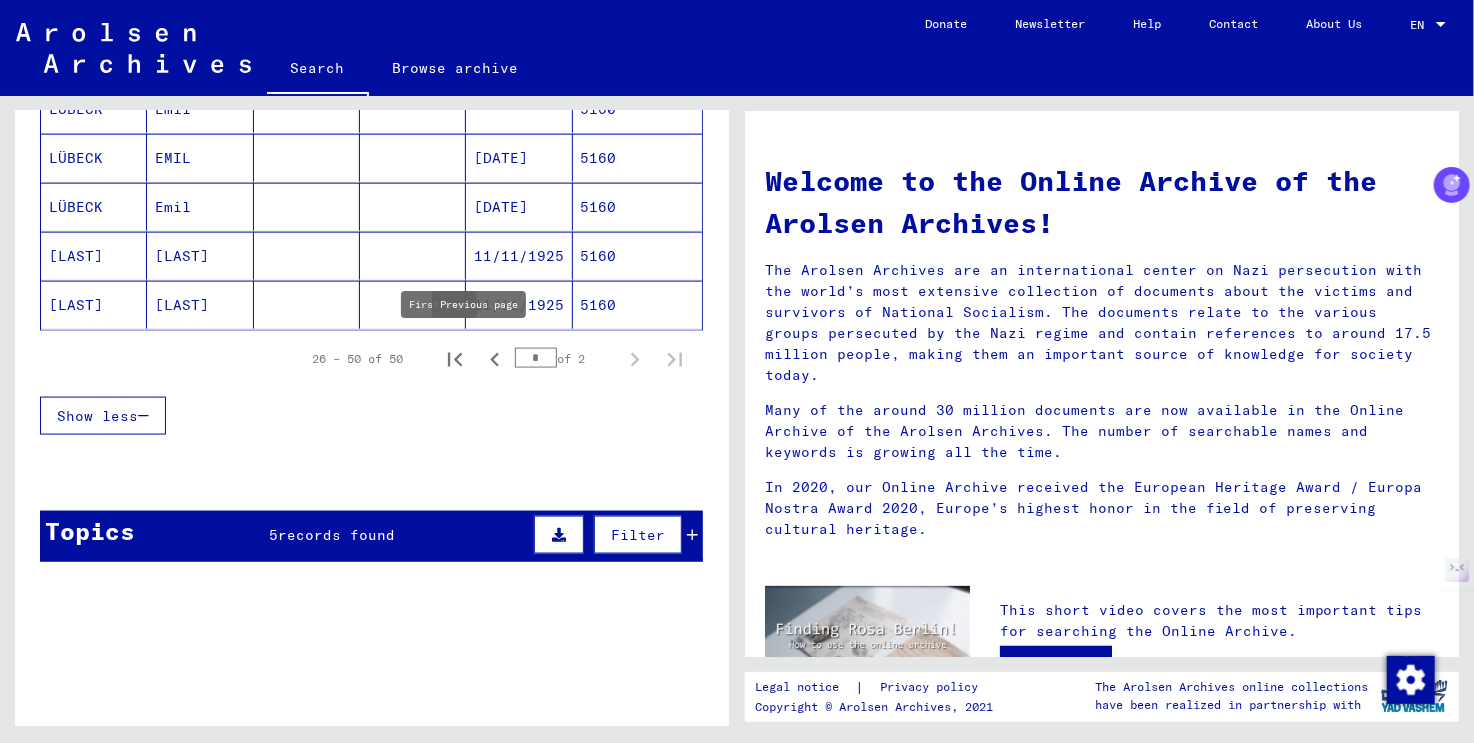 click 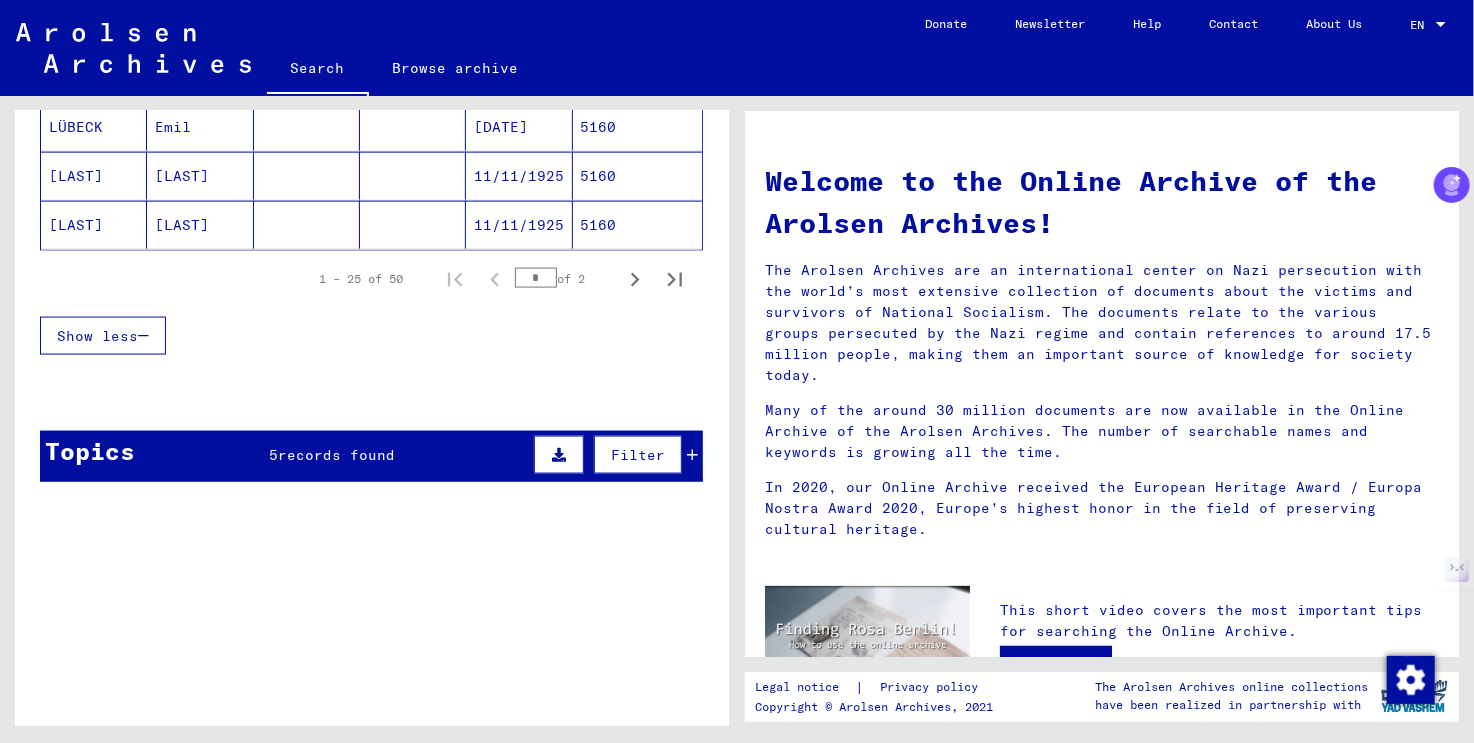 scroll, scrollTop: 1200, scrollLeft: 0, axis: vertical 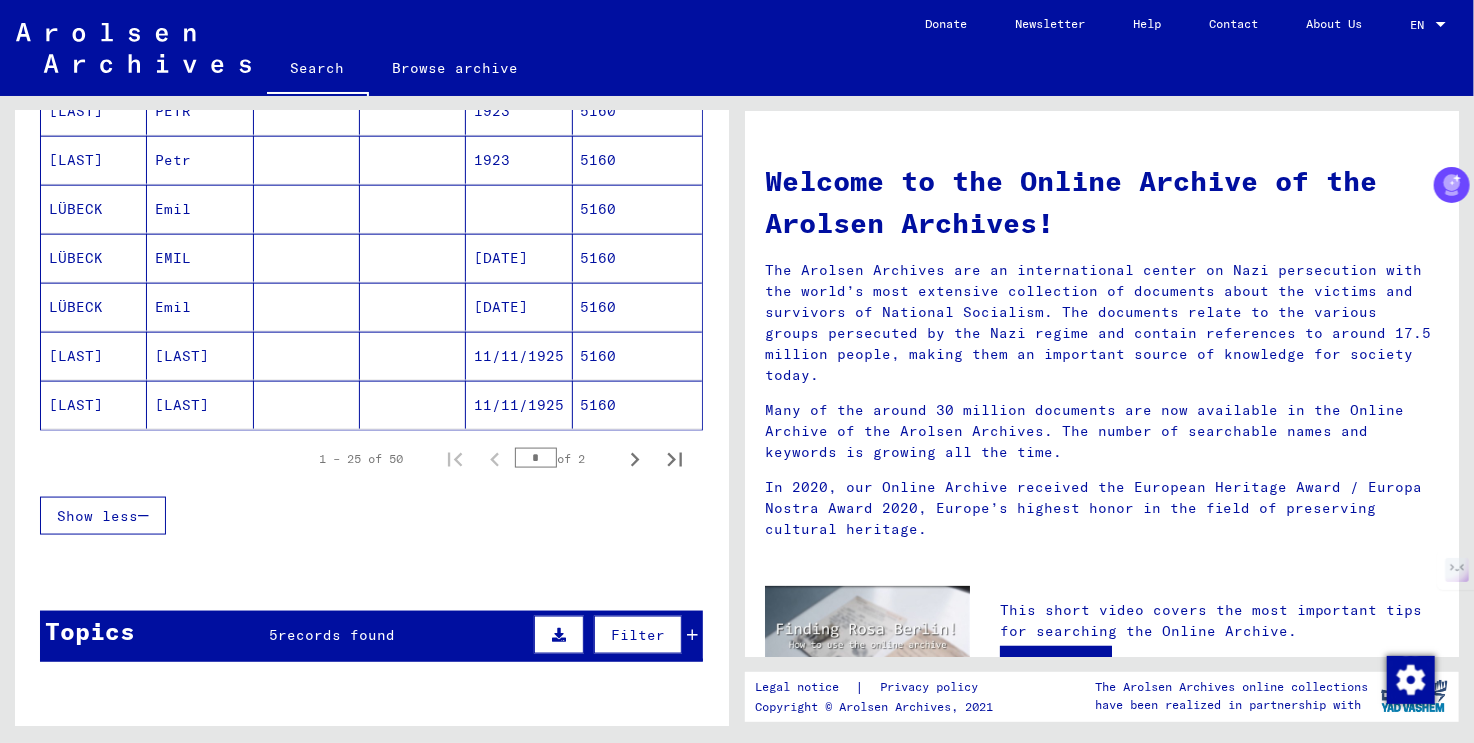 click 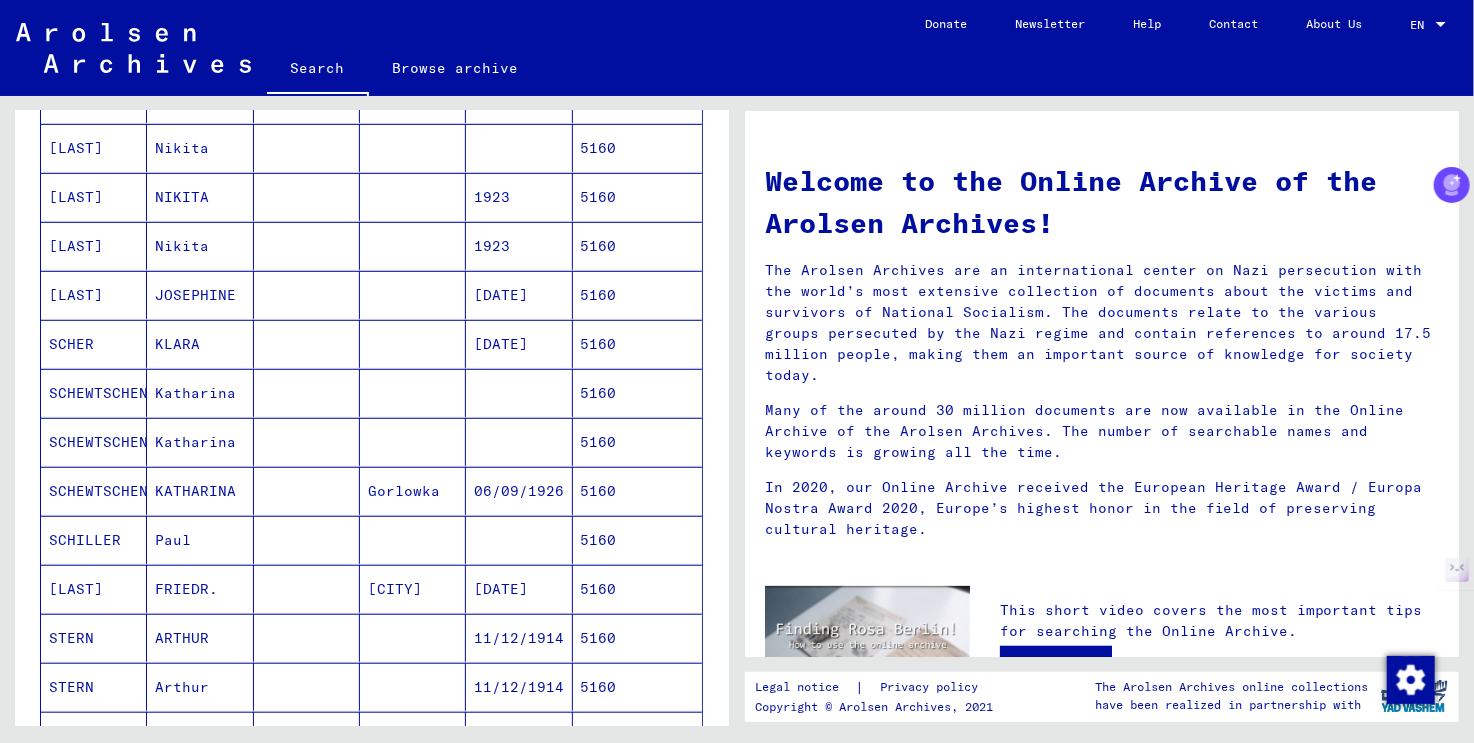 scroll, scrollTop: 500, scrollLeft: 0, axis: vertical 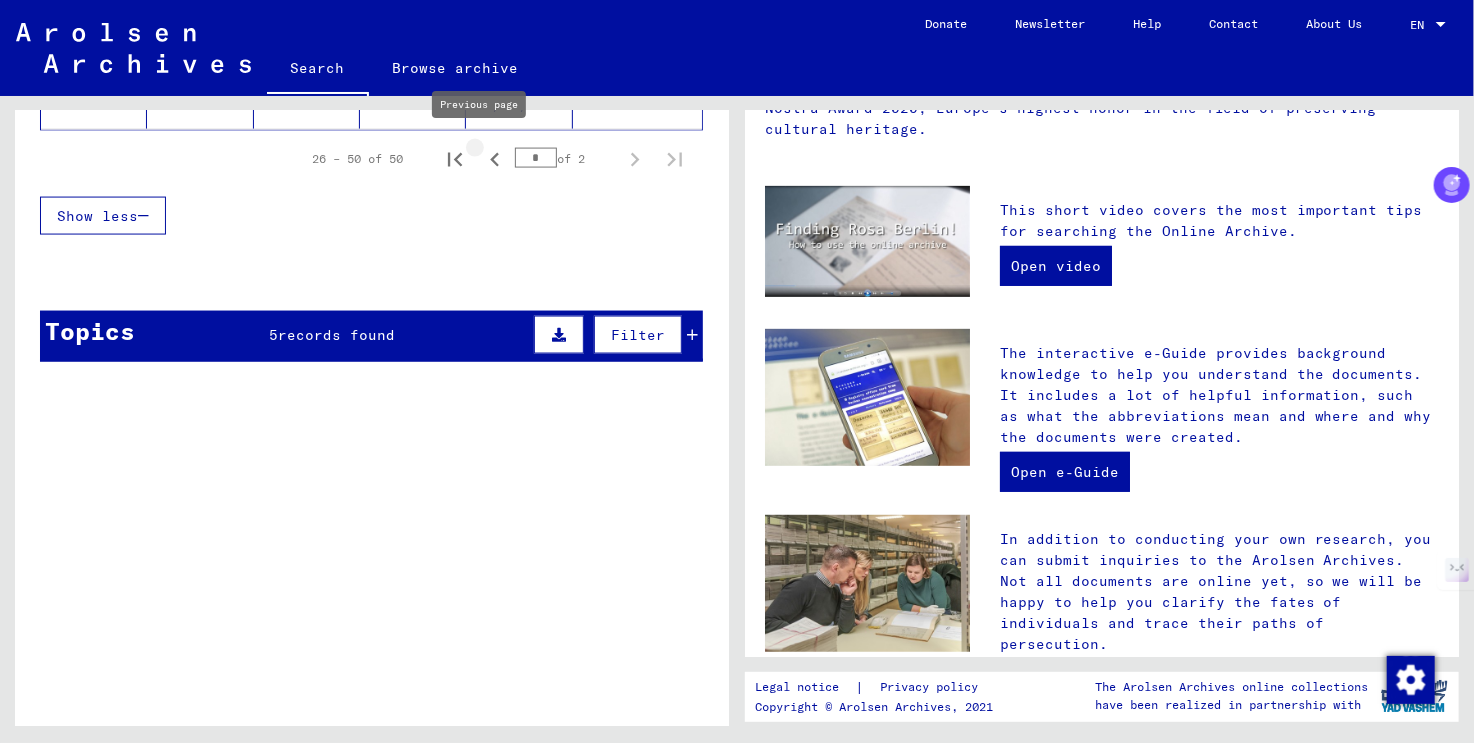 click 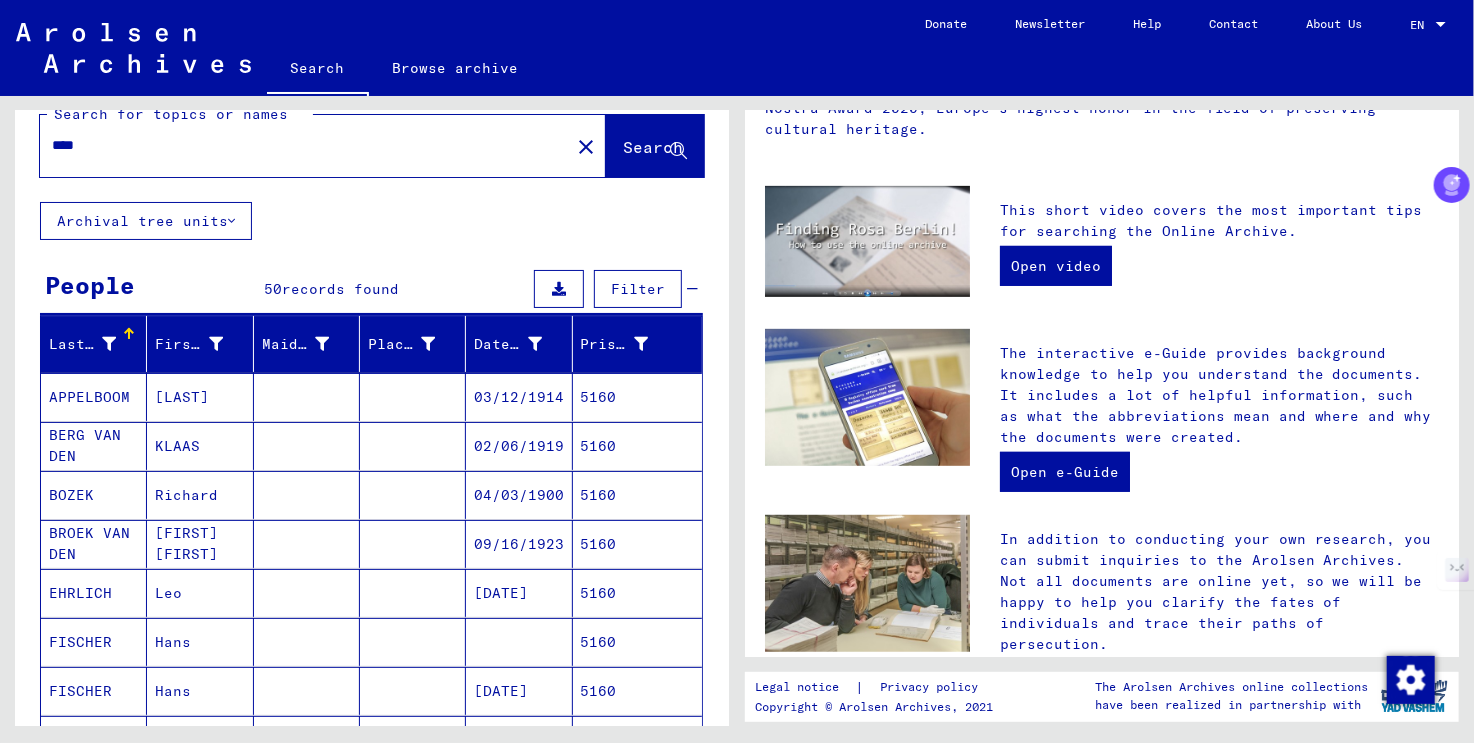 scroll, scrollTop: 0, scrollLeft: 0, axis: both 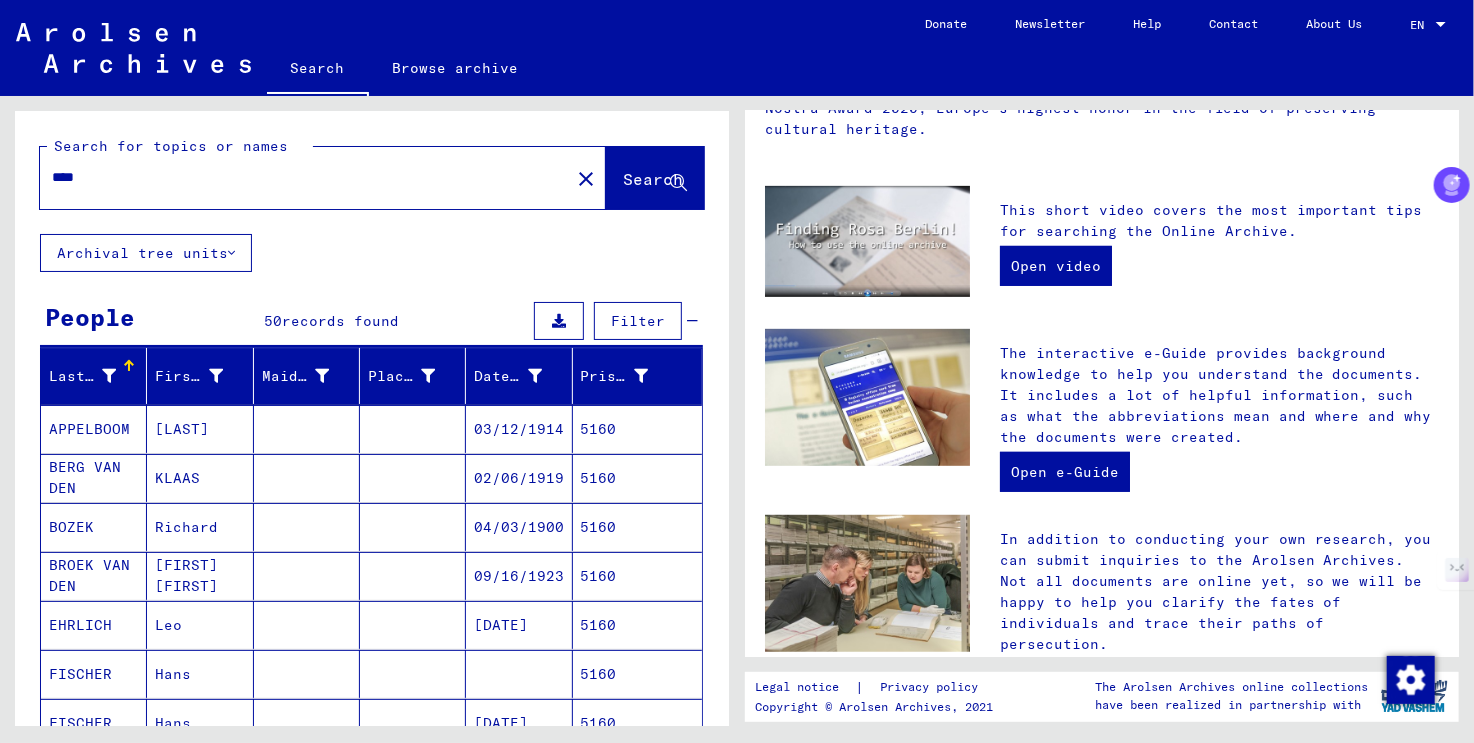 click on "****" at bounding box center (299, 177) 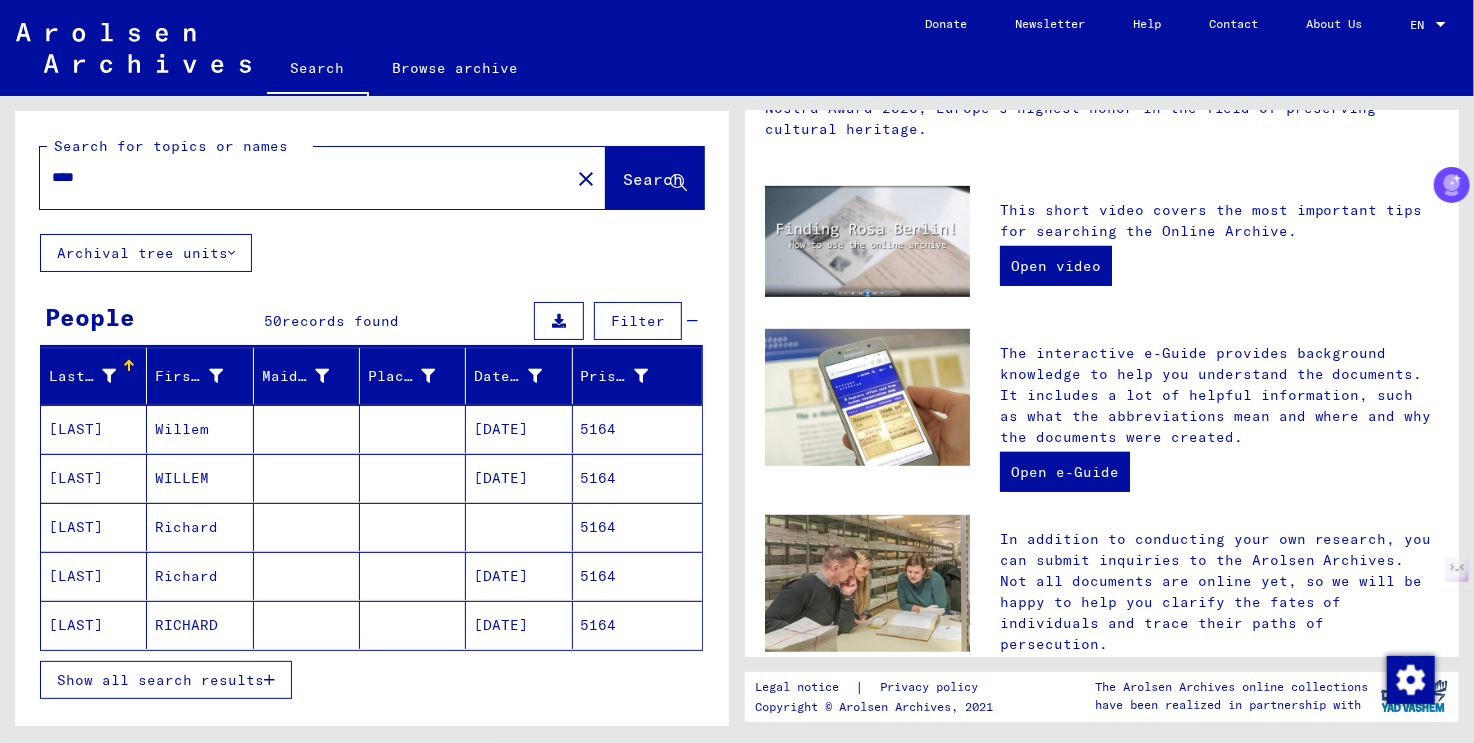 click on "****" at bounding box center [299, 177] 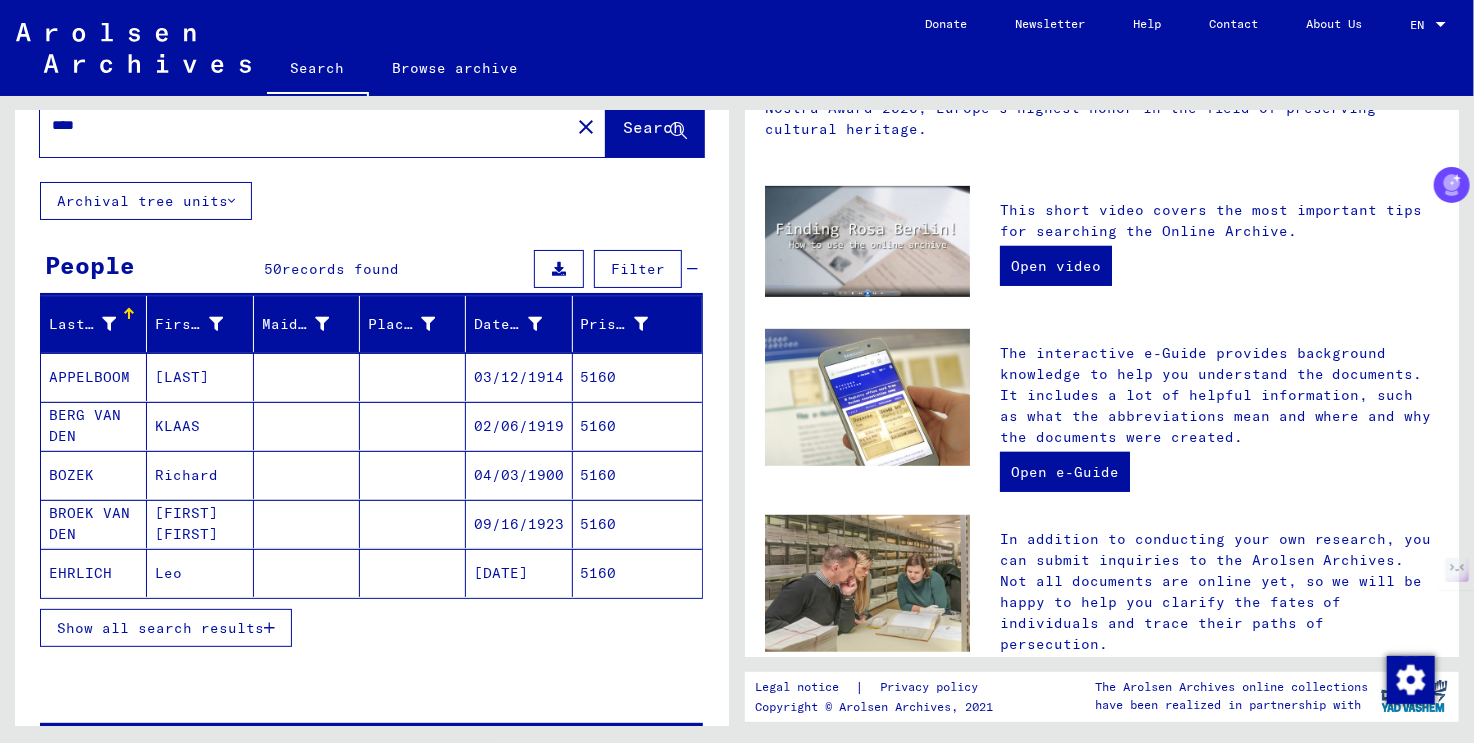 scroll, scrollTop: 100, scrollLeft: 0, axis: vertical 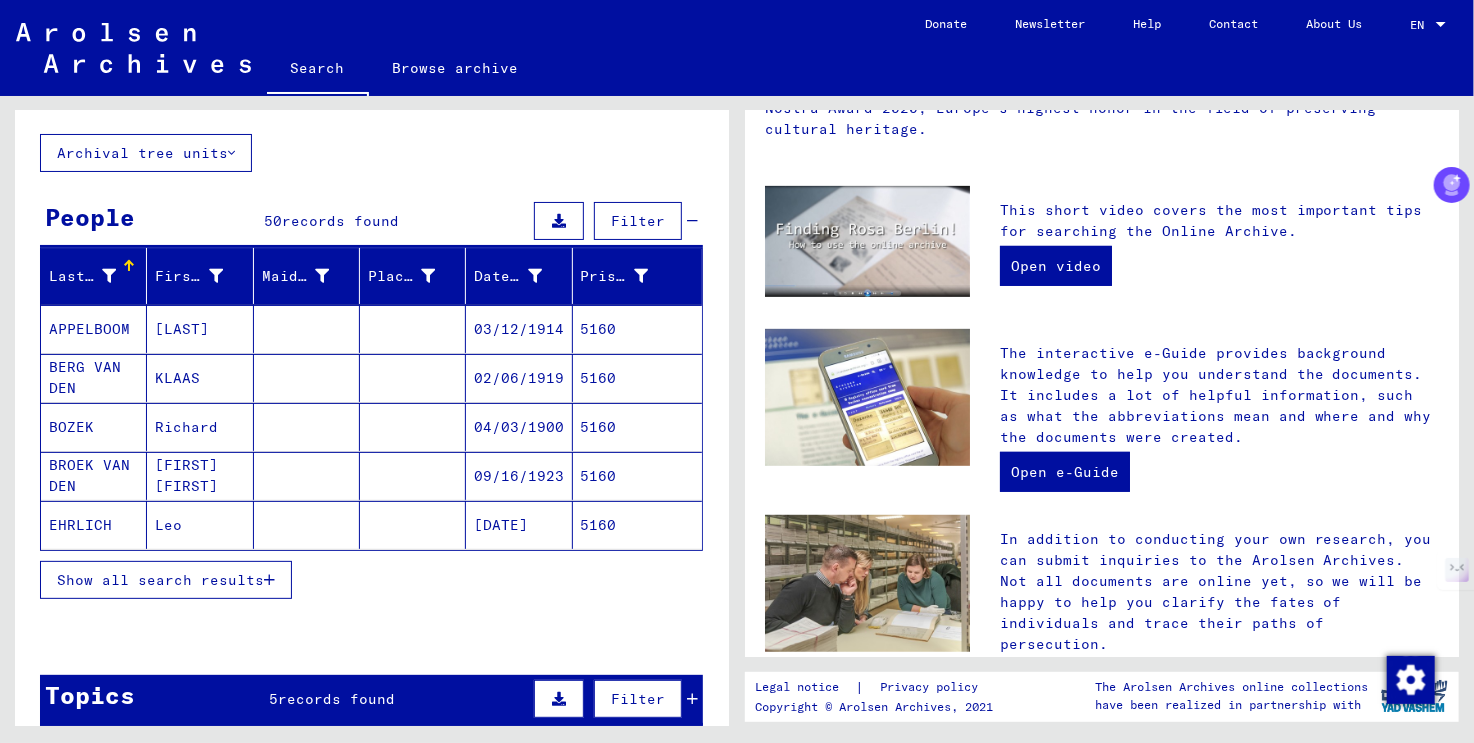 click on "Show all search results" at bounding box center (160, 580) 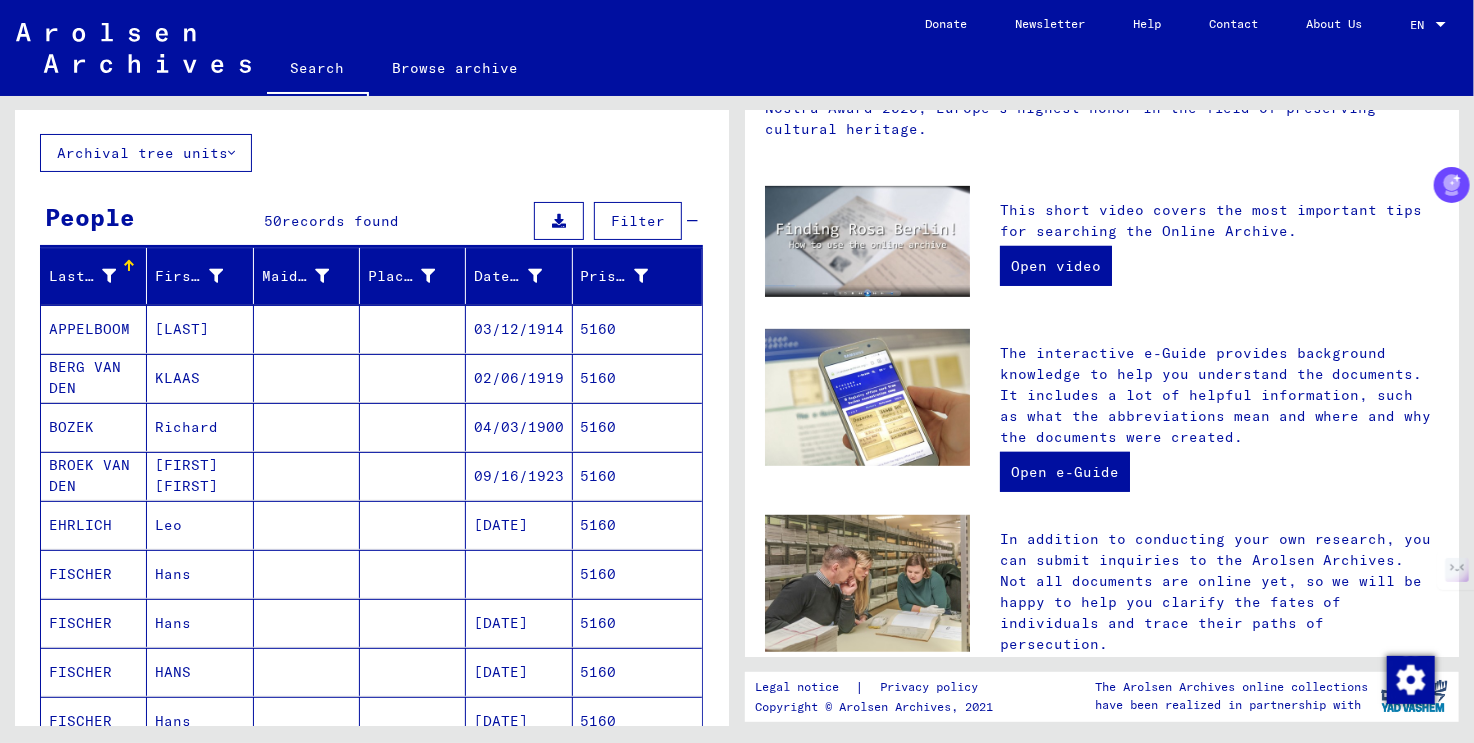 click on "BERG VAN DEN" at bounding box center [94, 427] 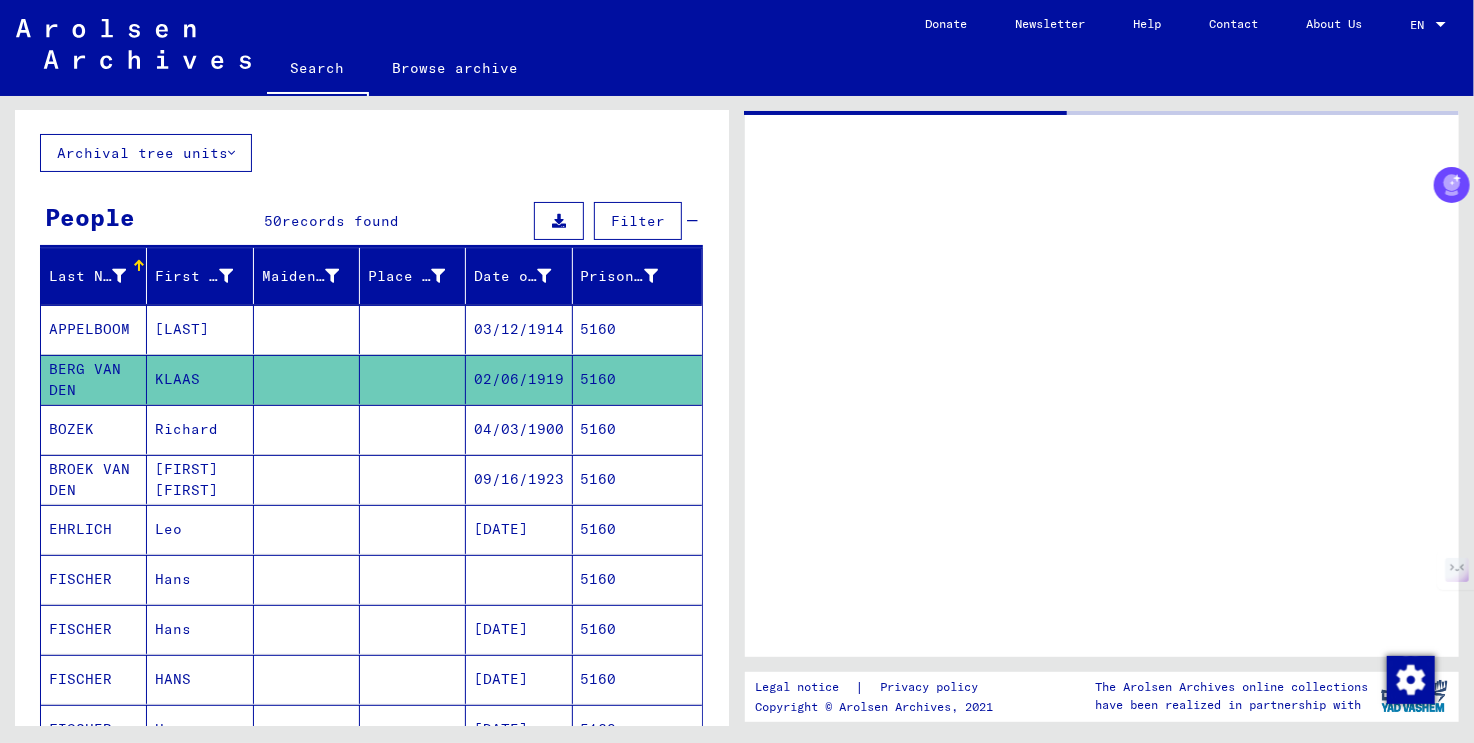 scroll, scrollTop: 0, scrollLeft: 0, axis: both 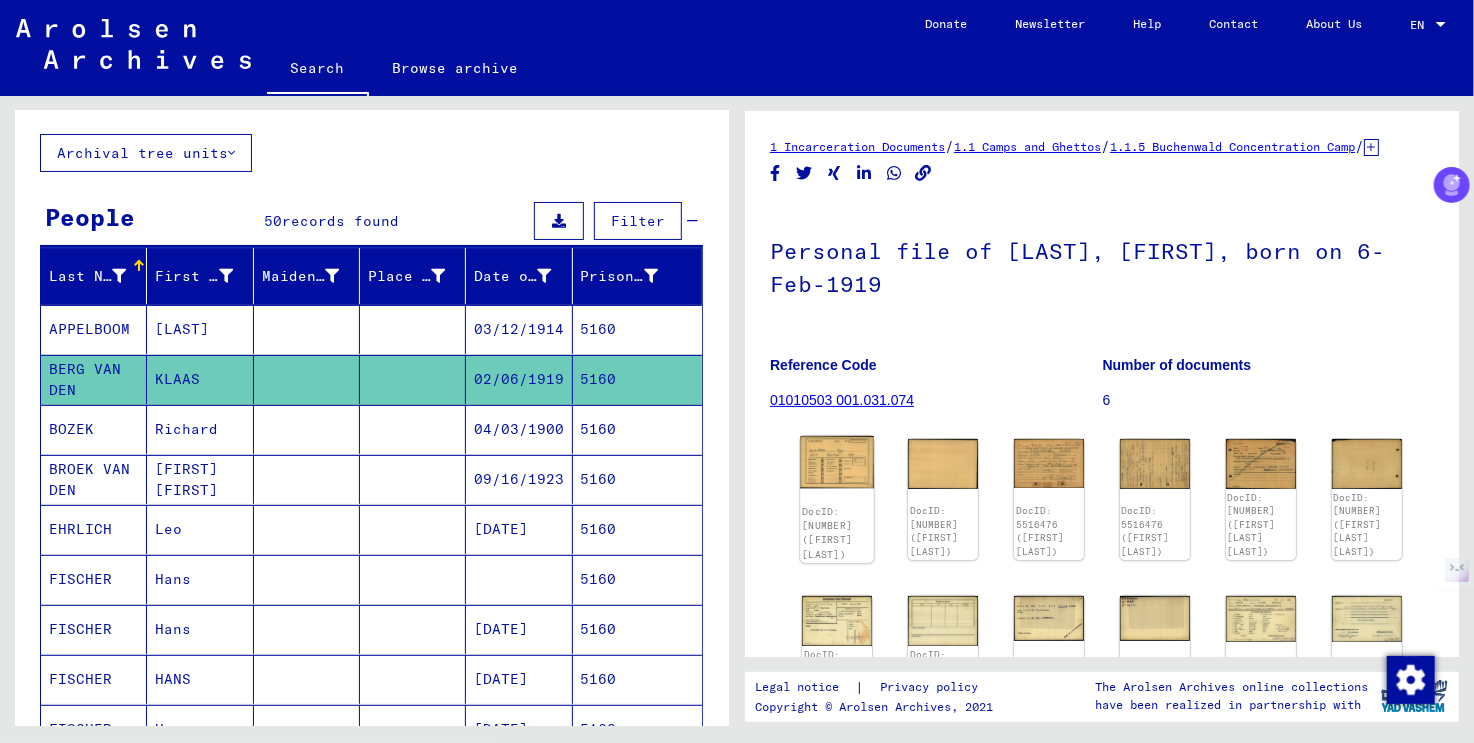click 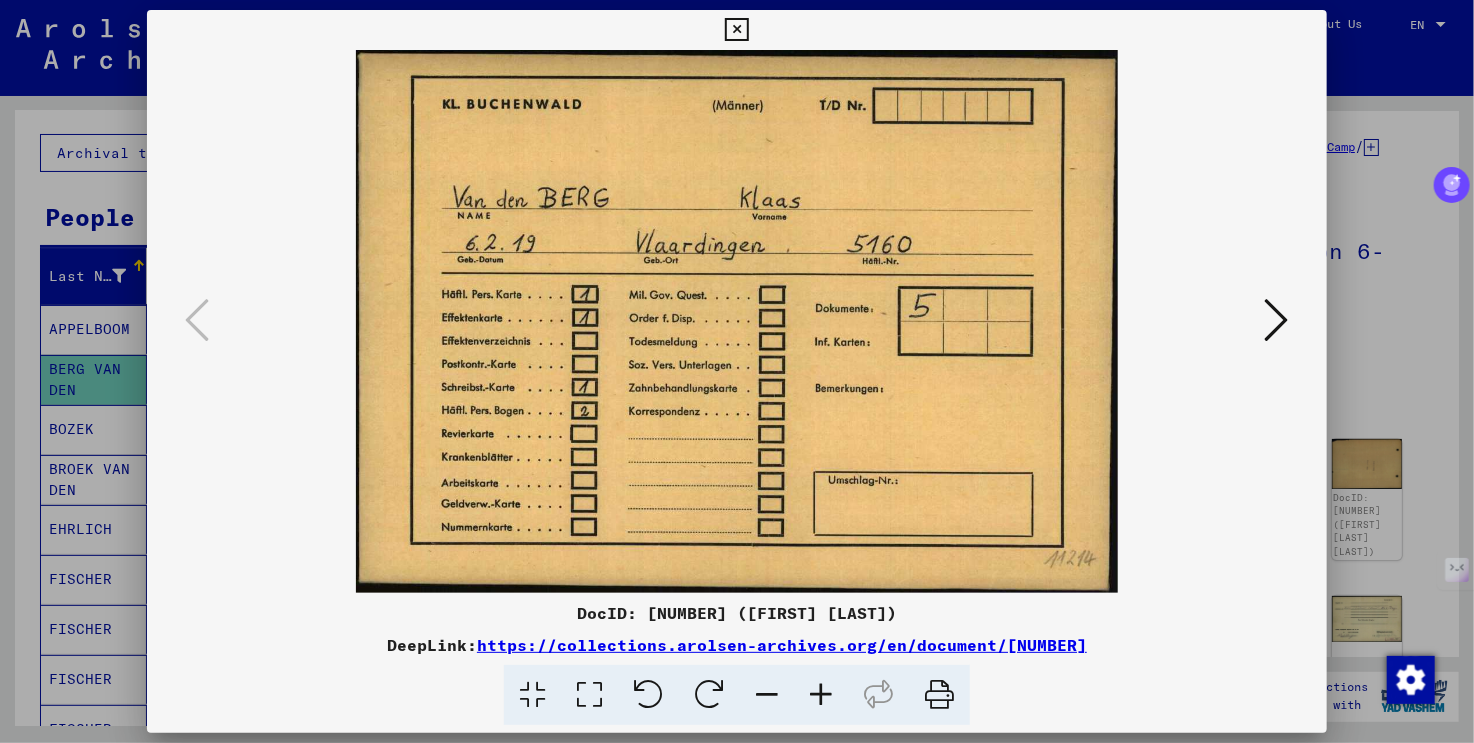 scroll, scrollTop: 0, scrollLeft: 0, axis: both 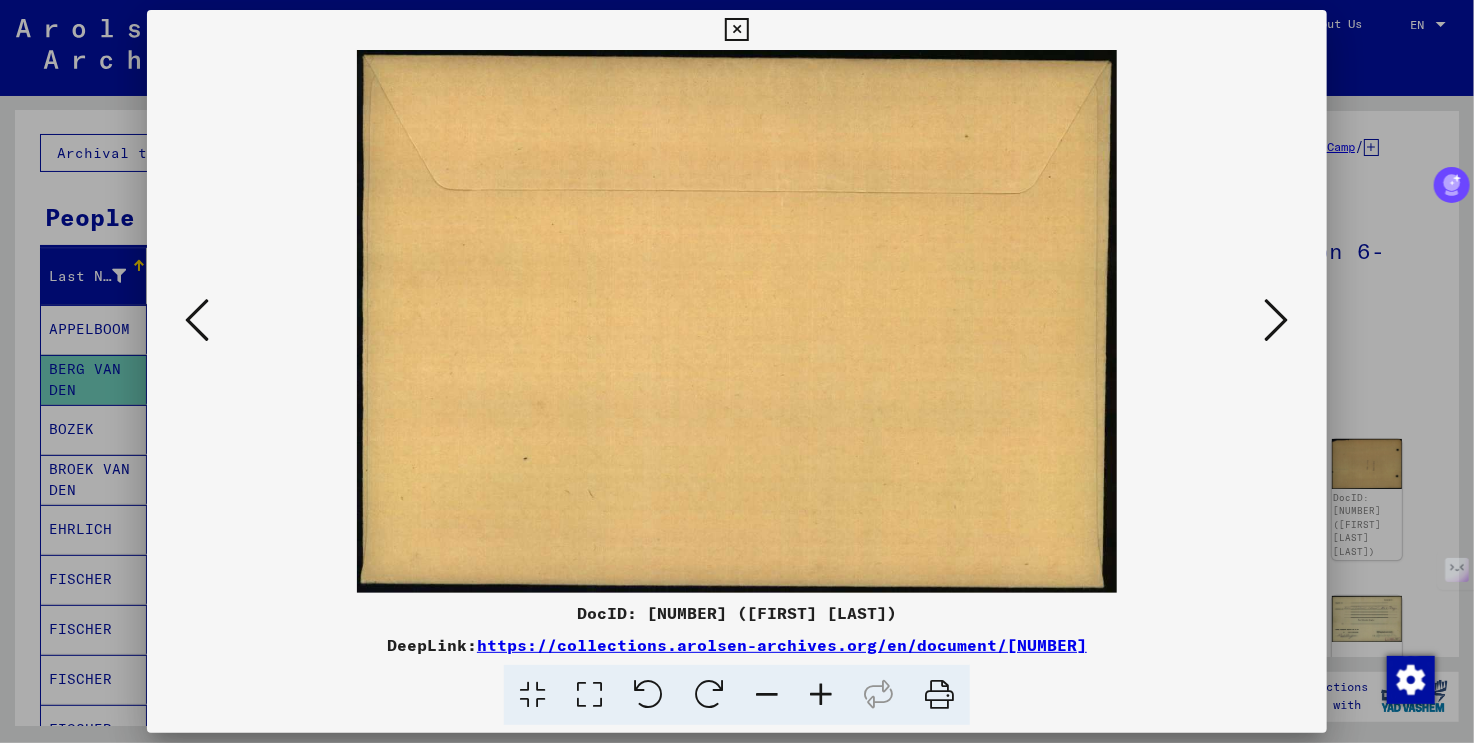 click at bounding box center (1277, 320) 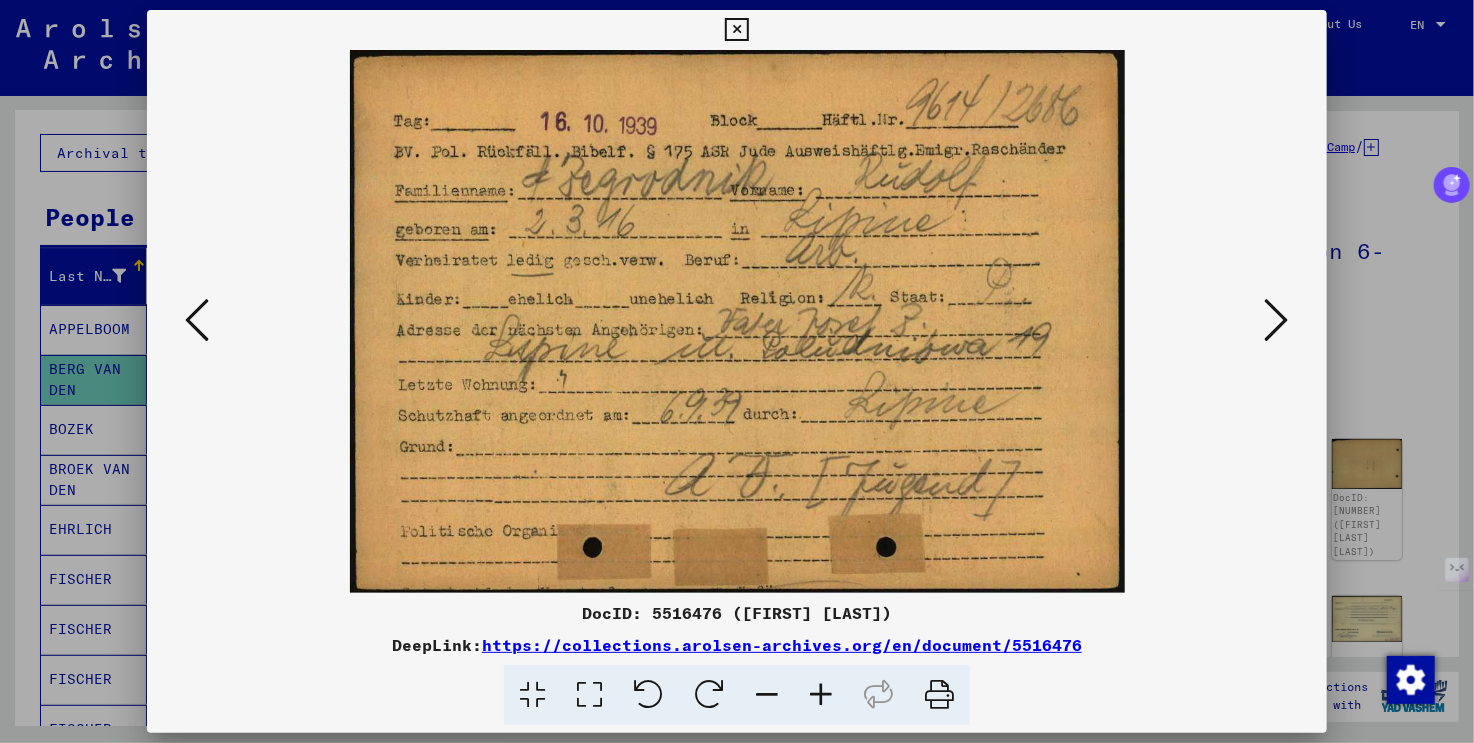 click at bounding box center [1277, 320] 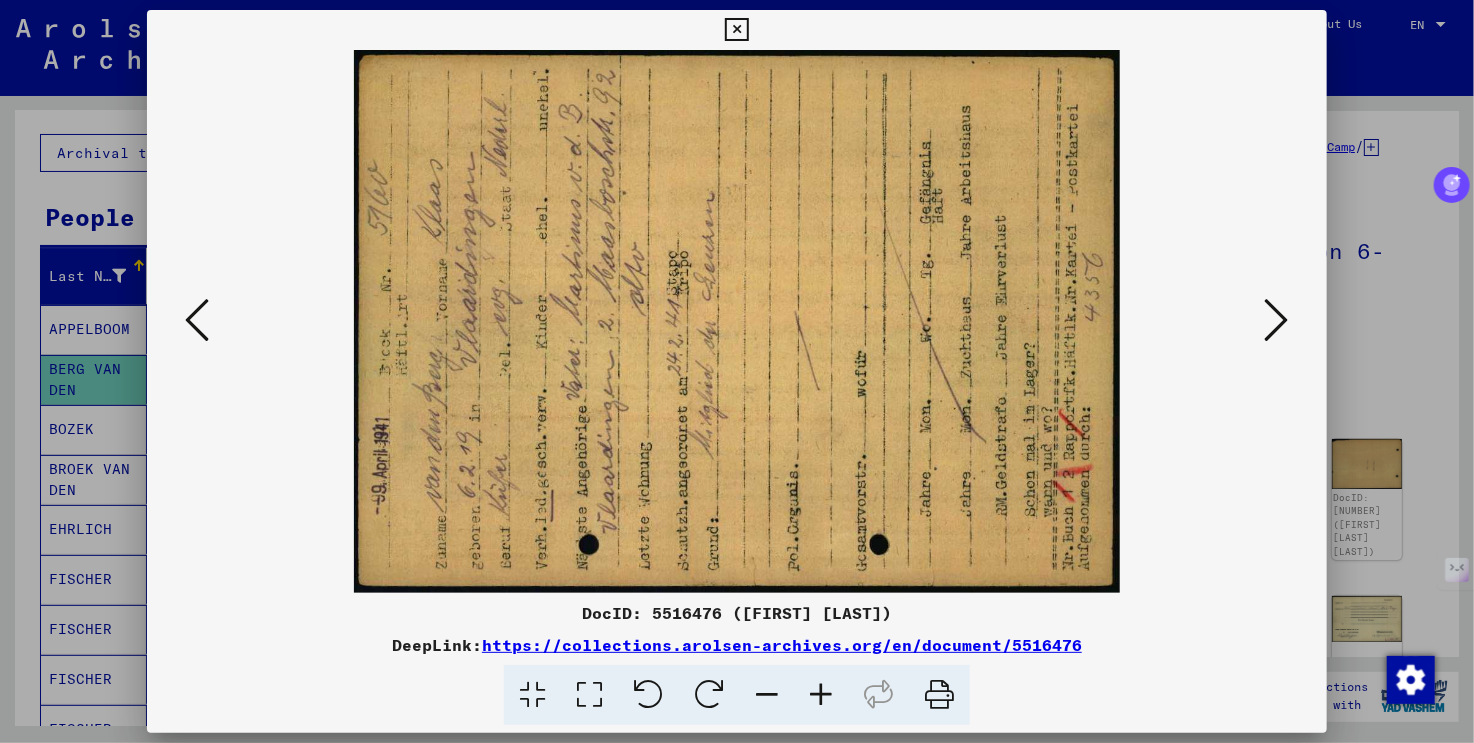click at bounding box center (1277, 320) 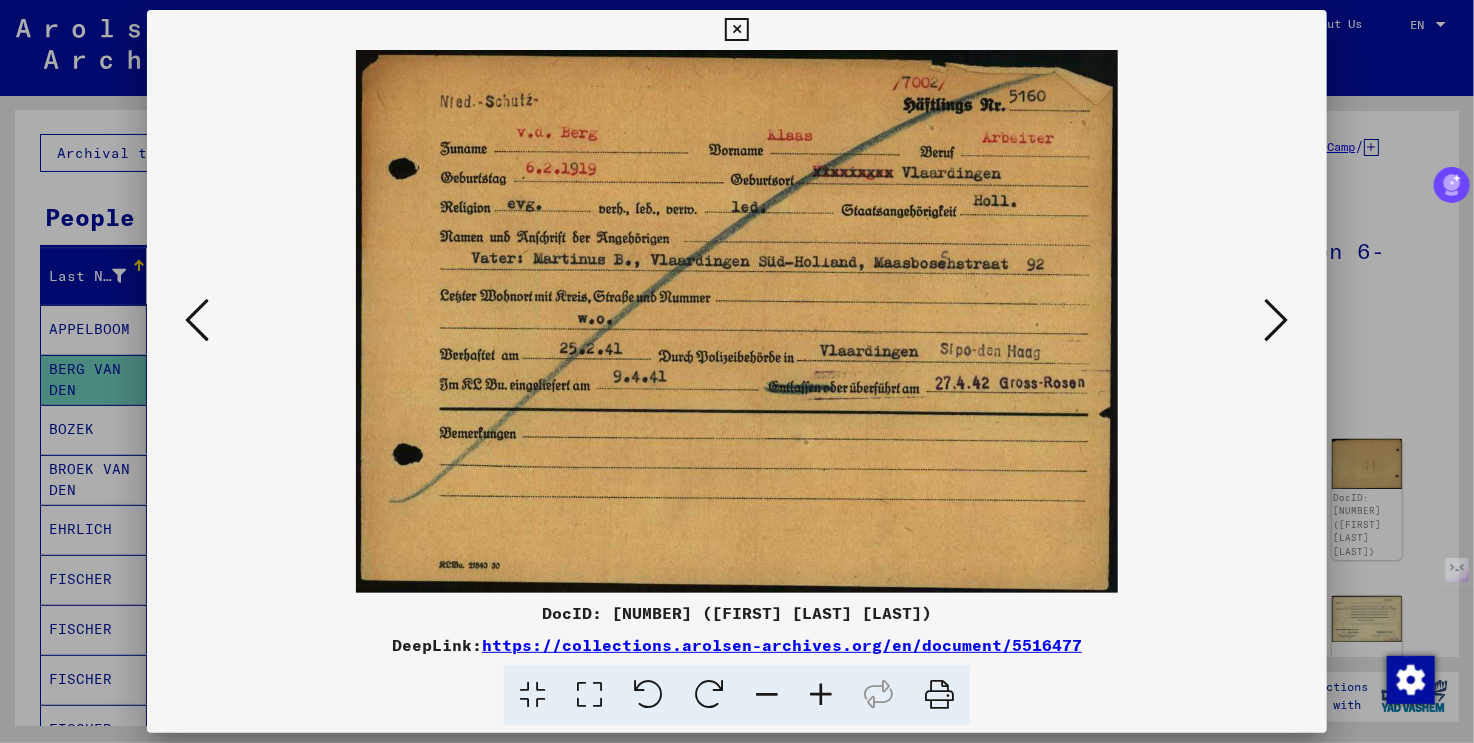 type 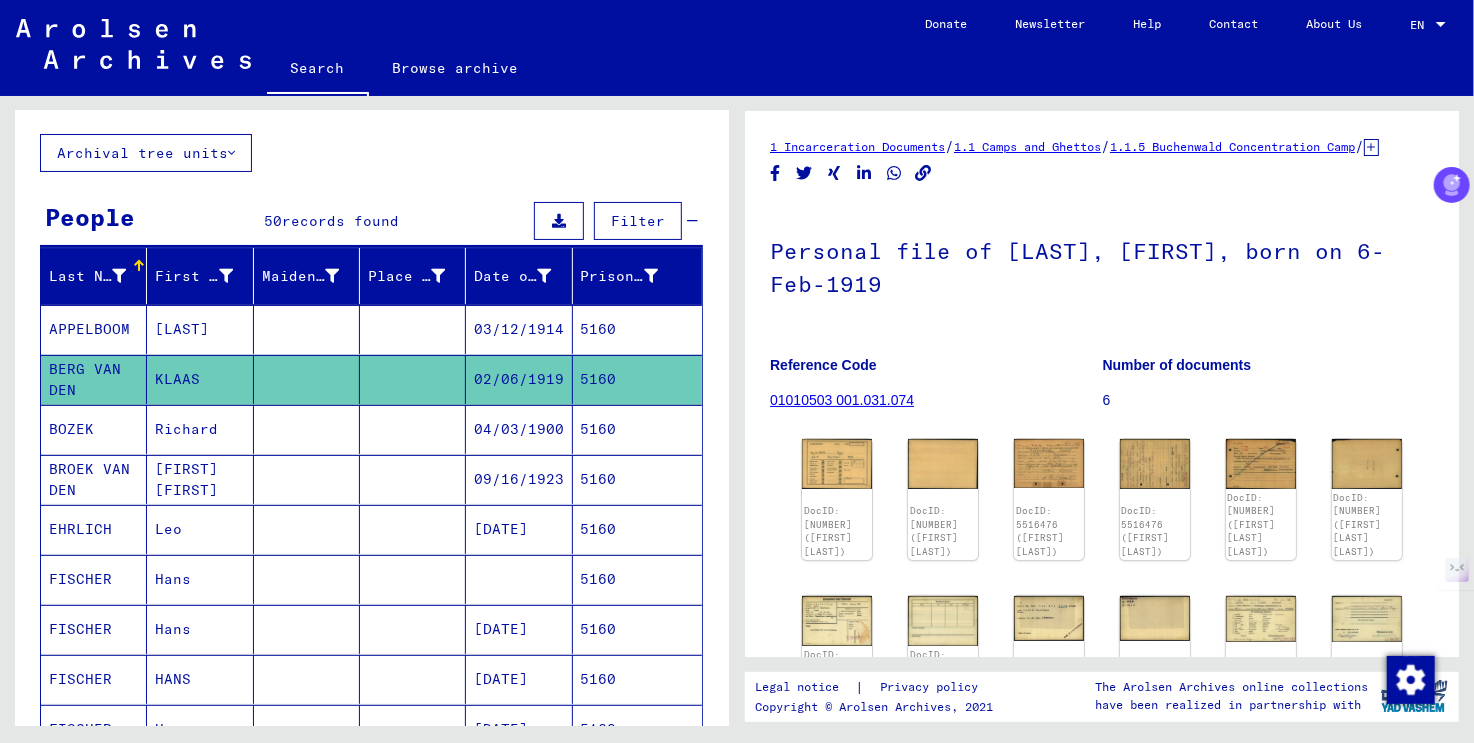 scroll, scrollTop: 0, scrollLeft: 0, axis: both 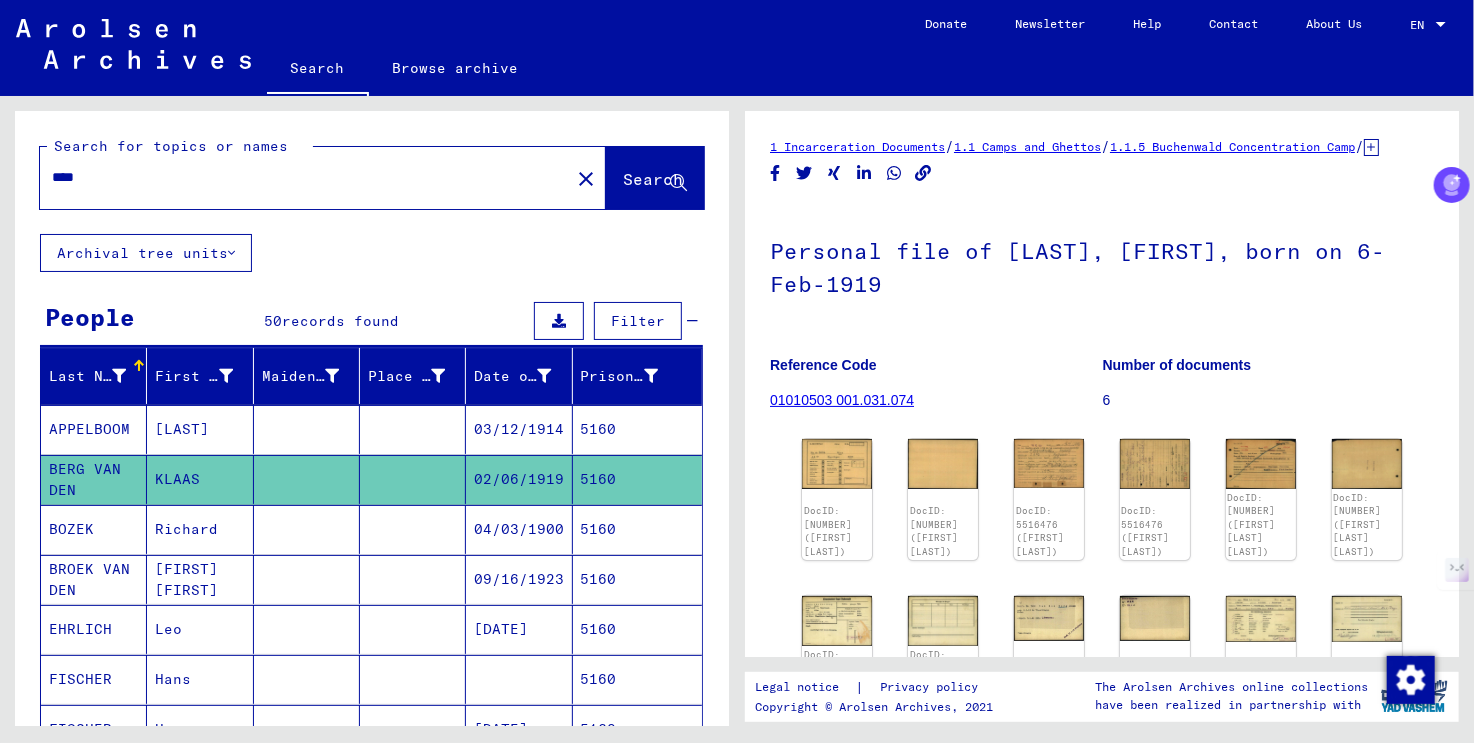 click on "****" at bounding box center [305, 177] 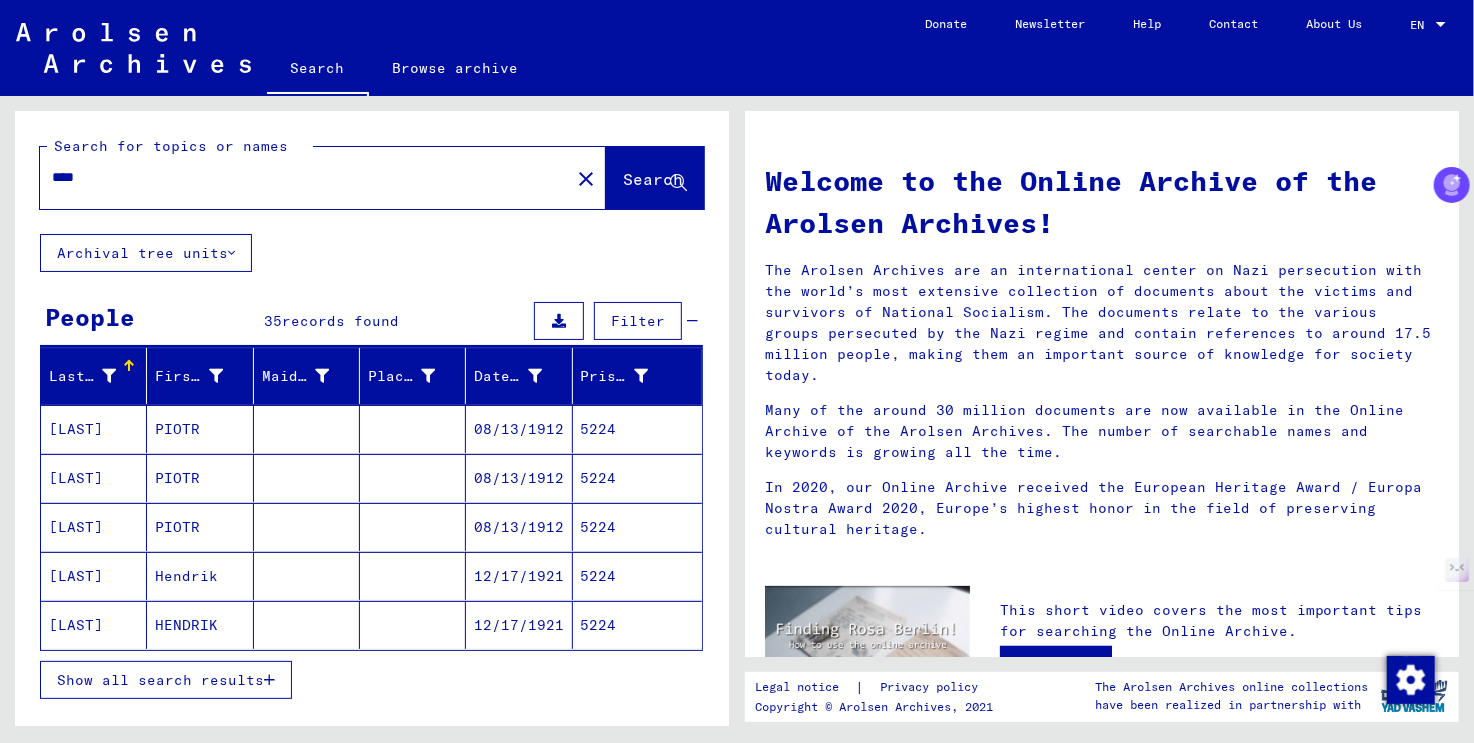 click on "****" at bounding box center [299, 177] 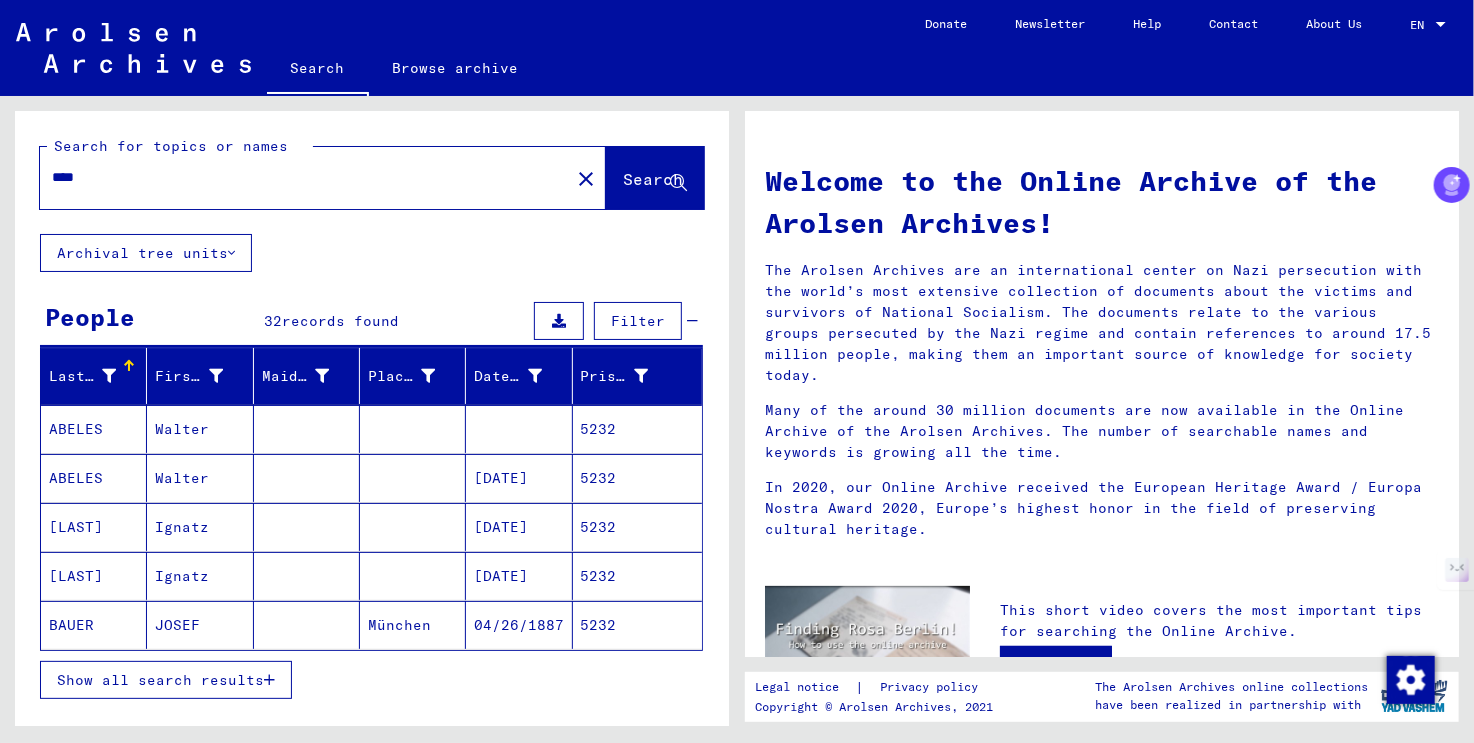 click on "Show all search results" at bounding box center (160, 680) 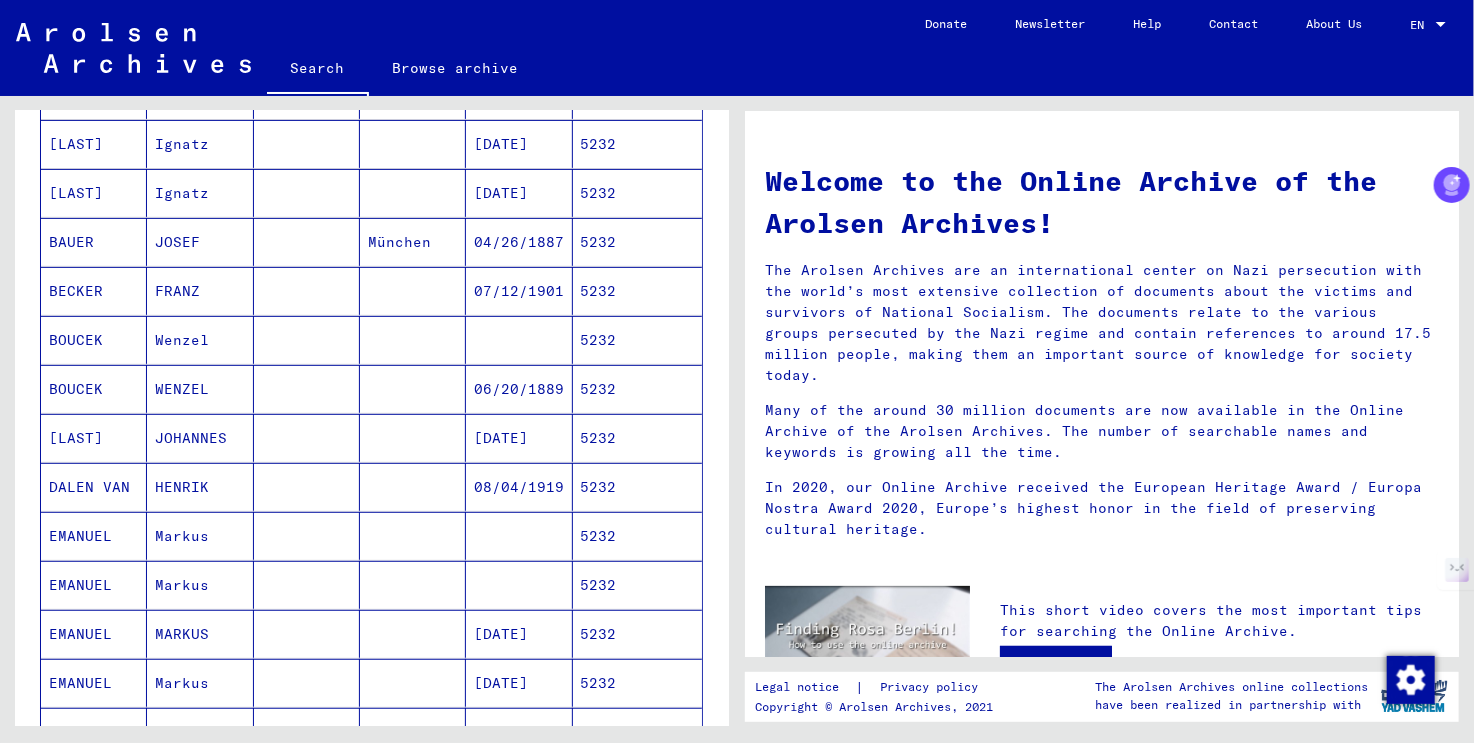 scroll, scrollTop: 400, scrollLeft: 0, axis: vertical 